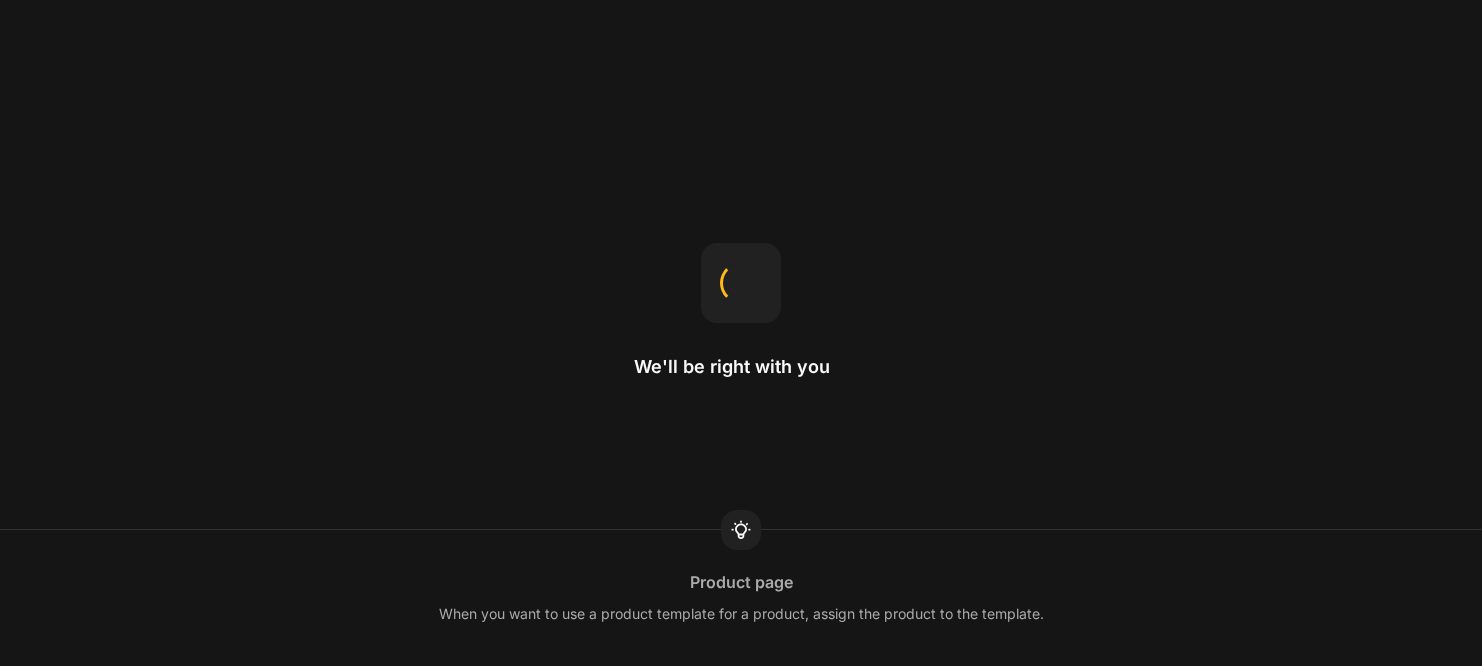 scroll, scrollTop: 0, scrollLeft: 0, axis: both 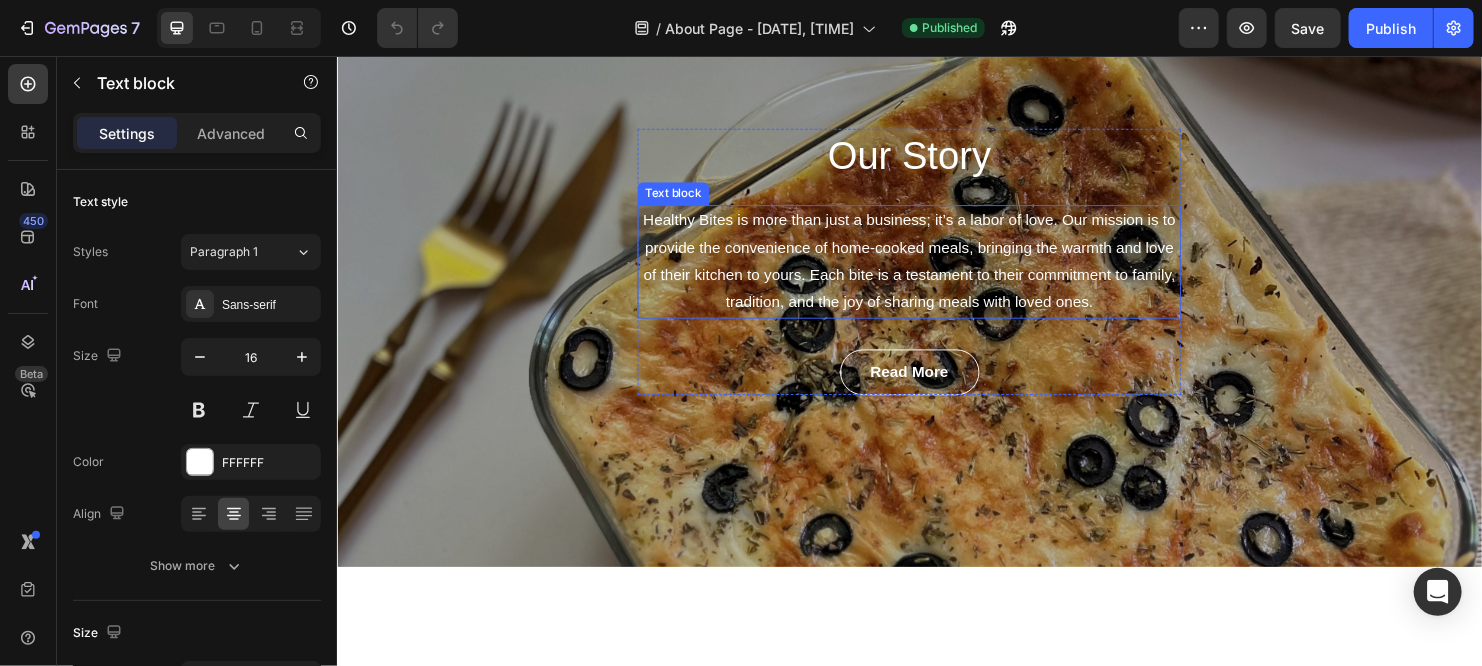 click on "Healthy Bites is more than just a business; it’s a labor of love. Our mission is to provide the convenience of home-cooked meals, bringing the warmth and love of their kitchen to yours. Each bite is a testament to their commitment to family, tradition, and the joy of sharing meals with loved ones." at bounding box center [936, 272] 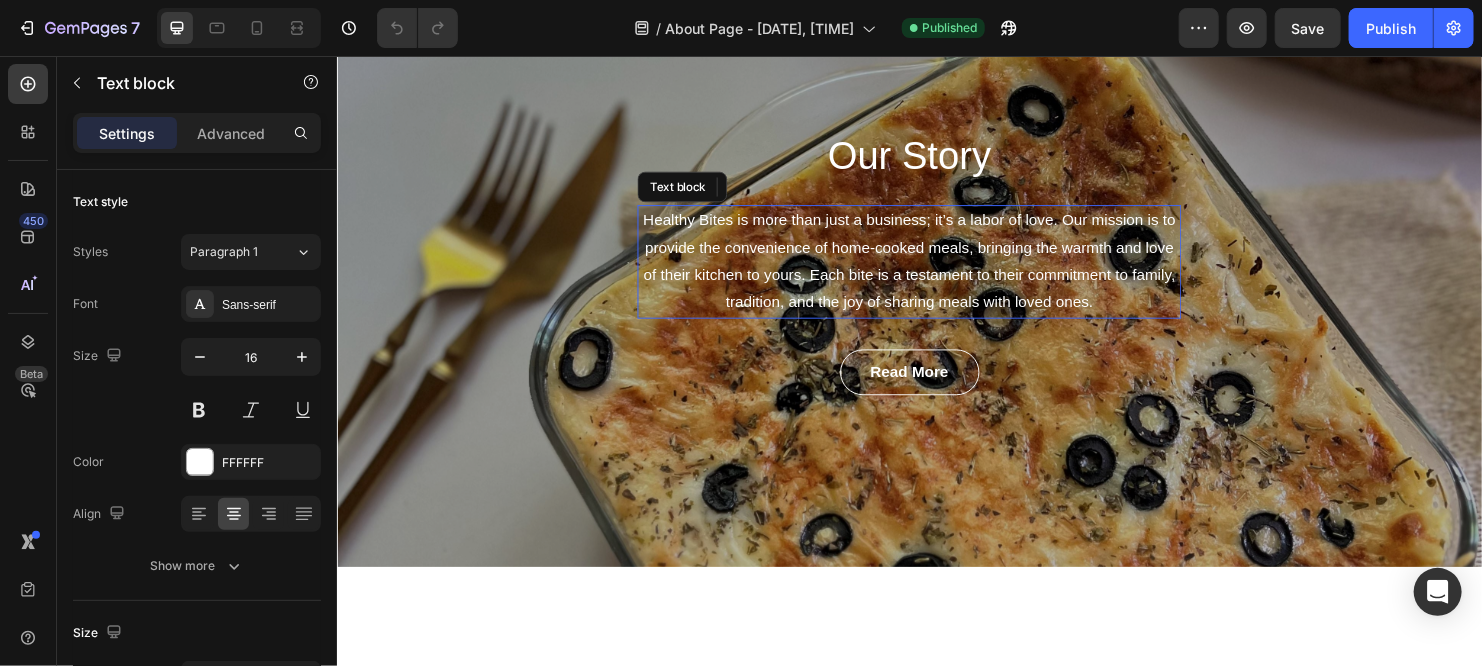 click on "Healthy Bites is more than just a business; it’s a labor of love. Our mission is to provide the convenience of home-cooked meals, bringing the warmth and love of their kitchen to yours. Each bite is a testament to their commitment to family, tradition, and the joy of sharing meals with loved ones." at bounding box center [936, 272] 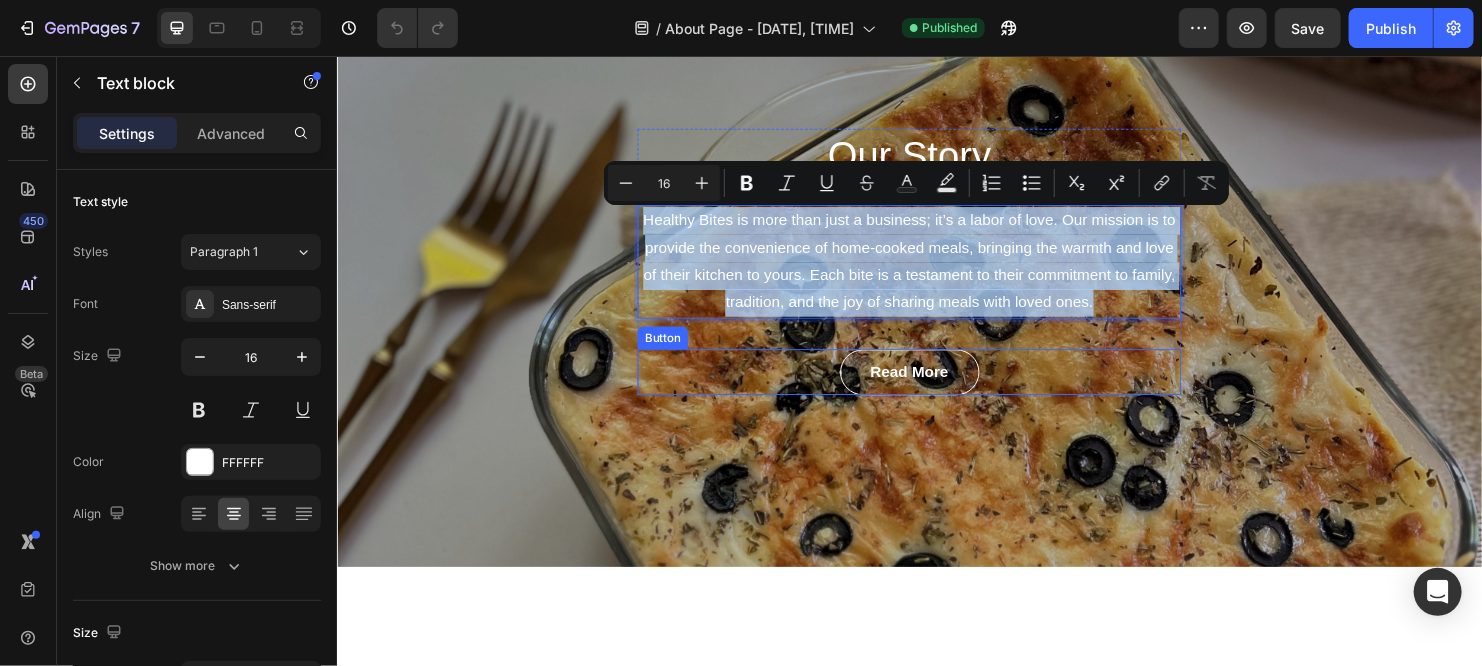 click on "Read More Button" at bounding box center (936, 388) 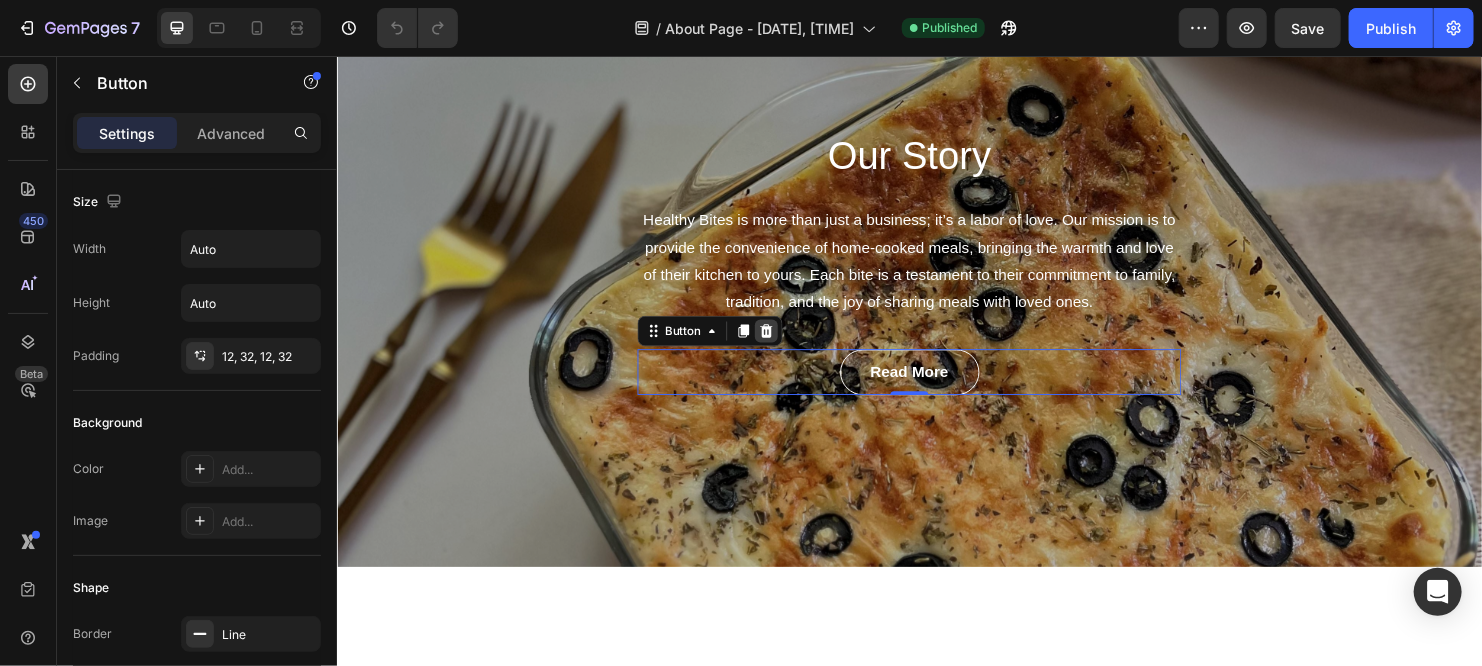 click 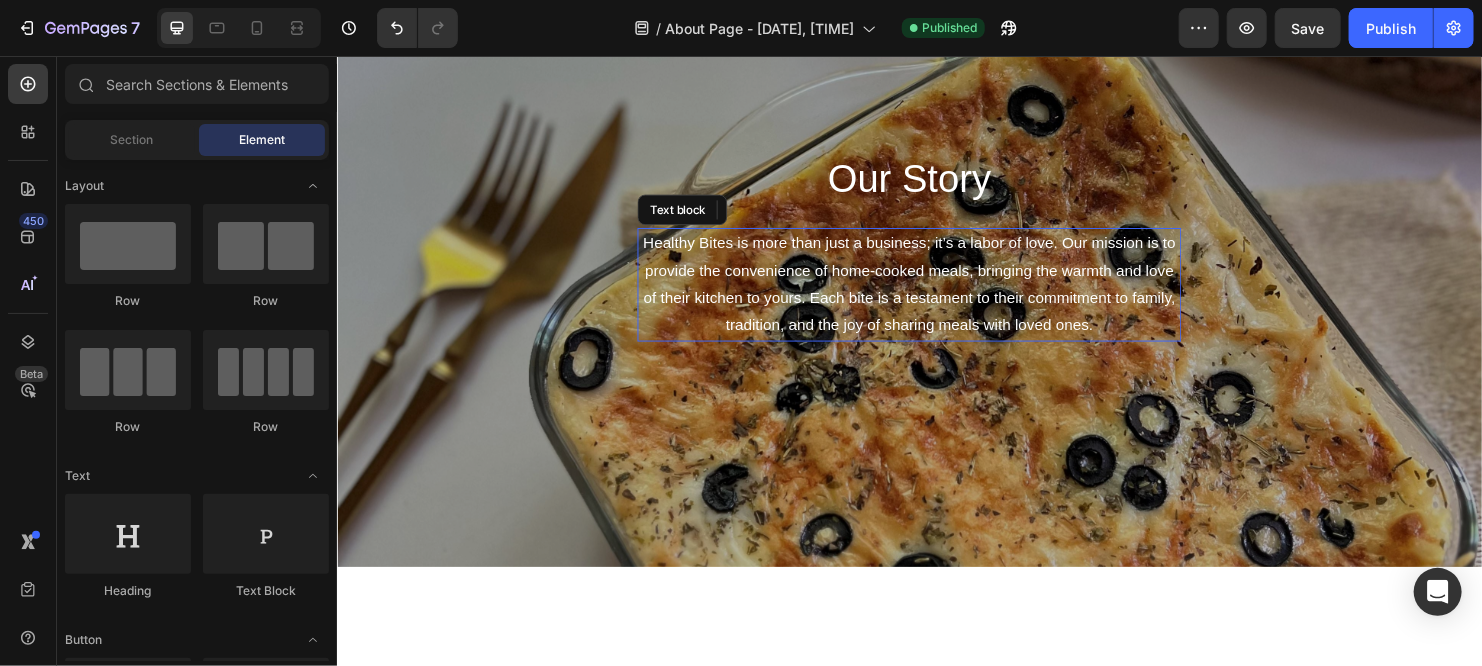 click on "Healthy Bites is more than just a business; it’s a labor of love. Our mission is to provide the convenience of home-cooked meals, bringing the warmth and love of their kitchen to yours. Each bite is a testament to their commitment to family, tradition, and the joy of sharing meals with loved ones." at bounding box center (936, 296) 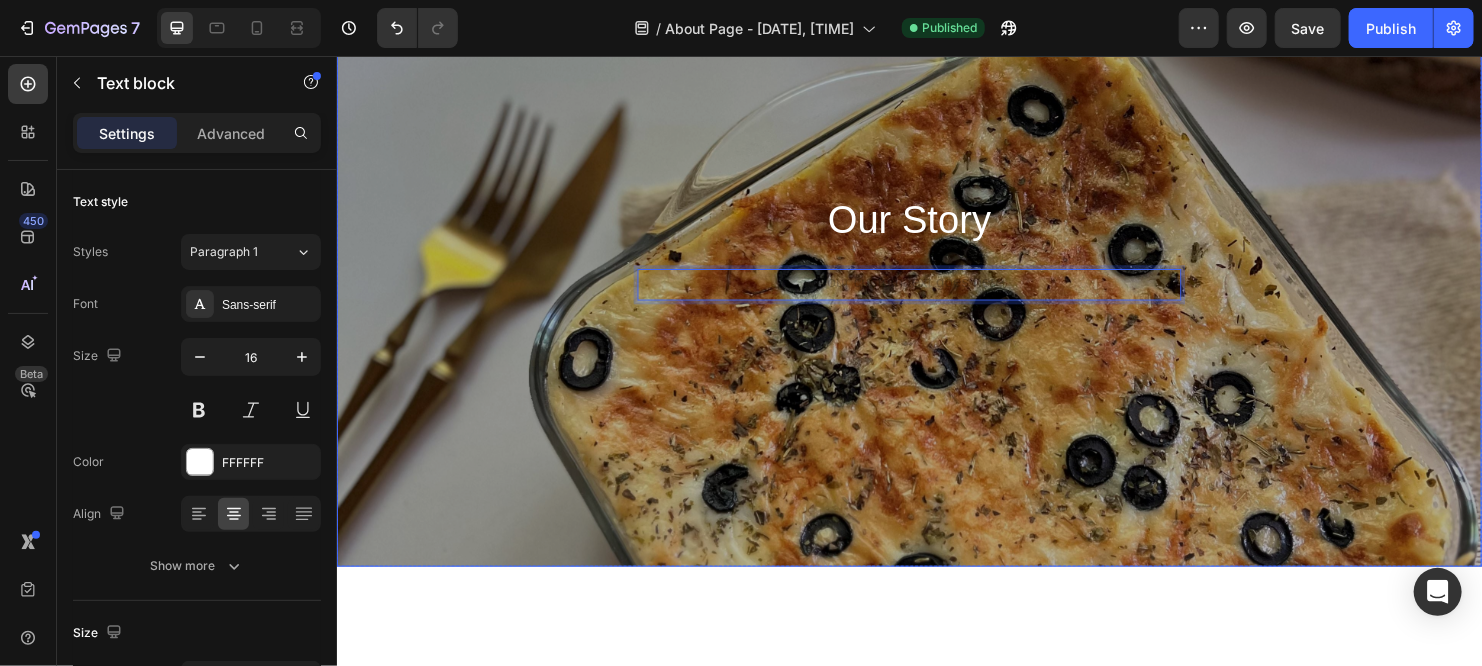click on "Our Story Heading Text block   32 Row" at bounding box center (936, 272) 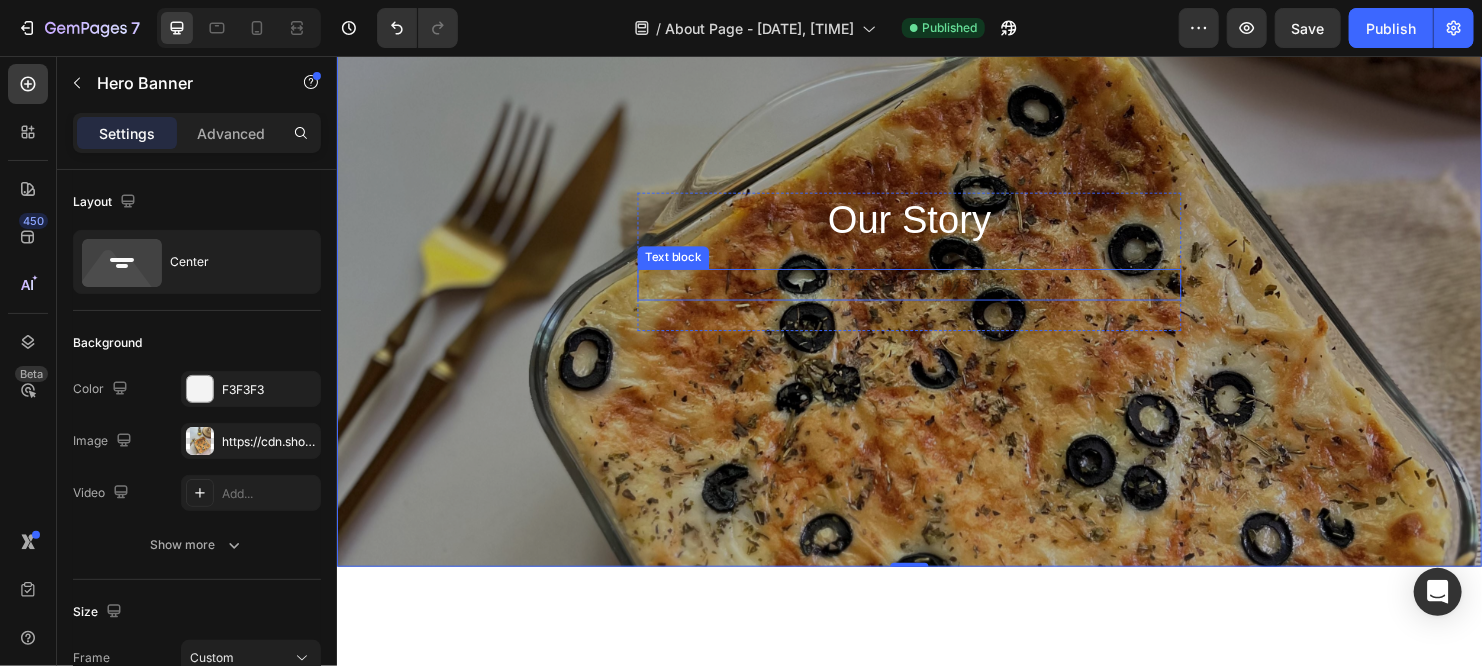 click at bounding box center [936, 296] 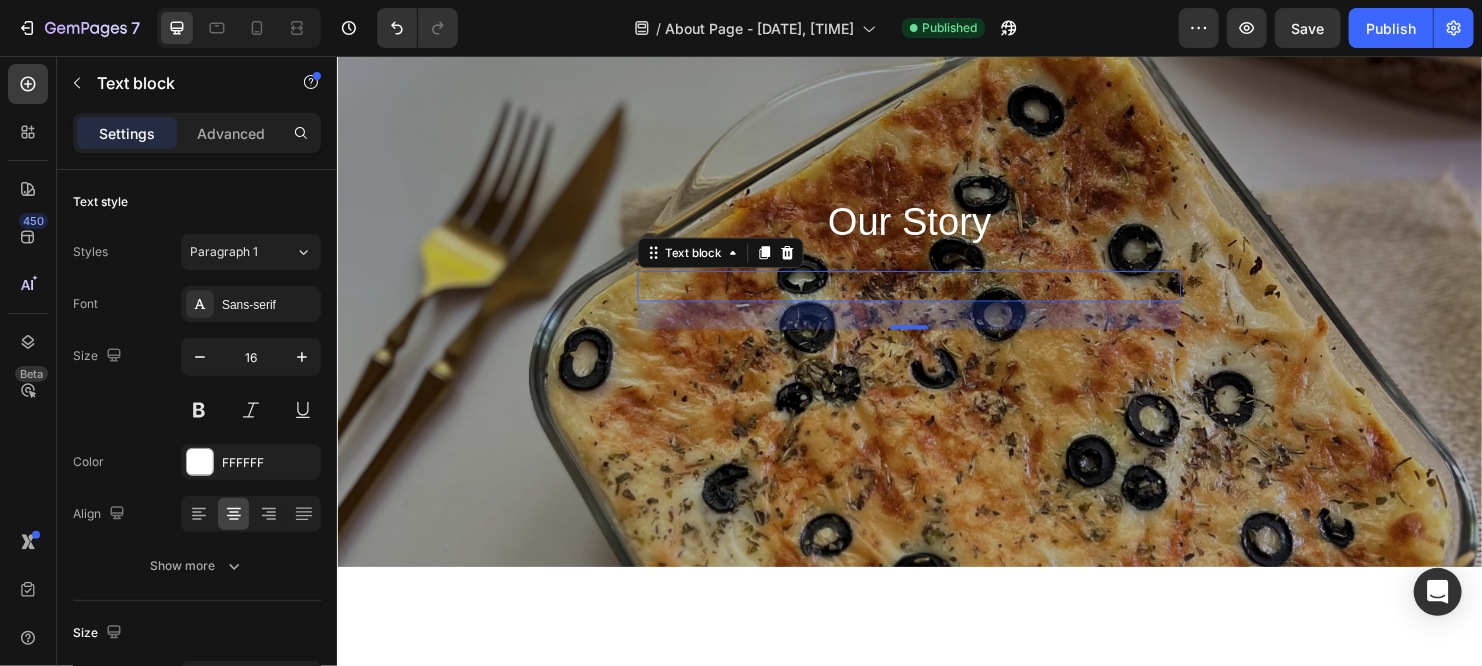 drag, startPoint x: 936, startPoint y: 340, endPoint x: 925, endPoint y: 287, distance: 54.129475 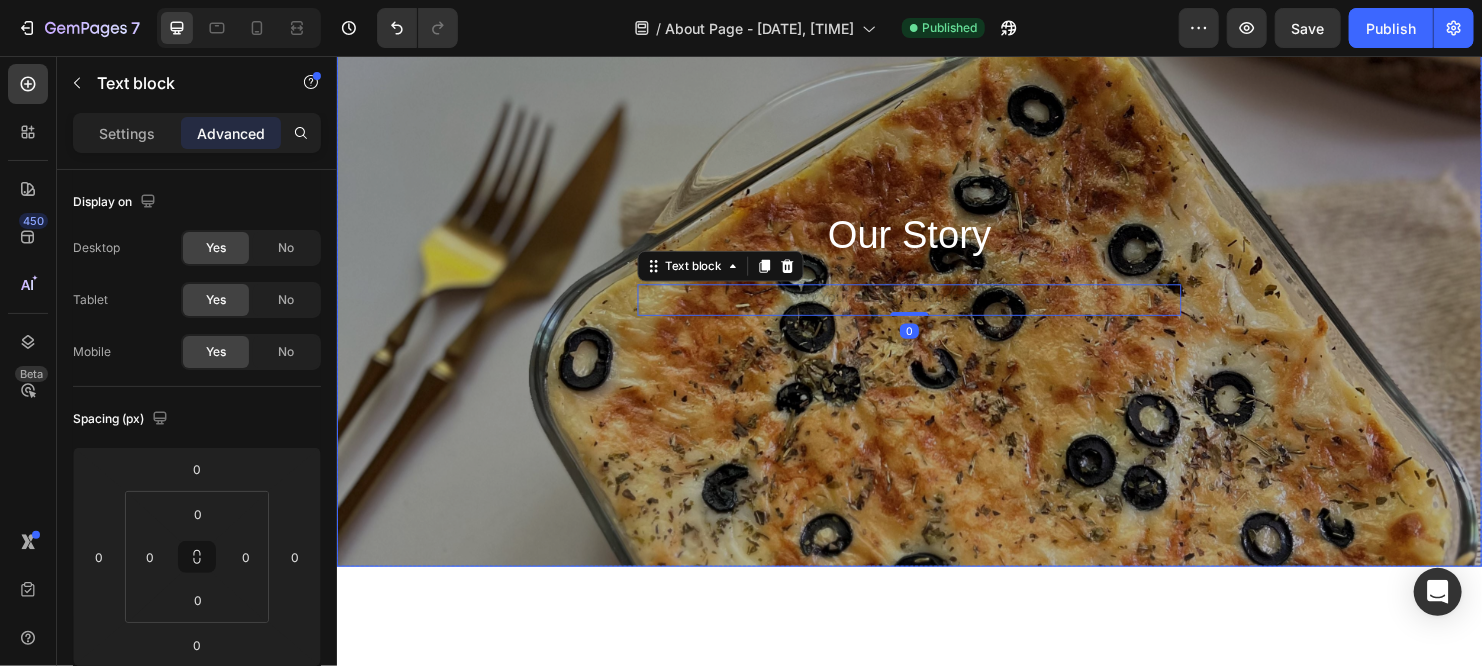 click on "Our Story Heading Text block   0 Row" at bounding box center [936, 272] 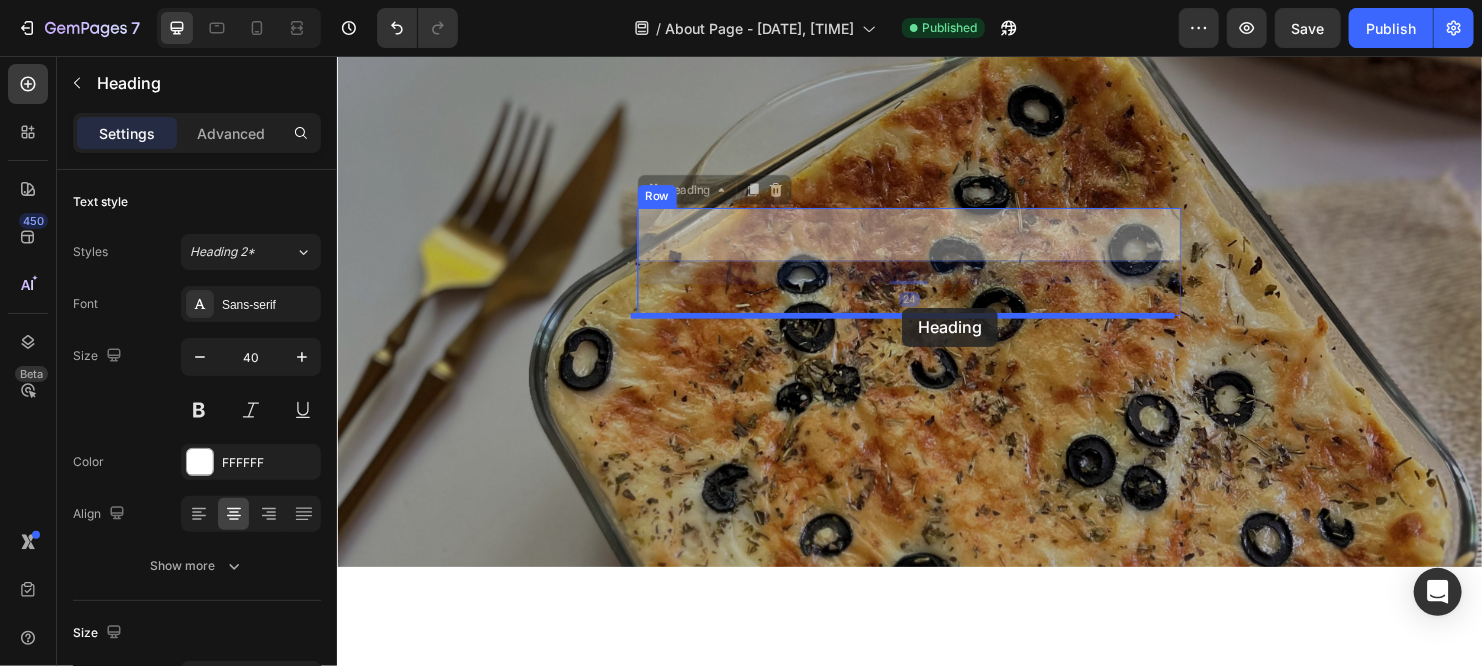 drag, startPoint x: 929, startPoint y: 254, endPoint x: 928, endPoint y: 320, distance: 66.007576 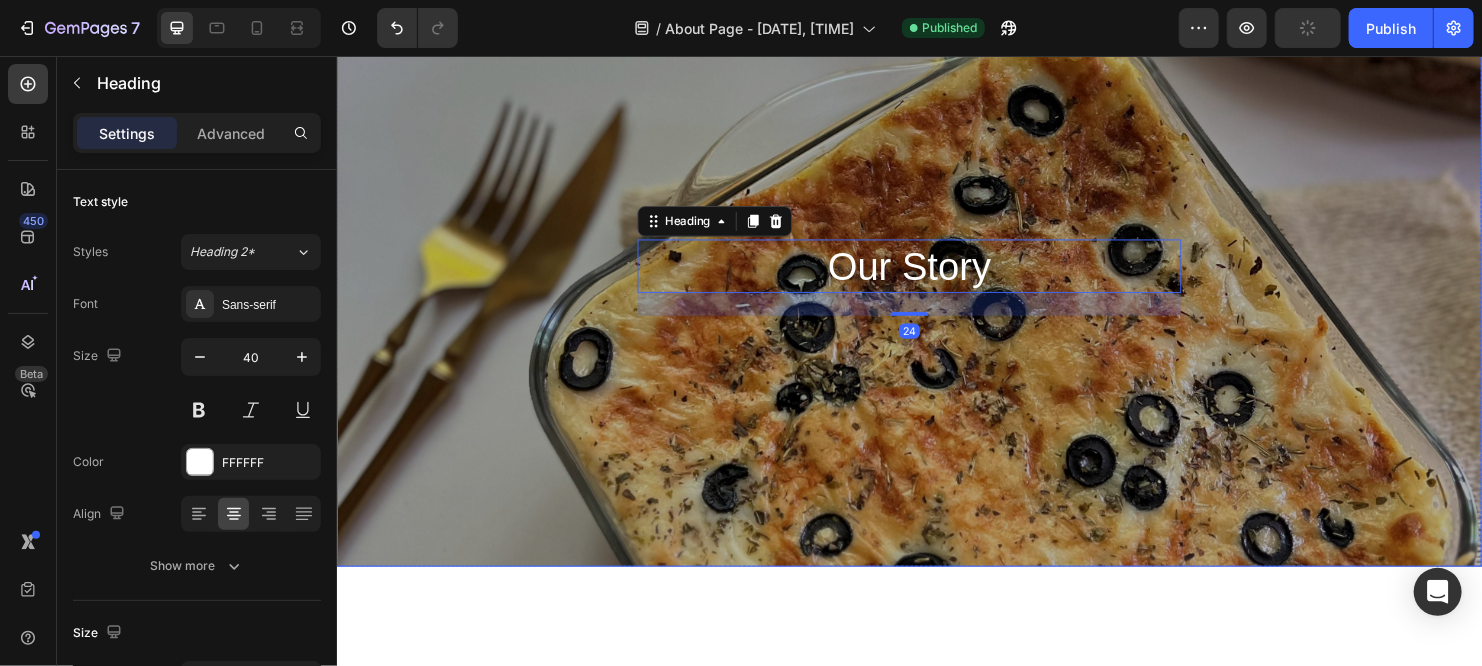 click on "Text block Our Story Heading   24 Row" at bounding box center [936, 272] 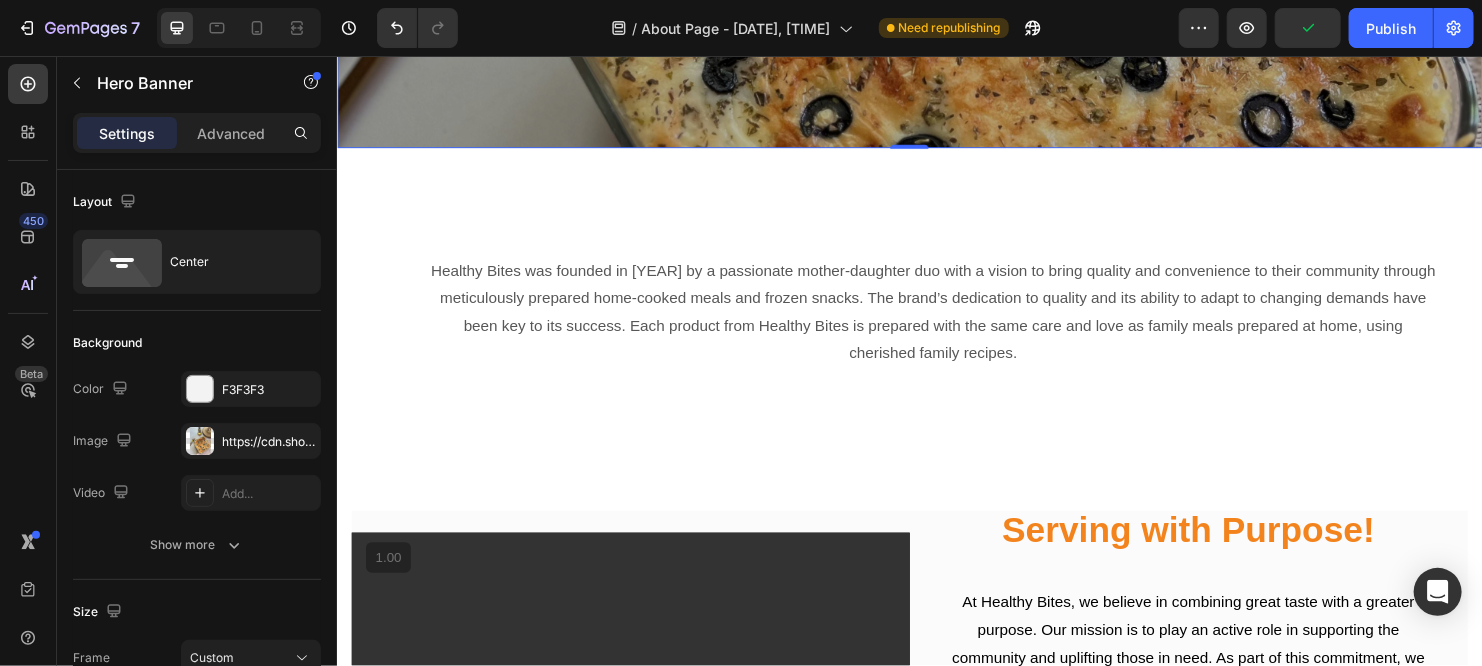 scroll, scrollTop: 584, scrollLeft: 0, axis: vertical 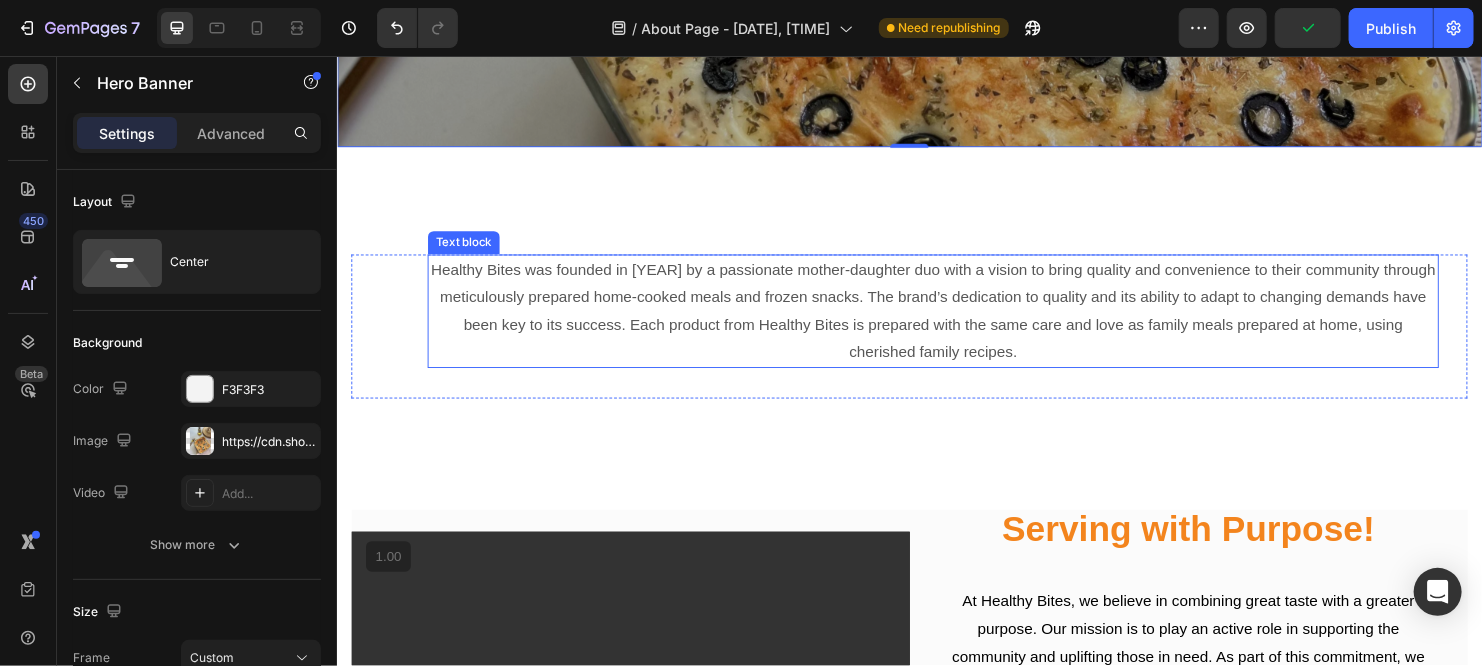 click on "Healthy Bites was founded in 2012 by a passionate mother-daughter duo with a vision to bring quality and convenience to their community through meticulously prepared home-cooked meals and frozen snacks. The brand’s dedication to quality and its ability to adapt to changing demands have been key to its success. Each product from Healthy Bites is prepared with the same care and love as family meals prepared at home, using cherished family recipes." at bounding box center (961, 323) 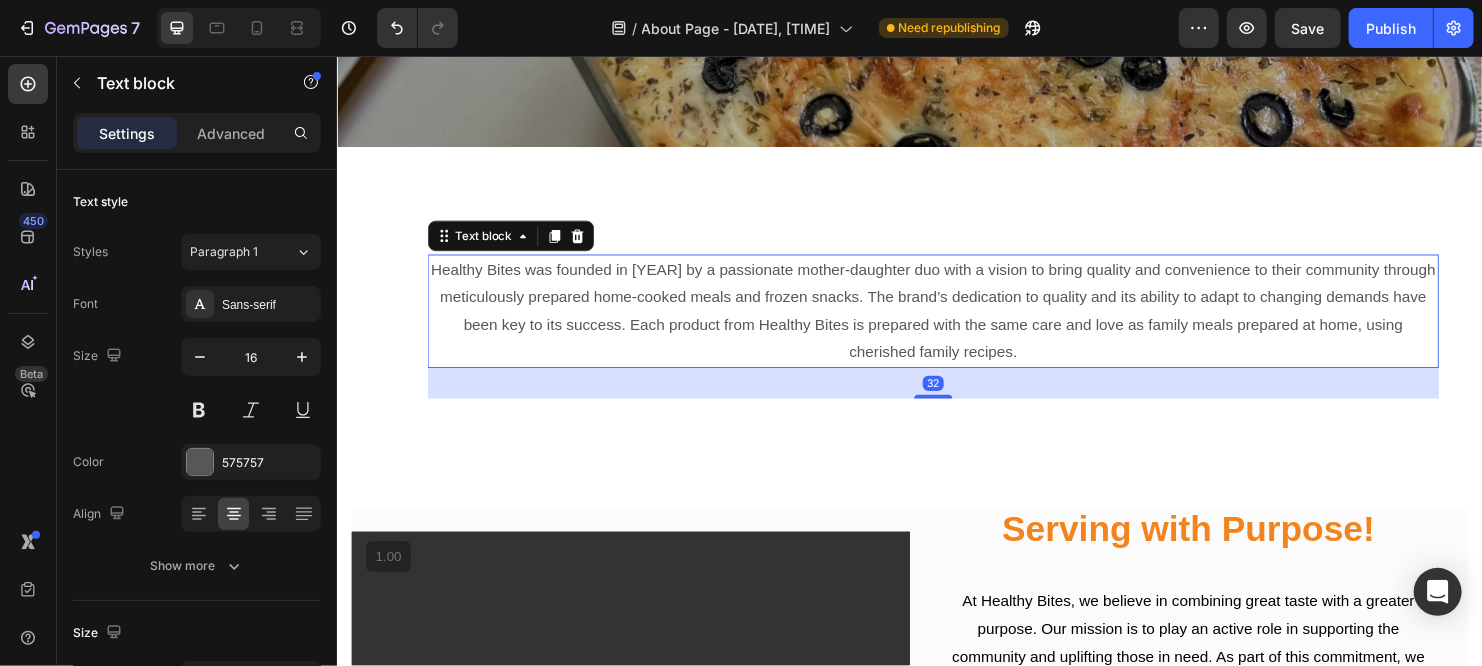 click on "Healthy Bites was founded in 2012 by a passionate mother-daughter duo with a vision to bring quality and convenience to their community through meticulously prepared home-cooked meals and frozen snacks. The brand’s dedication to quality and its ability to adapt to changing demands have been key to its success. Each product from Healthy Bites is prepared with the same care and love as family meals prepared at home, using cherished family recipes." at bounding box center (961, 323) 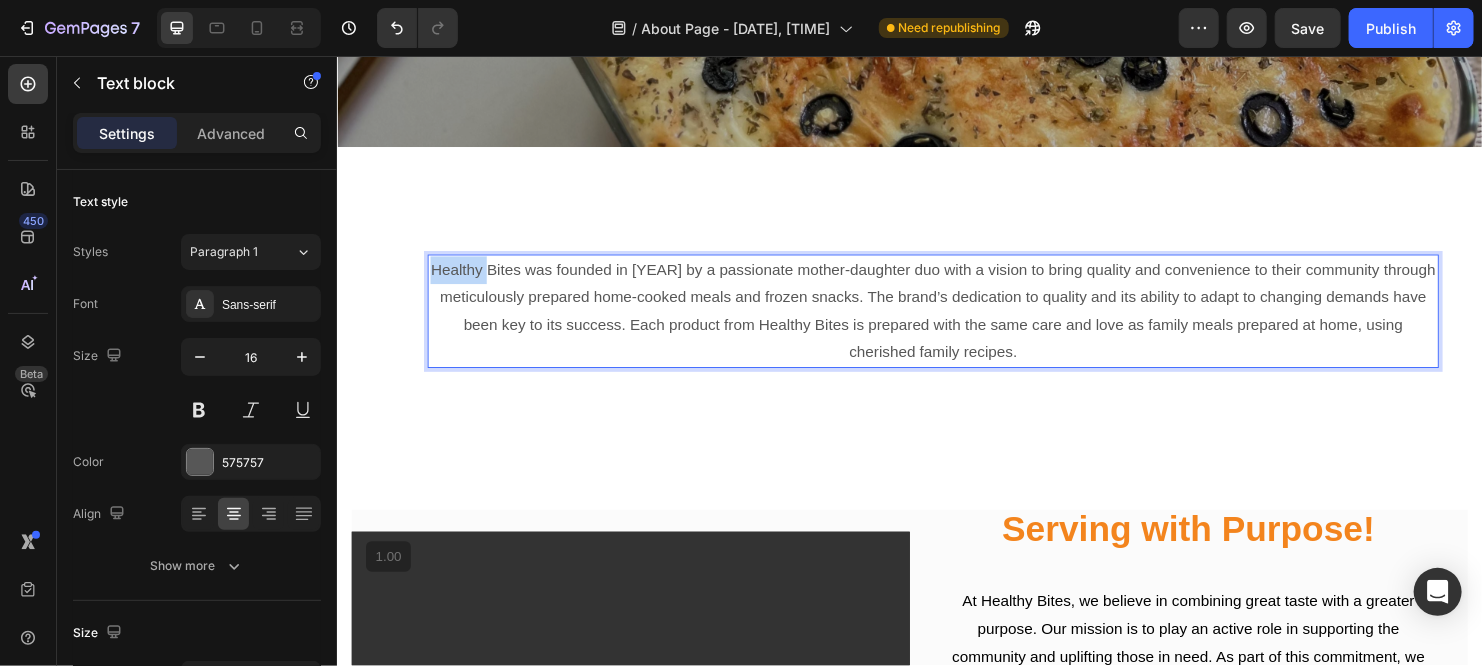 click on "Healthy Bites was founded in 2012 by a passionate mother-daughter duo with a vision to bring quality and convenience to their community through meticulously prepared home-cooked meals and frozen snacks. The brand’s dedication to quality and its ability to adapt to changing demands have been key to its success. Each product from Healthy Bites is prepared with the same care and love as family meals prepared at home, using cherished family recipes." at bounding box center [961, 323] 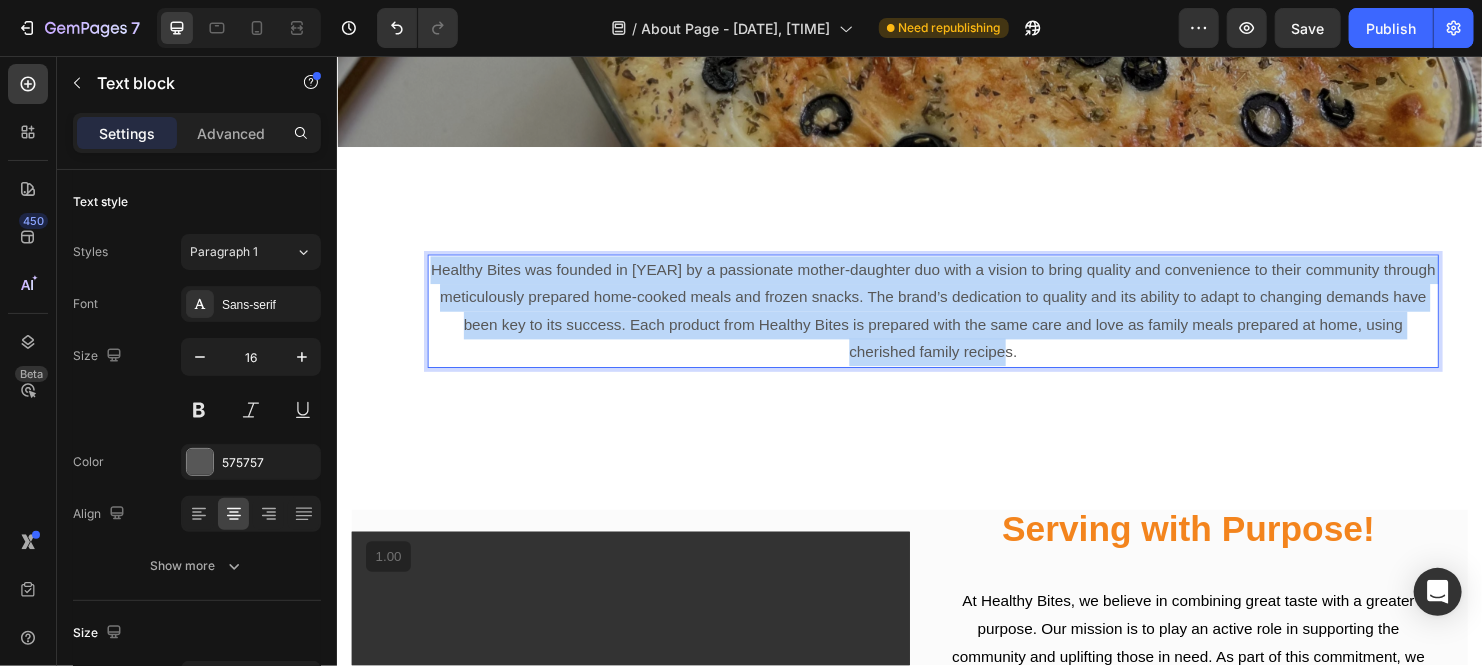 click on "Healthy Bites was founded in 2012 by a passionate mother-daughter duo with a vision to bring quality and convenience to their community through meticulously prepared home-cooked meals and frozen snacks. The brand’s dedication to quality and its ability to adapt to changing demands have been key to its success. Each product from Healthy Bites is prepared with the same care and love as family meals prepared at home, using cherished family recipes." at bounding box center [961, 323] 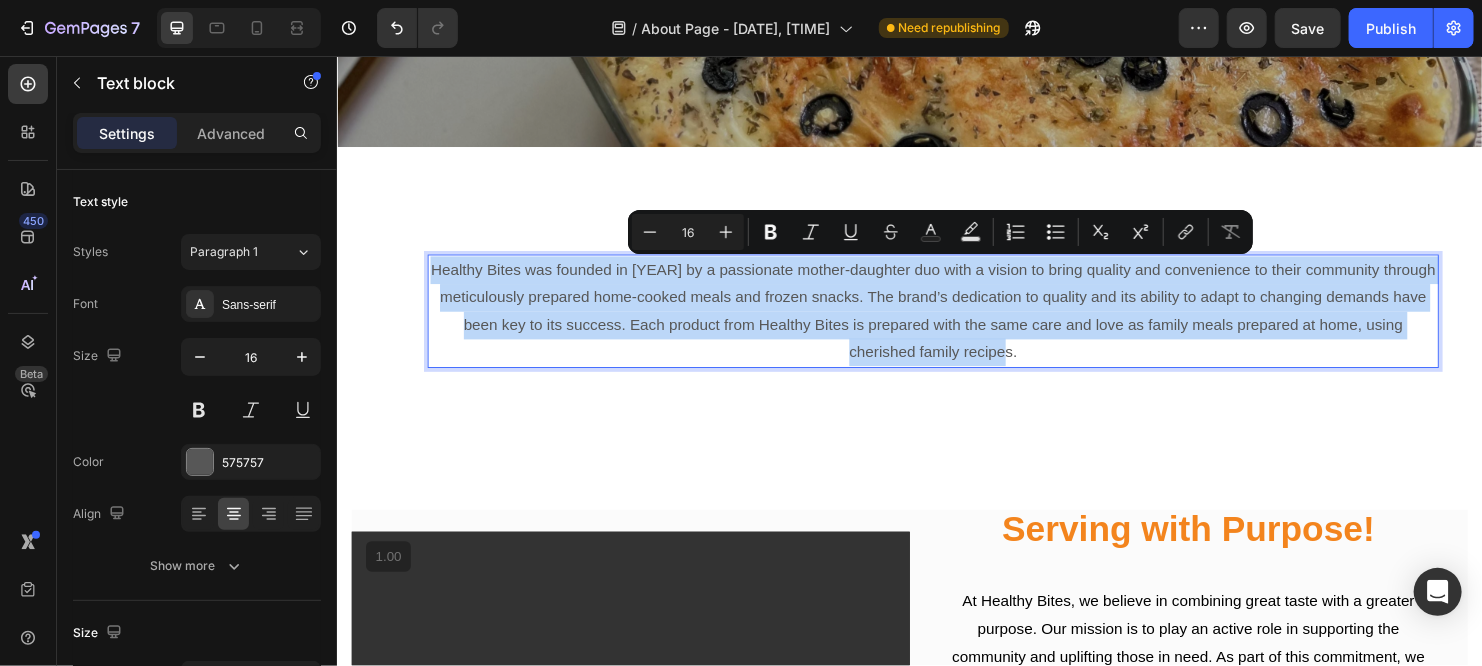 click on "Healthy Bites was founded in 2012 by a passionate mother-daughter duo with a vision to bring quality and convenience to their community through meticulously prepared home-cooked meals and frozen snacks. The brand’s dedication to quality and its ability to adapt to changing demands have been key to its success. Each product from Healthy Bites is prepared with the same care and love as family meals prepared at home, using cherished family recipes." at bounding box center (961, 323) 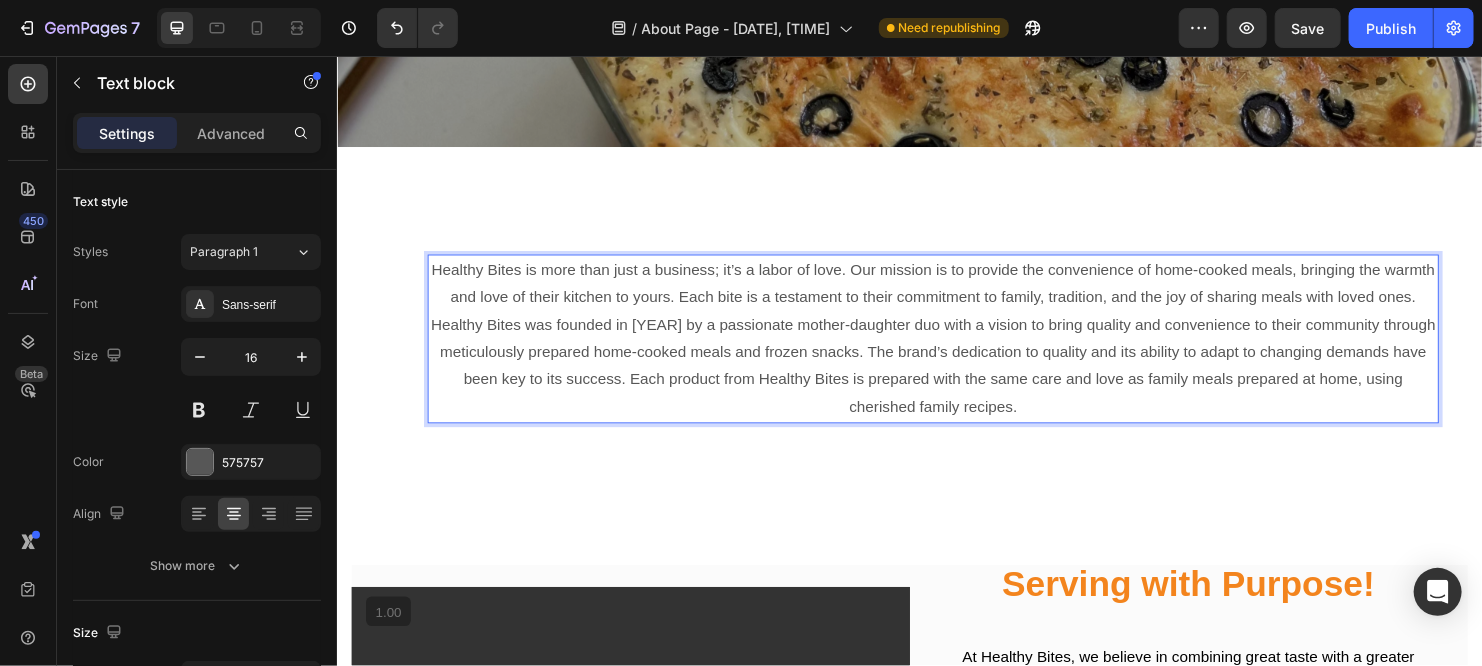 click on "⁠⁠⁠⁠⁠⁠⁠Healthy Bites is more than just a business; it’s a labor of love. Our mission is to provide the convenience of home-cooked meals, bringing the warmth and love of their kitchen to yours. Each bite is a testament to their commitment to family, tradition, and the joy of sharing meals with loved ones. Healthy Bites was founded in 2012 by a passionate mother-daughter duo with a vision to bring quality and convenience to their community through meticulously prepared home-cooked meals and frozen snacks. The brand’s dedication to quality and its ability to adapt to changing demands have been key to its success. Each product from Healthy Bites is prepared with the same care and love as family meals prepared at home, using cherished family recipes." at bounding box center (961, 352) 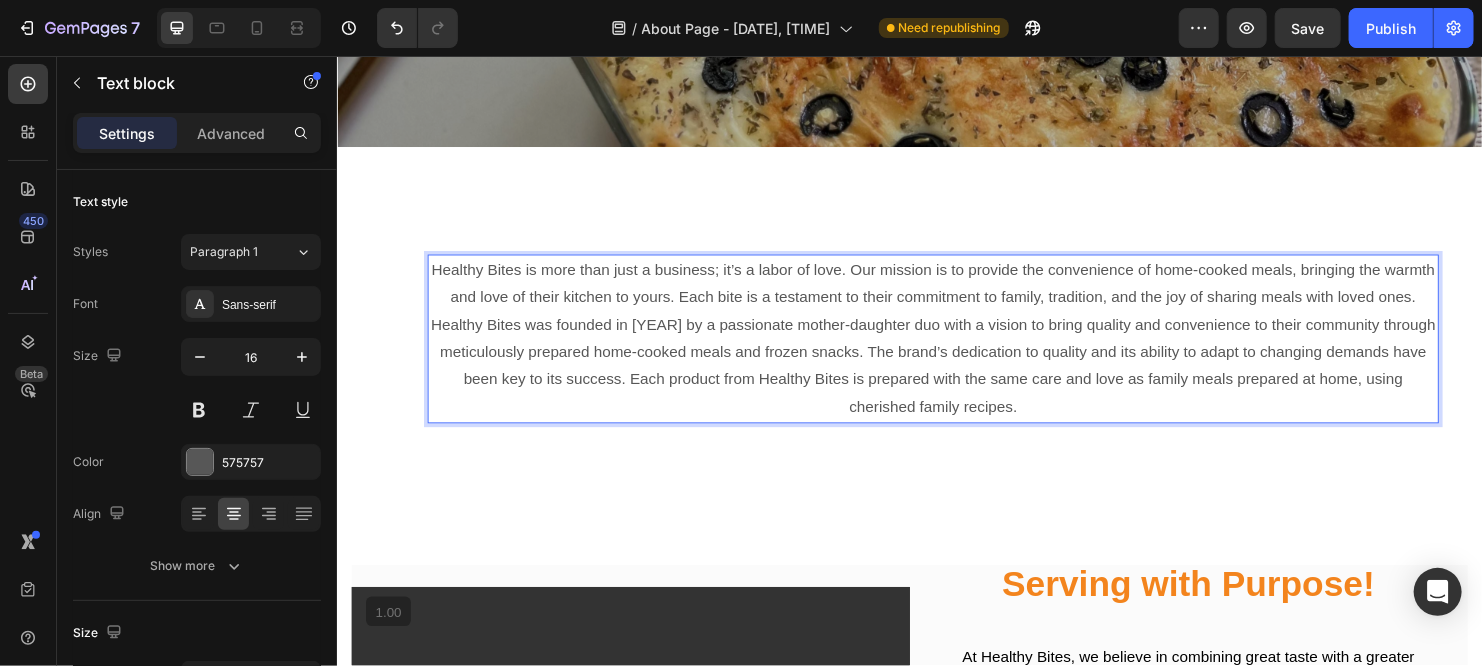 click on "⁠⁠⁠⁠⁠⁠⁠Healthy Bites is more than just a business; it’s a labor of love. Our mission is to provide the convenience of home-cooked meals, bringing the warmth and love of their kitchen to yours. Each bite is a testament to their commitment to family, tradition, and the joy of sharing meals with loved ones. Healthy Bites was founded in 2012 by a passionate mother-daughter duo with a vision to bring quality and convenience to their community through meticulously prepared home-cooked meals and frozen snacks. The brand’s dedication to quality and its ability to adapt to changing demands have been key to its success. Each product from Healthy Bites is prepared with the same care and love as family meals prepared at home, using cherished family recipes." at bounding box center (961, 352) 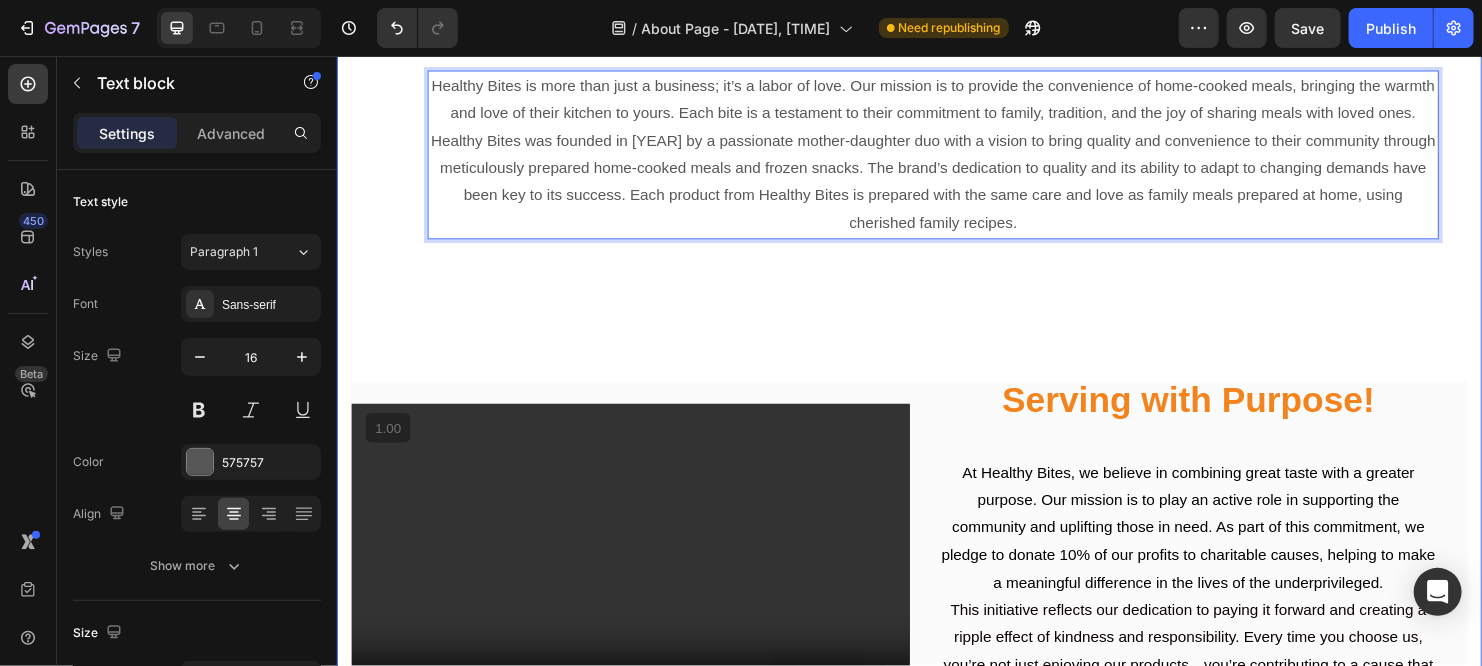 scroll, scrollTop: 506, scrollLeft: 0, axis: vertical 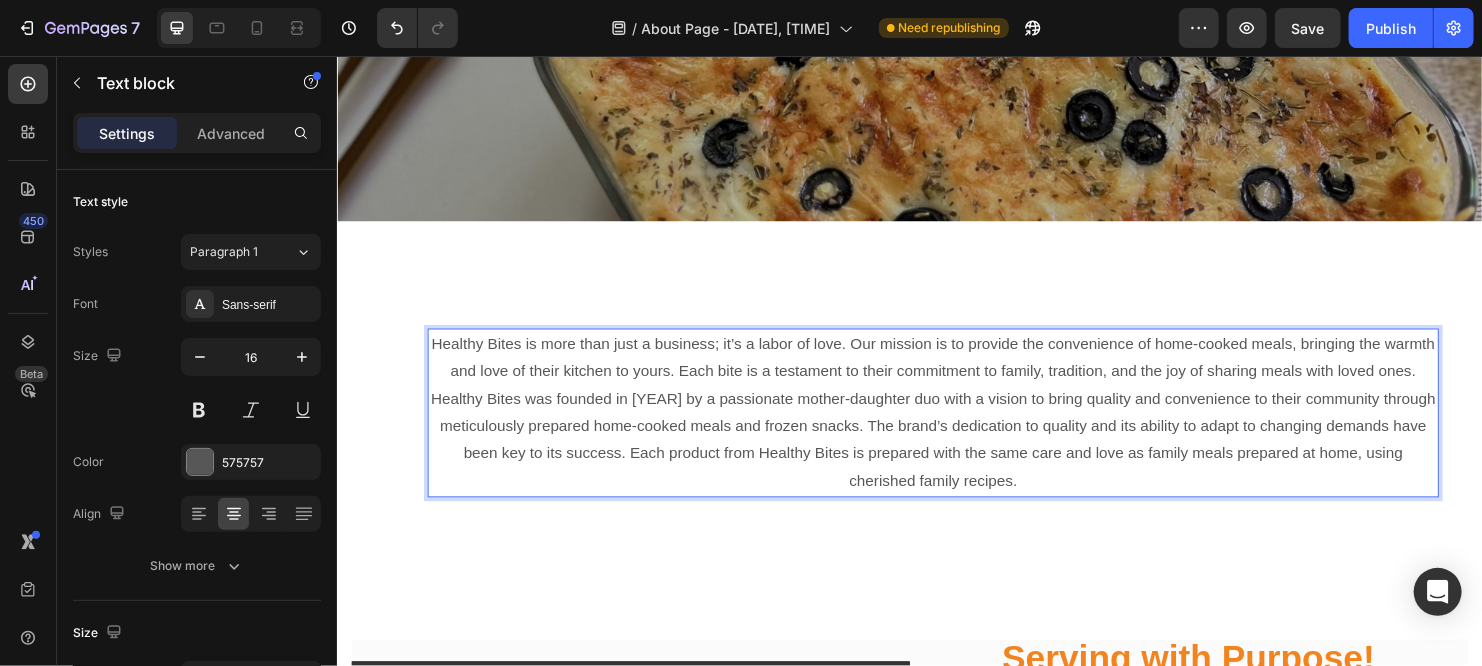 click on "⁠⁠⁠⁠⁠⁠⁠Healthy Bites is more than just a business; it’s a labor of love. Our mission is to provide the convenience of home-cooked meals, bringing the warmth and love of their kitchen to yours. Each bite is a testament to their commitment to family, tradition, and the joy of sharing meals with loved ones. Healthy Bites was founded in 2012 by a passionate mother-daughter duo with a vision to bring quality and convenience to their community through meticulously prepared home-cooked meals and frozen snacks. The brand’s dedication to quality and its ability to adapt to changing demands have been key to its success. Each product from Healthy Bites is prepared with the same care and love as family meals prepared at home, using cherished family recipes." at bounding box center (961, 430) 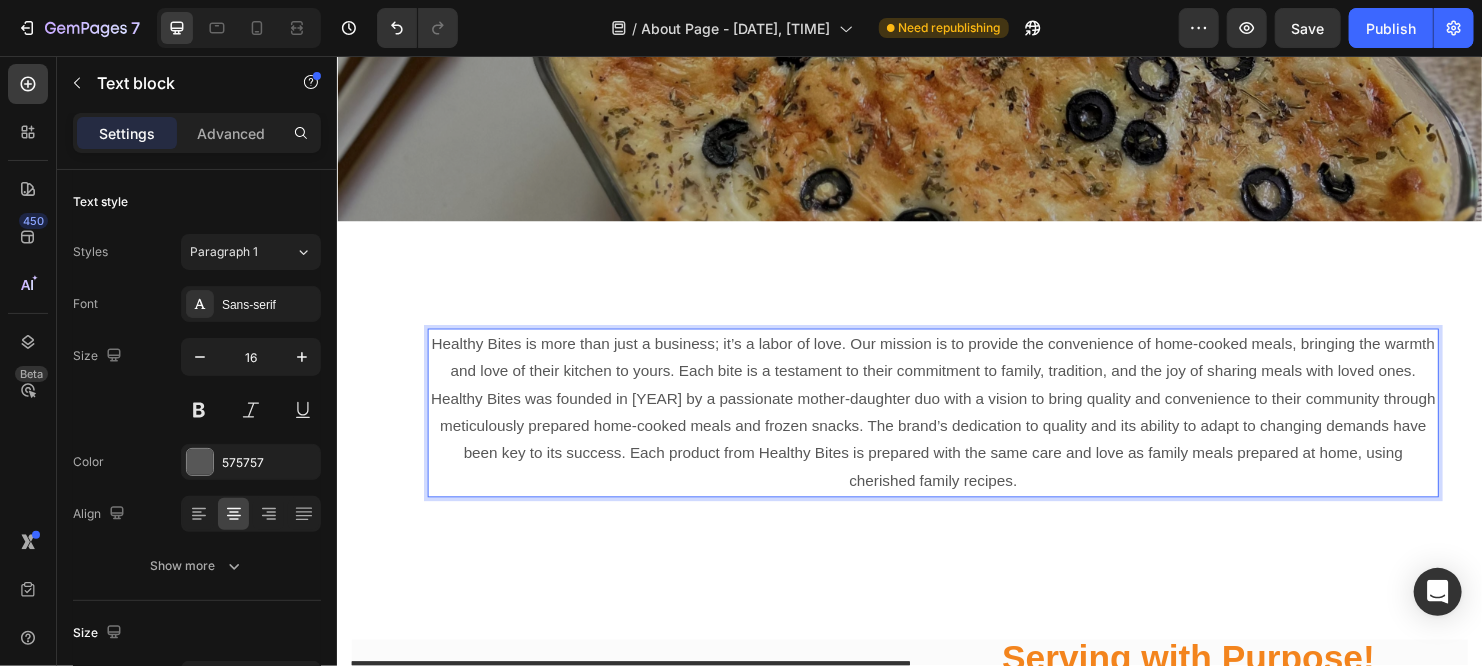 click on "⁠⁠⁠⁠⁠⁠⁠Healthy Bites is more than just a business; it’s a labor of love. Our mission is to provide the convenience of home-cooked meals, bringing the warmth and love of their kitchen to yours. Each bite is a testament to their commitment to family, tradition, and the joy of sharing meals with loved ones. Healthy Bites was founded in 2012 by a passionate mother-daughter duo with a vision to bring quality and convenience to their community through meticulously prepared home-cooked meals and frozen snacks. The brand’s dedication to quality and its ability to adapt to changing demands have been key to its success. Each product from Healthy Bites is prepared with the same care and love as family meals prepared at home, using cherished family recipes." at bounding box center [961, 430] 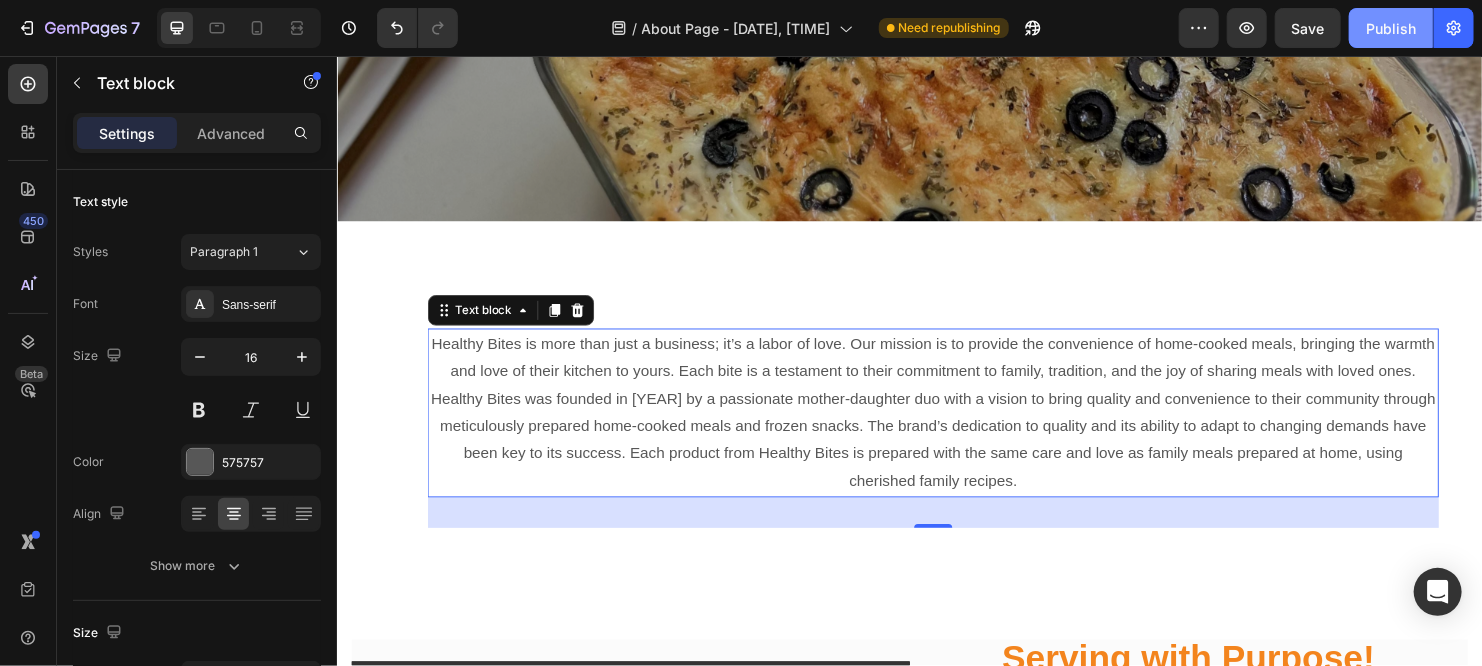 click on "Publish" at bounding box center [1391, 28] 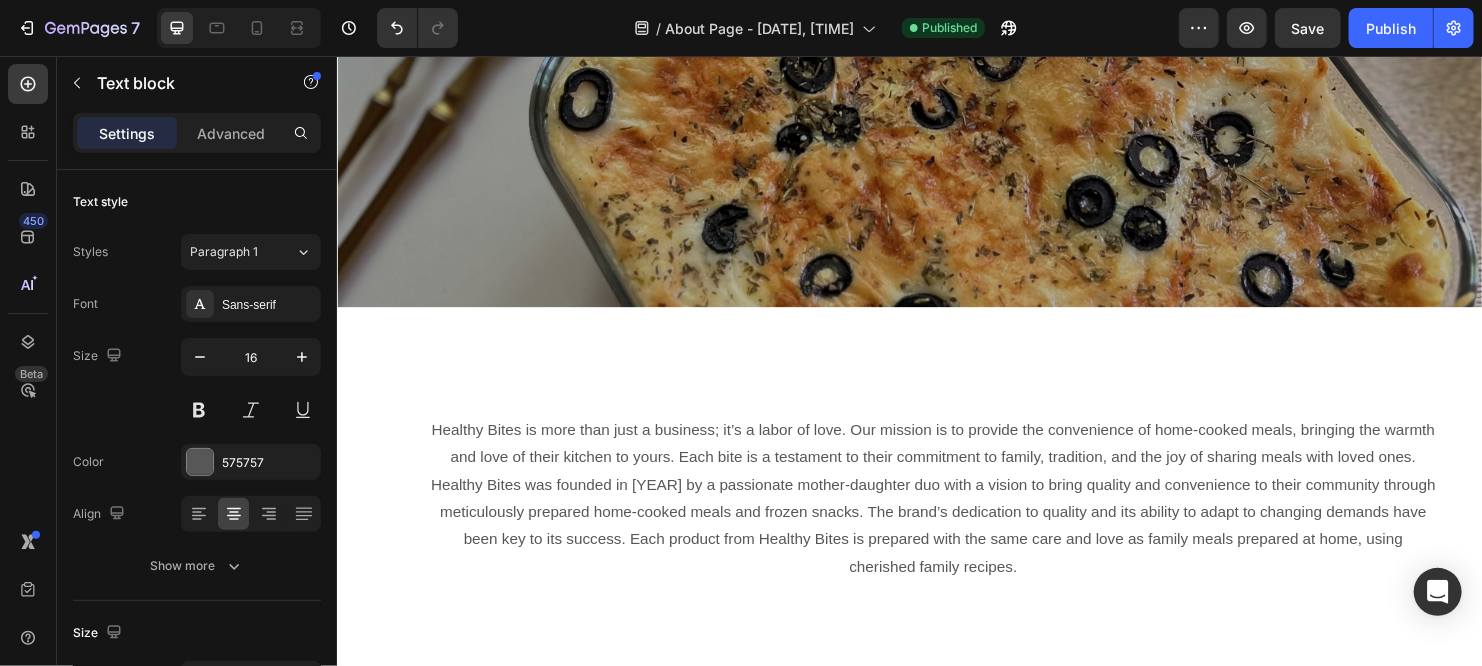 scroll, scrollTop: 412, scrollLeft: 0, axis: vertical 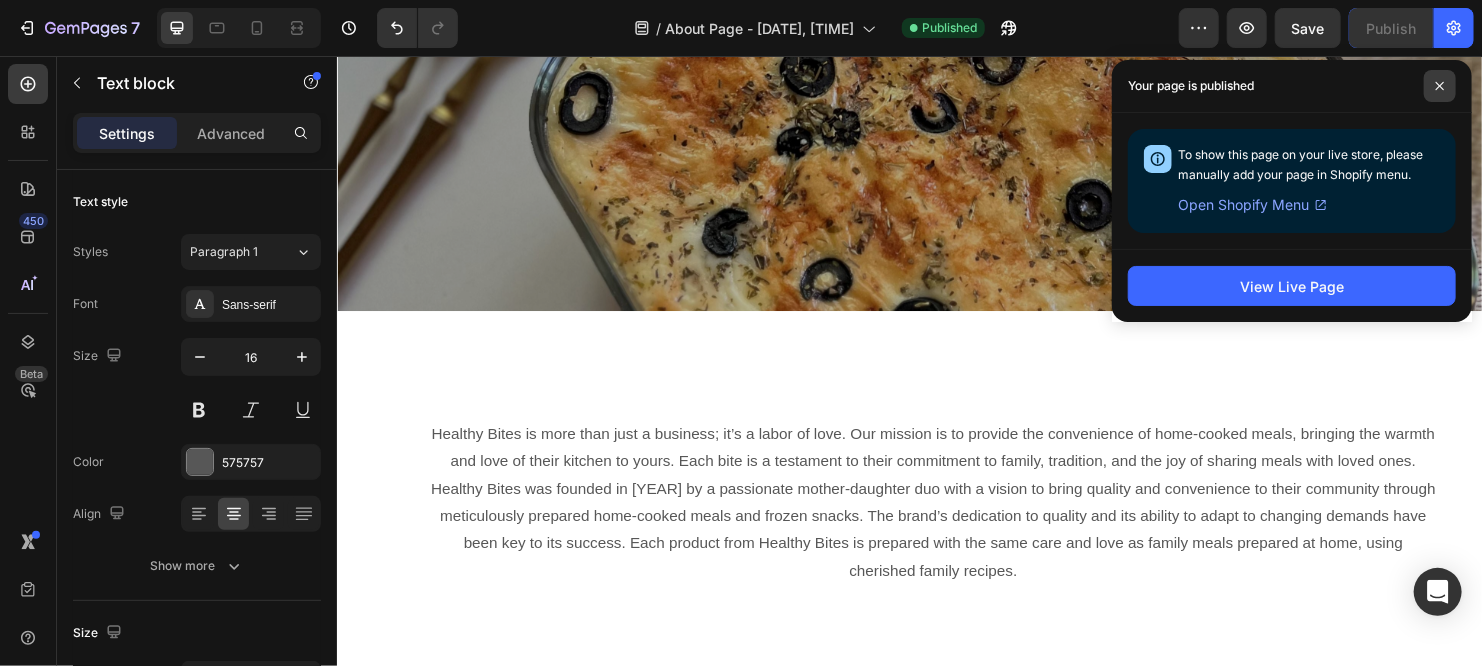 click at bounding box center (1440, 86) 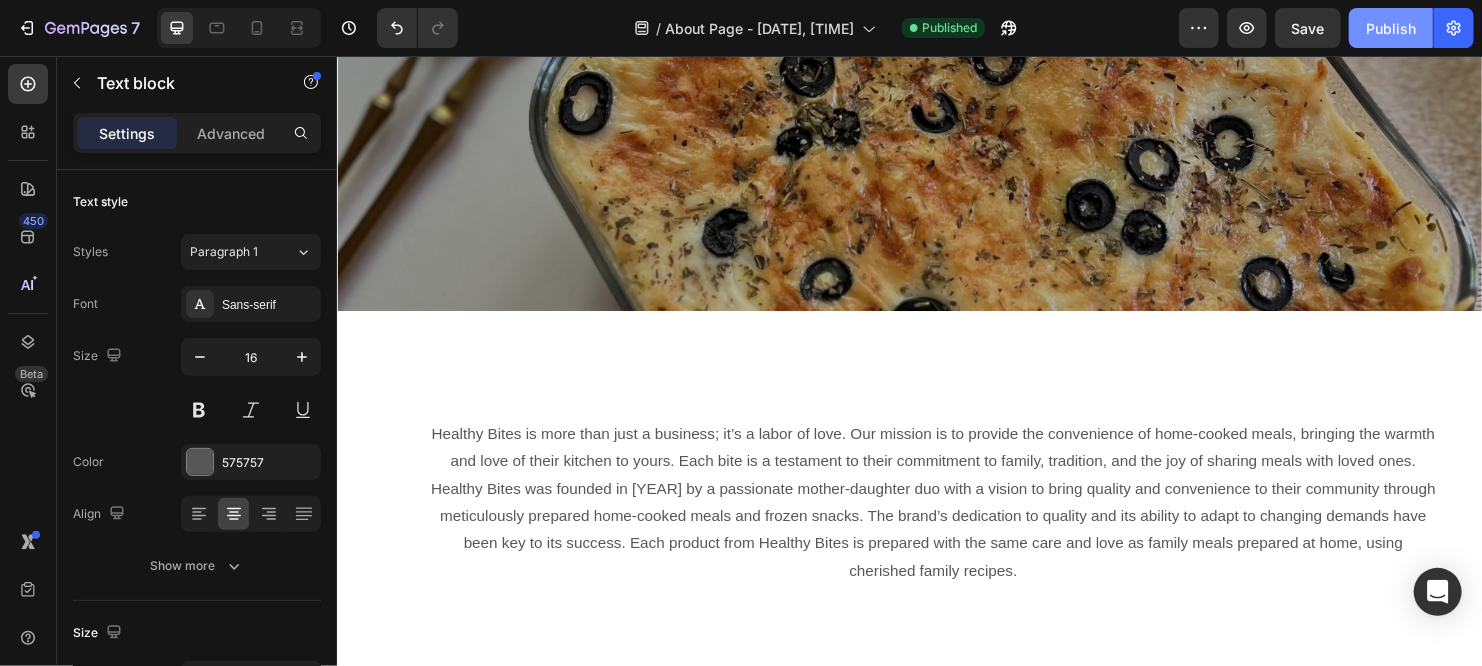 click on "Publish" at bounding box center [1391, 28] 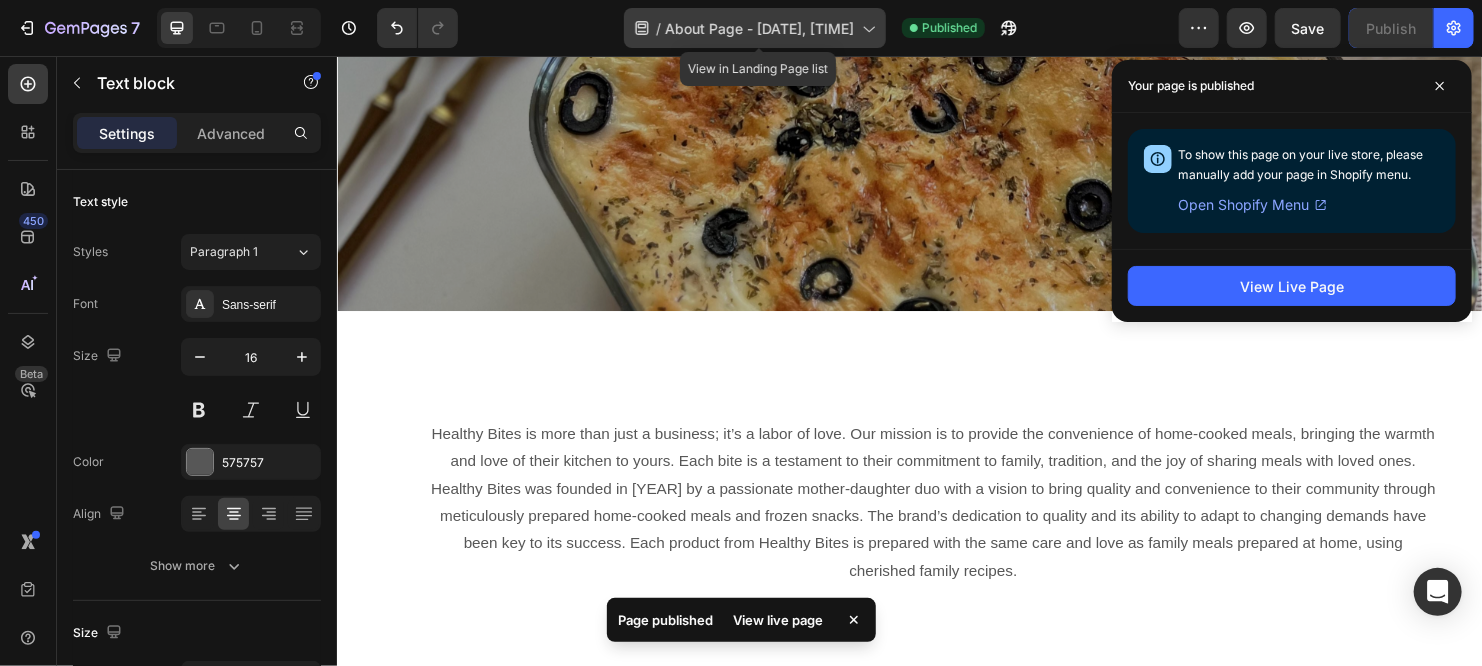 click on "About Page - Apr 17, 21:52:35" at bounding box center (759, 28) 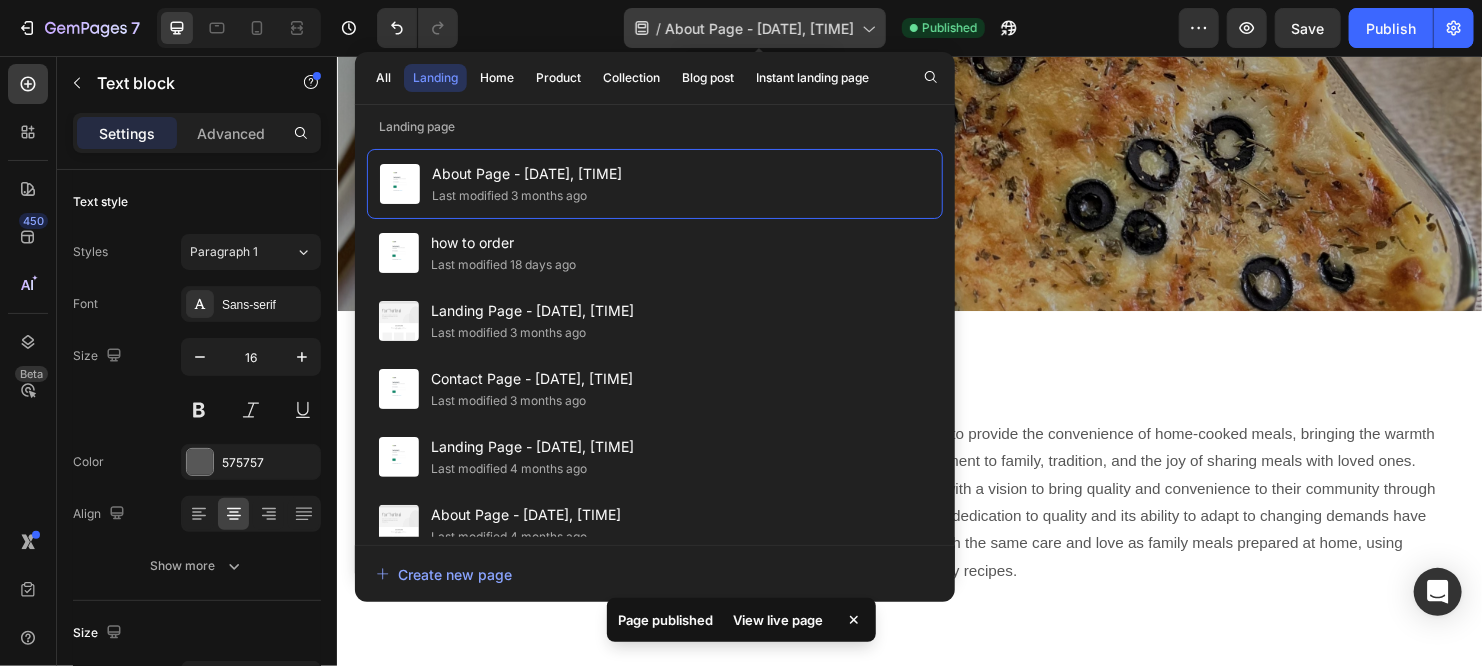 click 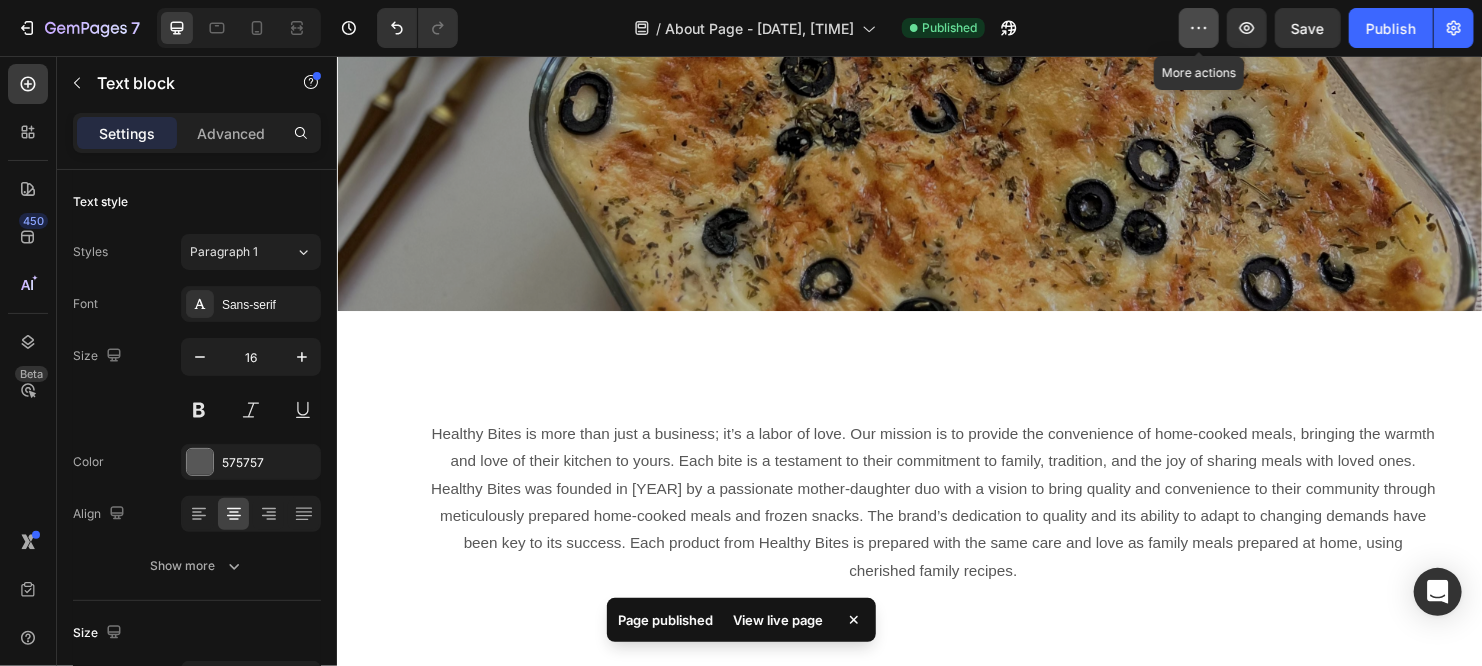 click 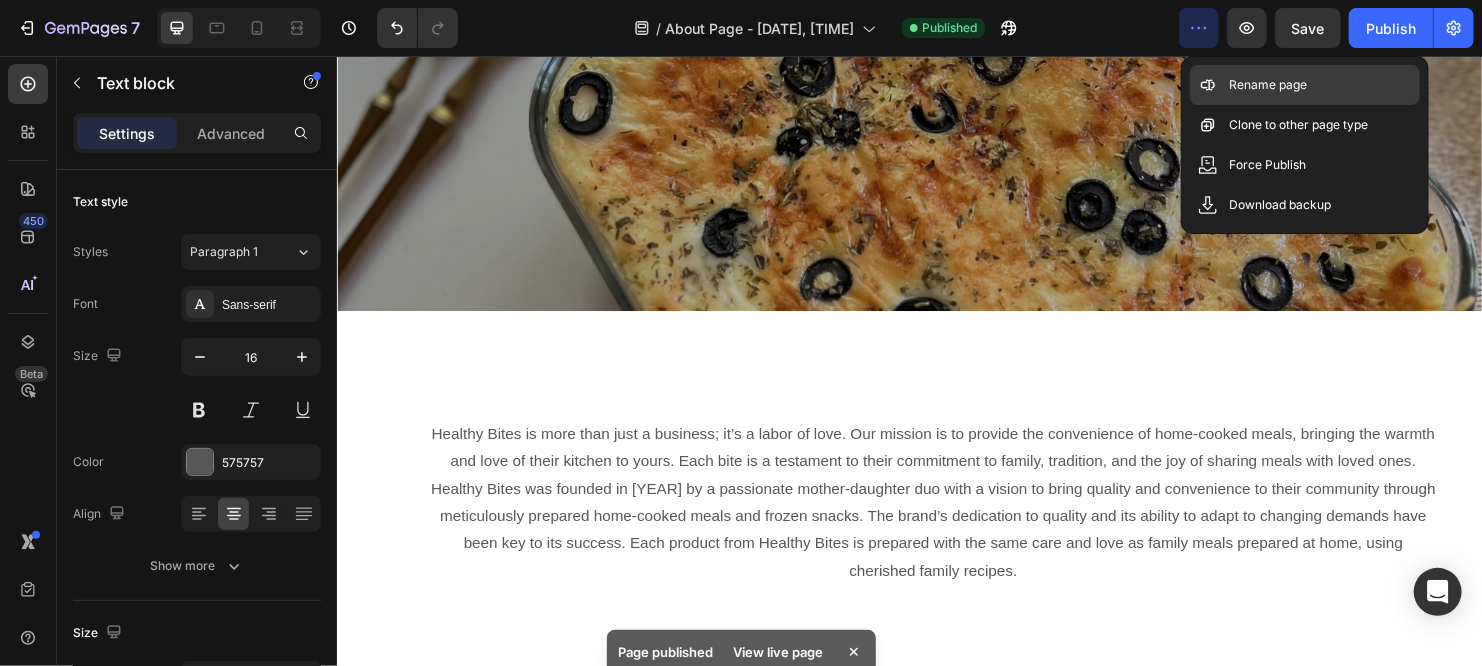 click on "Rename page" at bounding box center (1269, 85) 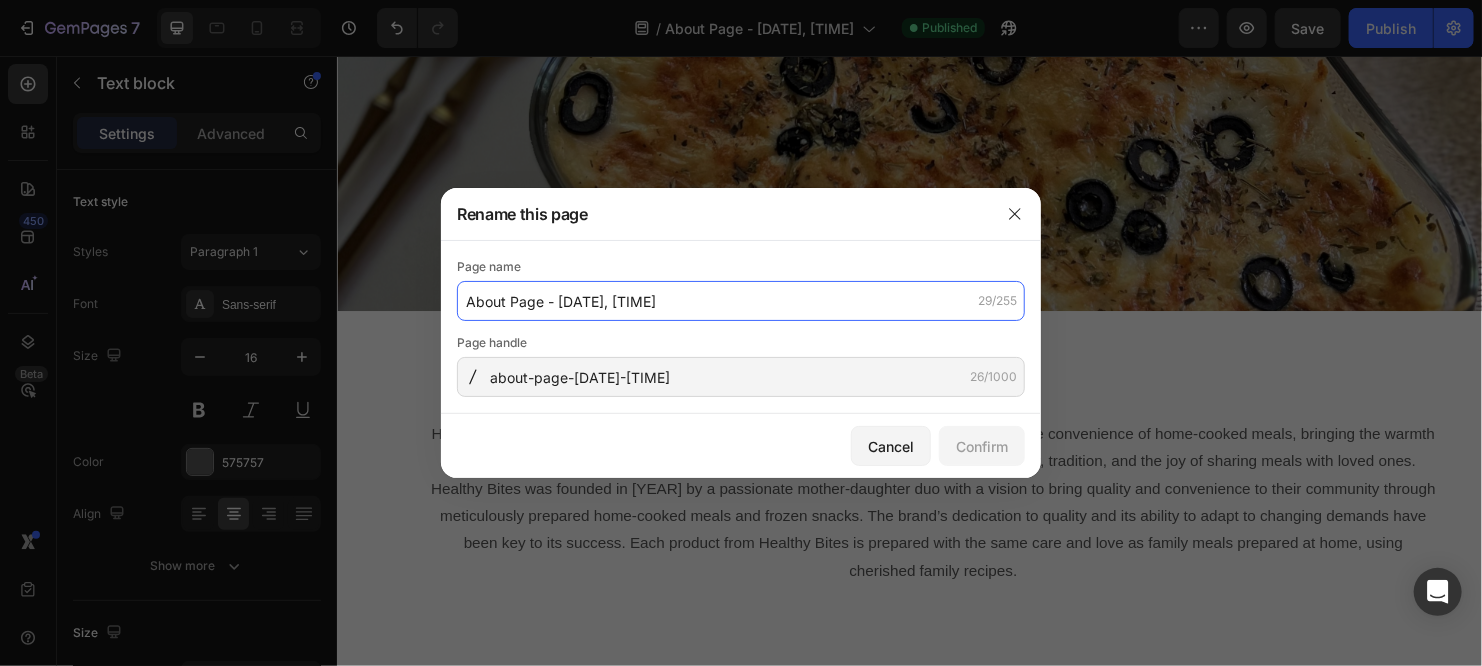 click on "About Page - Apr 17, 21:52:35" 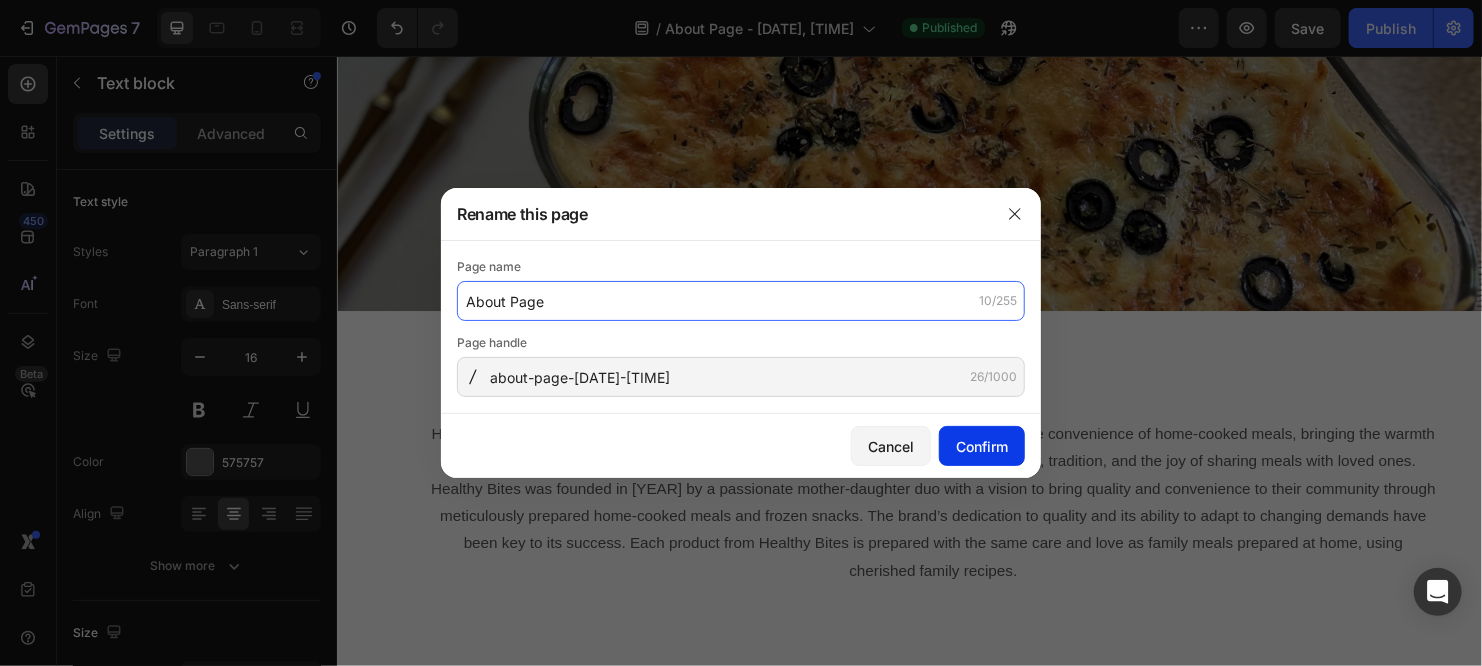 type on "About Page" 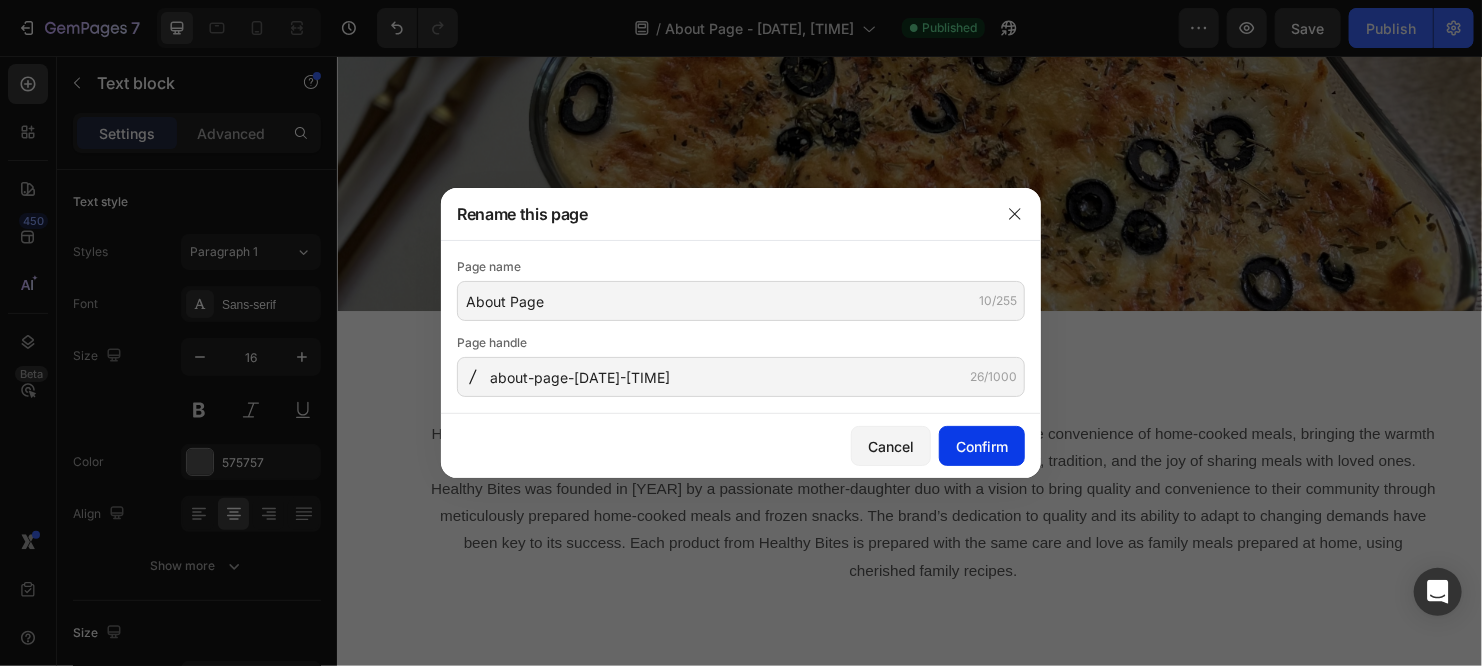 click on "Confirm" at bounding box center [982, 446] 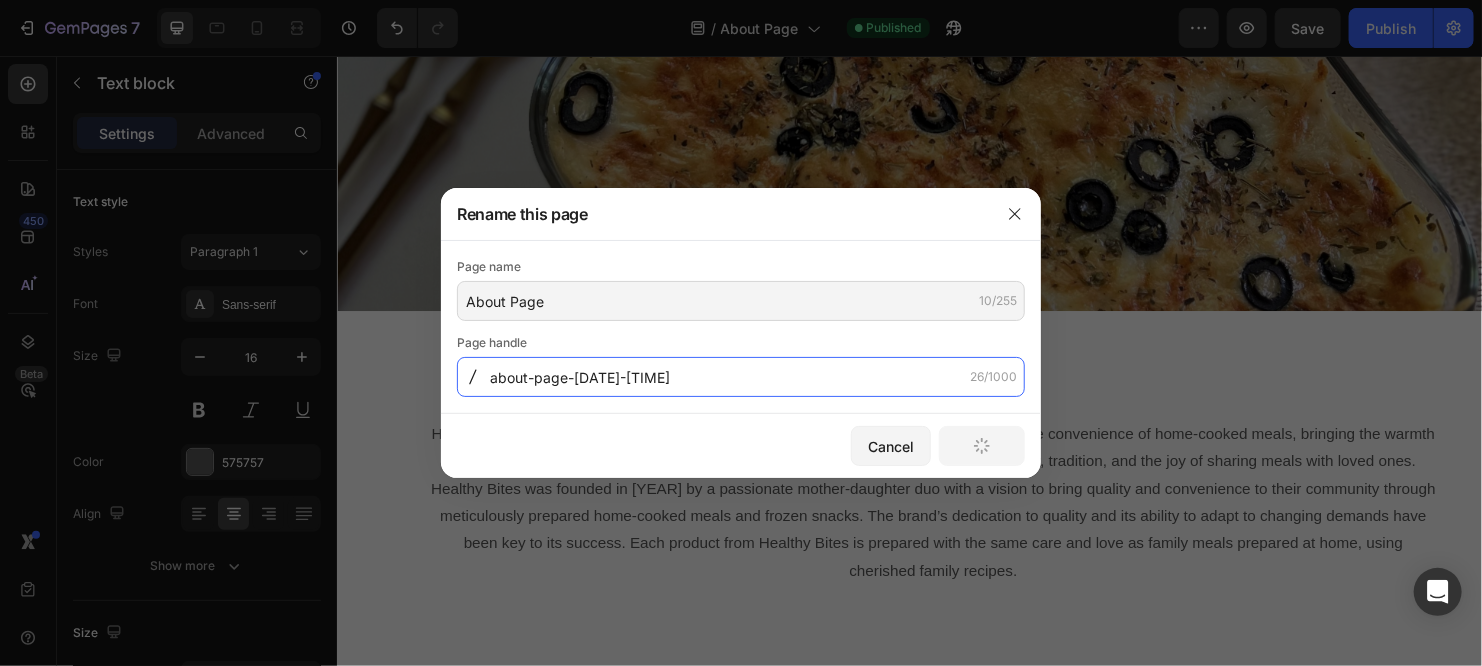 click on "about-page-apr-17-21-52-35" 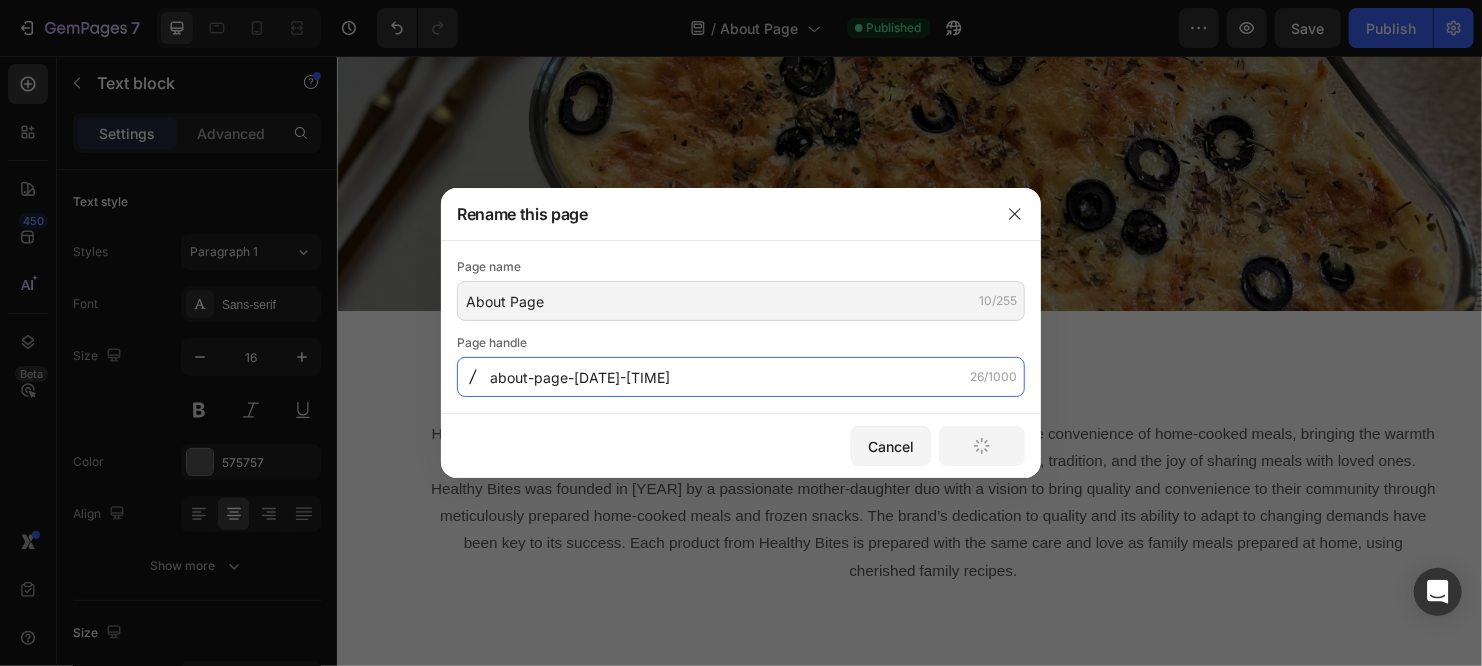 drag, startPoint x: 783, startPoint y: 385, endPoint x: 568, endPoint y: 381, distance: 215.0372 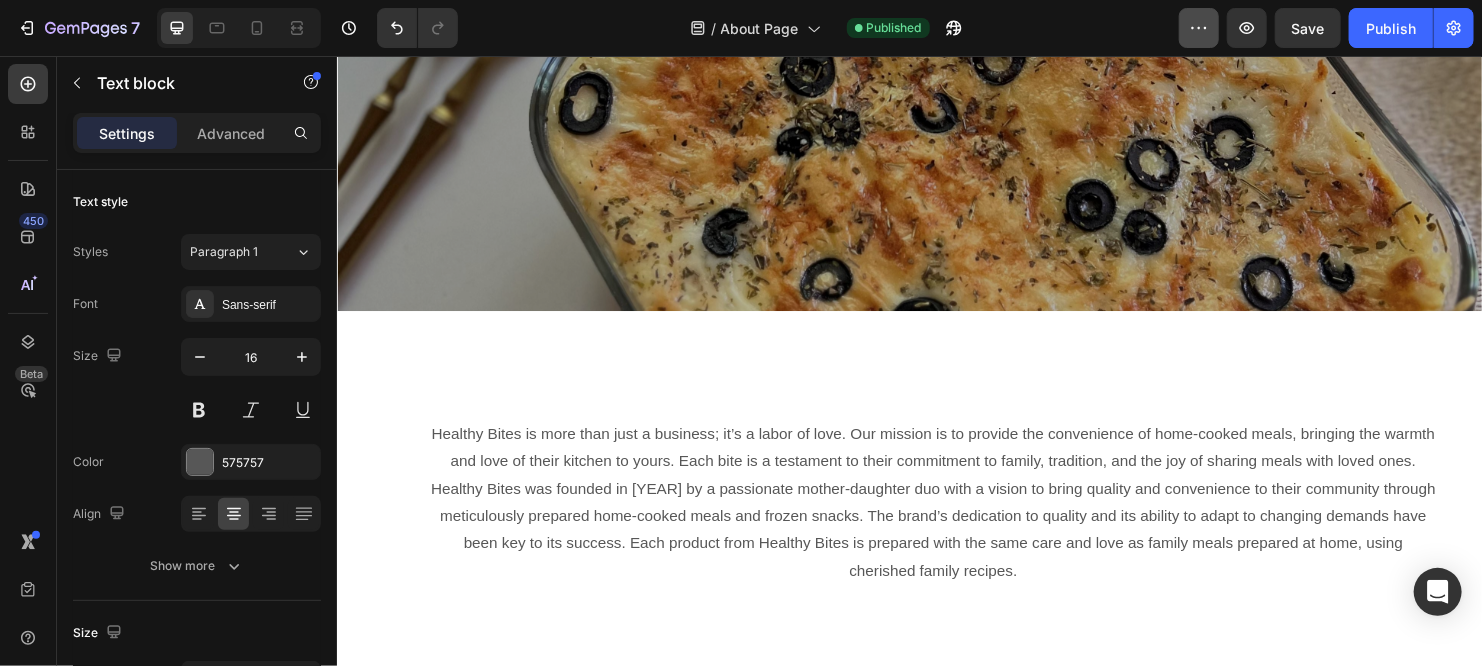 click 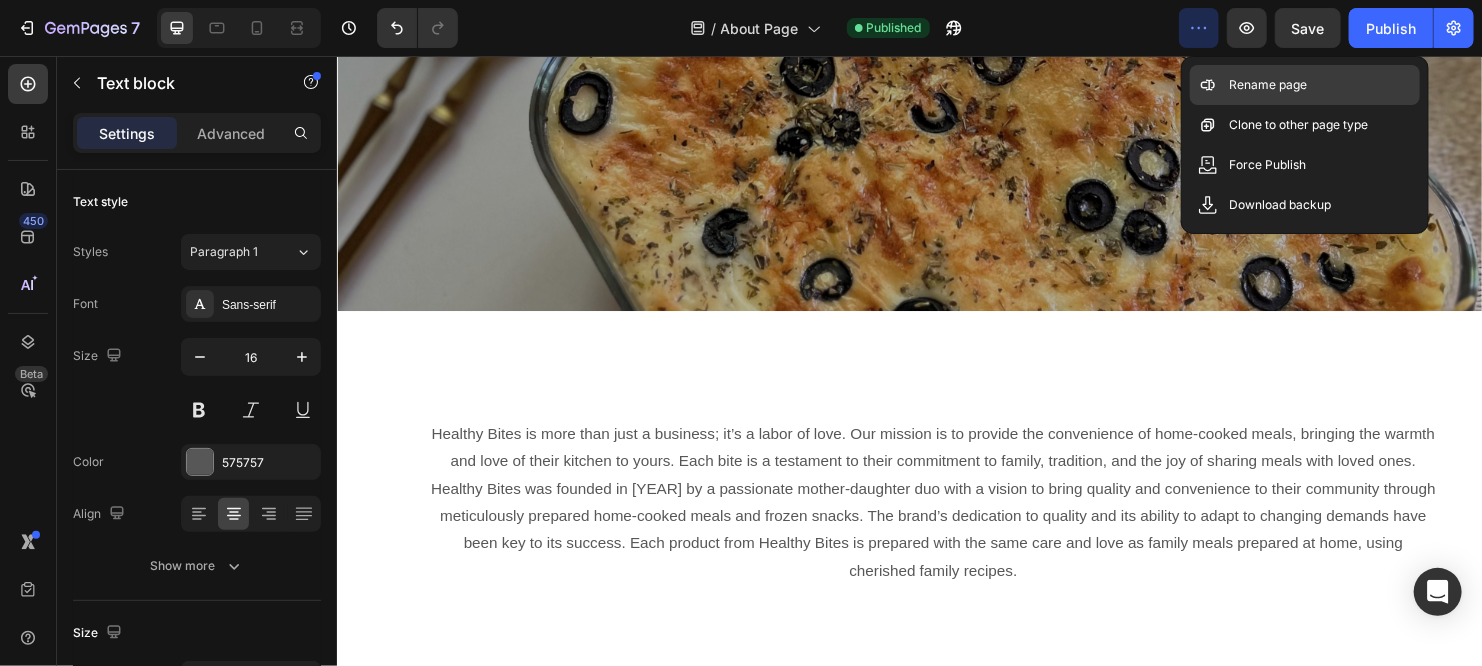 click on "Rename page" at bounding box center [1269, 85] 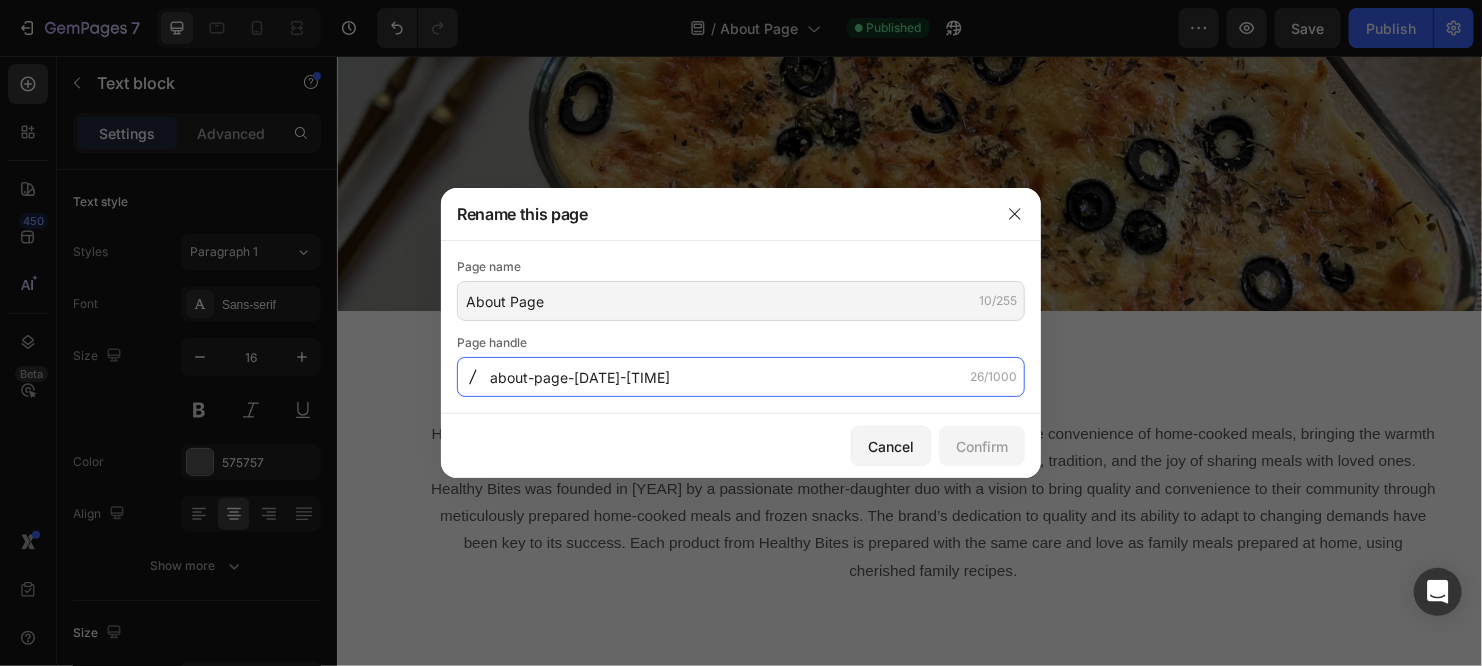 click on "about-page-apr-17-21-52-35" 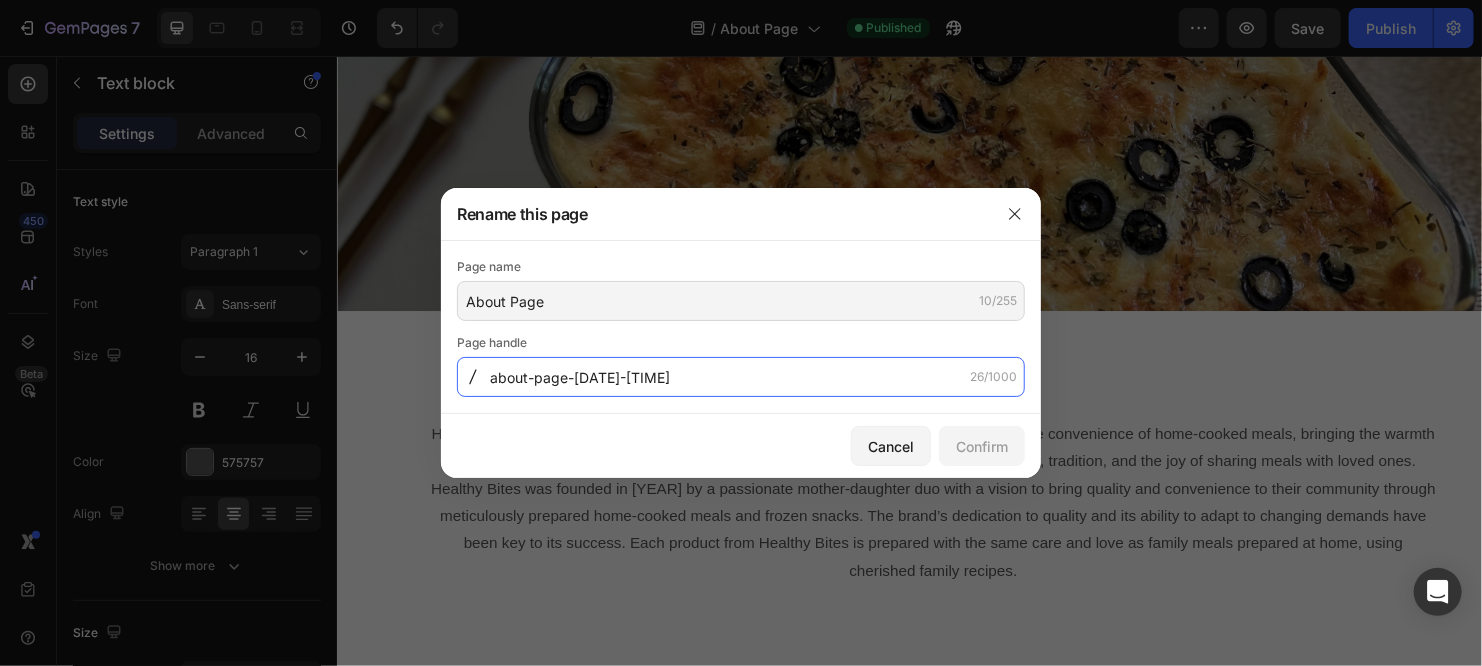 drag, startPoint x: 821, startPoint y: 378, endPoint x: 615, endPoint y: 427, distance: 211.7475 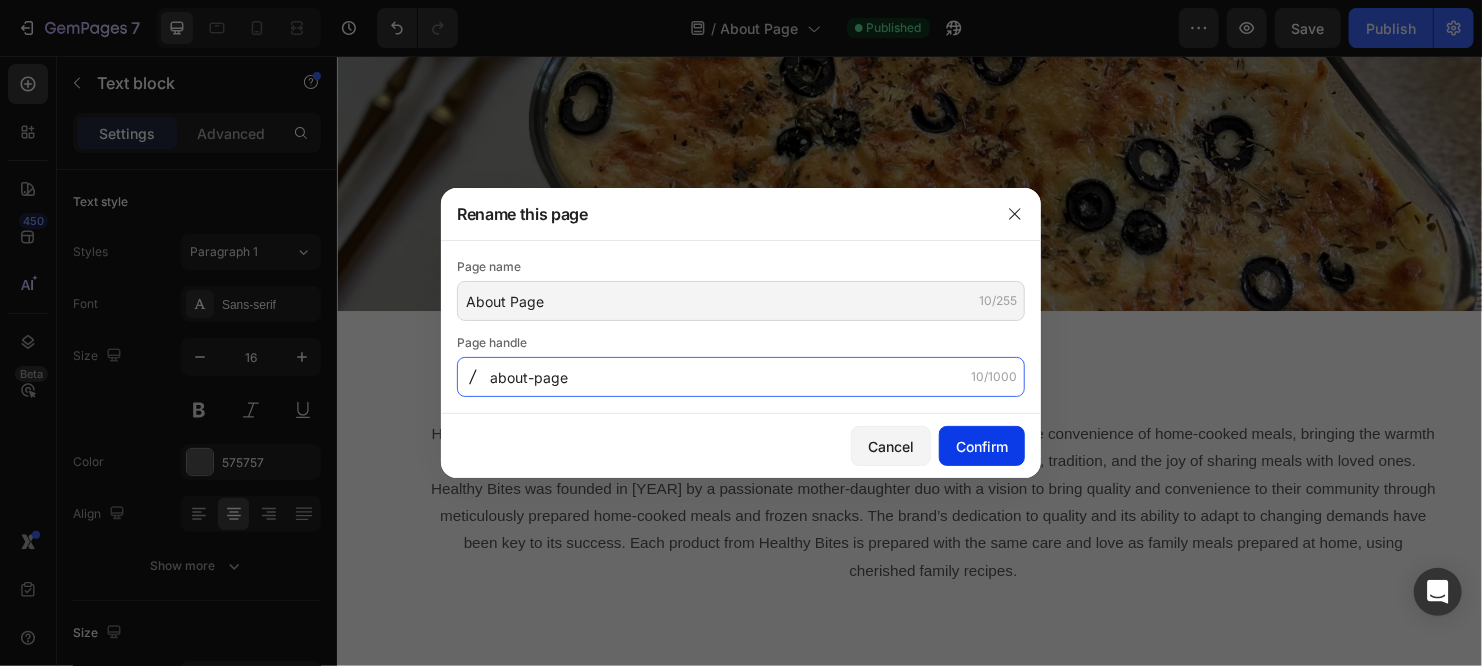 type on "about-page" 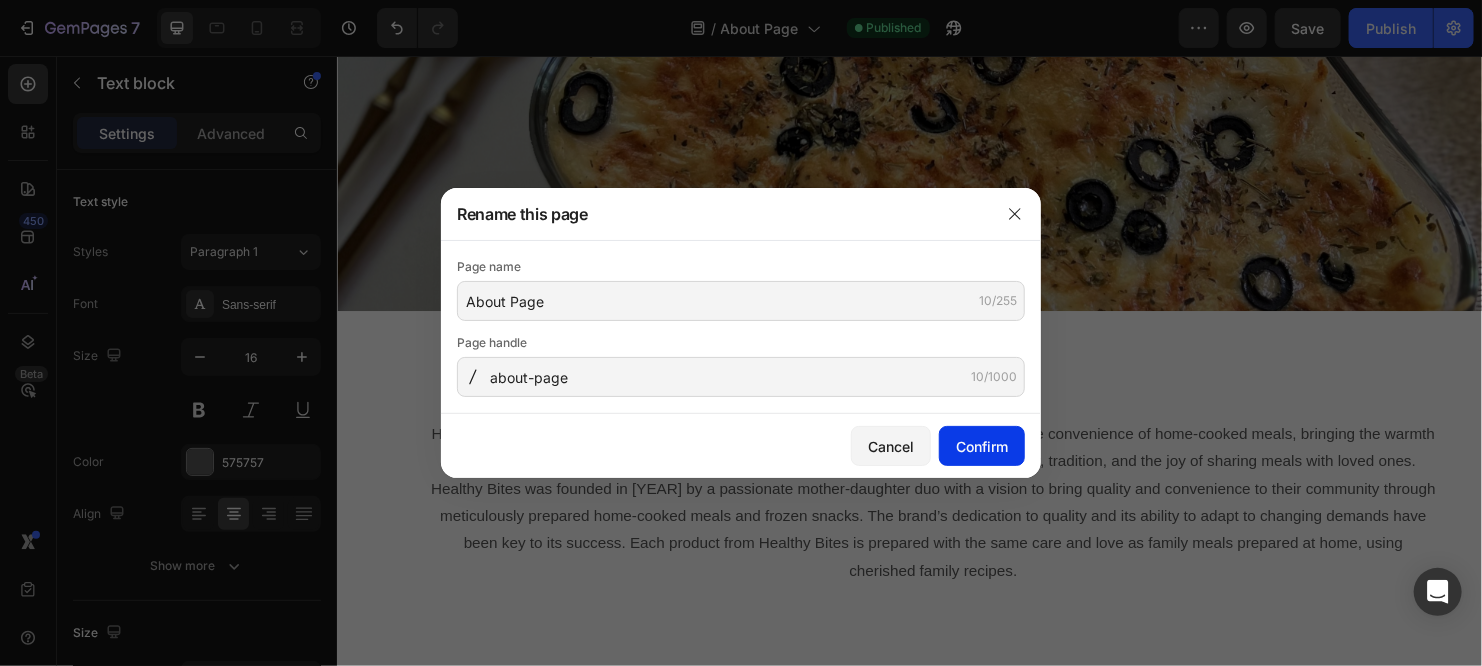 click on "Confirm" at bounding box center (982, 446) 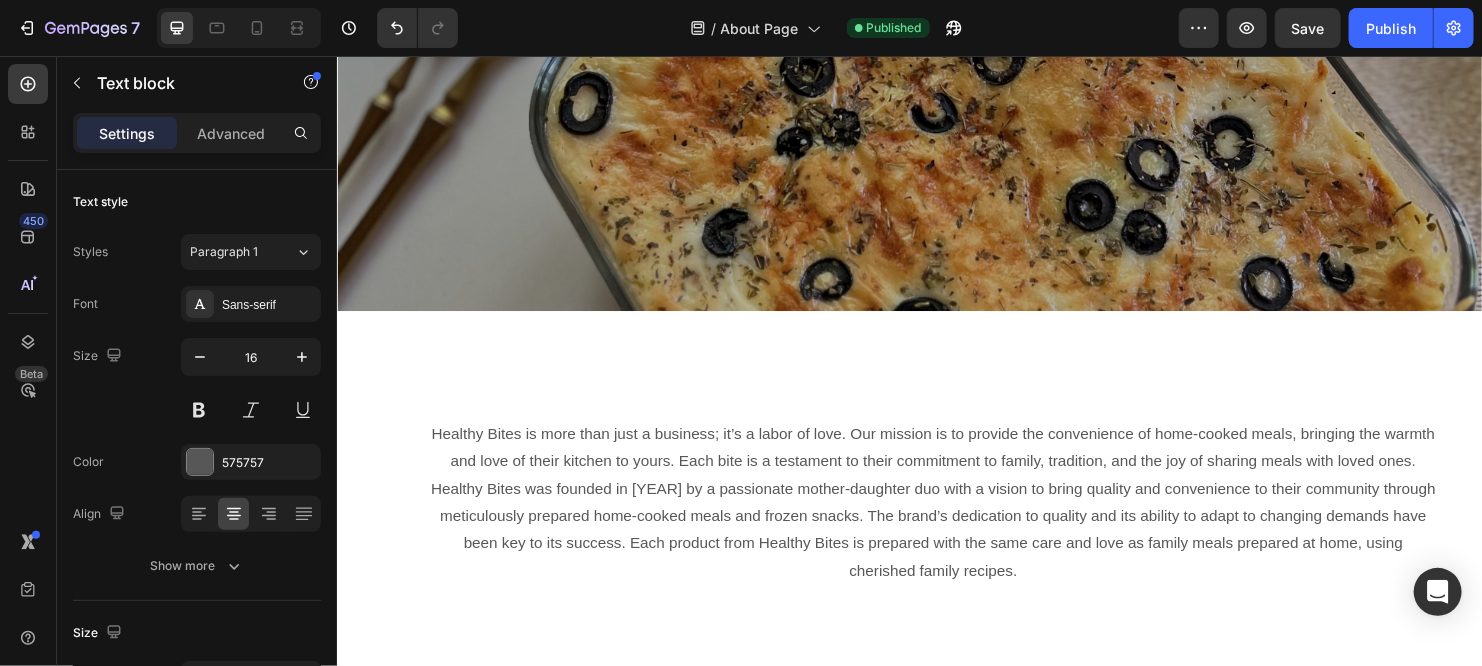 click on "7  Version history  /  About Page Published Preview  Save   Publish" 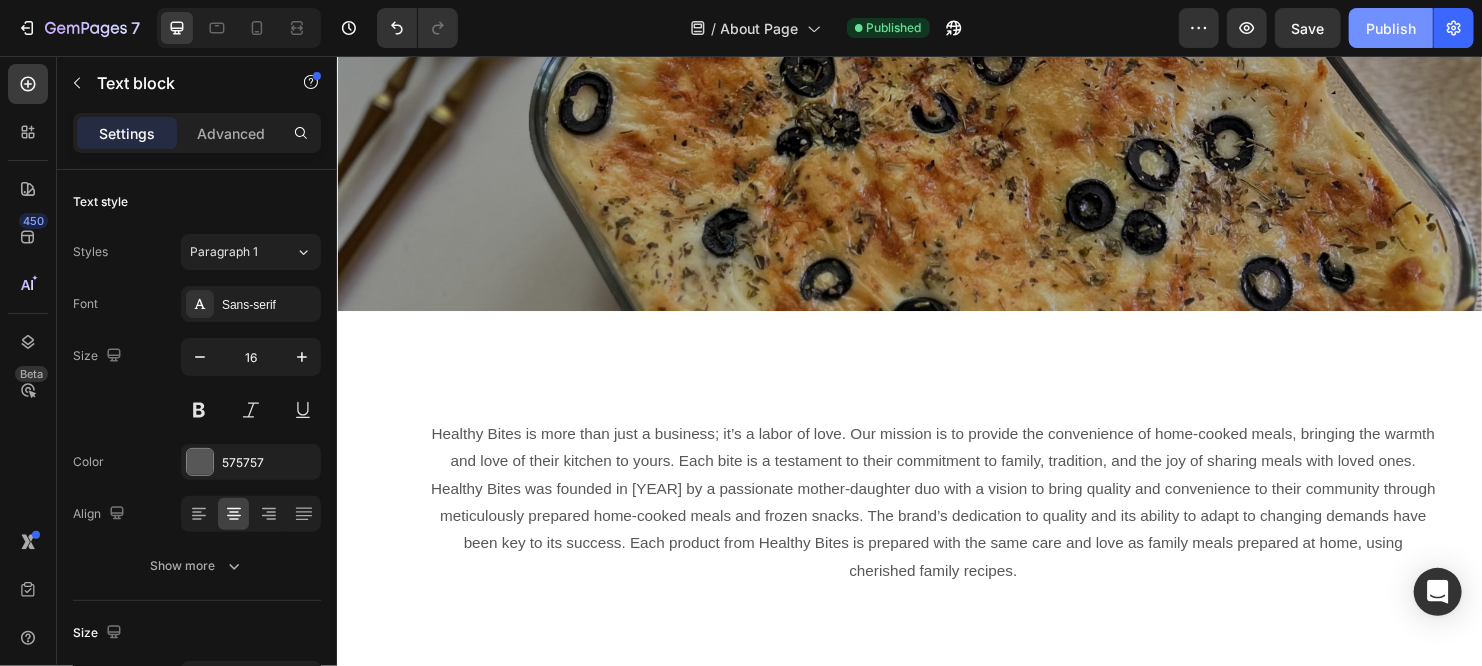 click on "Publish" at bounding box center [1391, 28] 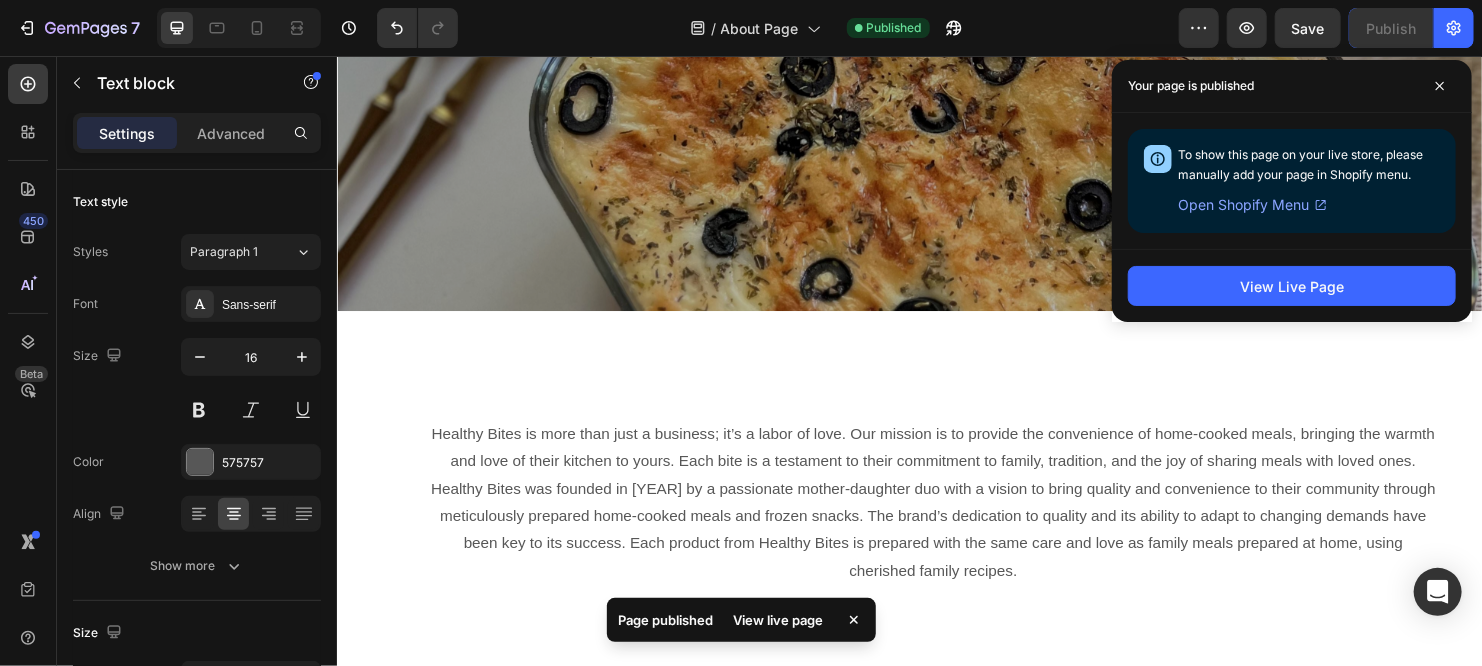 click on "Open Shopify Menu" at bounding box center [1243, 205] 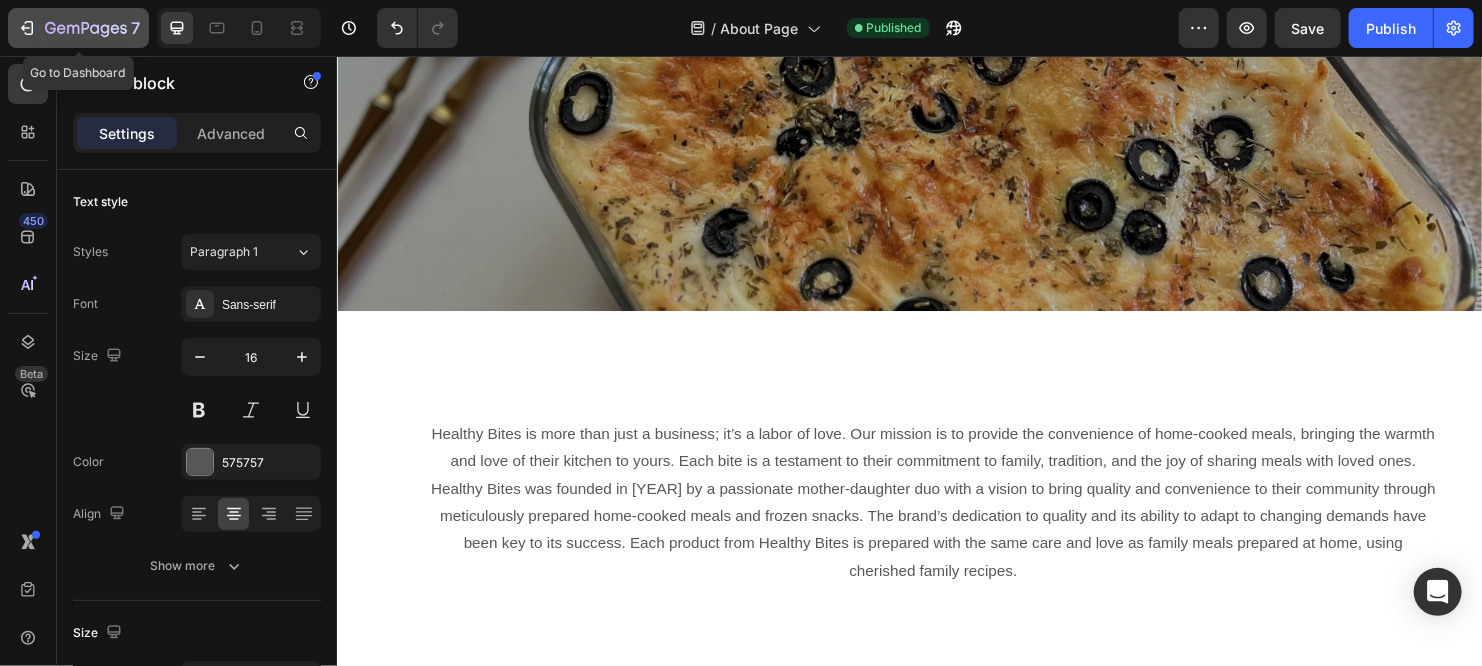 click 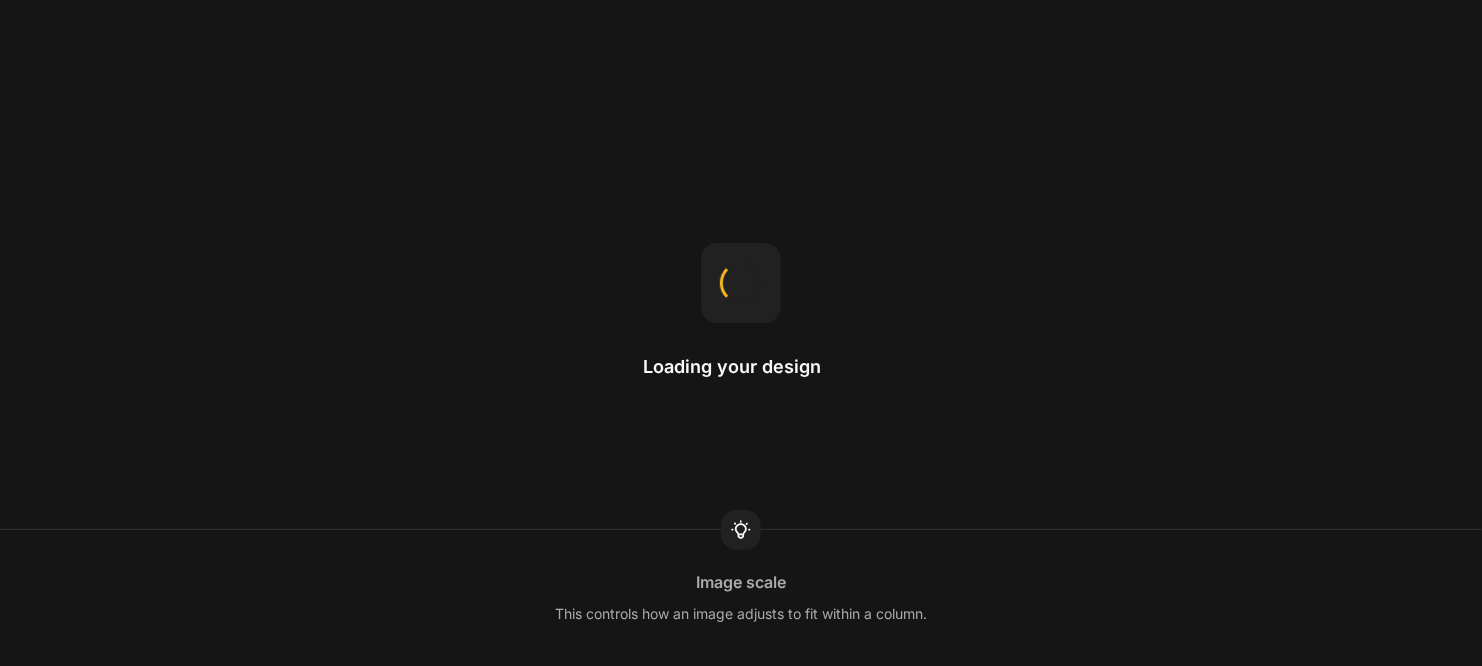 scroll, scrollTop: 0, scrollLeft: 0, axis: both 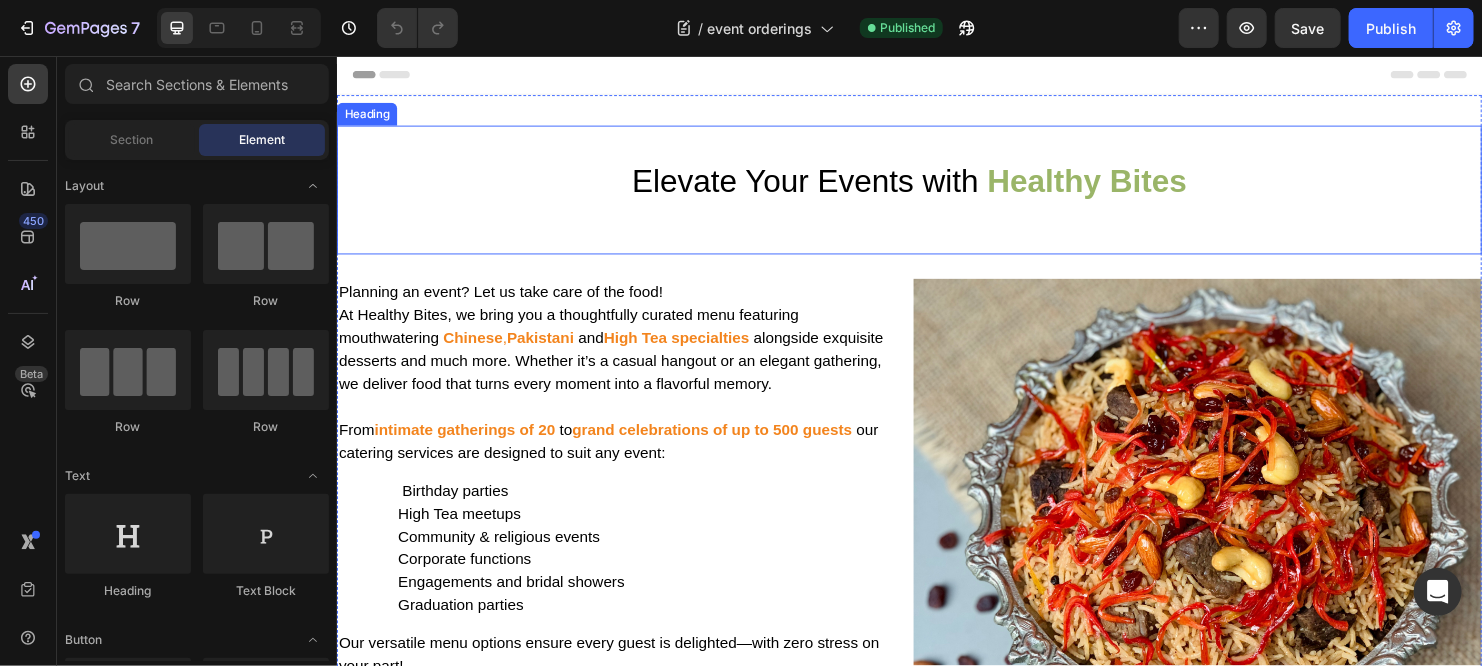click on "Elevate Your Events with Healthy Bites" at bounding box center [936, 212] 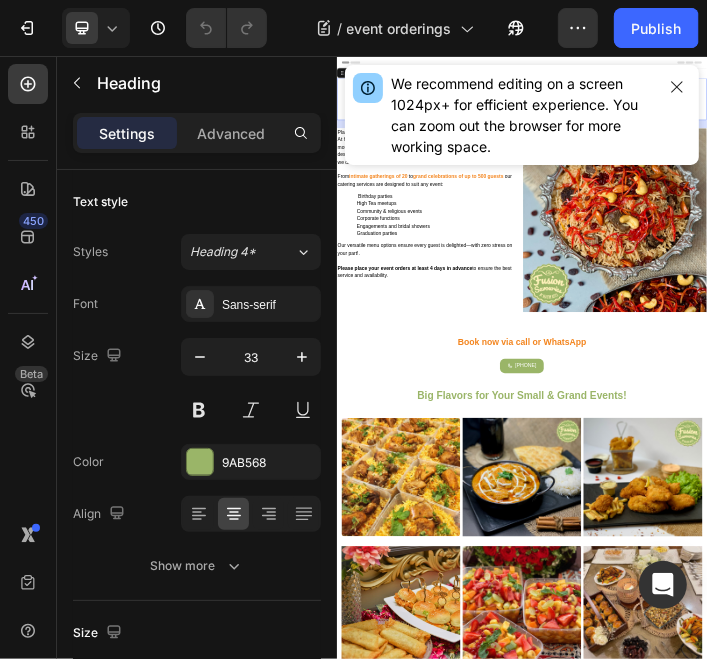 scroll, scrollTop: 0, scrollLeft: 0, axis: both 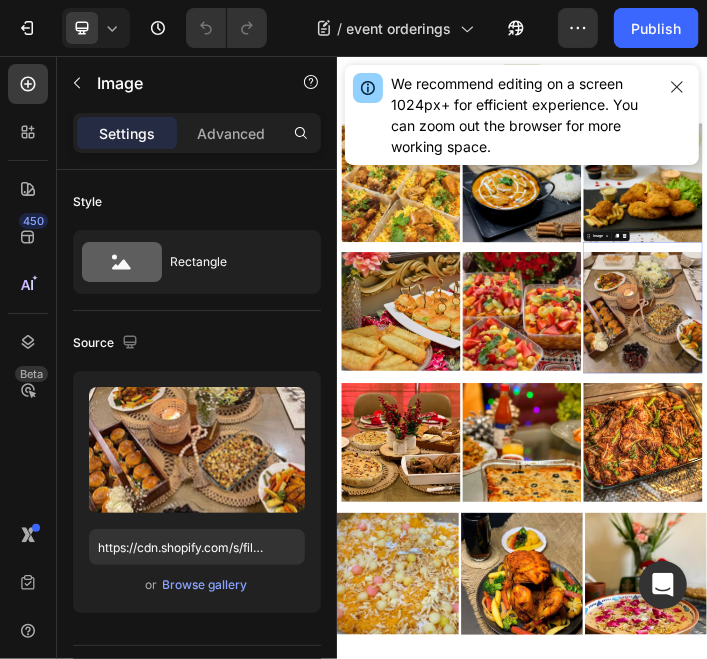 drag, startPoint x: 1474, startPoint y: 1023, endPoint x: 393, endPoint y: 155, distance: 1386.3567 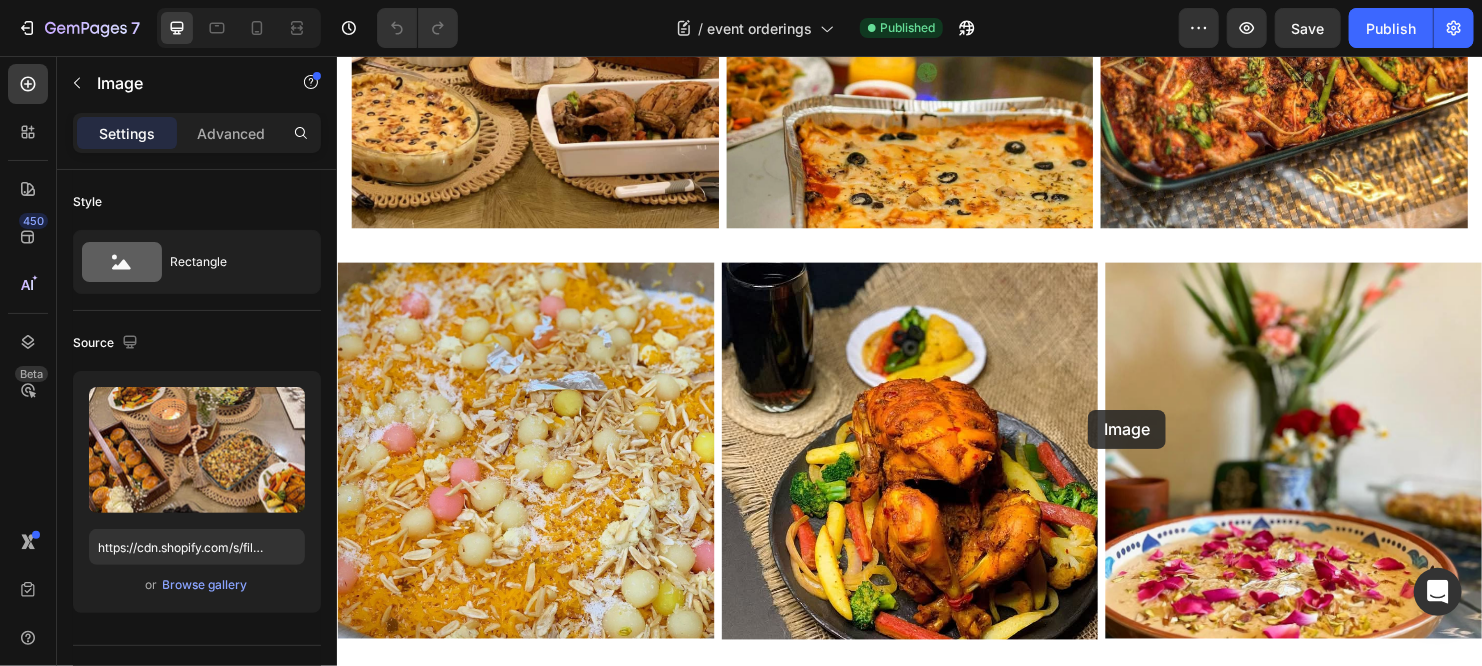 scroll, scrollTop: 2212, scrollLeft: 0, axis: vertical 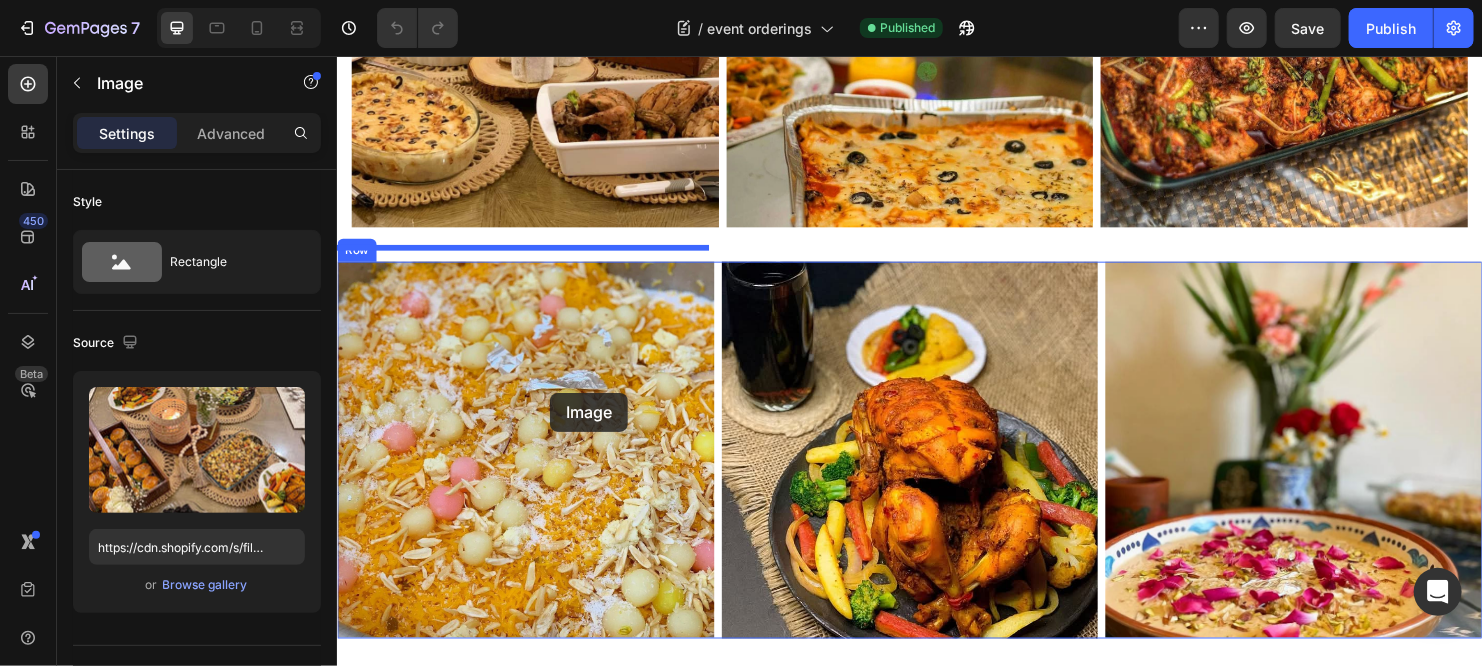 click at bounding box center (936, -219) 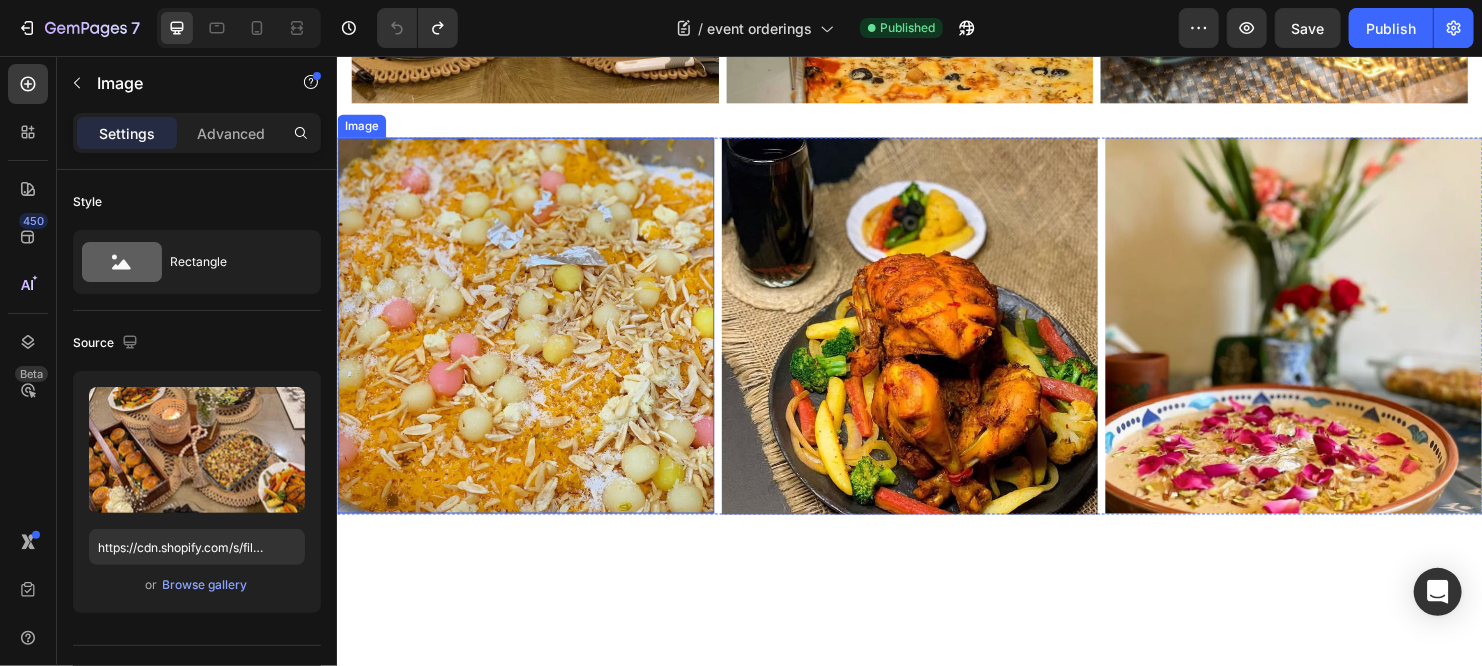 scroll, scrollTop: 2344, scrollLeft: 0, axis: vertical 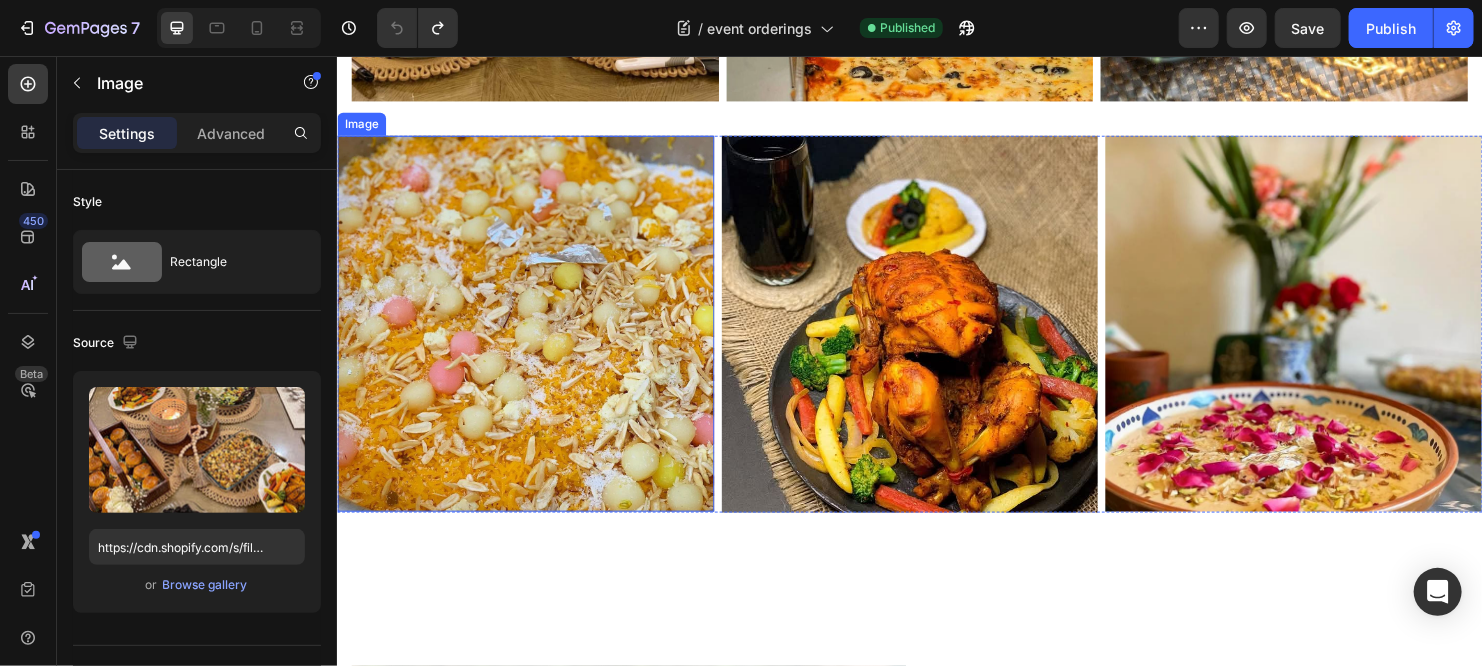 click at bounding box center [533, 337] 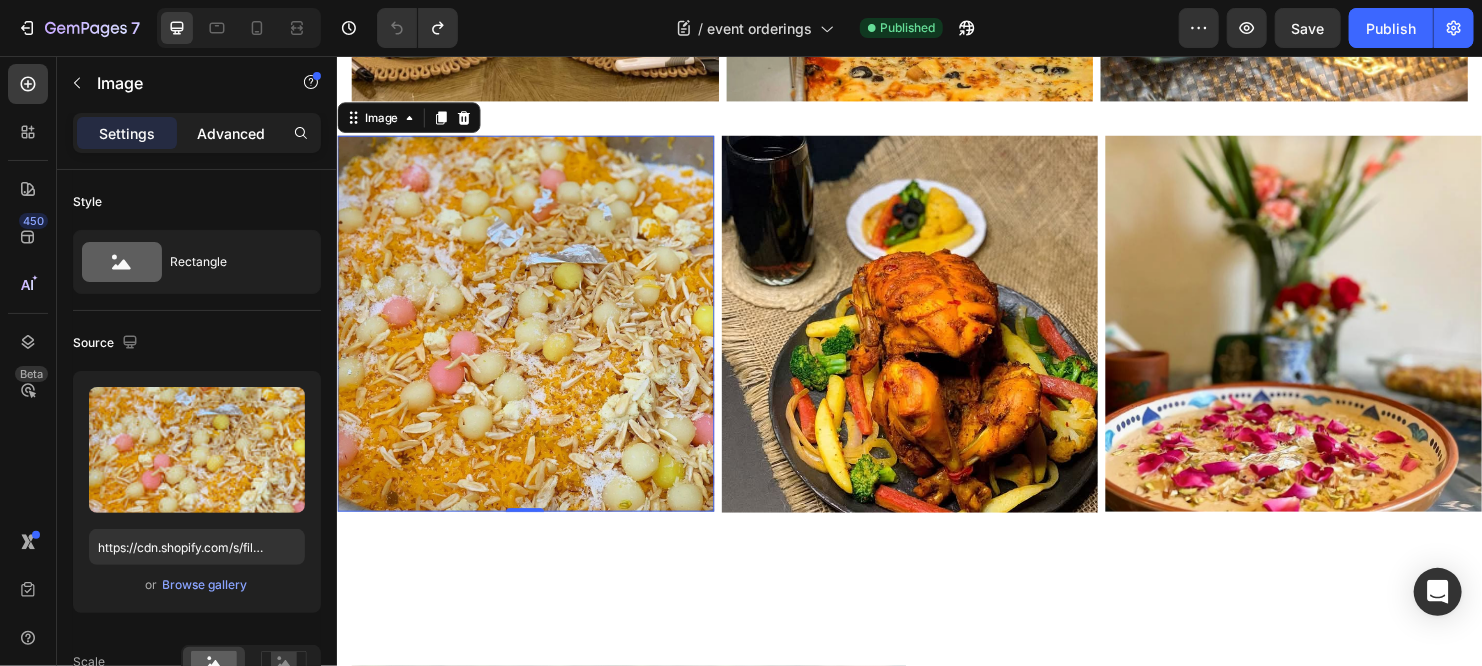 click on "Advanced" at bounding box center (231, 133) 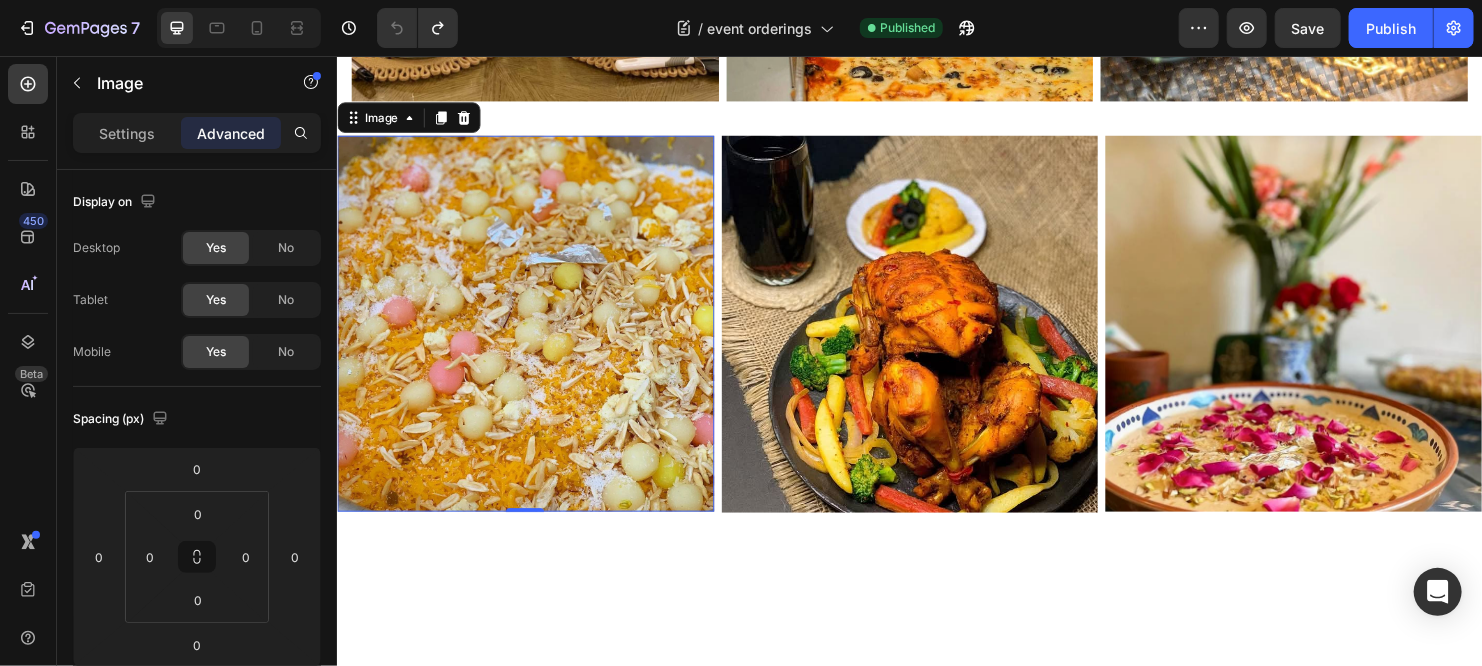 scroll, scrollTop: 2124, scrollLeft: 0, axis: vertical 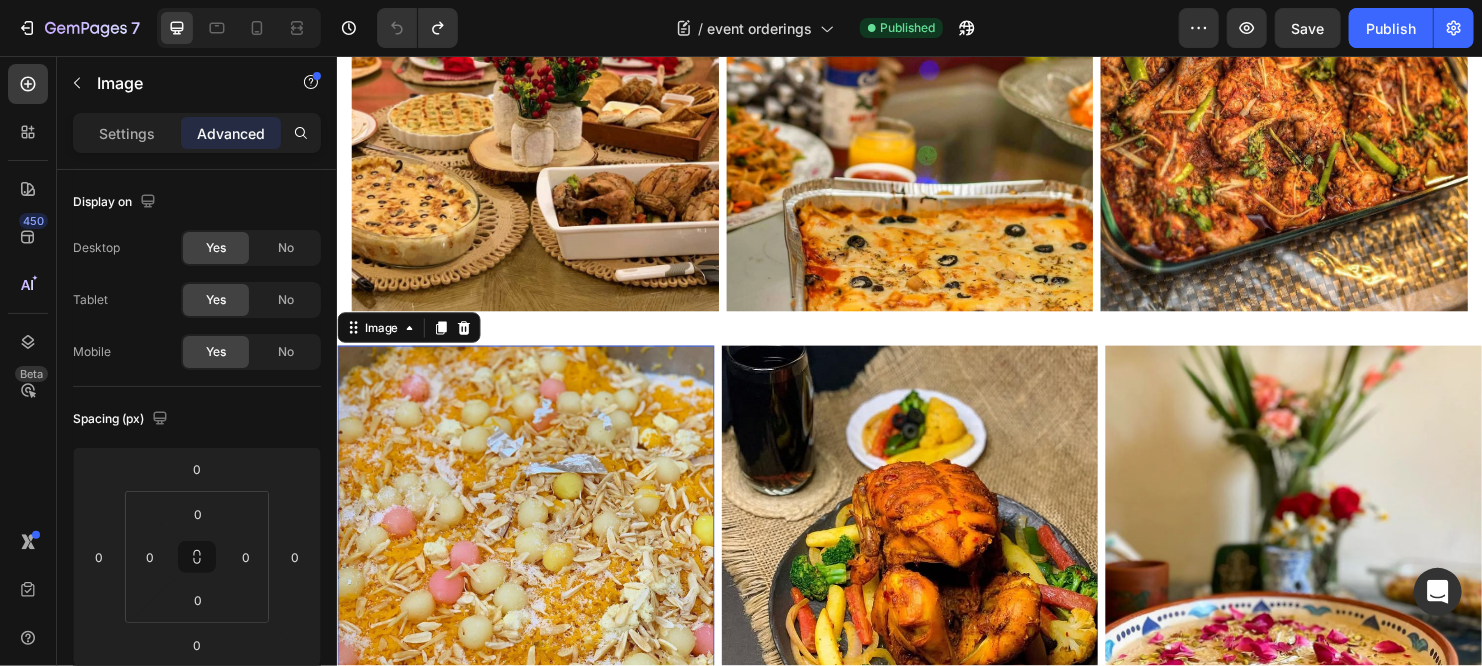 click at bounding box center (543, 131) 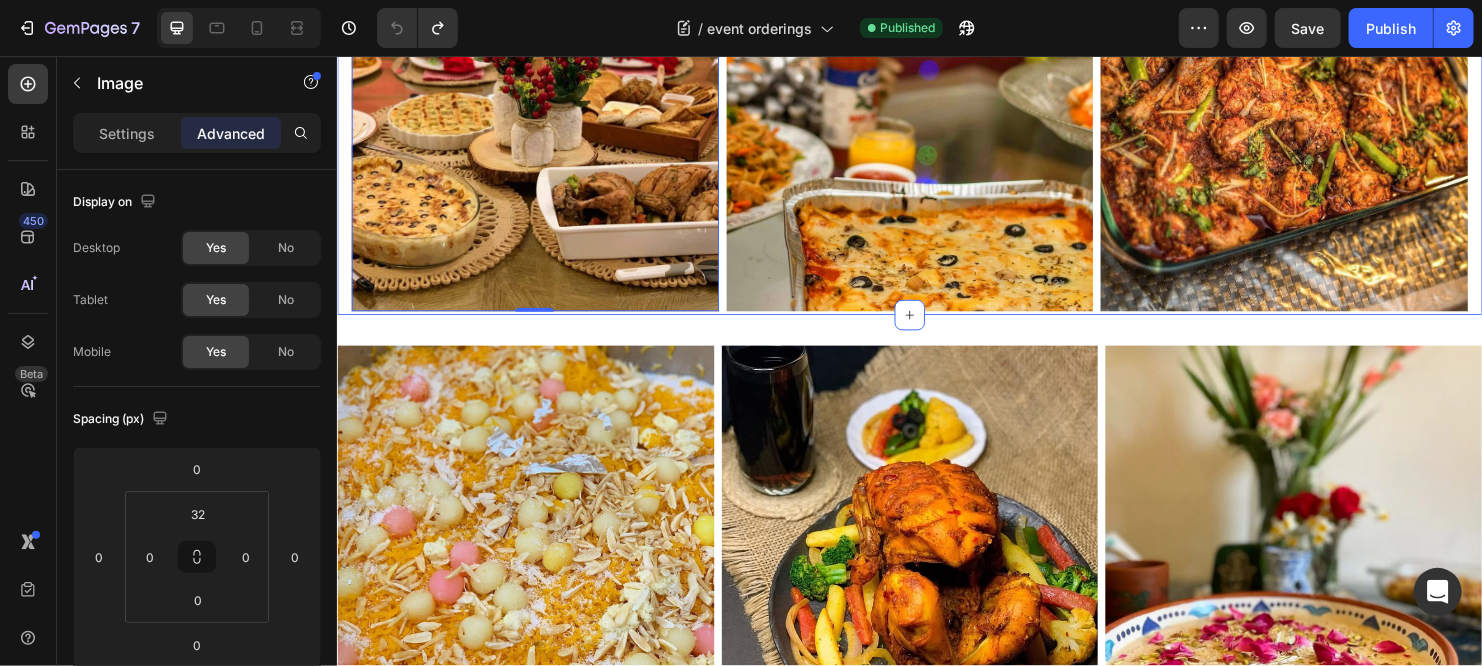click on "Book now via call or WhatsApp Heading [PHONE] Button Big Flavors for Your Small & Grand Events! Heading Row Image Image Image Image Image Image Row Image 0 Image Image Row Section 2" at bounding box center [936, -459] 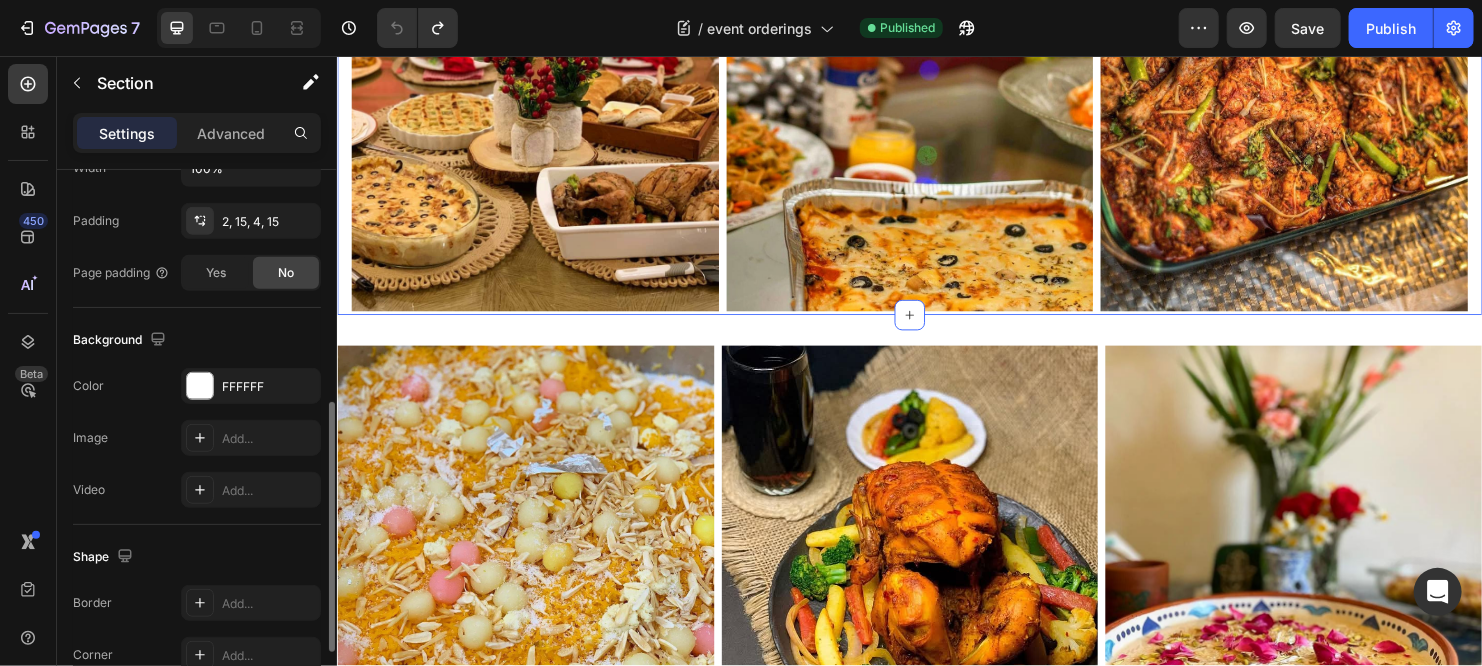 scroll, scrollTop: 512, scrollLeft: 0, axis: vertical 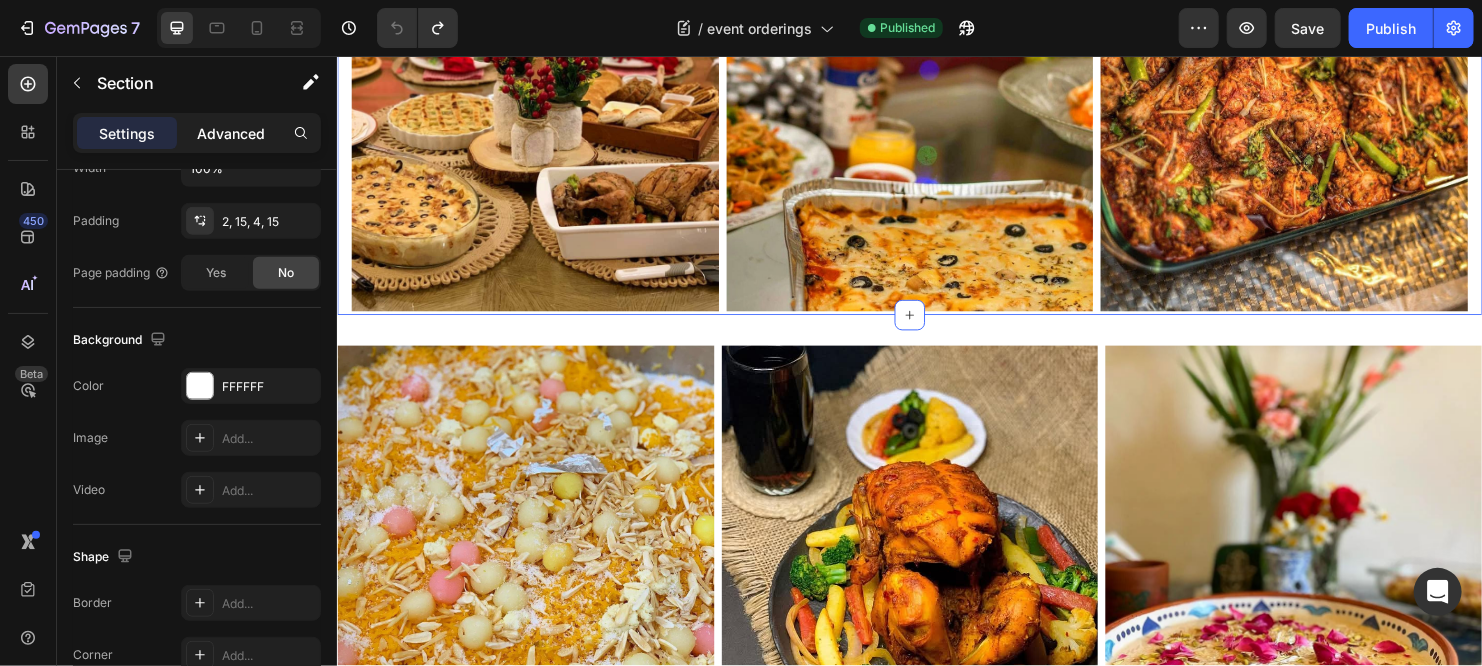 click on "Advanced" 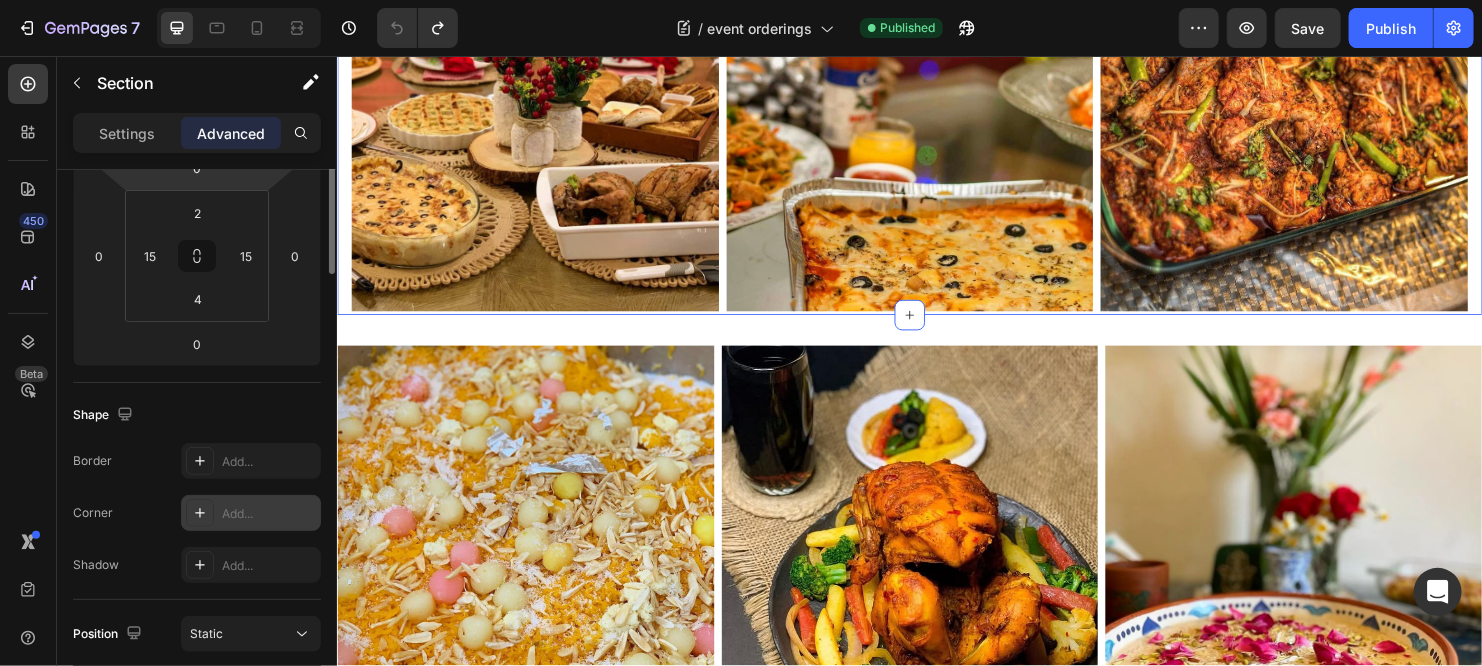 scroll, scrollTop: 124, scrollLeft: 0, axis: vertical 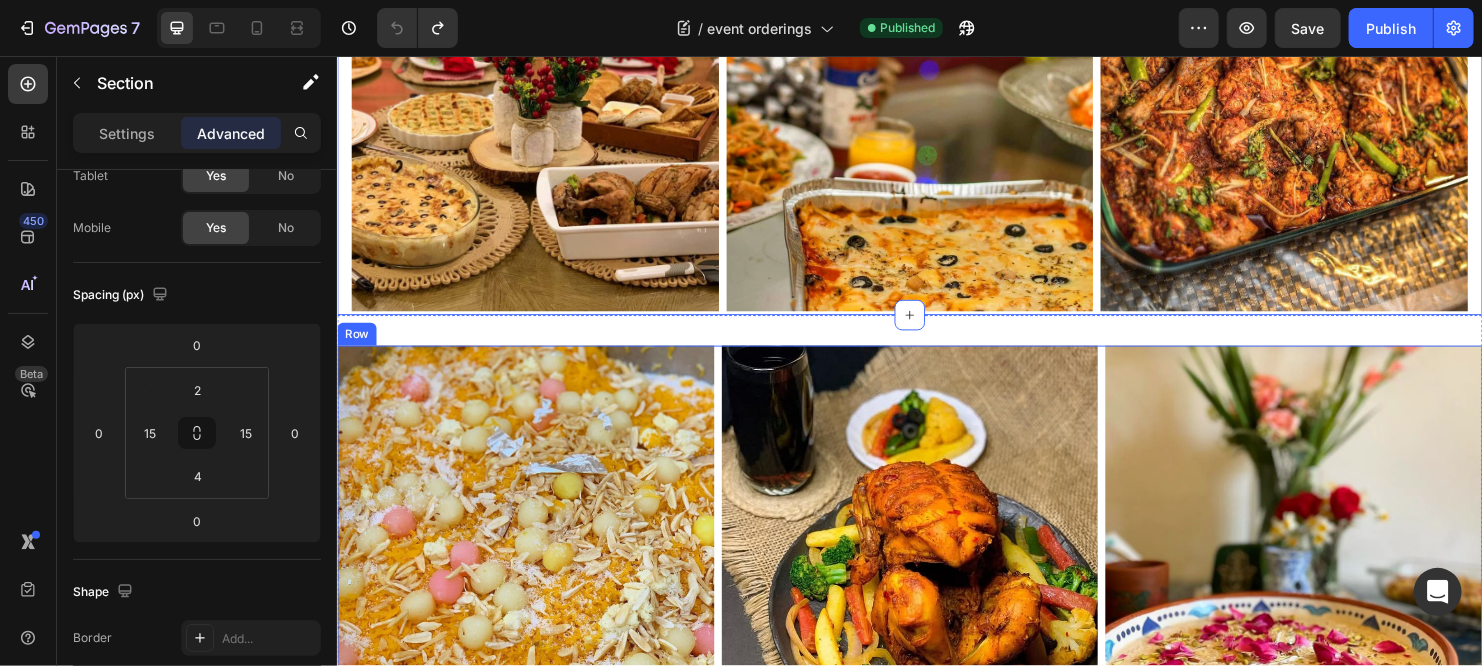 click on "Image Image Image Row" at bounding box center [936, 557] 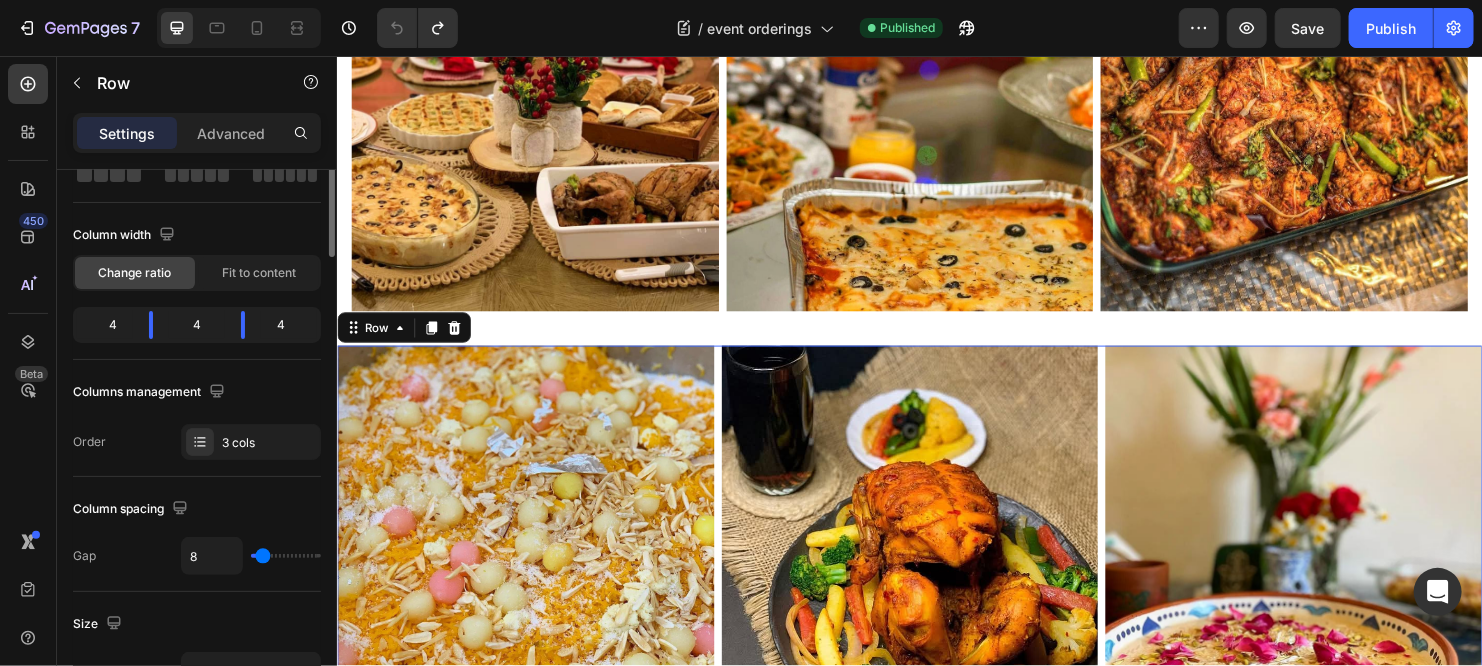 scroll, scrollTop: 0, scrollLeft: 0, axis: both 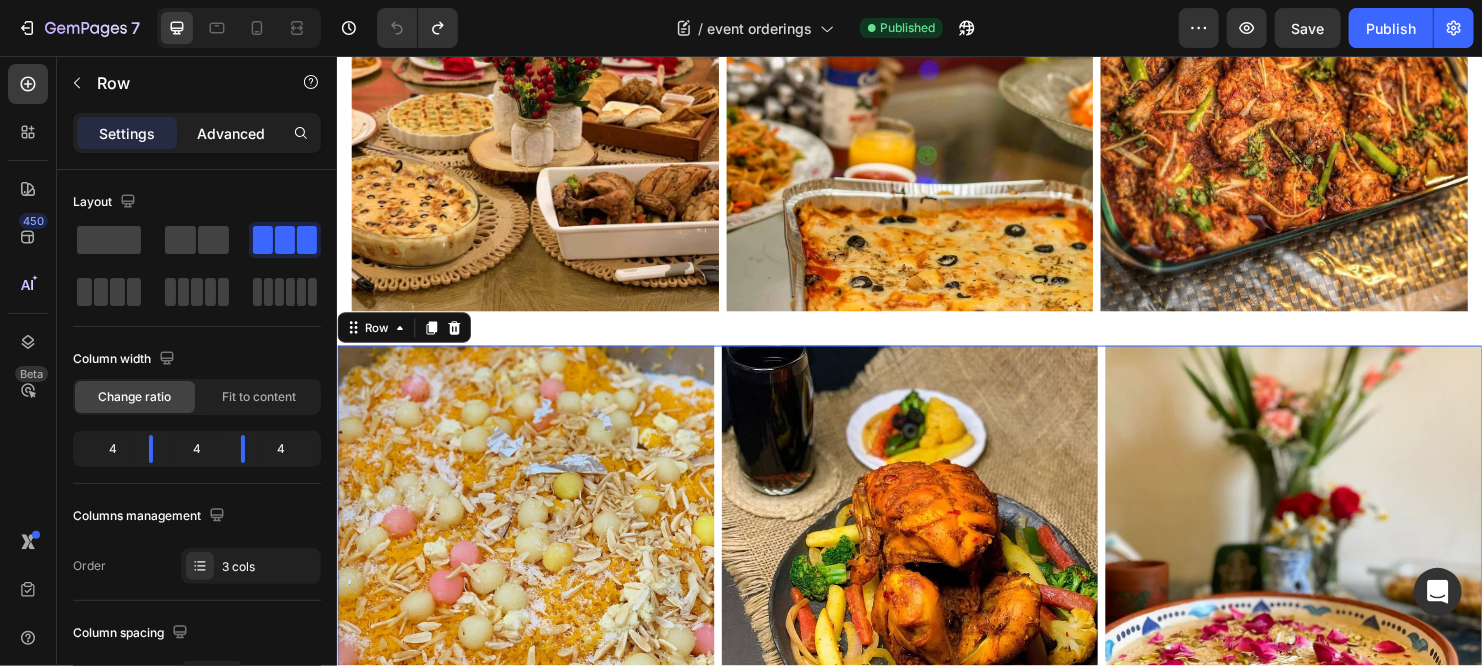 click on "Advanced" at bounding box center (231, 133) 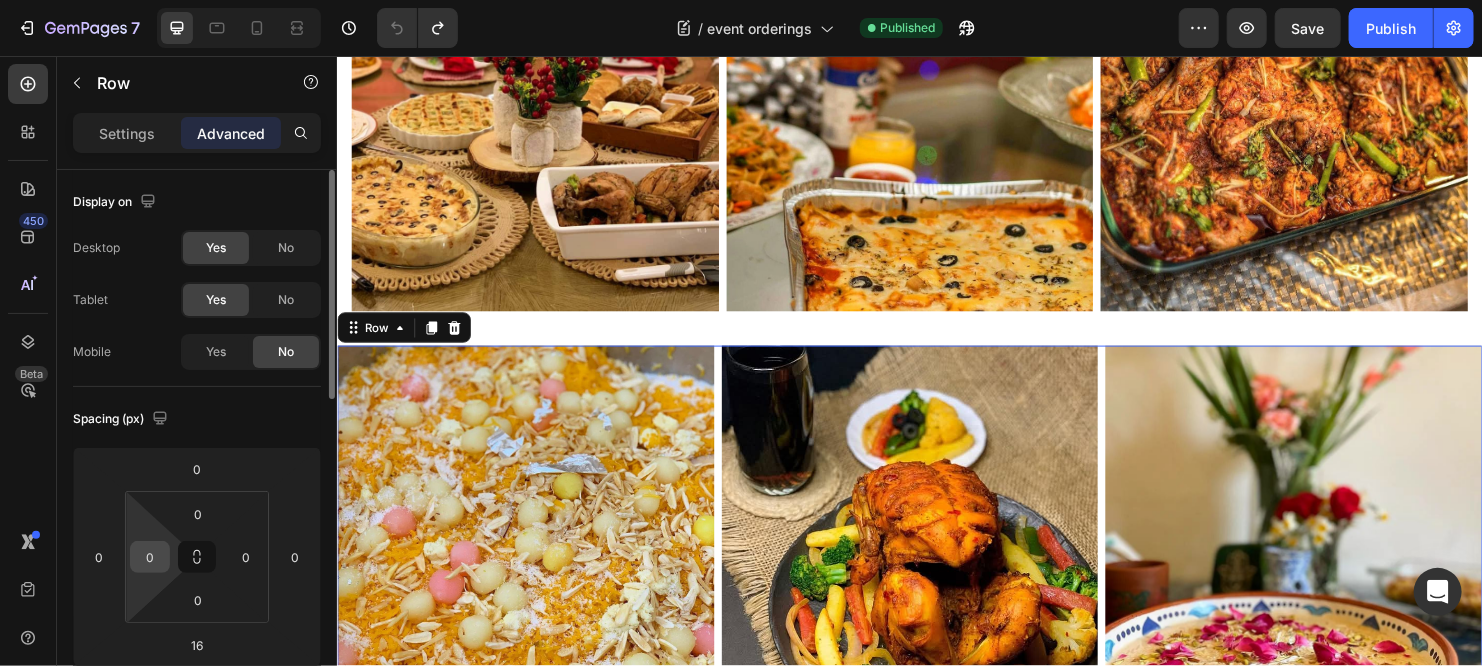 click on "0" at bounding box center (150, 557) 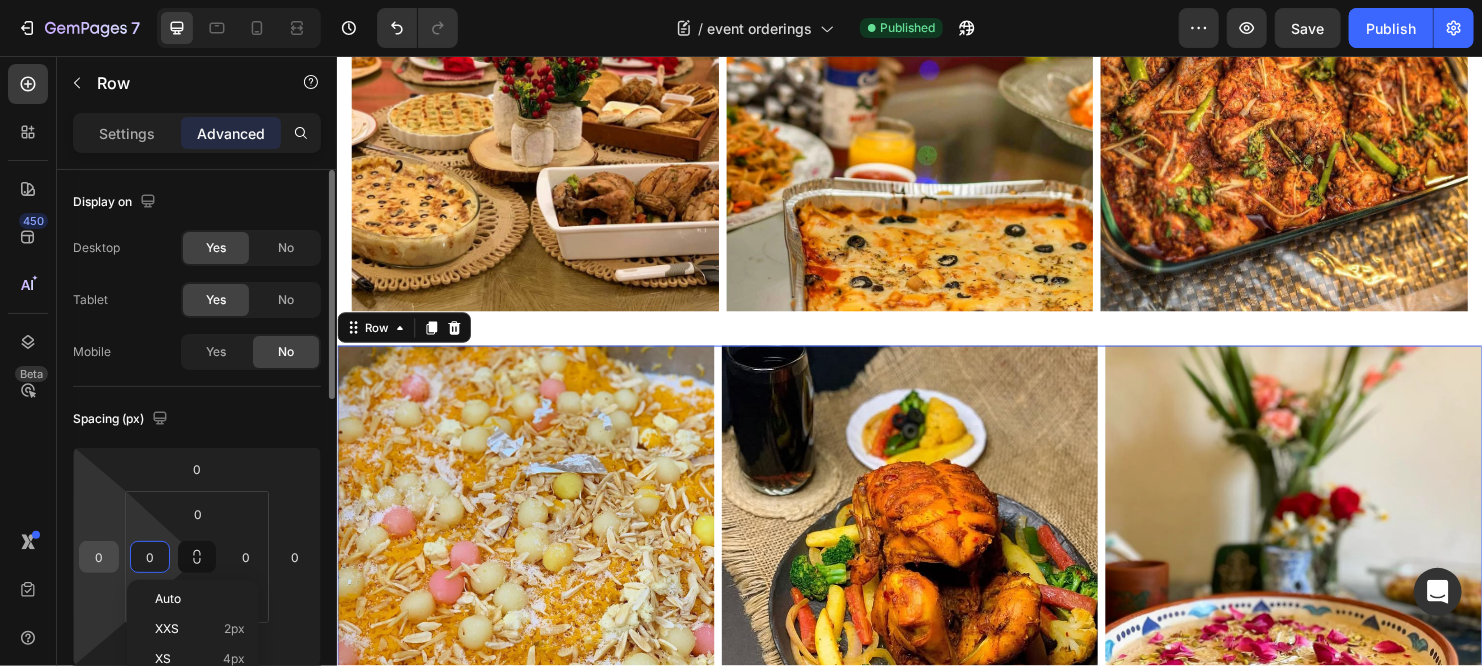 click on "0" at bounding box center [99, 557] 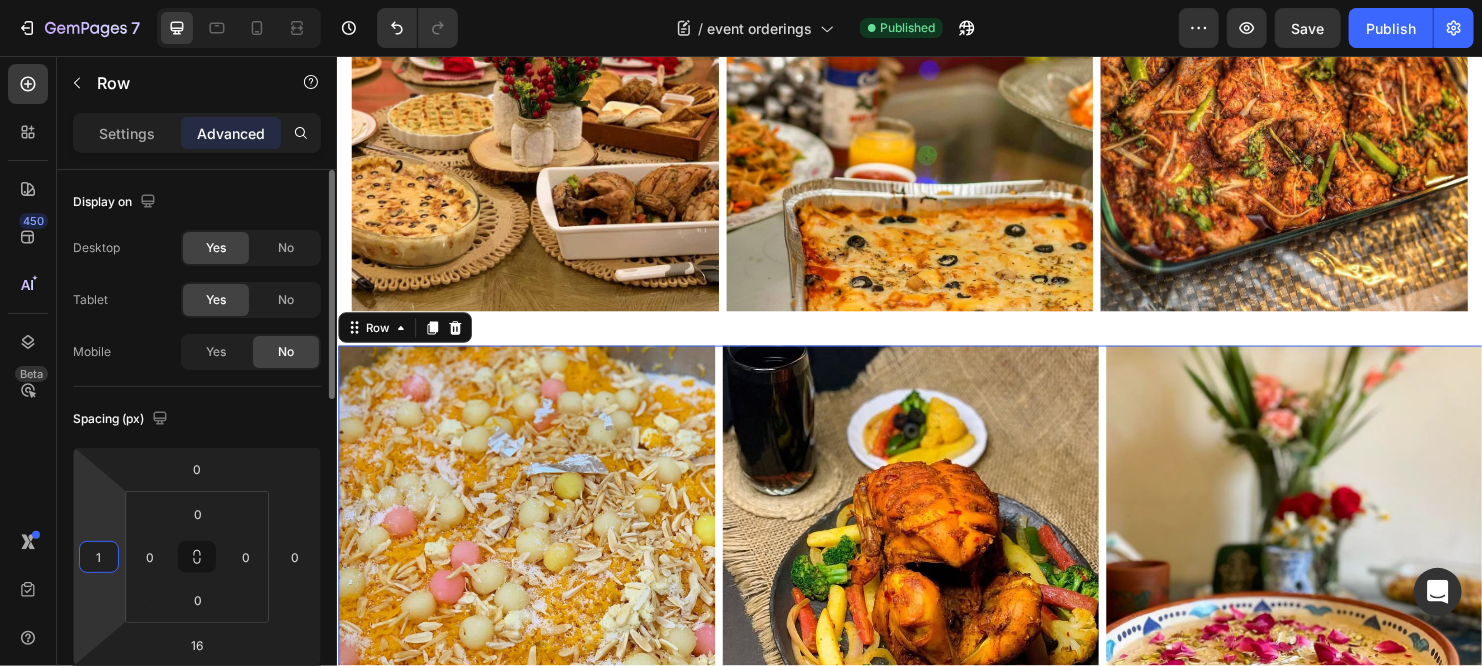 type on "15" 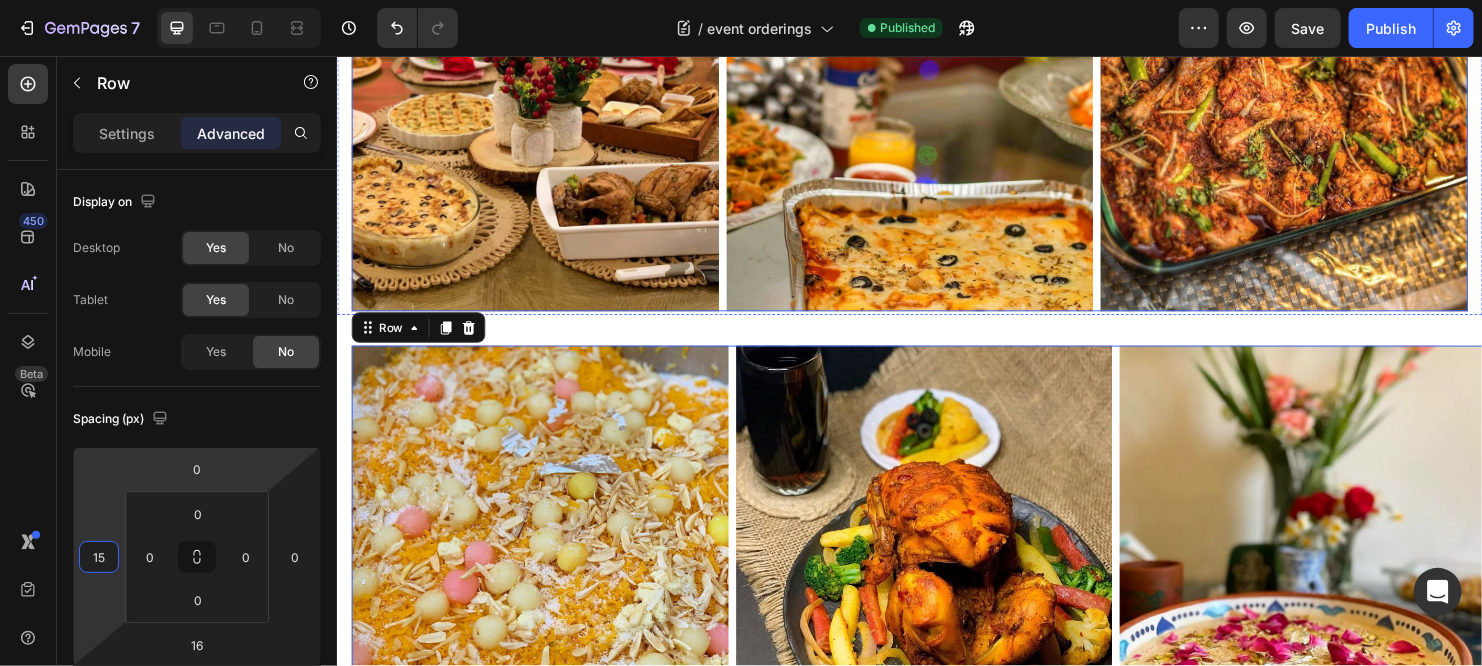 click on "Image Image Image Row" at bounding box center (936, 115) 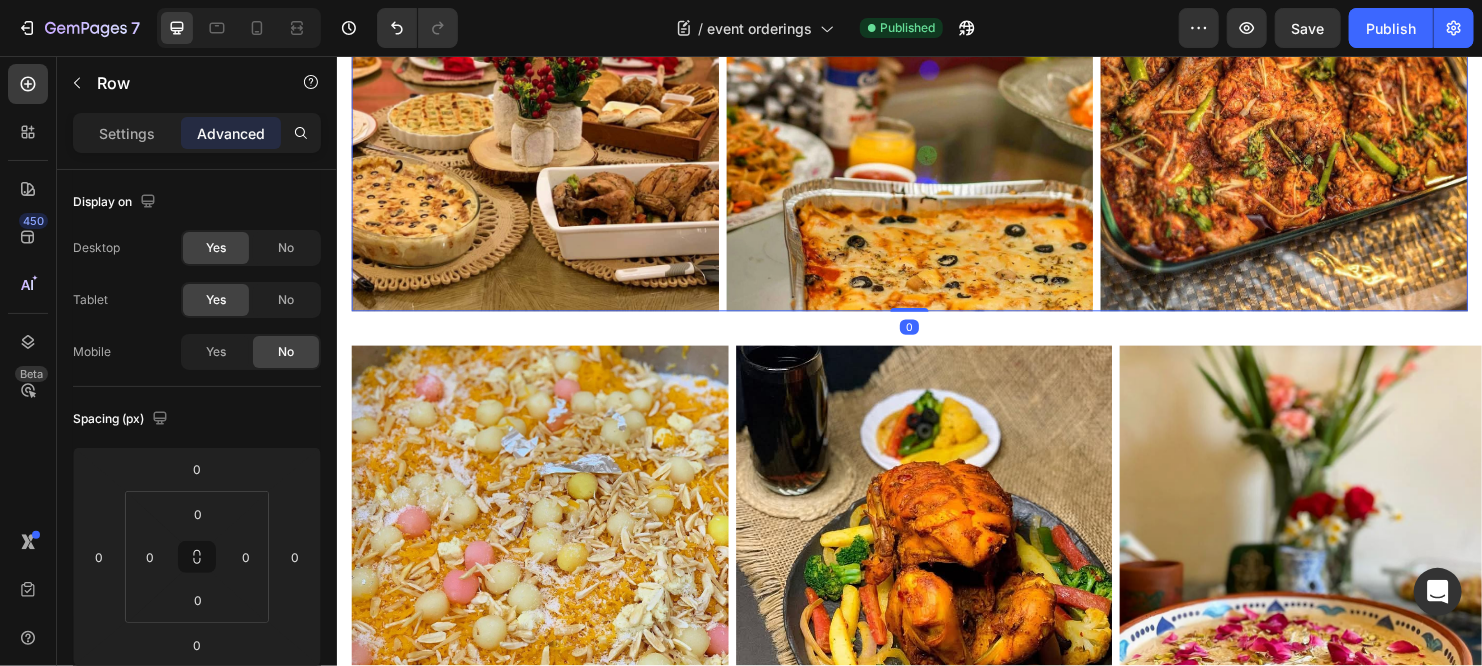 click on "Image Image Image Row   0" at bounding box center [936, 115] 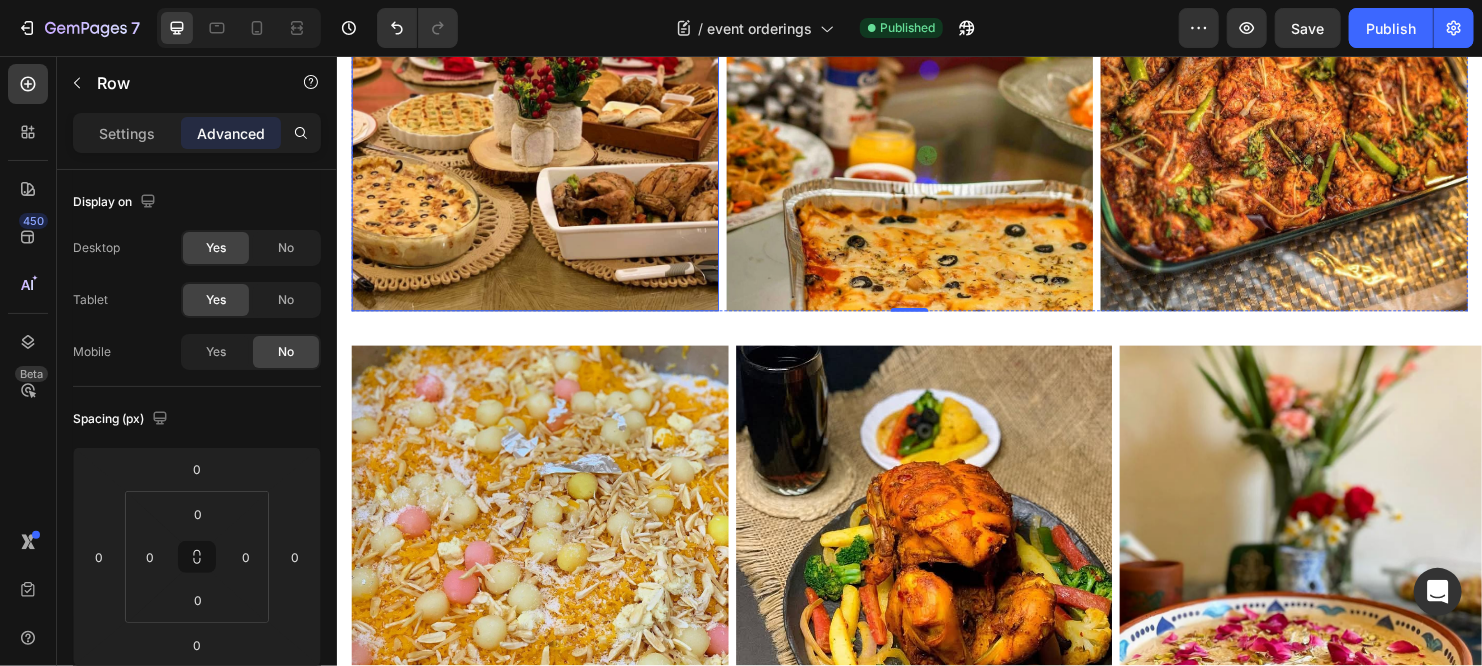 click at bounding box center (543, 131) 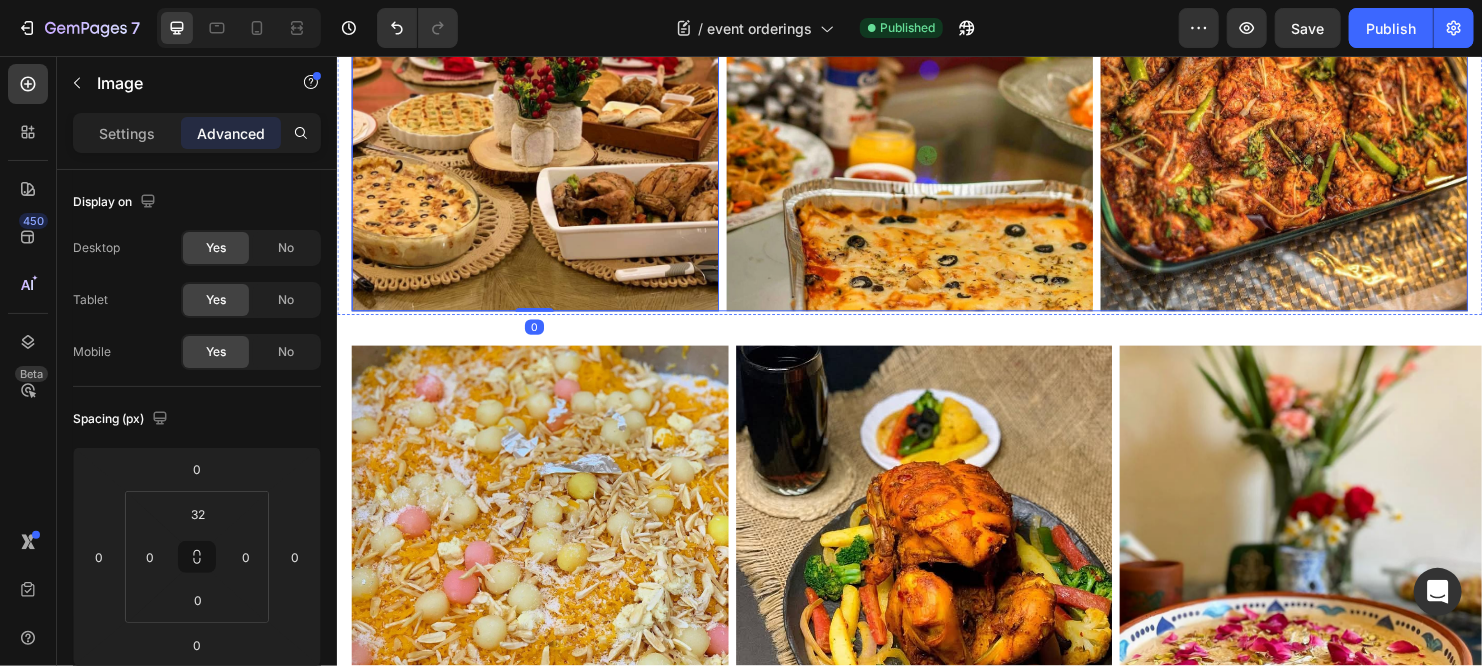 click on "Image   0 Image Image Row" at bounding box center (936, 115) 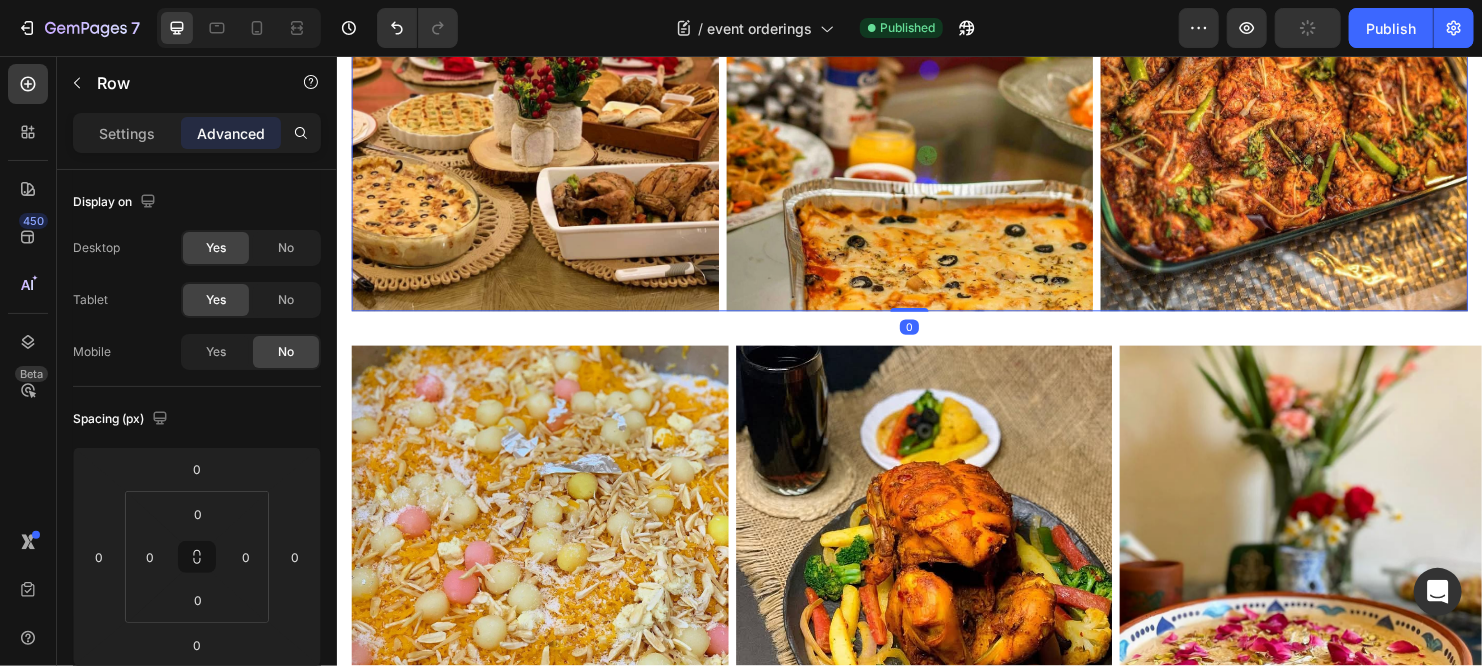 click on "Image Image Image Row   0" at bounding box center (936, 115) 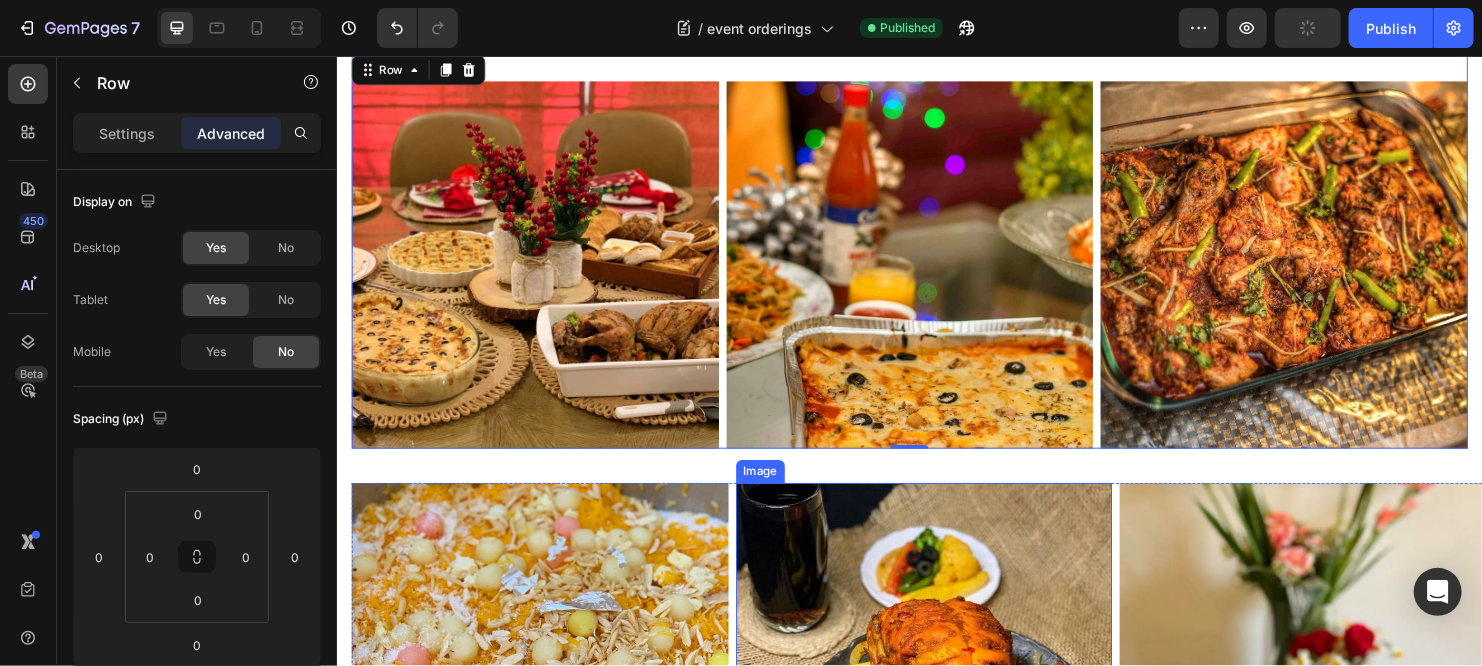 scroll, scrollTop: 1896, scrollLeft: 0, axis: vertical 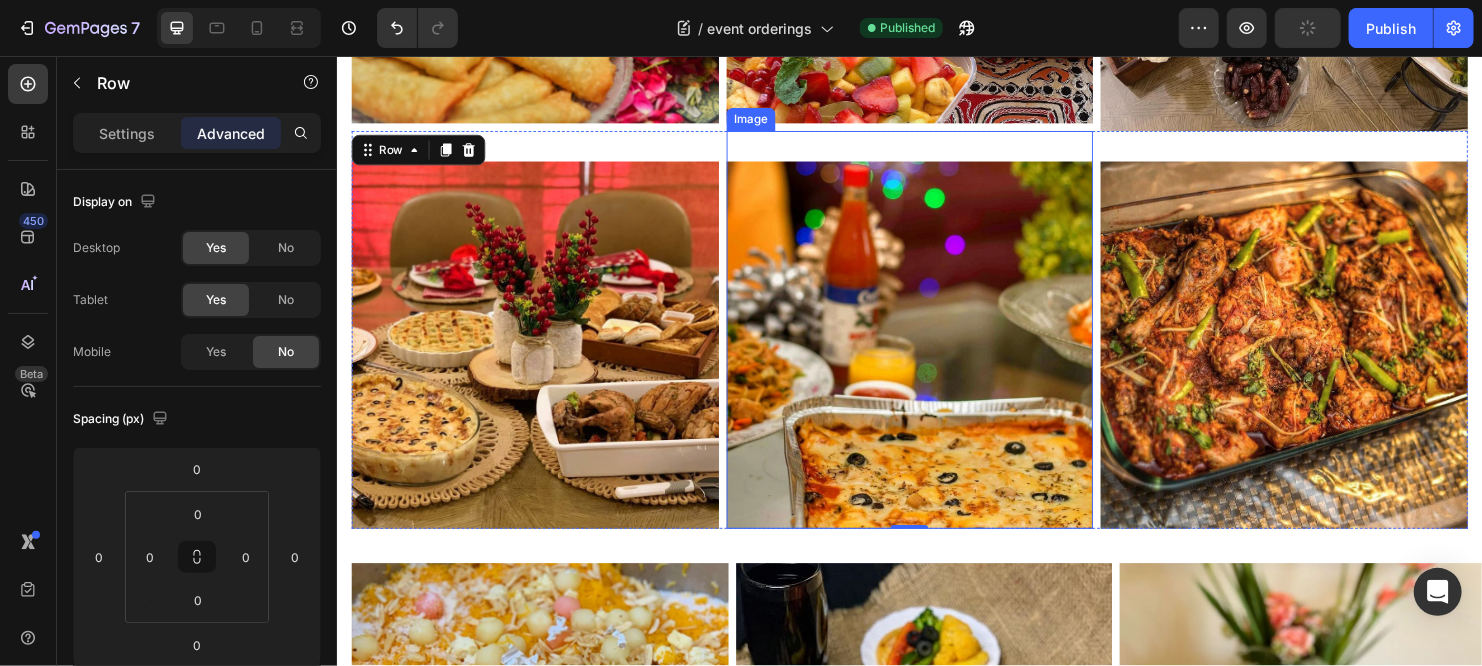 click on "Image" at bounding box center [936, 343] 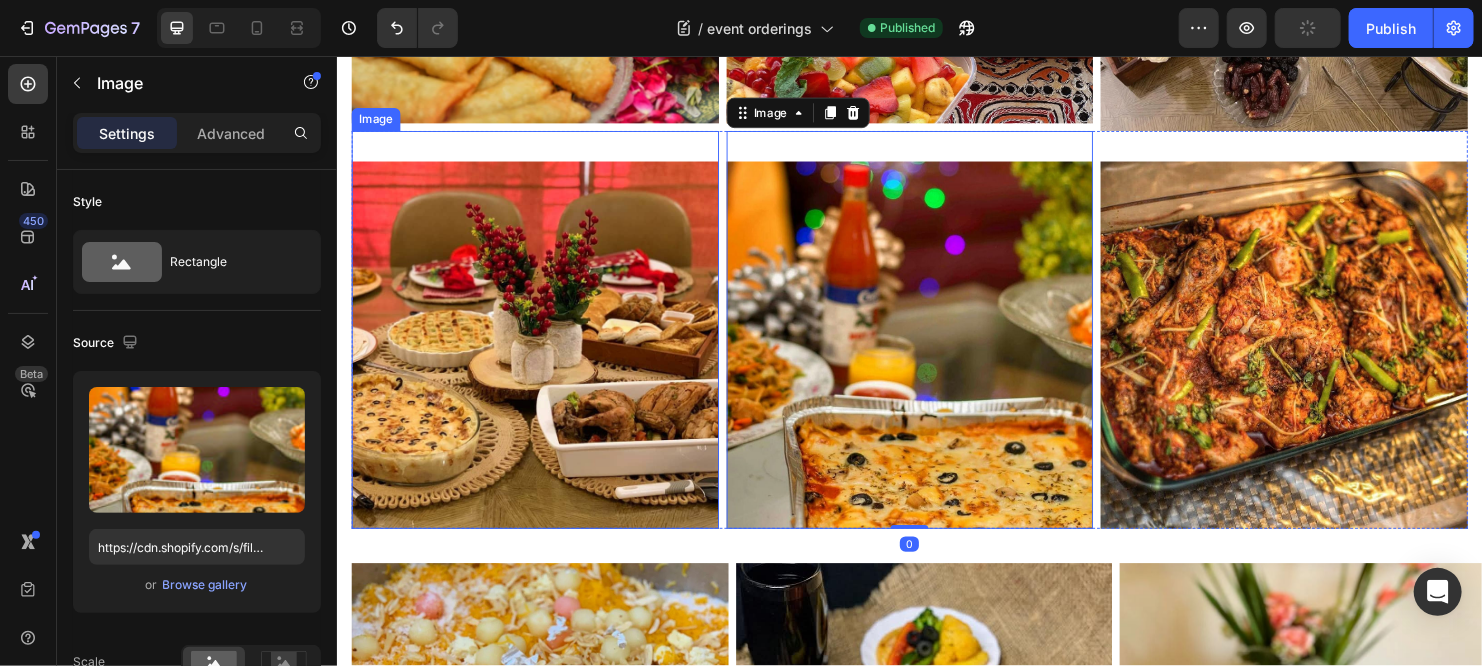 click on "Image" at bounding box center (543, 343) 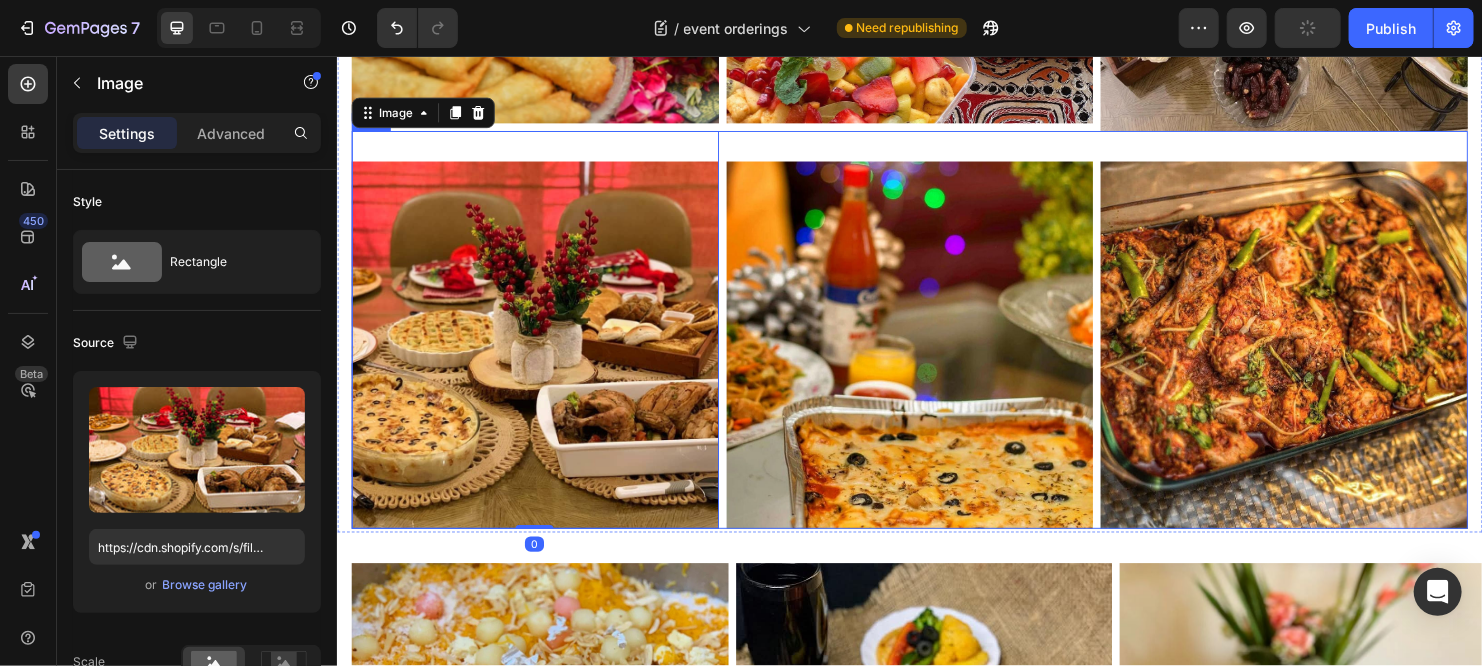 click on "Image   0 Image Image Row" at bounding box center (936, 343) 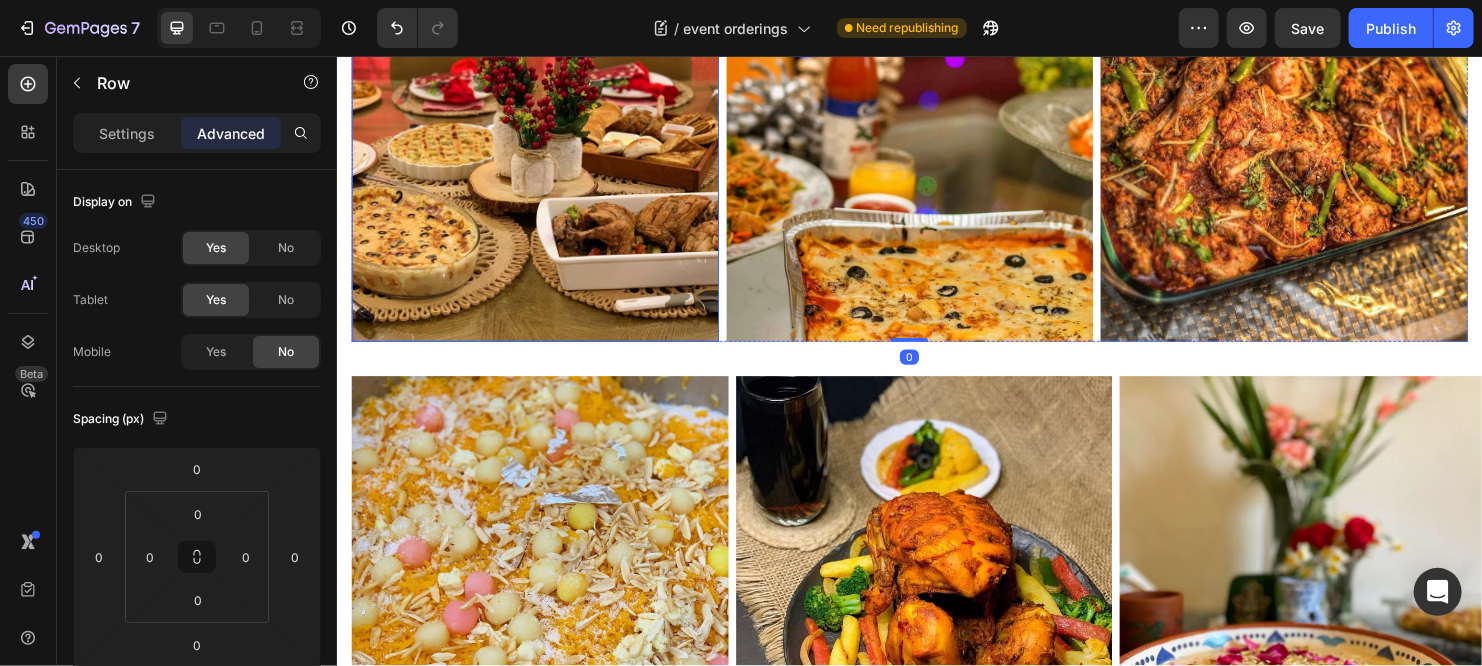 scroll, scrollTop: 2092, scrollLeft: 0, axis: vertical 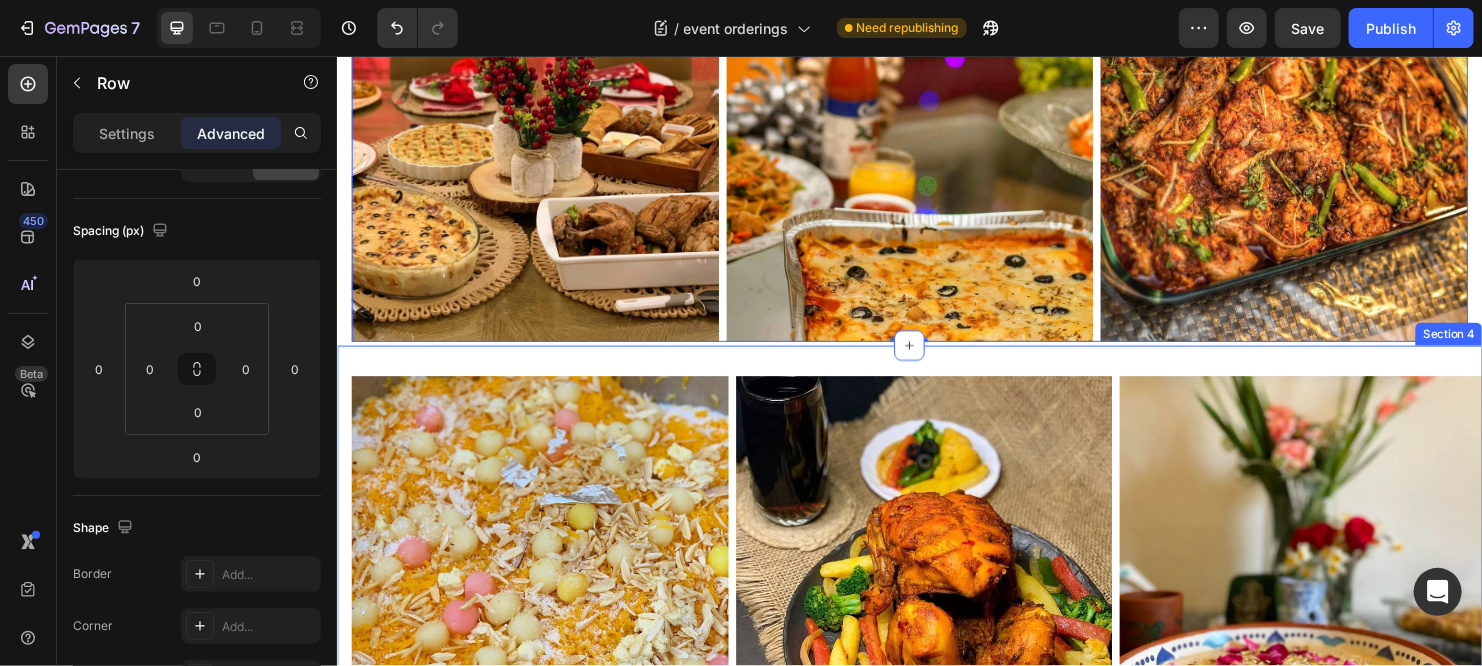 click on "Image Image Image Row Section 4" at bounding box center [936, 597] 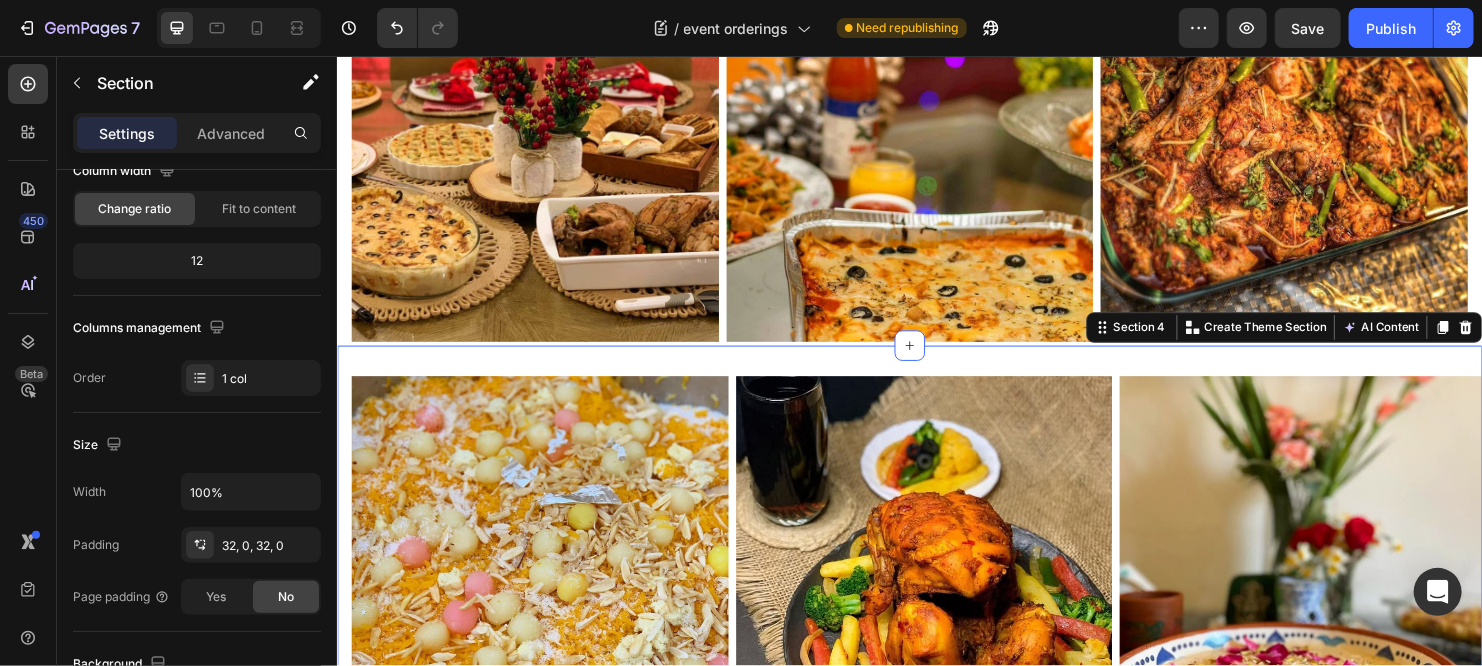 scroll, scrollTop: 0, scrollLeft: 0, axis: both 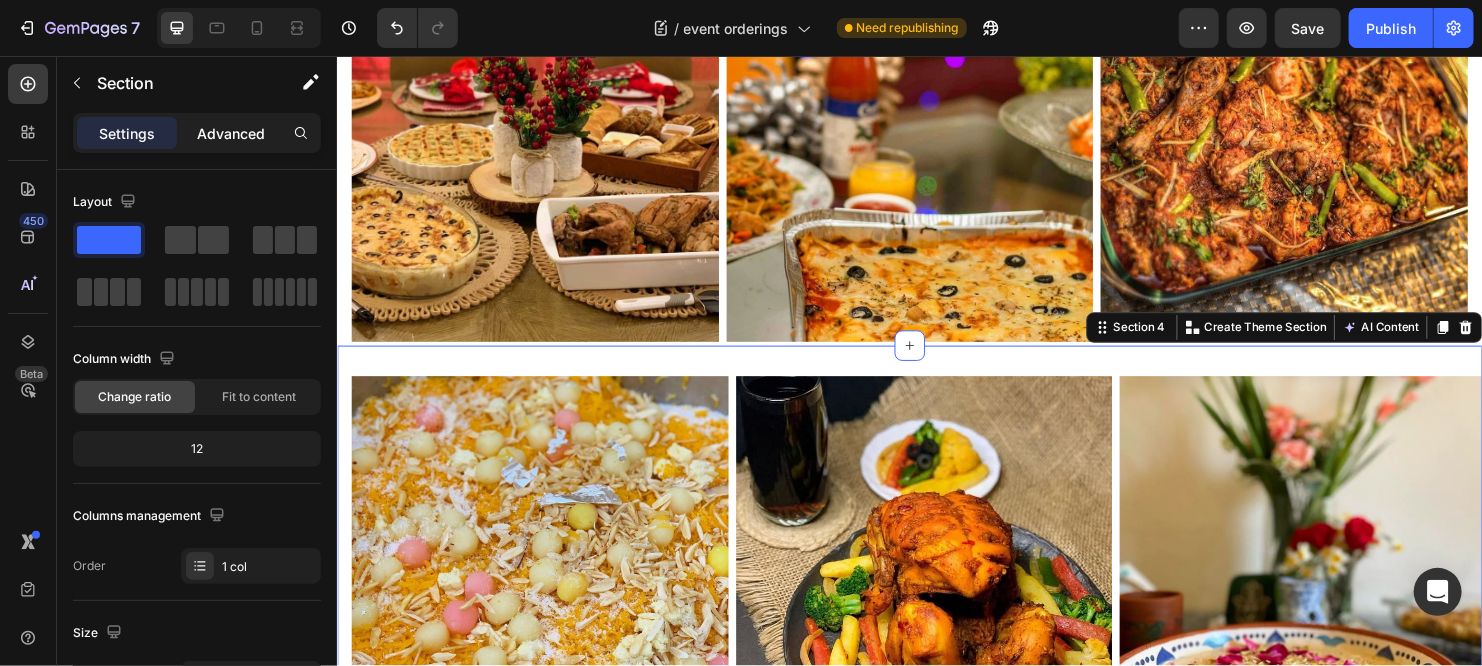 click on "Advanced" at bounding box center (231, 133) 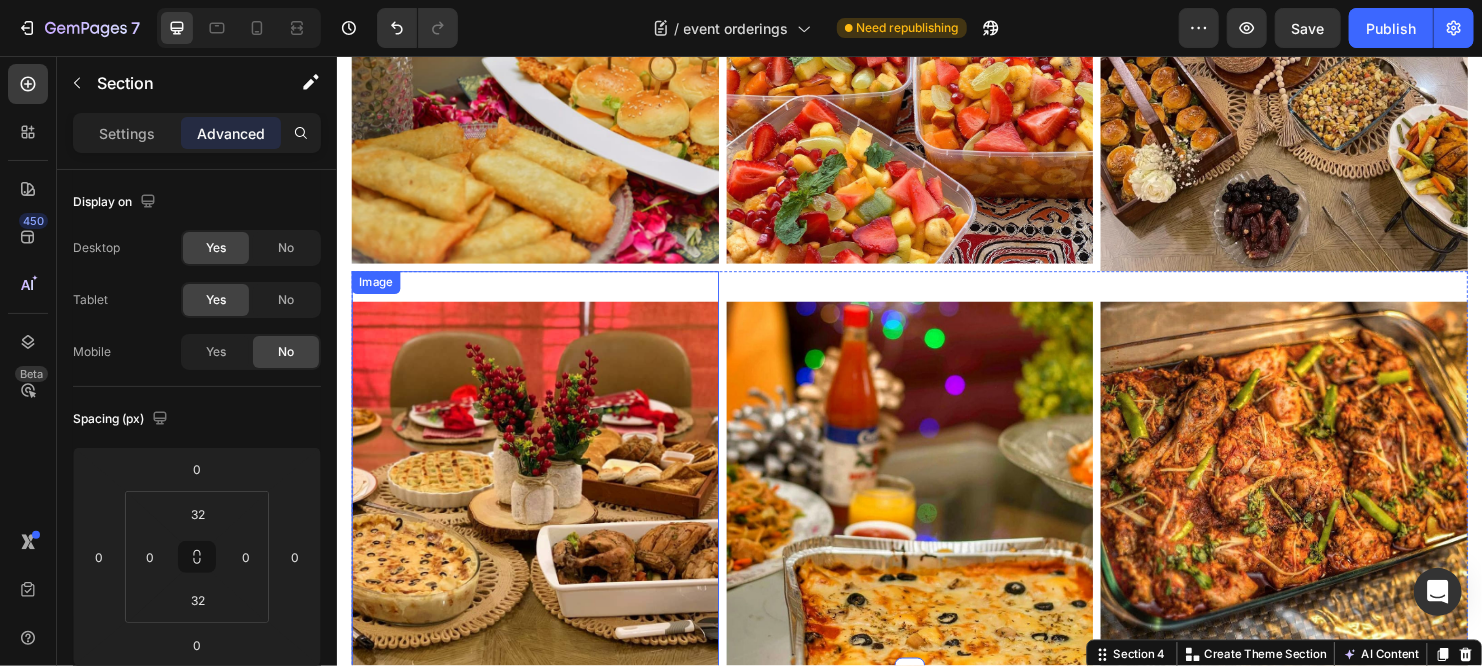 scroll, scrollTop: 1740, scrollLeft: 0, axis: vertical 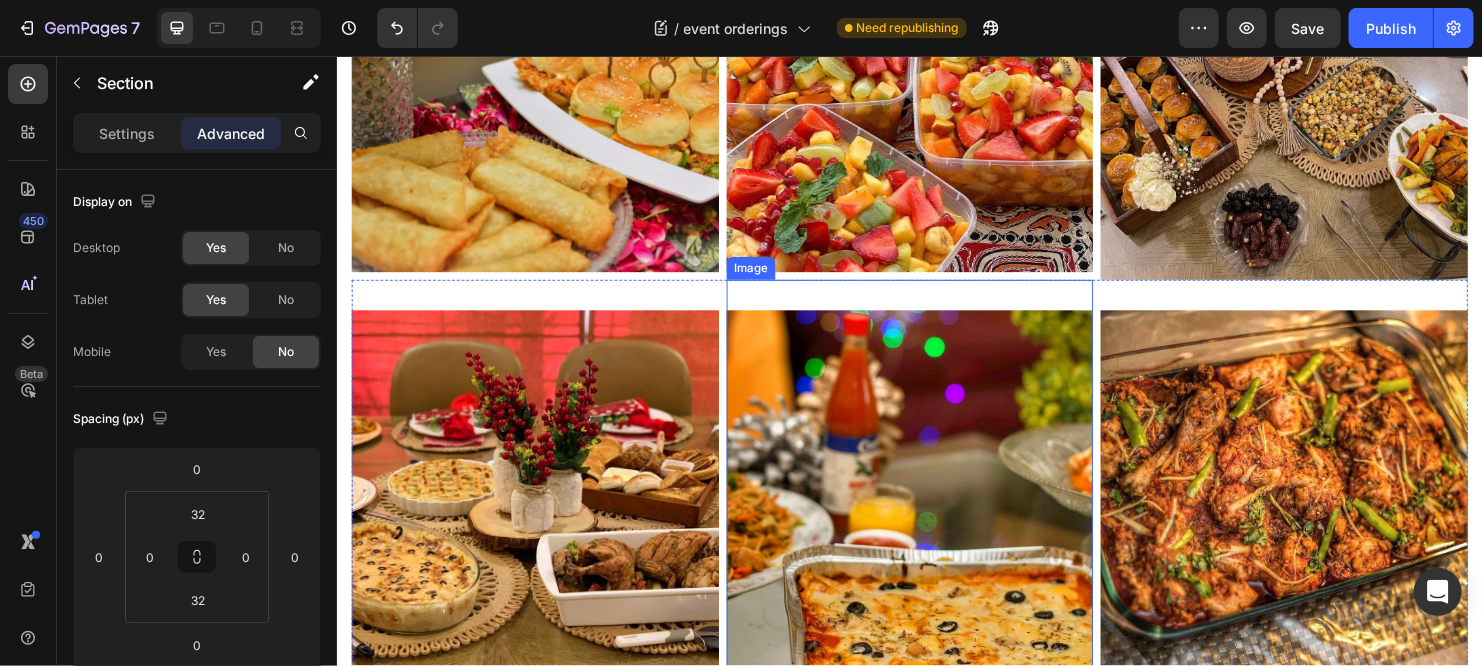 click on "Image" at bounding box center [936, 499] 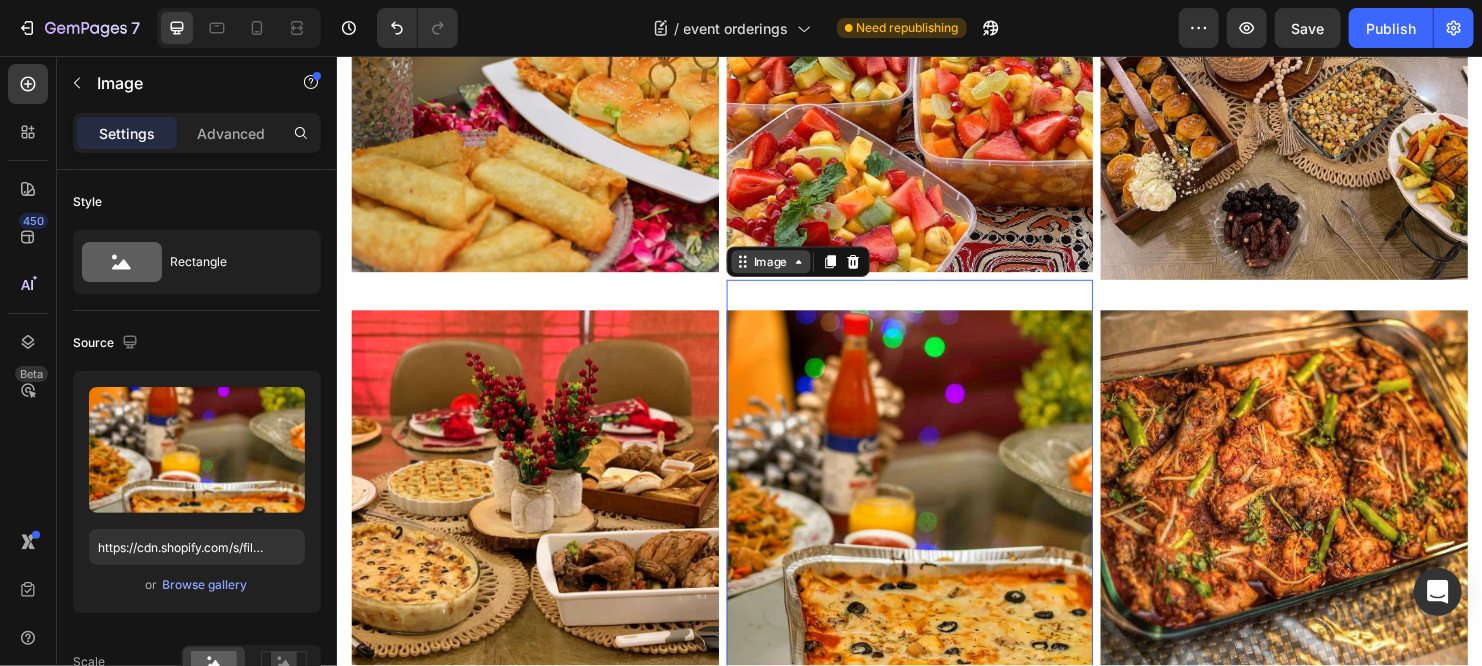 click on "Image" at bounding box center [790, 272] 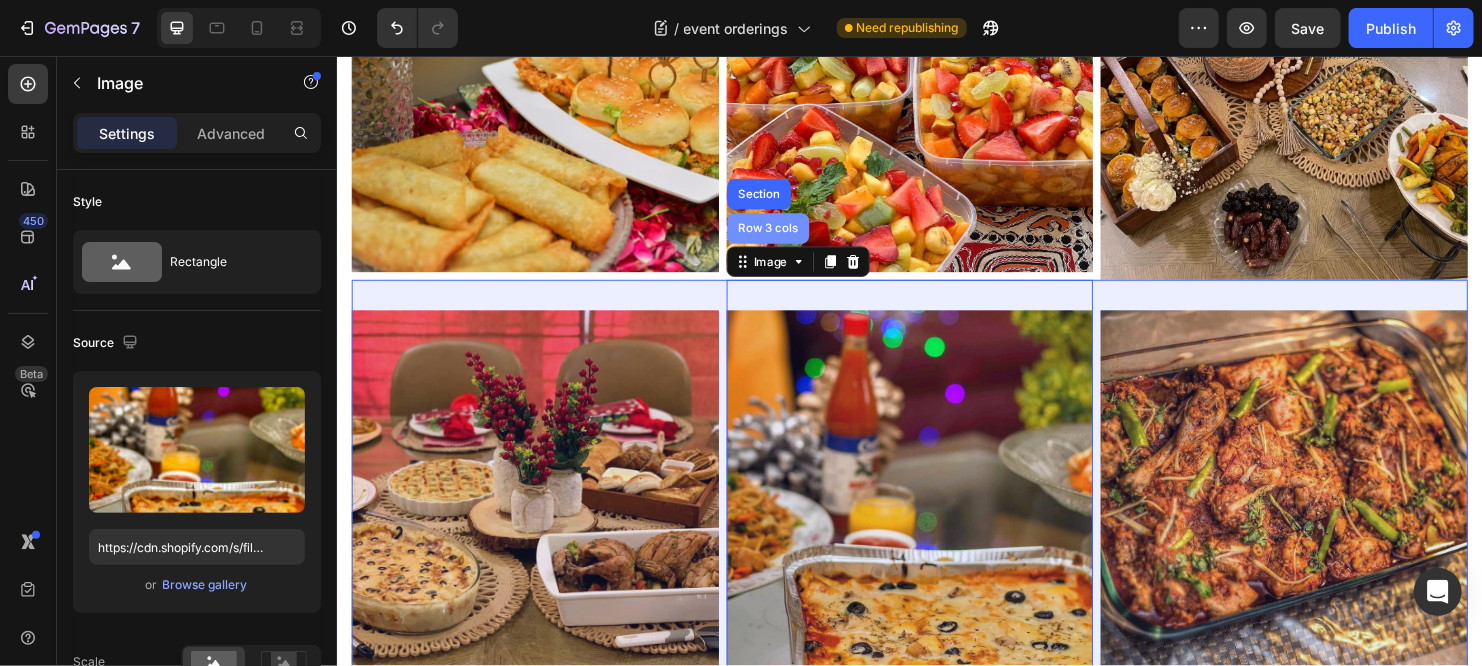click on "Row 3 cols" at bounding box center (788, 237) 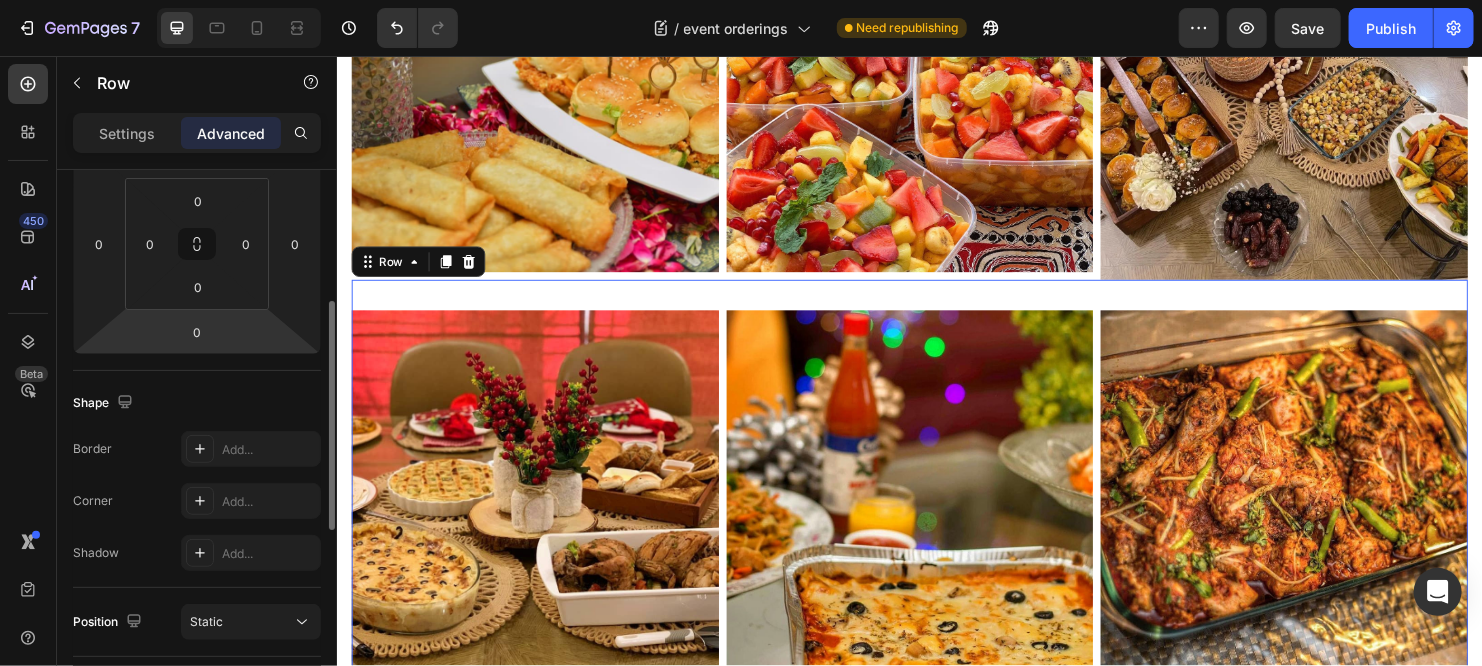 scroll, scrollTop: 314, scrollLeft: 0, axis: vertical 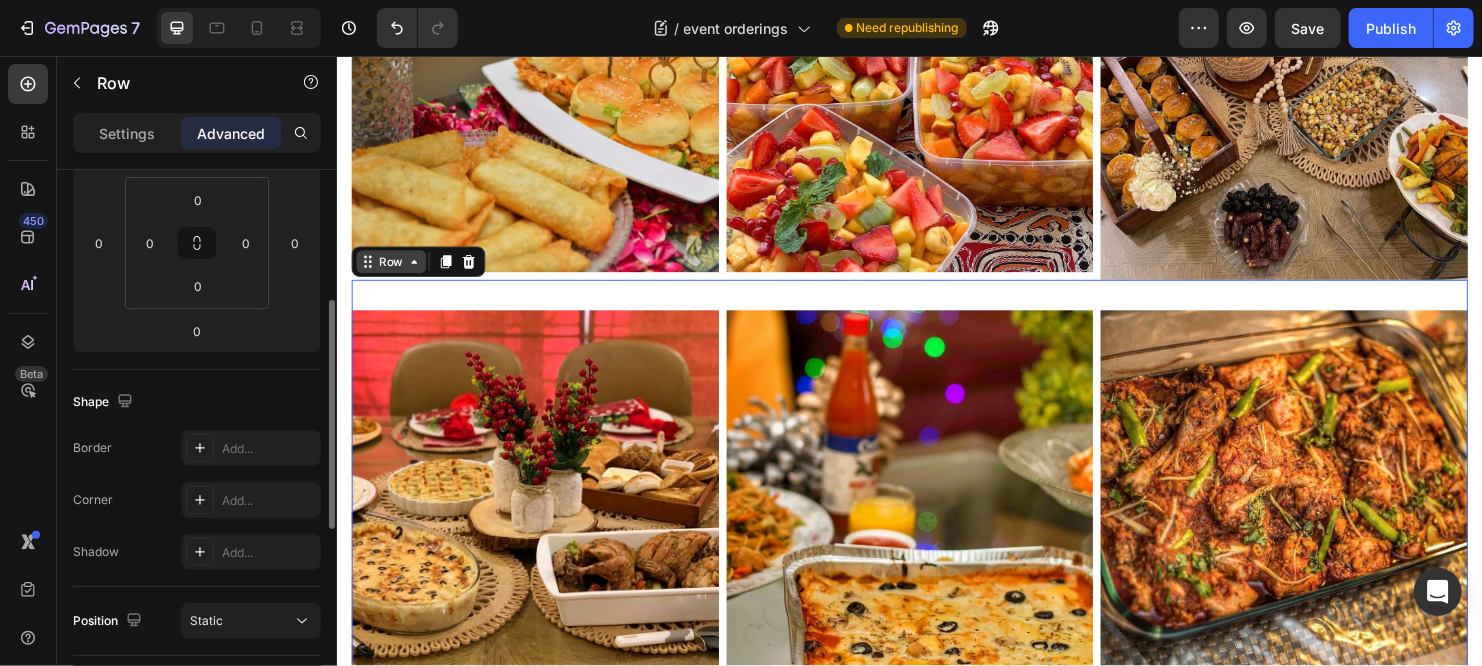 click on "Row" at bounding box center (392, 272) 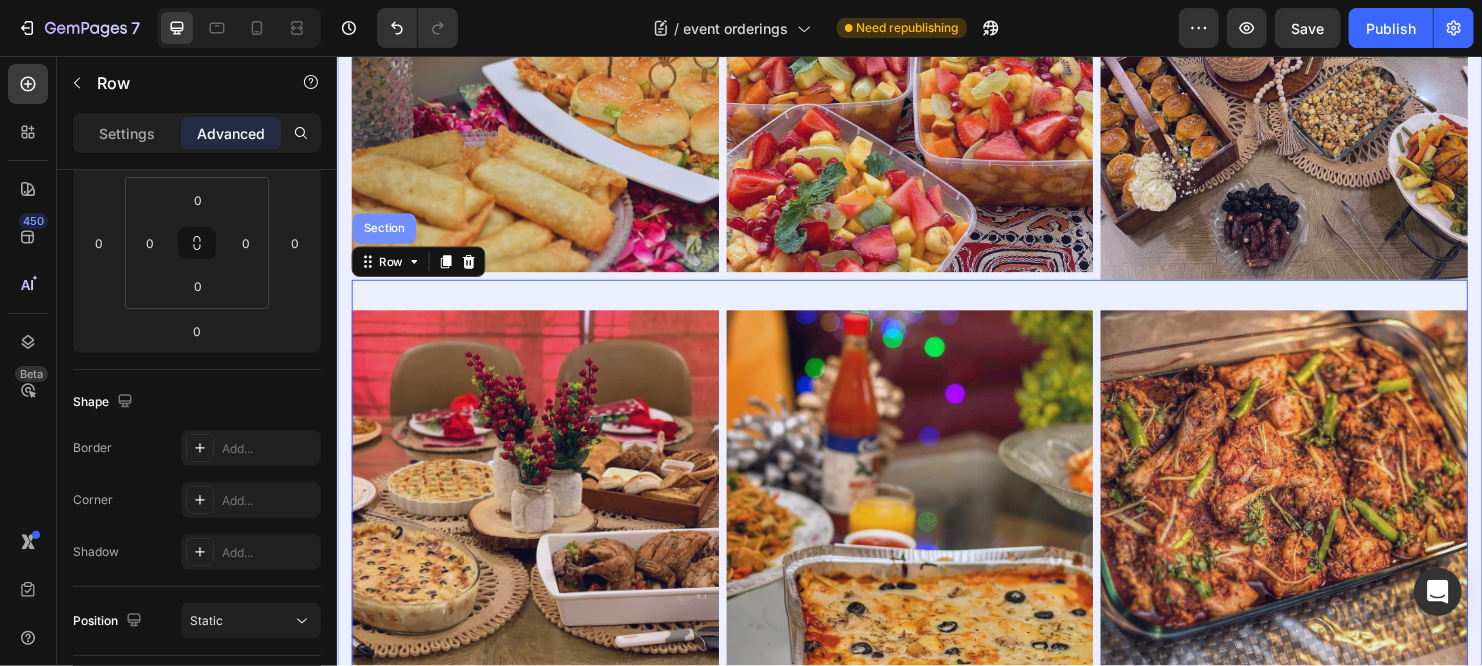 click on "Section" at bounding box center (385, 237) 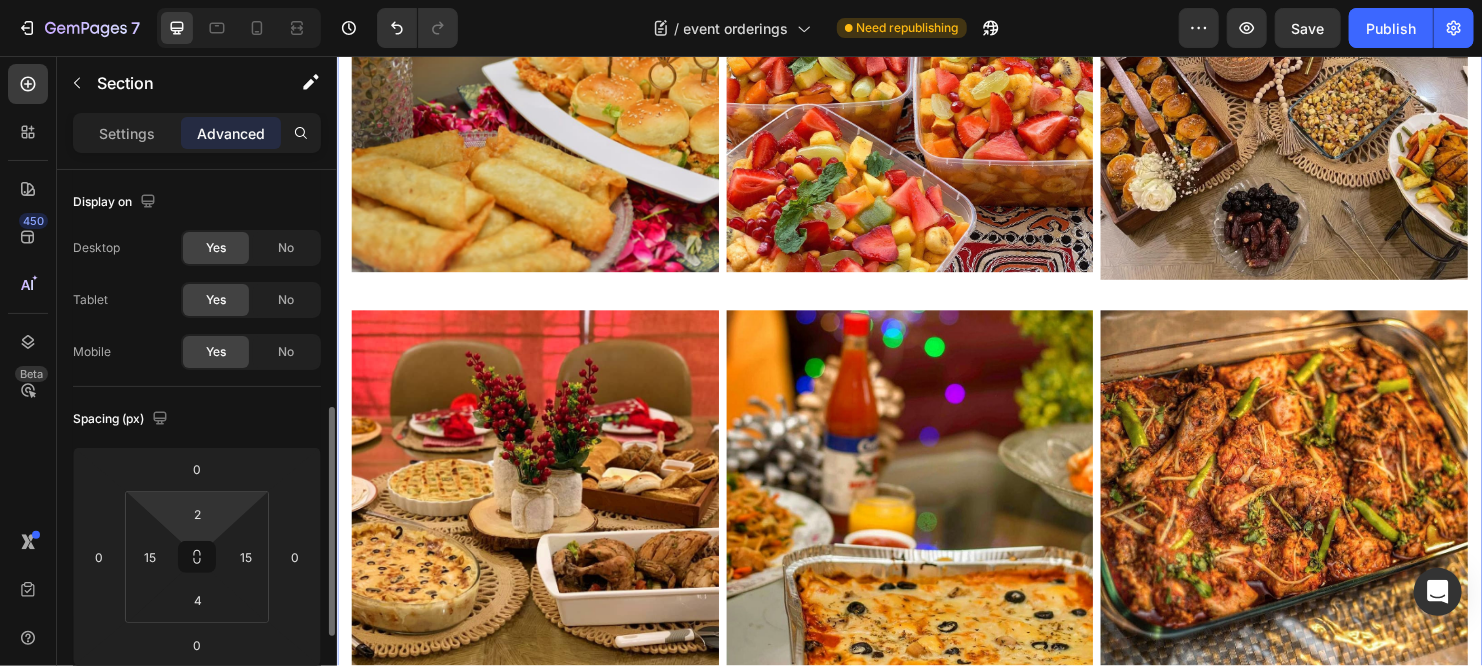 scroll, scrollTop: 183, scrollLeft: 0, axis: vertical 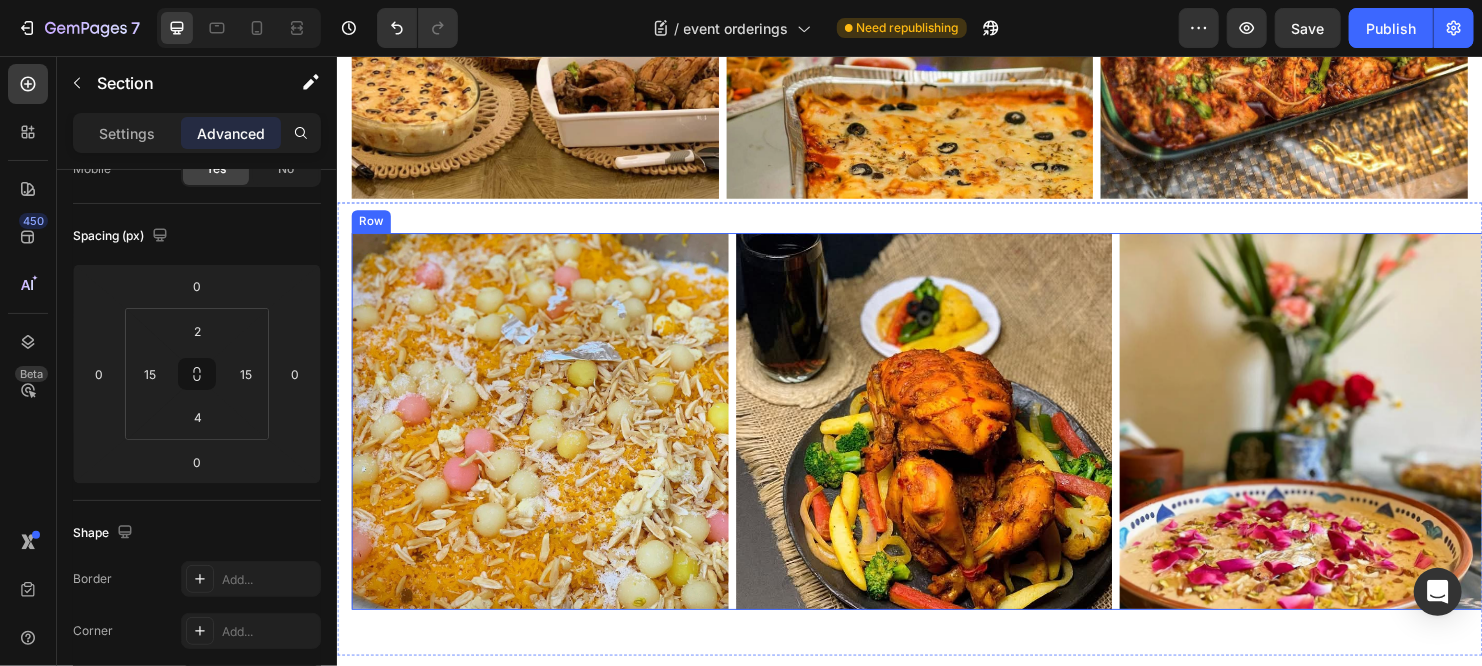 click on "Image Image Image Row" at bounding box center [951, 439] 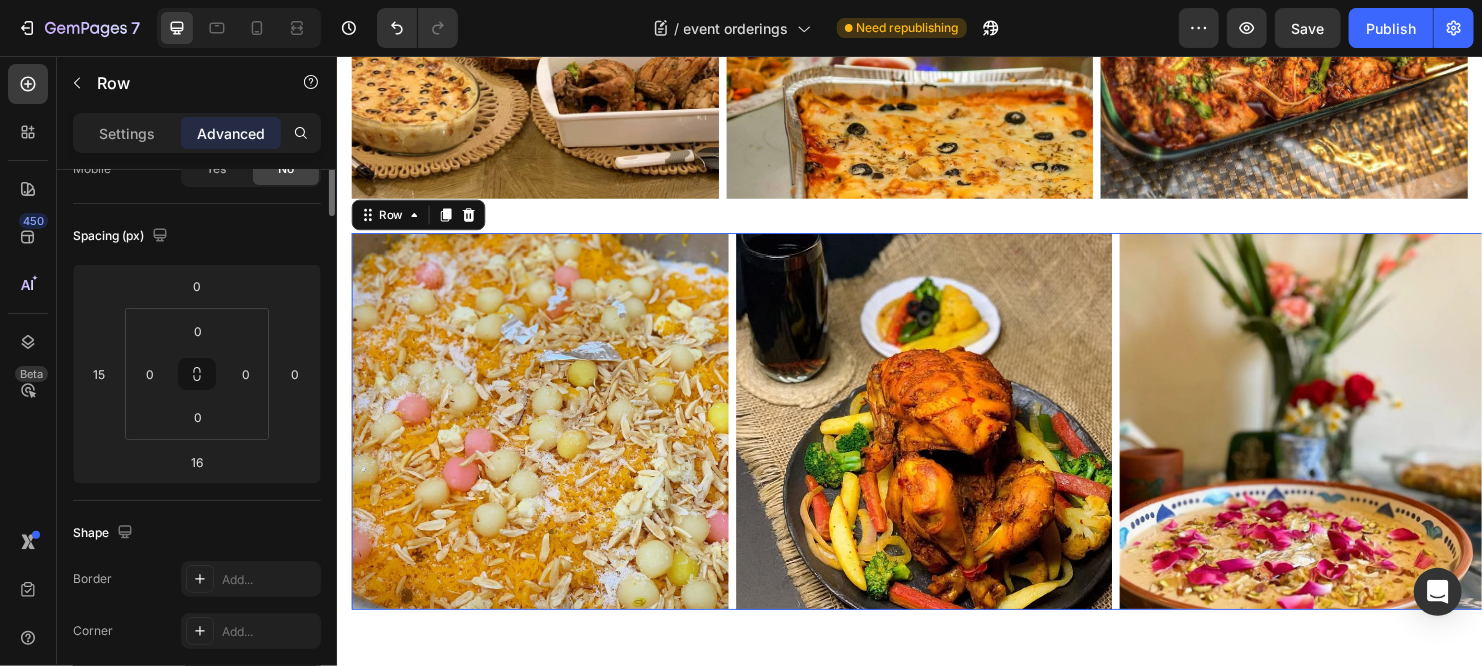scroll, scrollTop: 0, scrollLeft: 0, axis: both 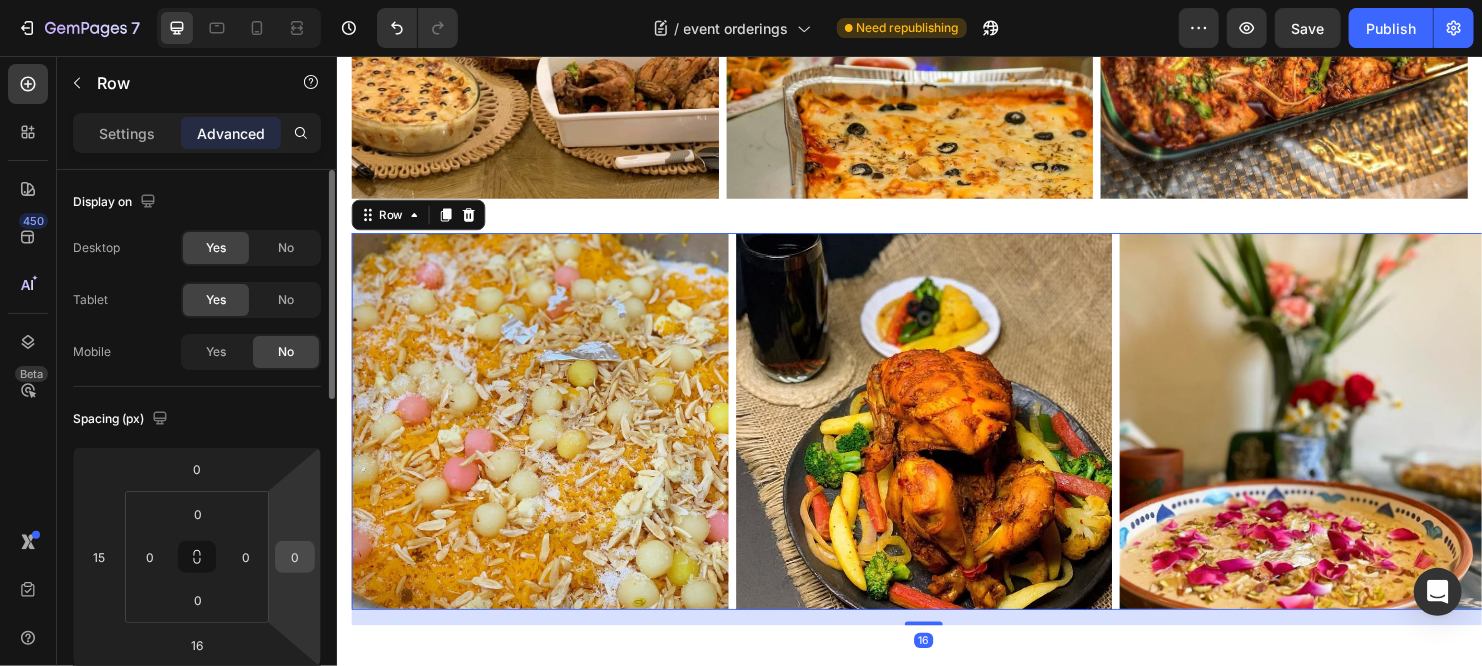 click on "0" at bounding box center [295, 557] 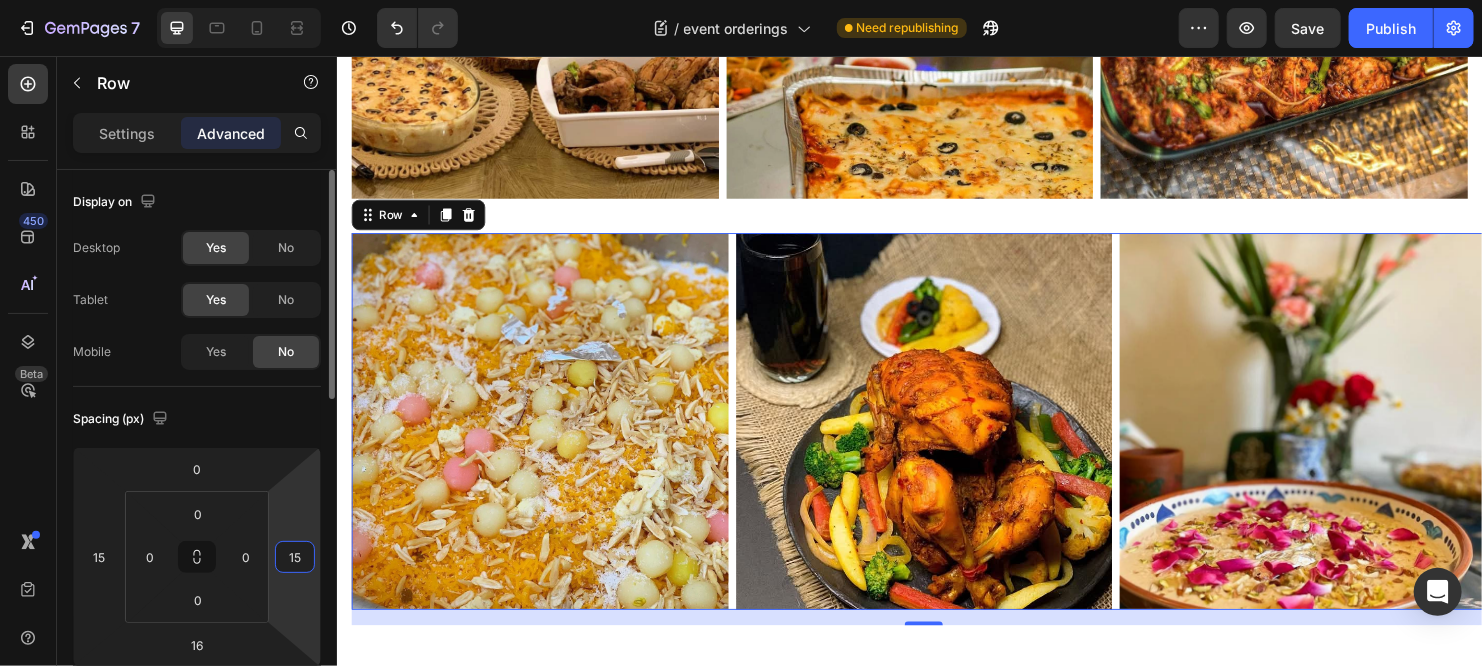 type on "15" 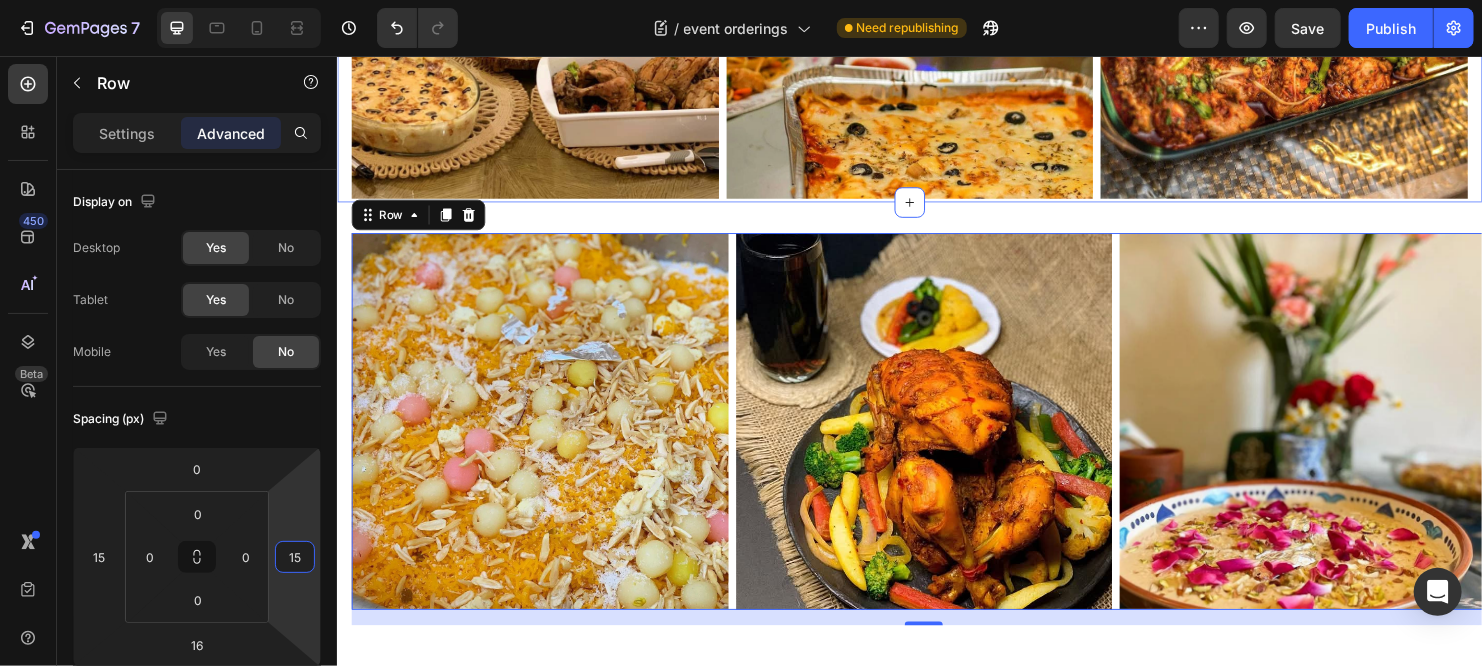 click on "Book now via call or WhatsApp Heading [PHONE] Button Big Flavors for Your Small & Grand Events! Heading Row Image Image Image Image Image Image Row Image Image Image Row Section 2" at bounding box center [936, -577] 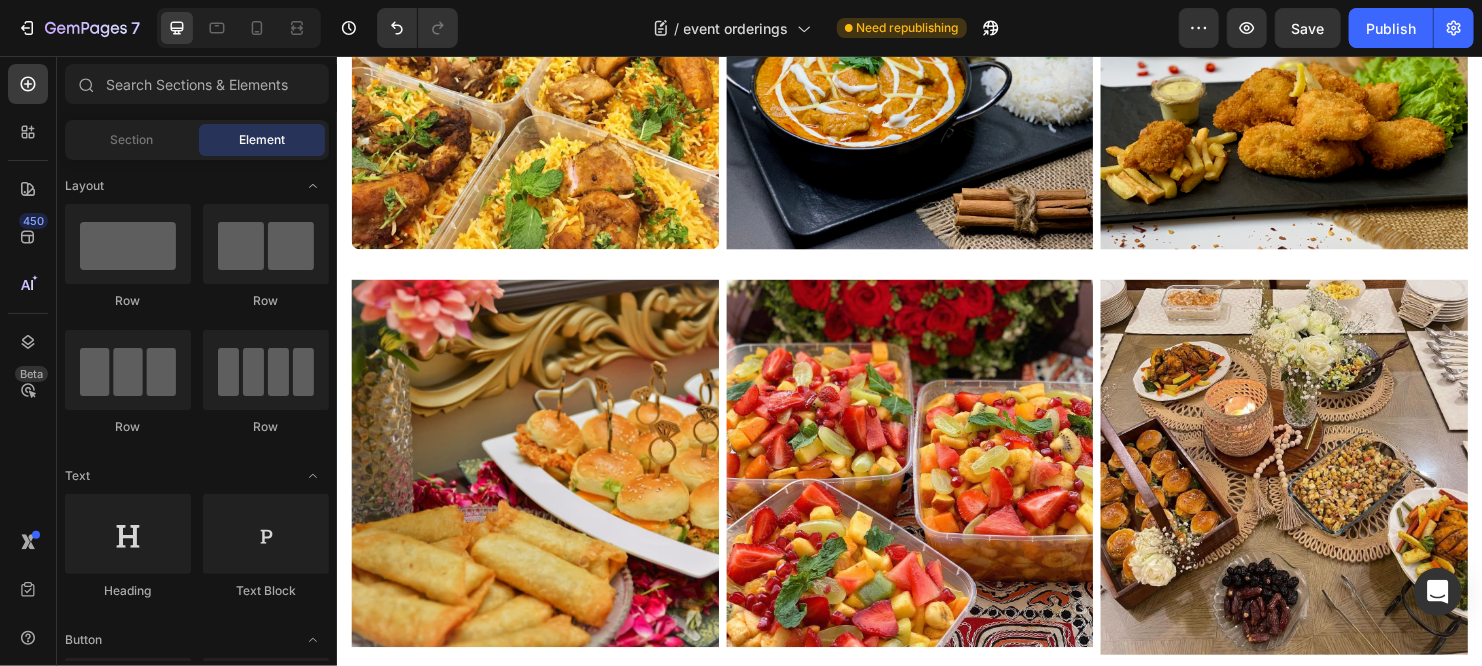 scroll, scrollTop: 1345, scrollLeft: 0, axis: vertical 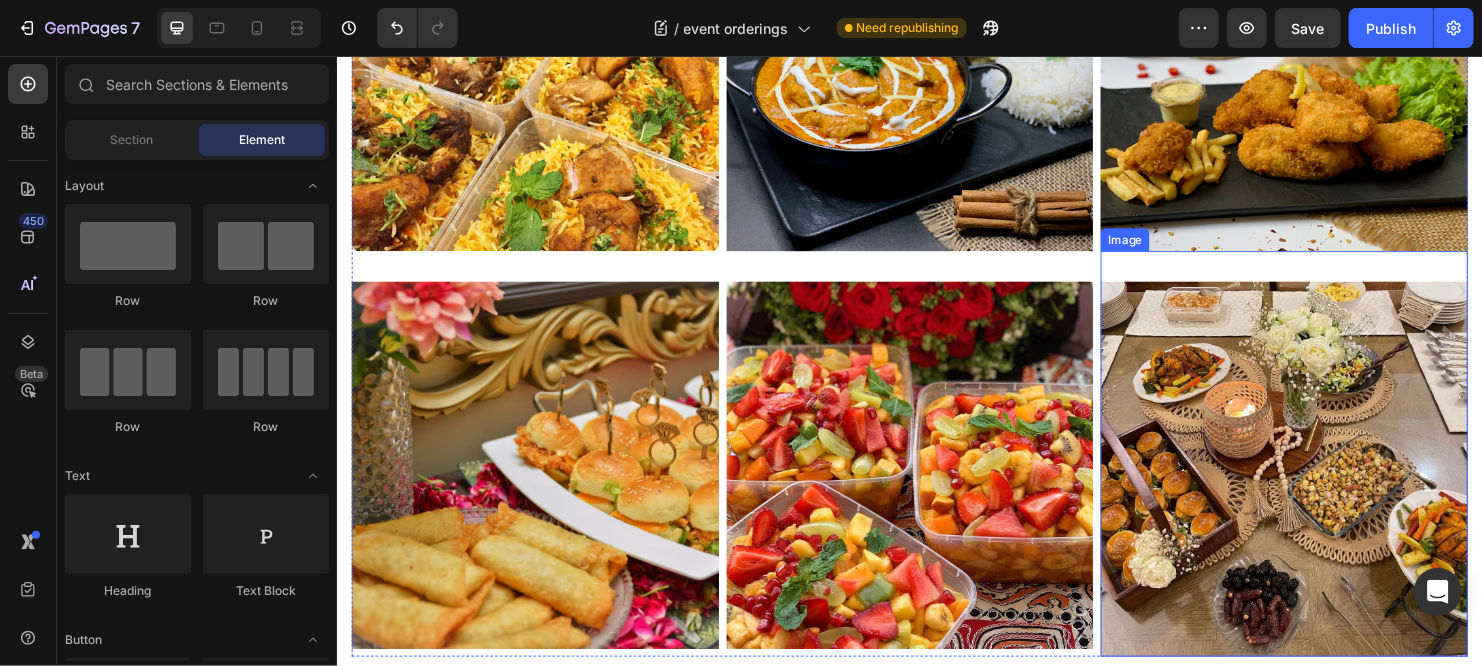 click at bounding box center [1328, 489] 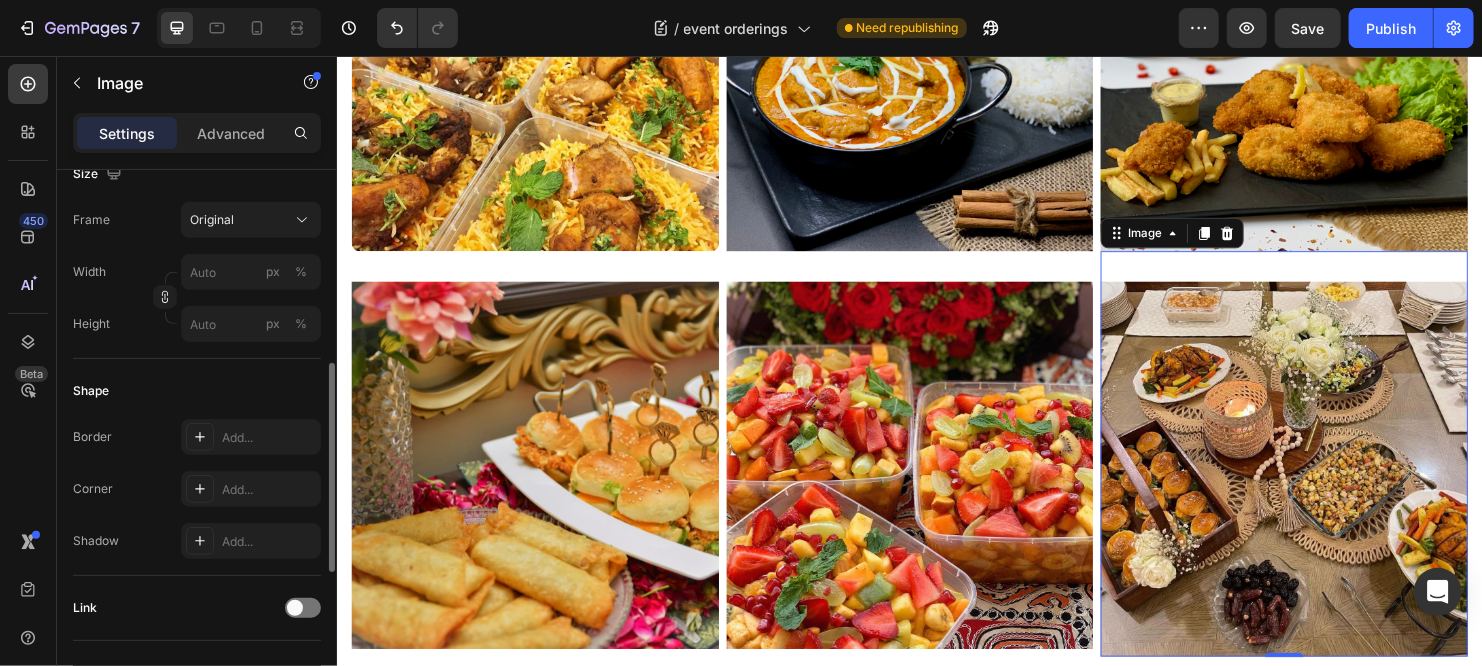 scroll, scrollTop: 505, scrollLeft: 0, axis: vertical 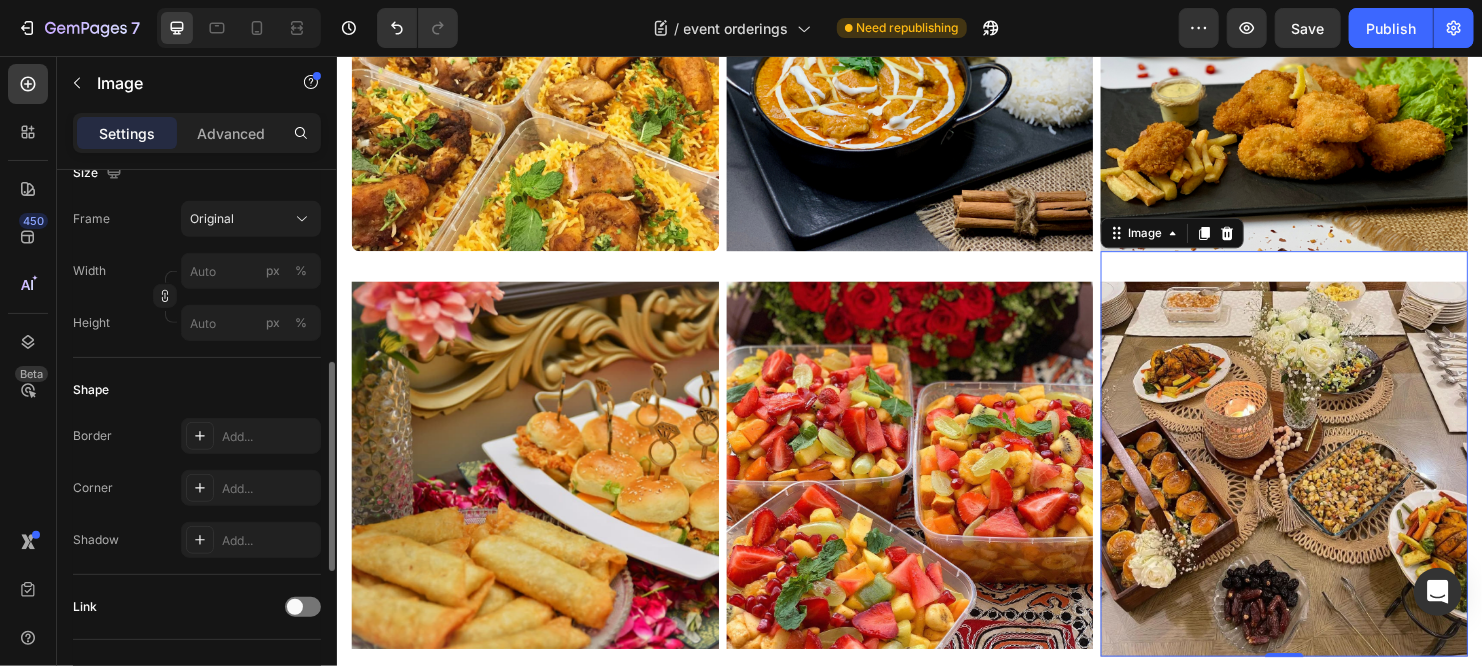 click on "Frame Original Width px % Height px %" 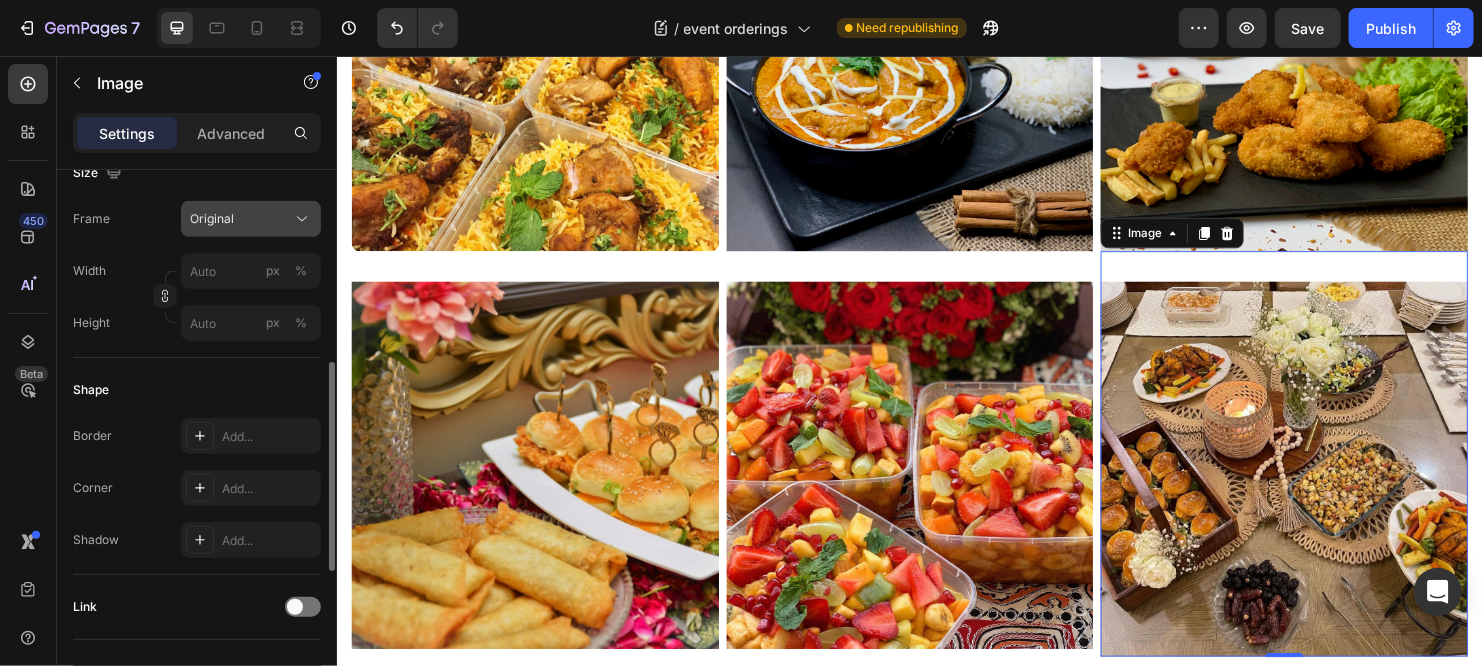 click on "Original" 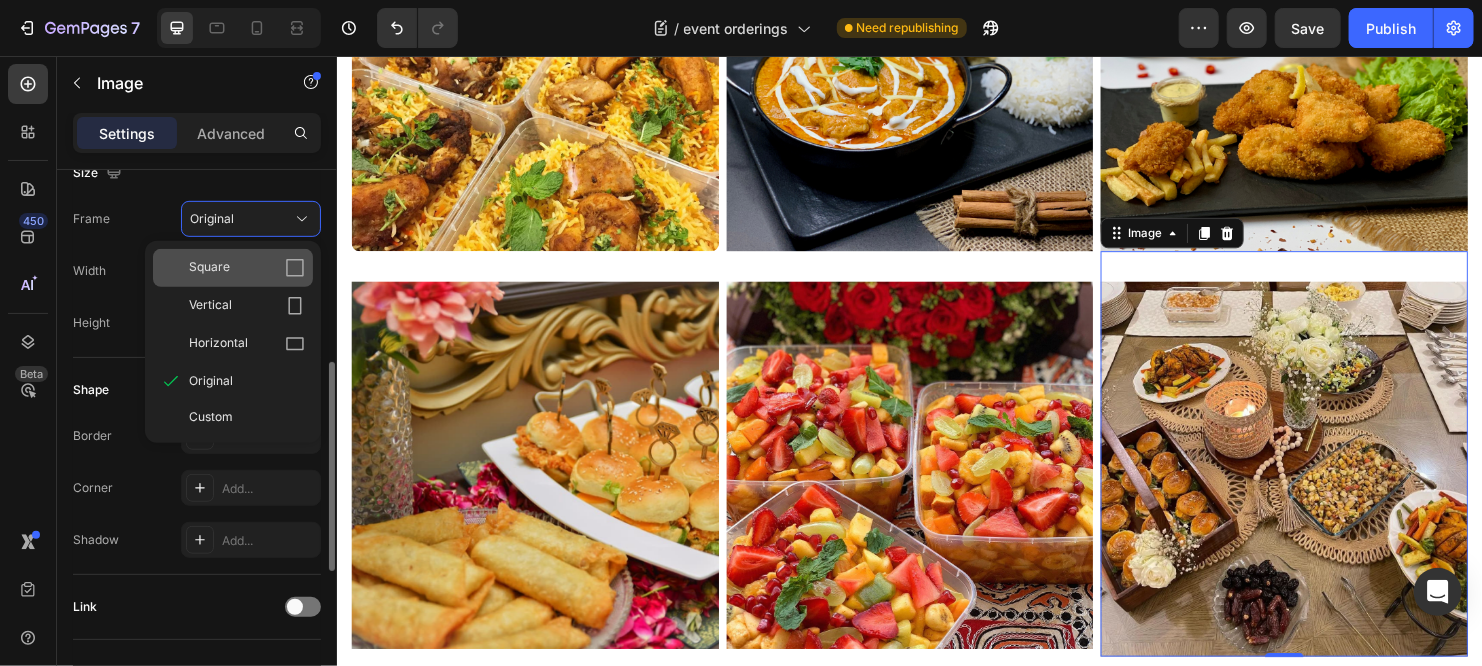 click on "Square" at bounding box center (247, 268) 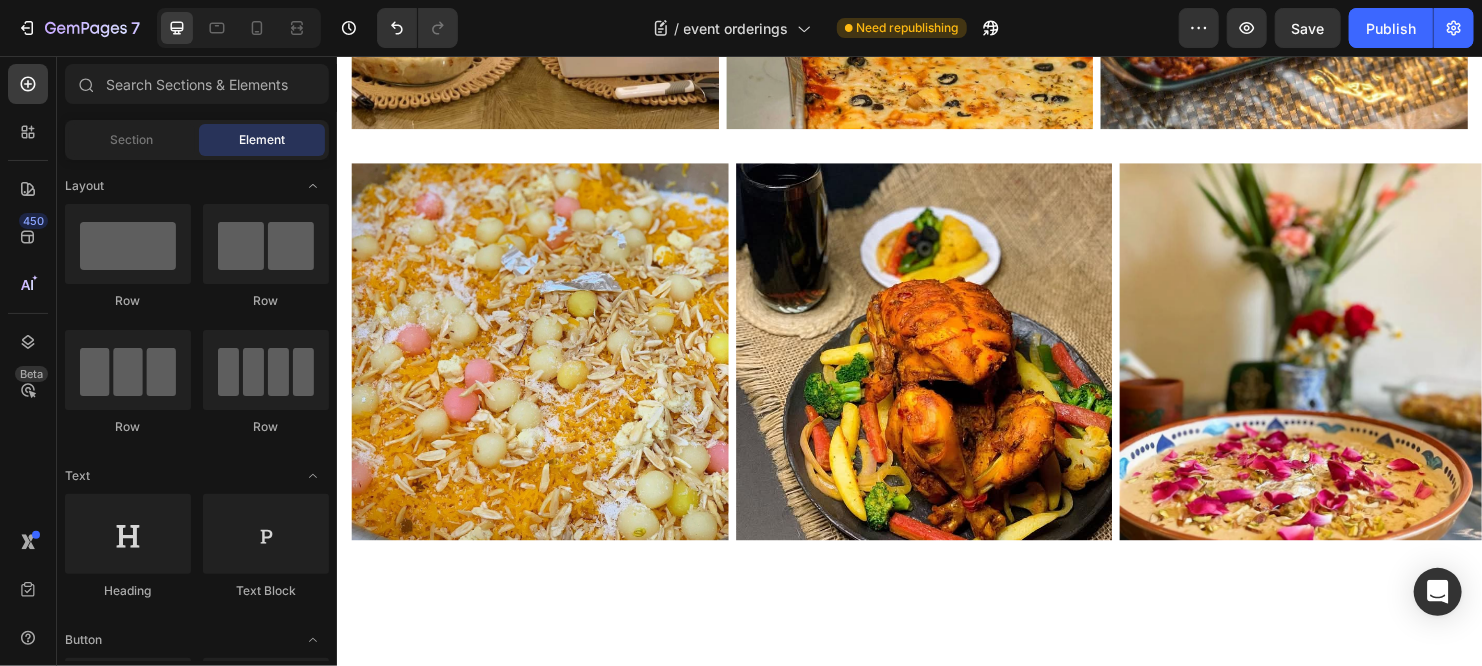 scroll, scrollTop: 1747, scrollLeft: 0, axis: vertical 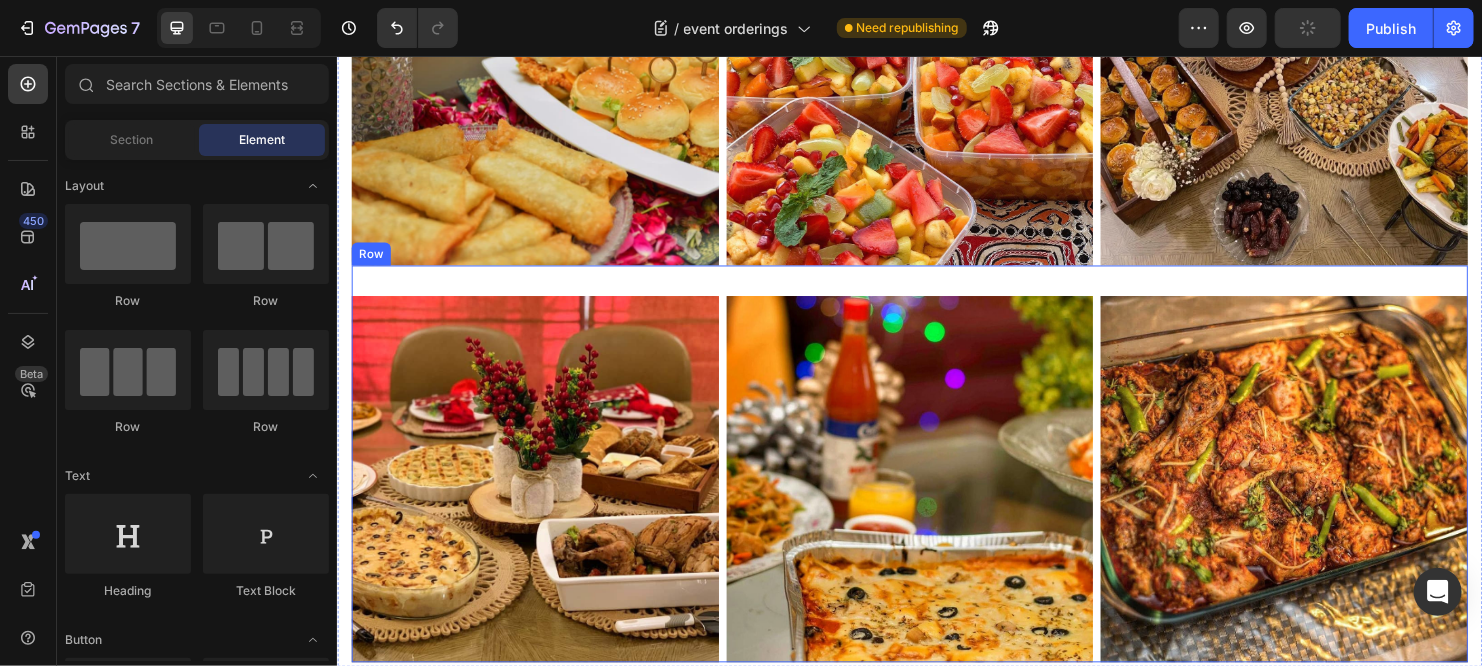 click on "Image Image Image Row" at bounding box center [936, 484] 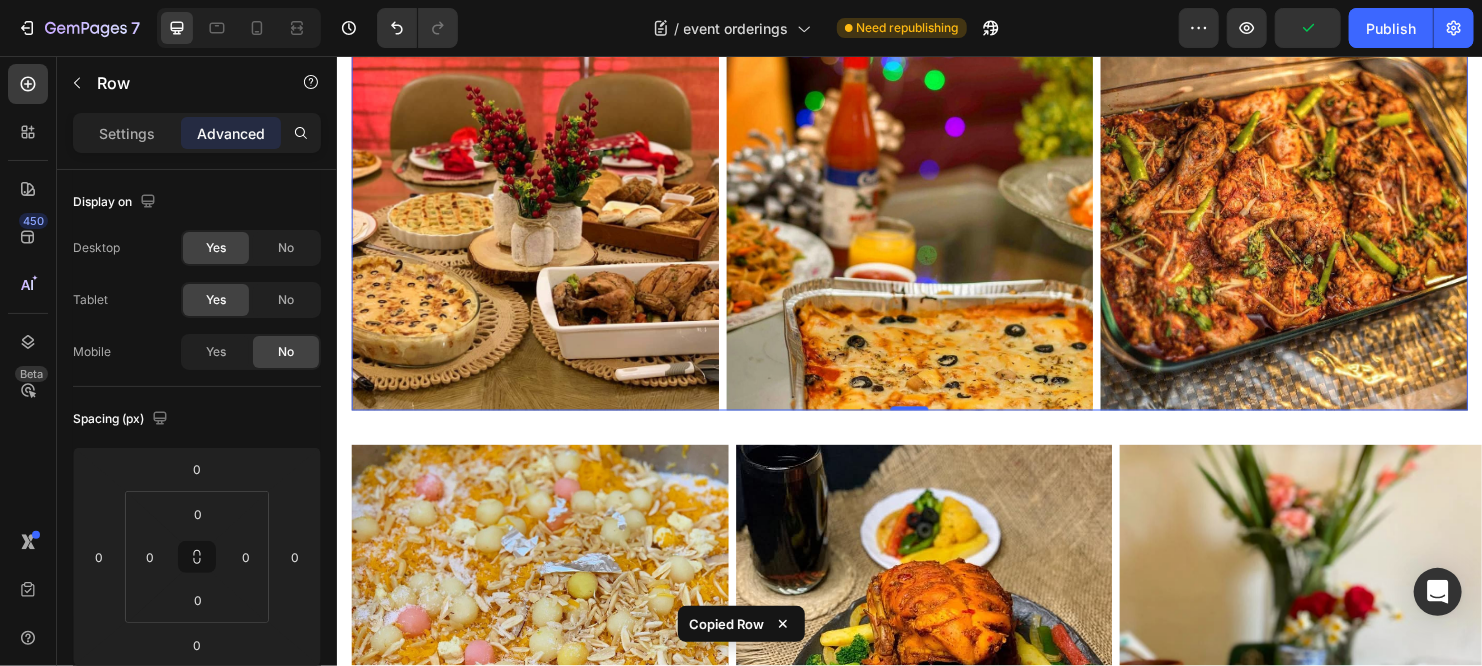 scroll, scrollTop: 2016, scrollLeft: 0, axis: vertical 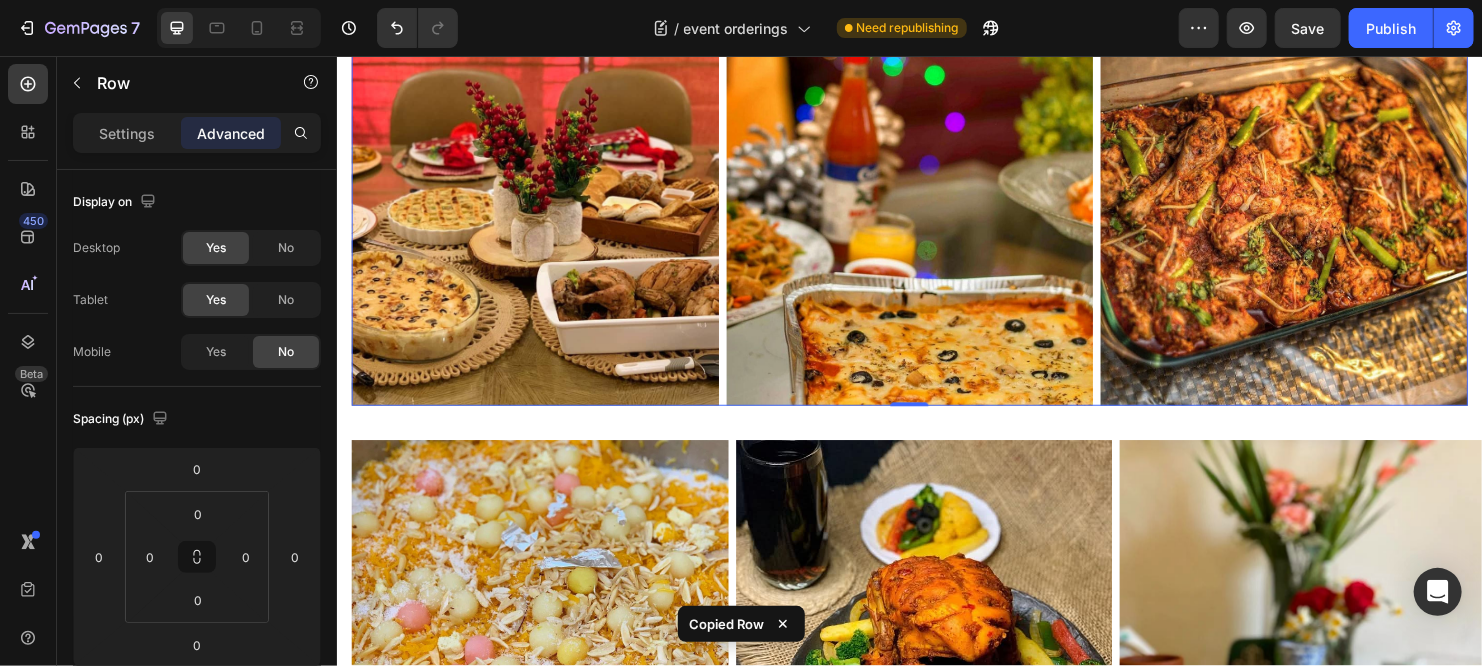 click on "Image Image Image Row   0" at bounding box center [936, 215] 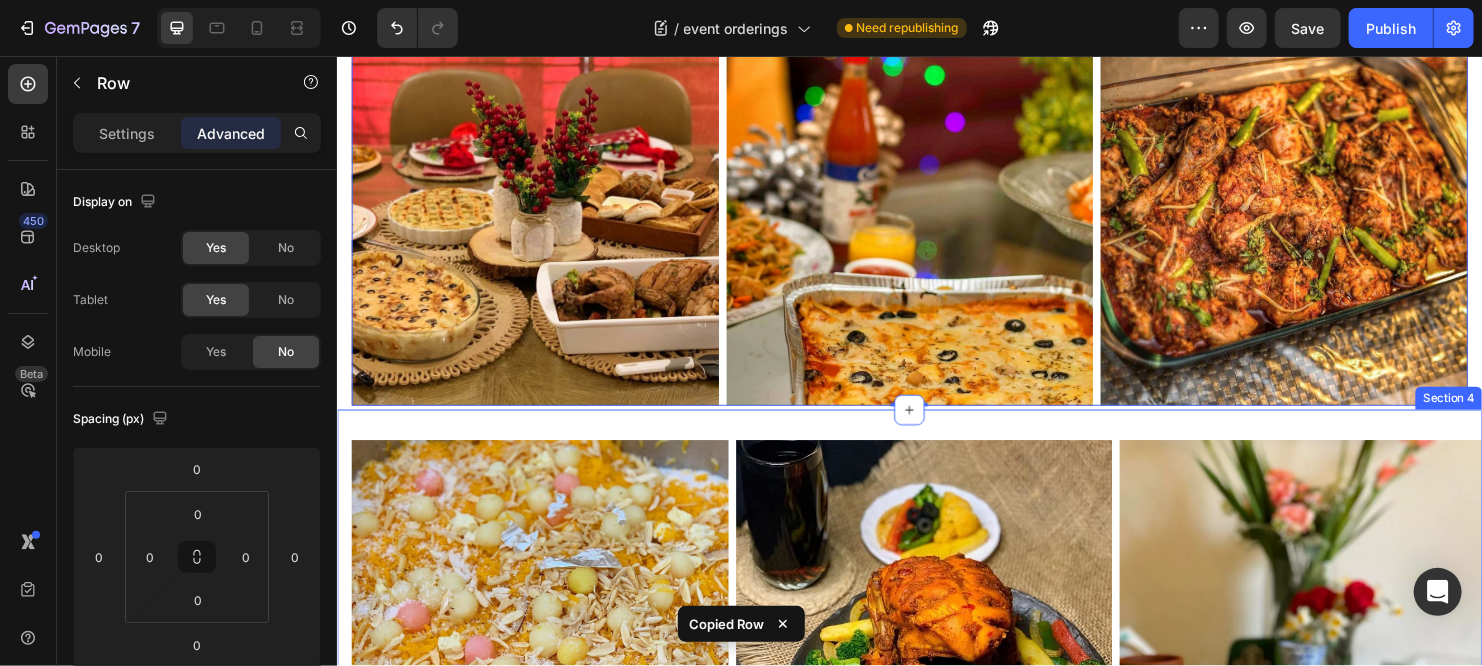 click on "Image Image Image Row Section 4" at bounding box center (936, 664) 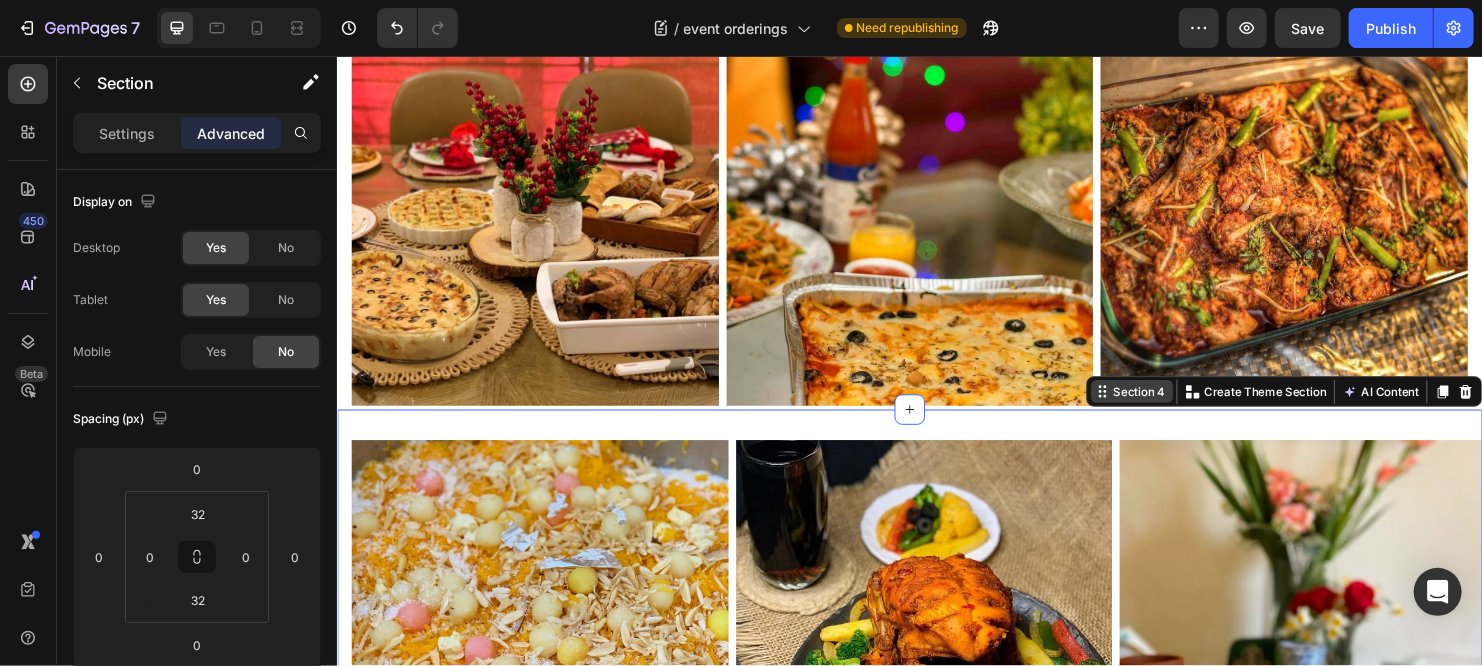click on "Section 4" at bounding box center (1177, 408) 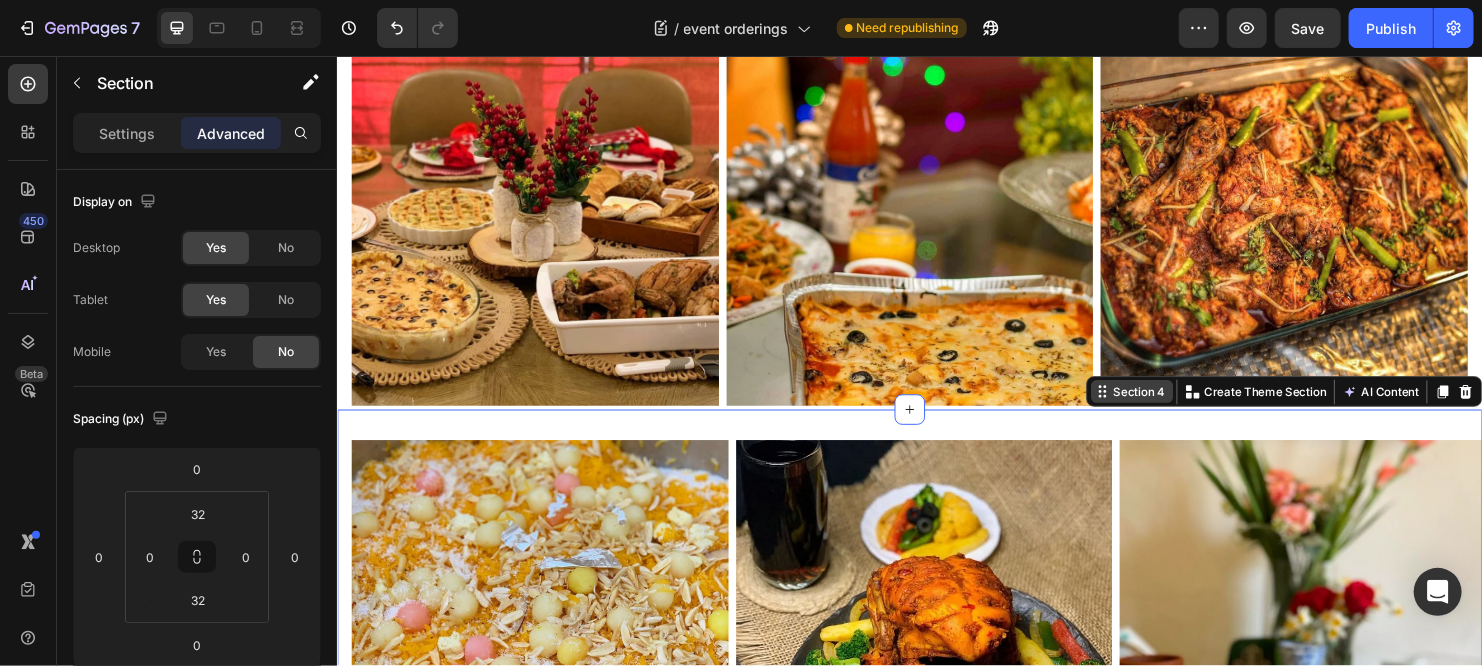 click on "Section 4" at bounding box center [1177, 408] 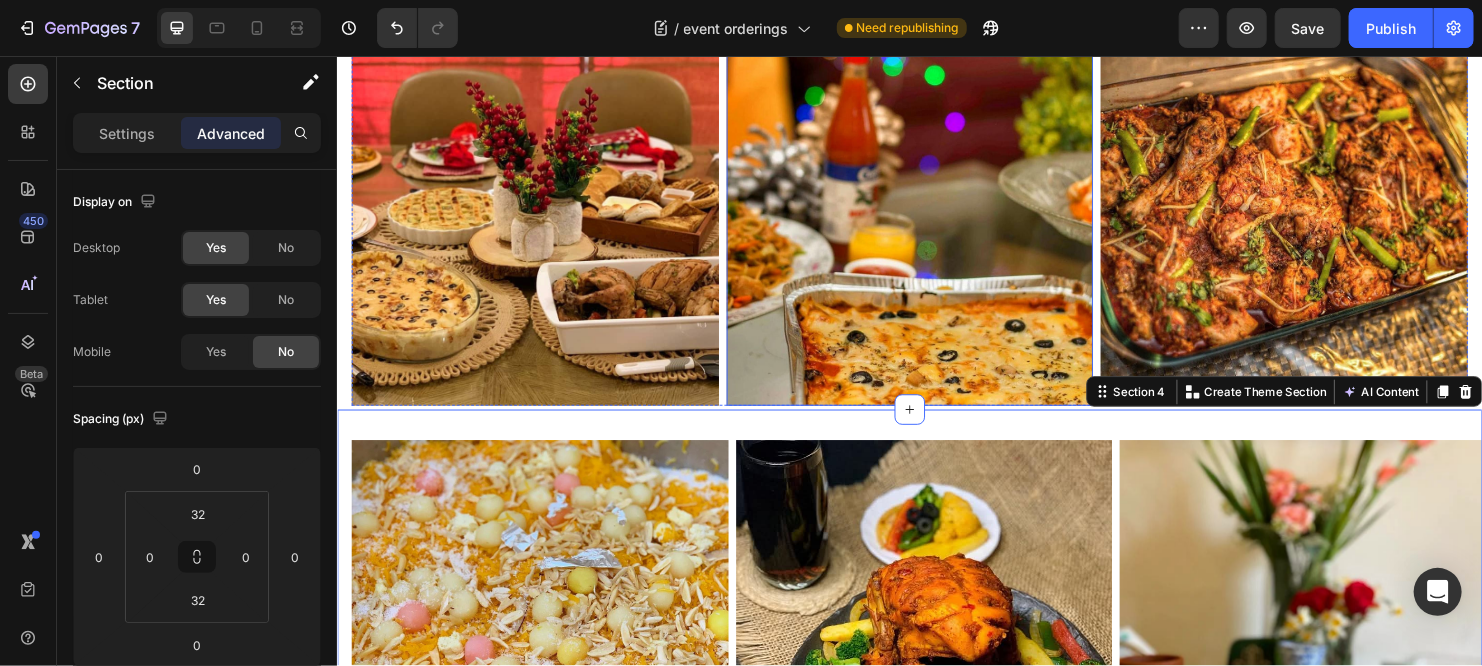 click at bounding box center (936, 231) 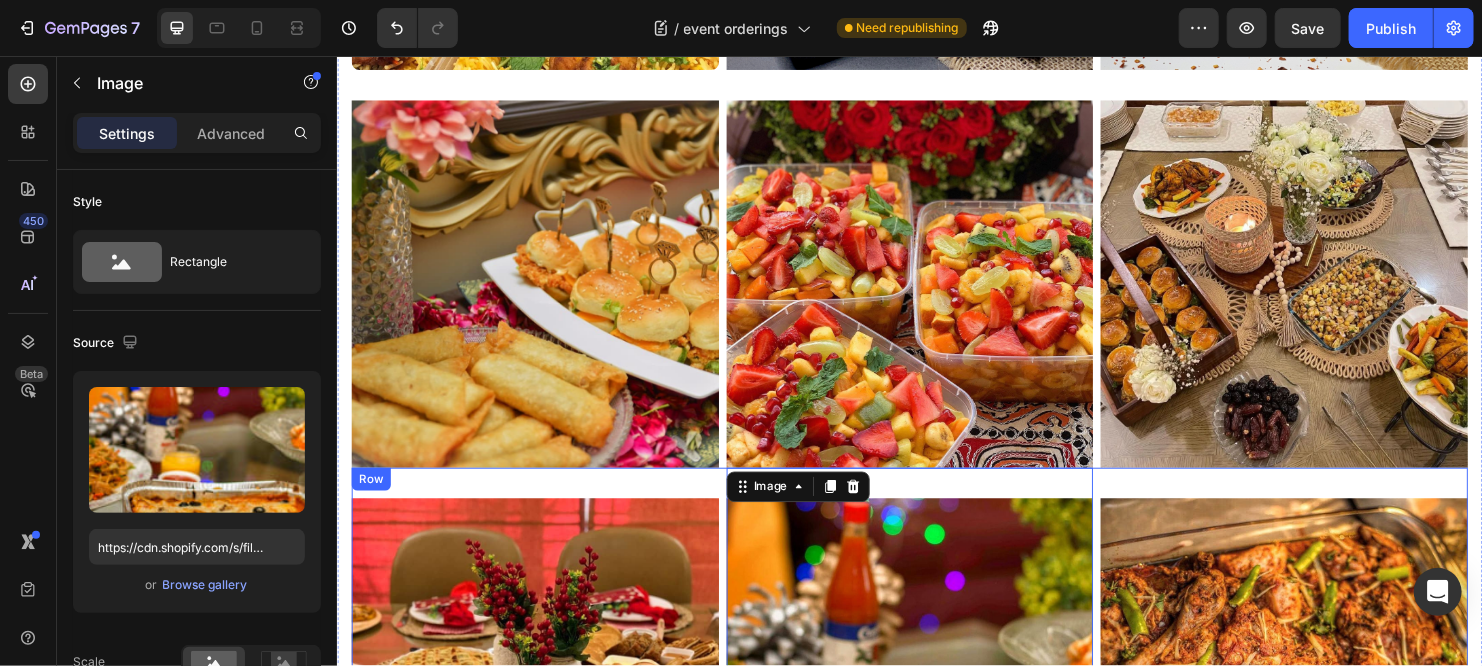 scroll, scrollTop: 1532, scrollLeft: 0, axis: vertical 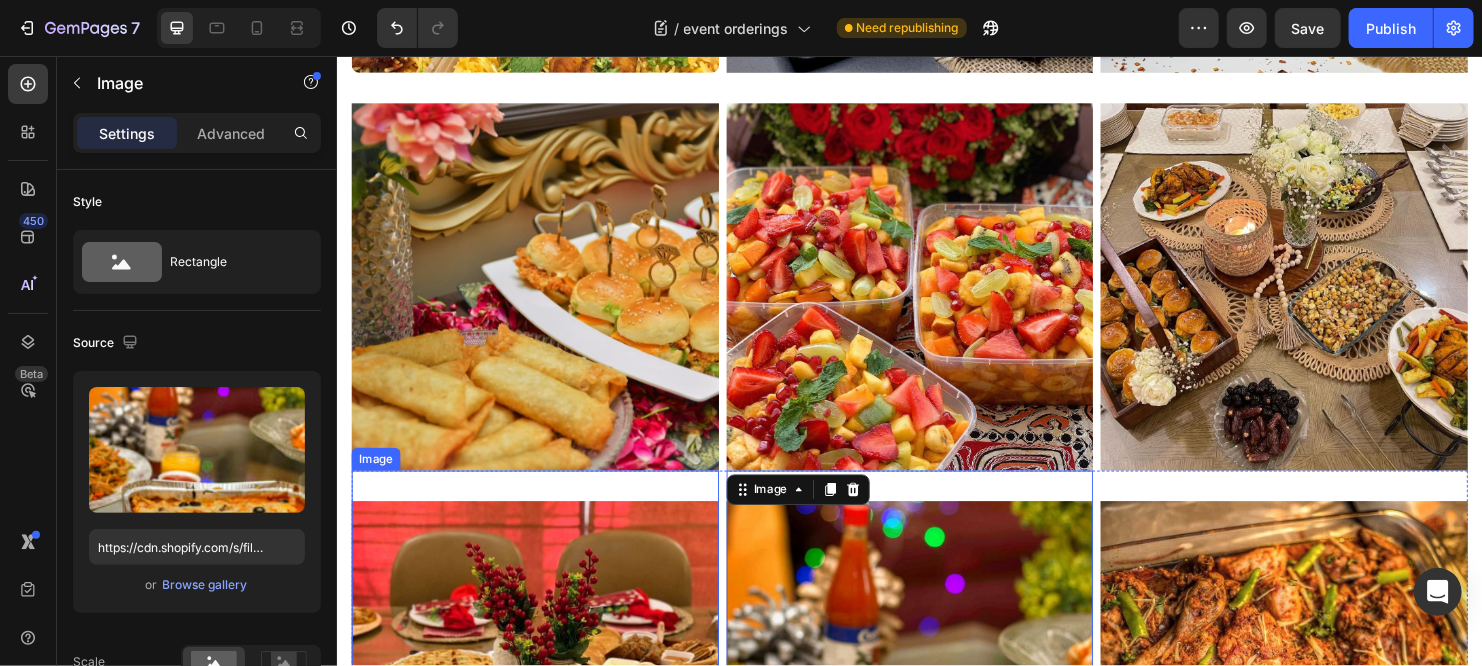 click on "Image" at bounding box center (376, 479) 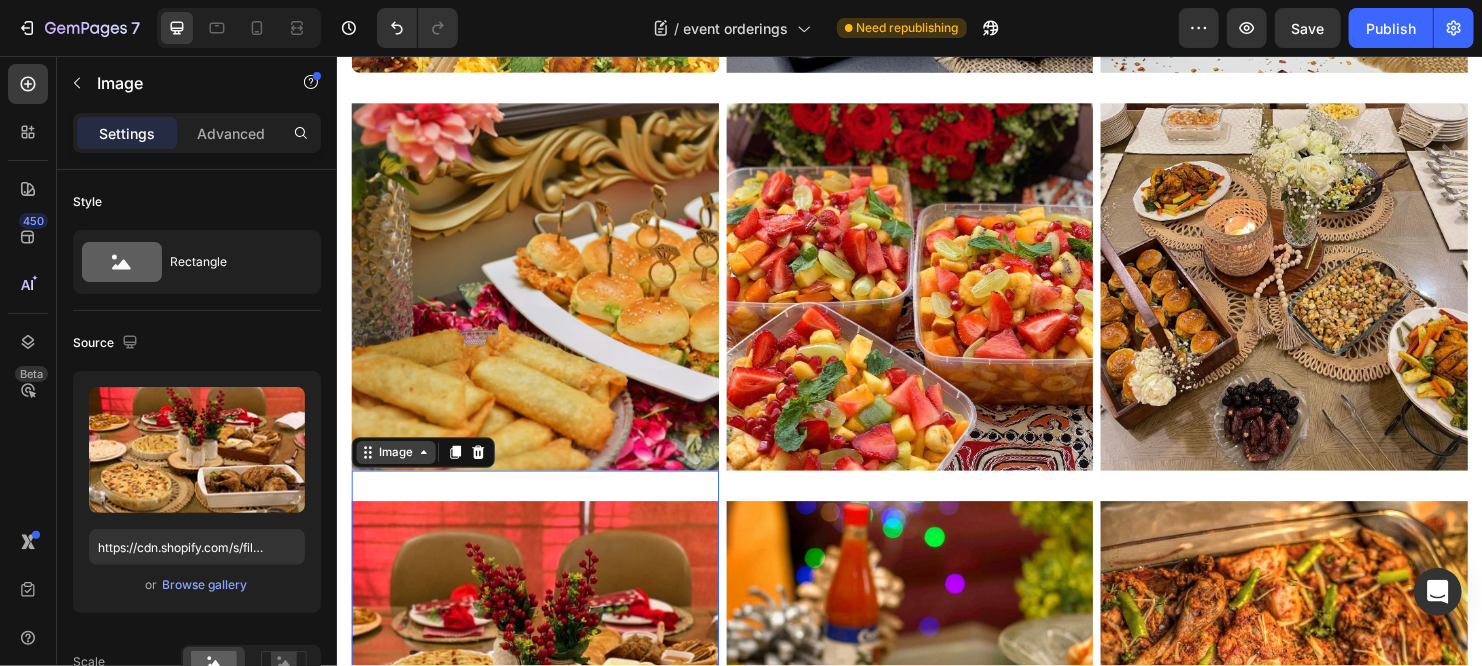 scroll, scrollTop: 504, scrollLeft: 0, axis: vertical 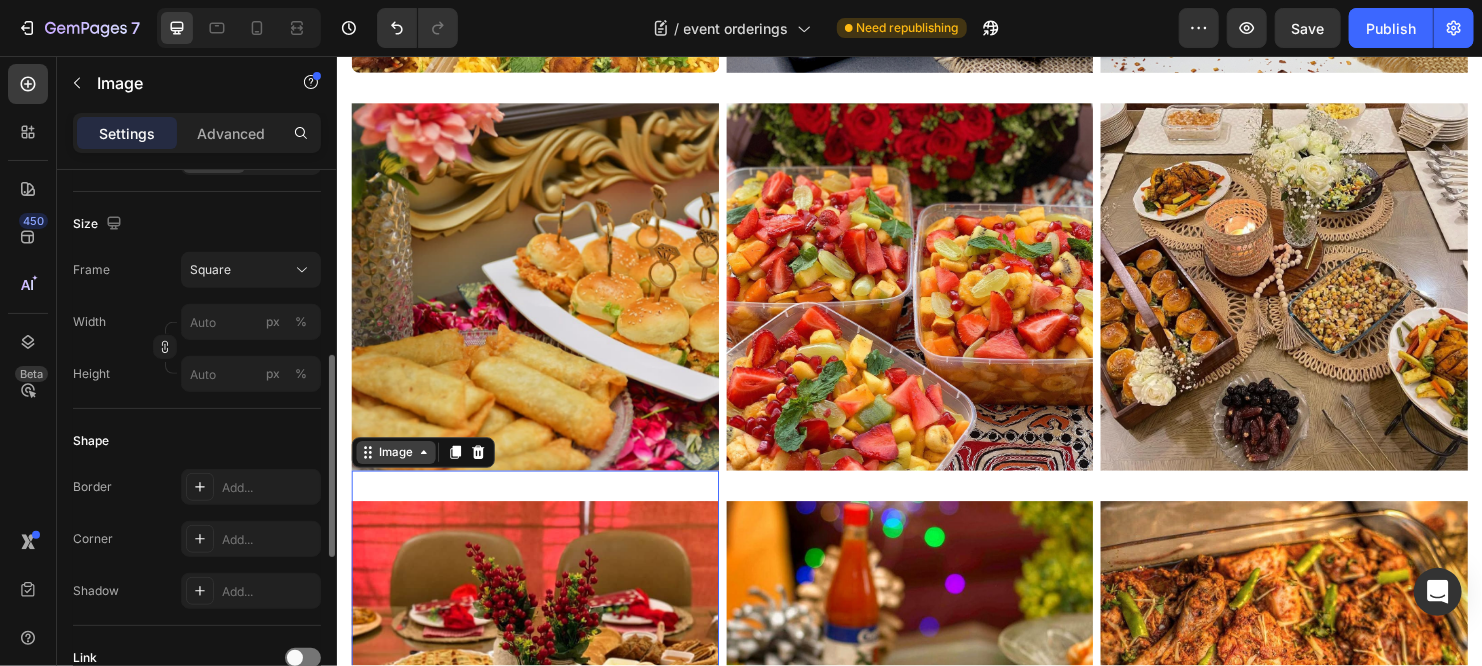 click on "Image" at bounding box center [397, 472] 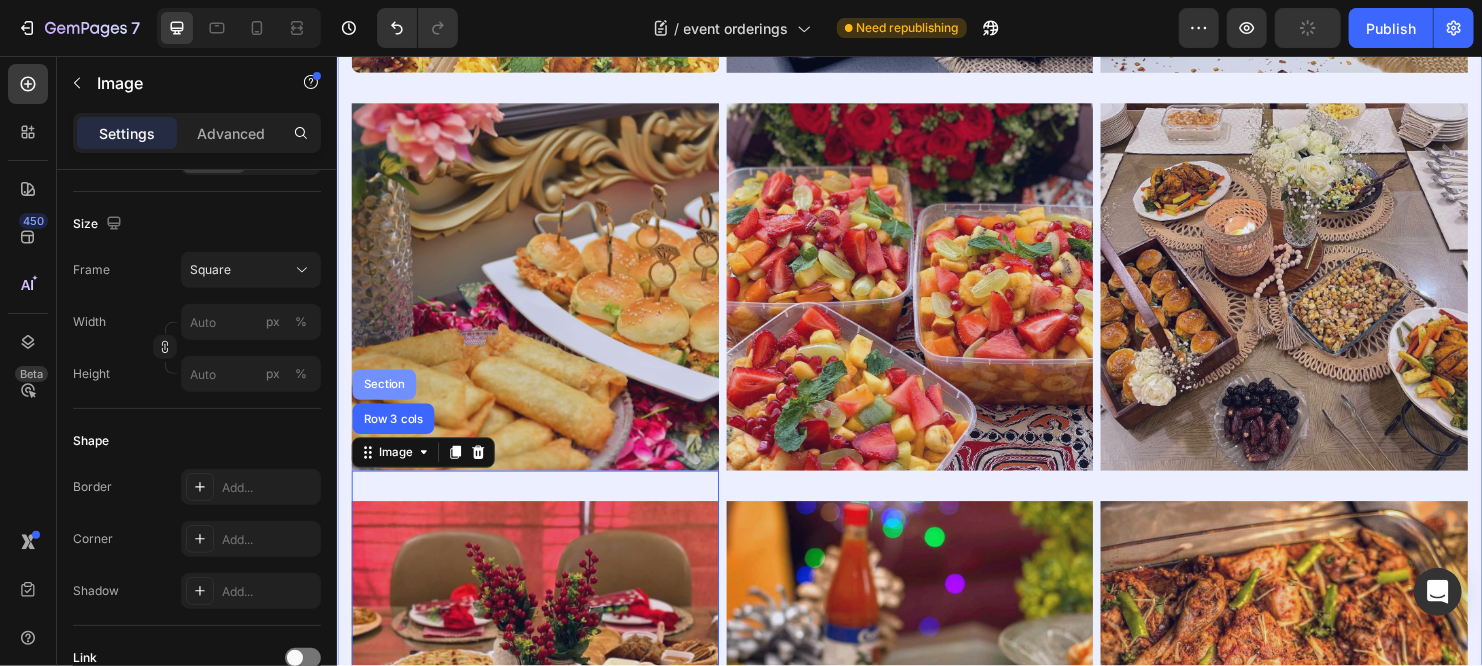 click on "Section" at bounding box center (385, 401) 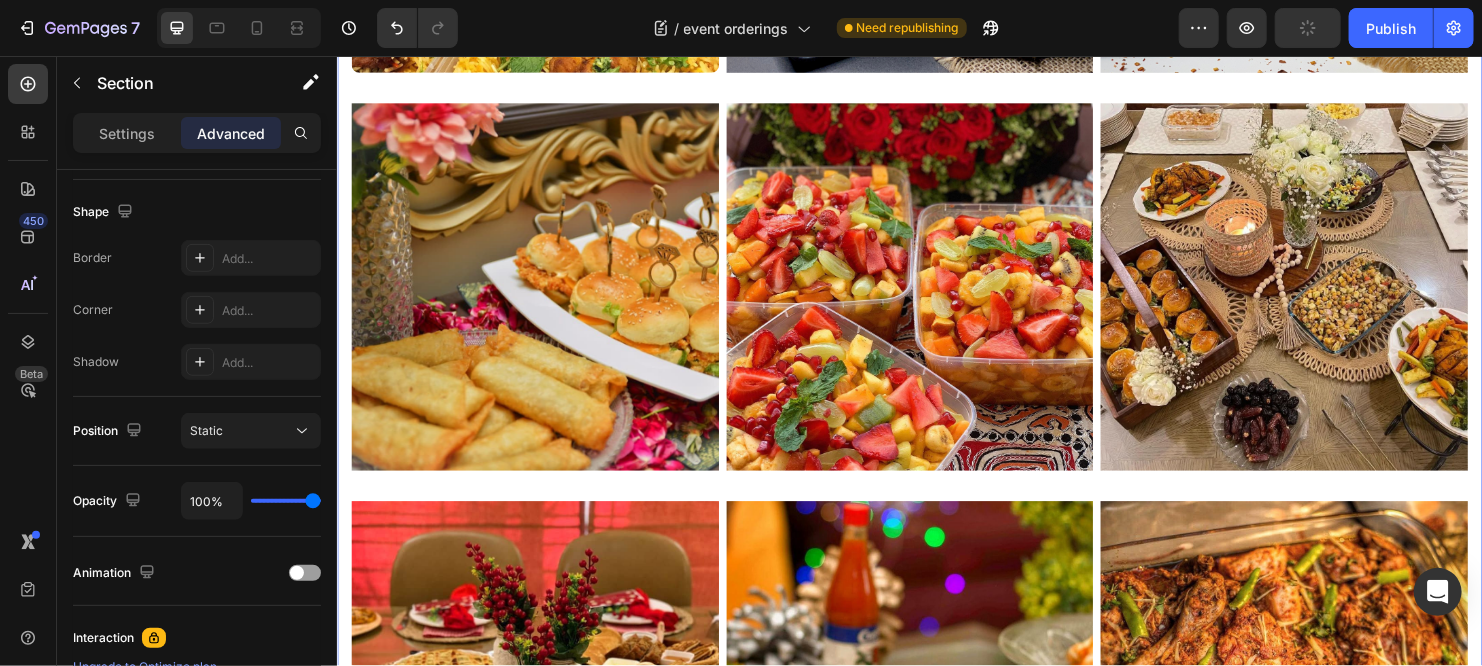 scroll, scrollTop: 0, scrollLeft: 0, axis: both 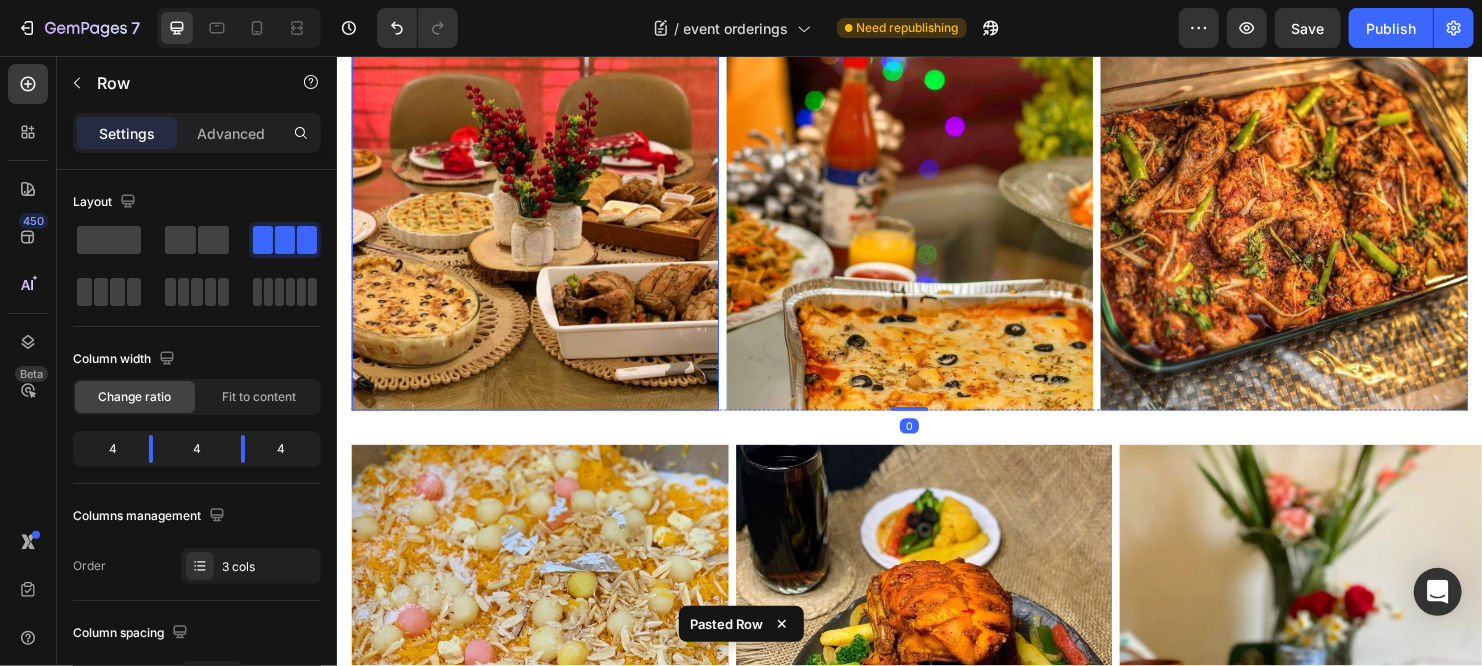 click at bounding box center (543, 235) 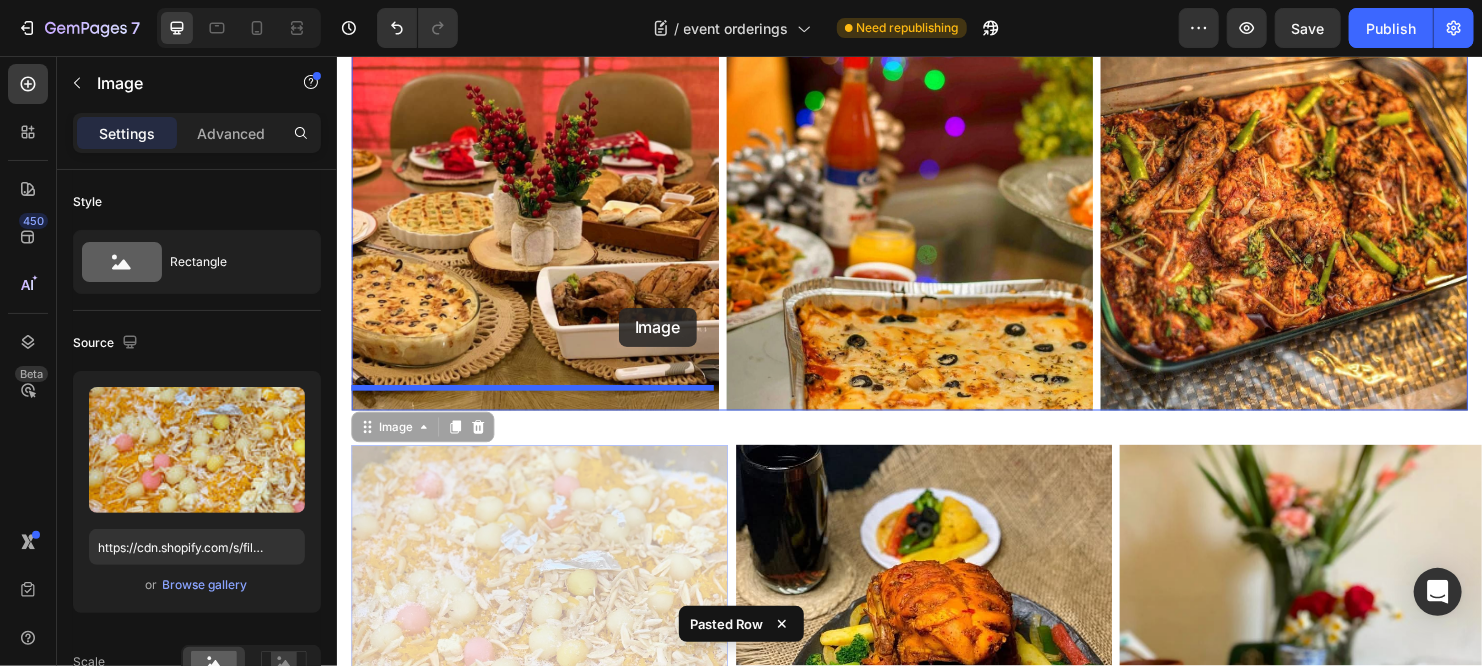 drag, startPoint x: 652, startPoint y: 512, endPoint x: 631, endPoint y: 320, distance: 193.14502 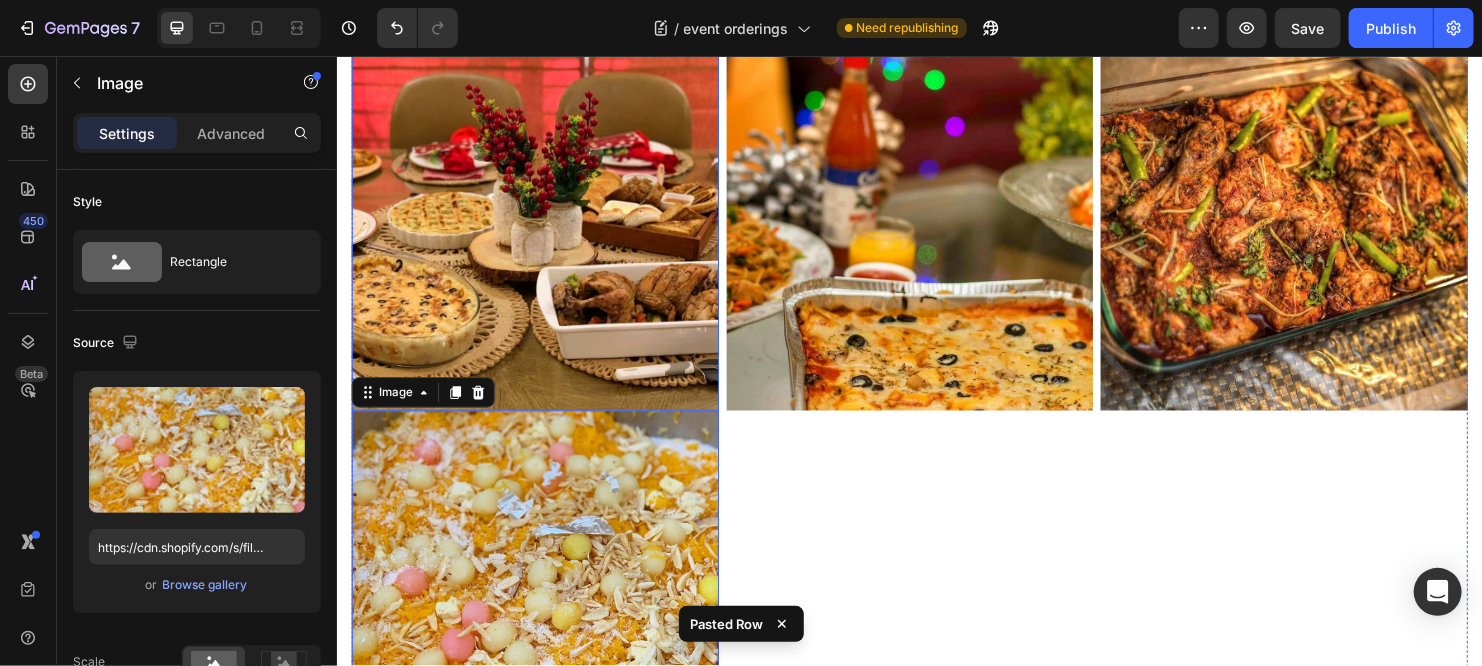 click at bounding box center (543, 235) 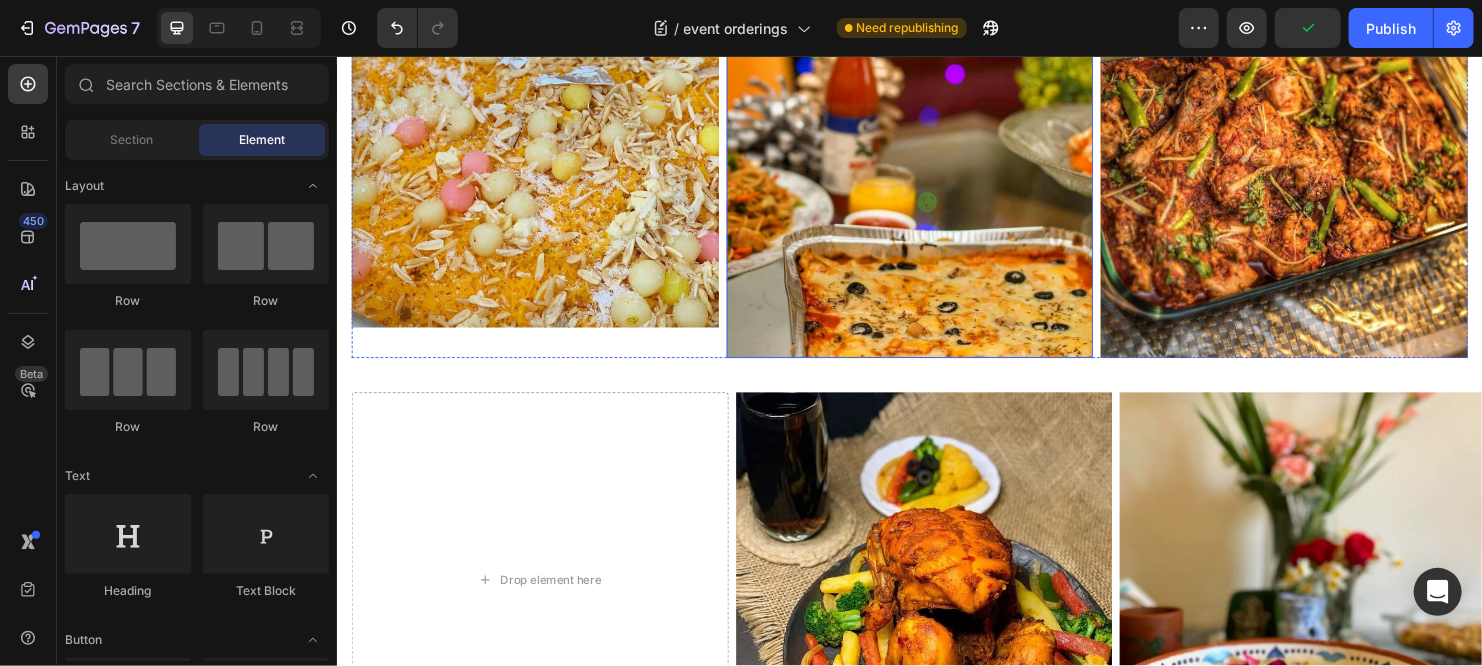 scroll, scrollTop: 2900, scrollLeft: 0, axis: vertical 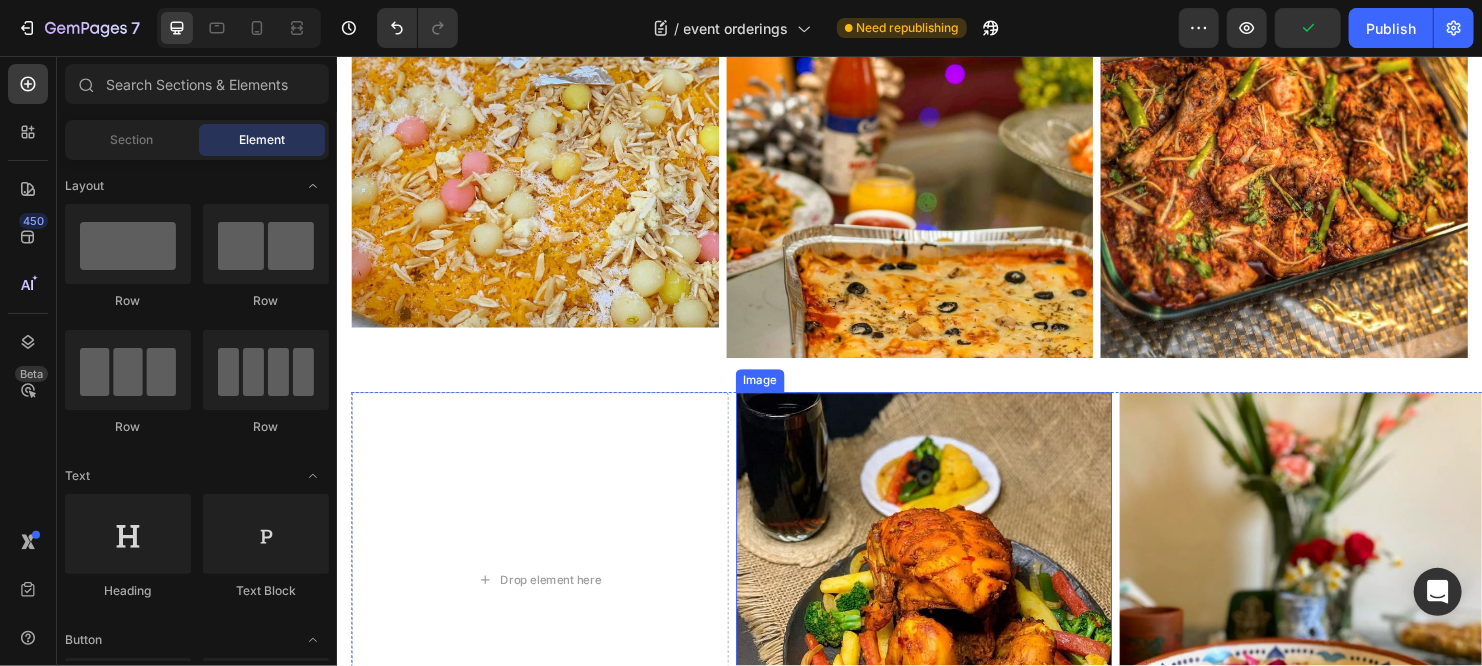 click at bounding box center [936, 180] 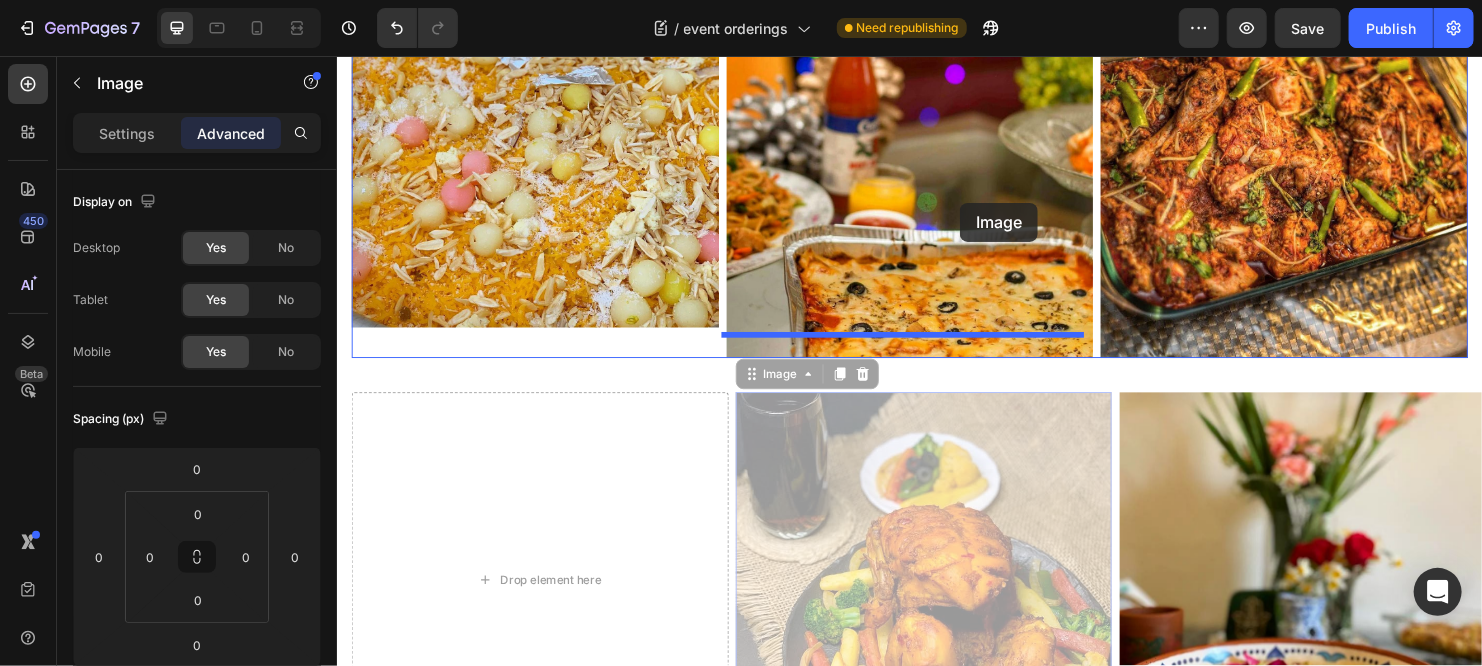 drag, startPoint x: 999, startPoint y: 494, endPoint x: 989, endPoint y: 210, distance: 284.176 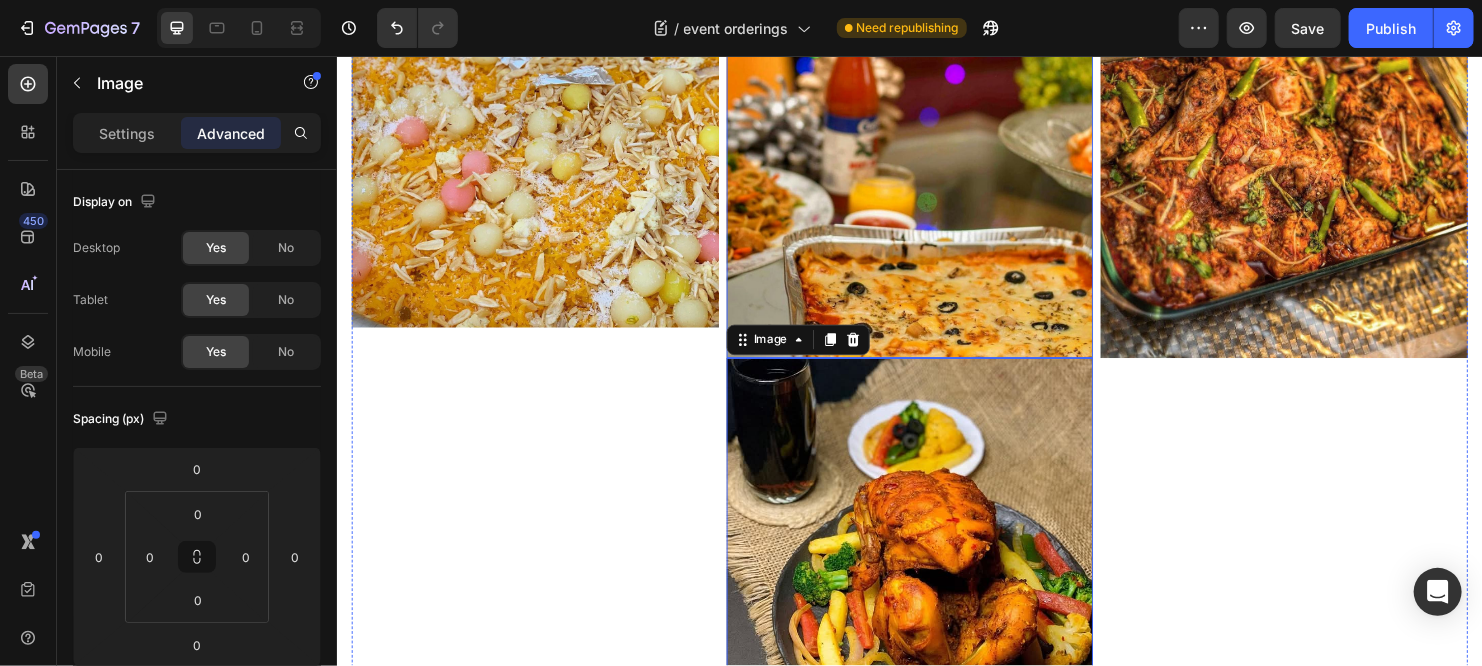 click at bounding box center [936, 180] 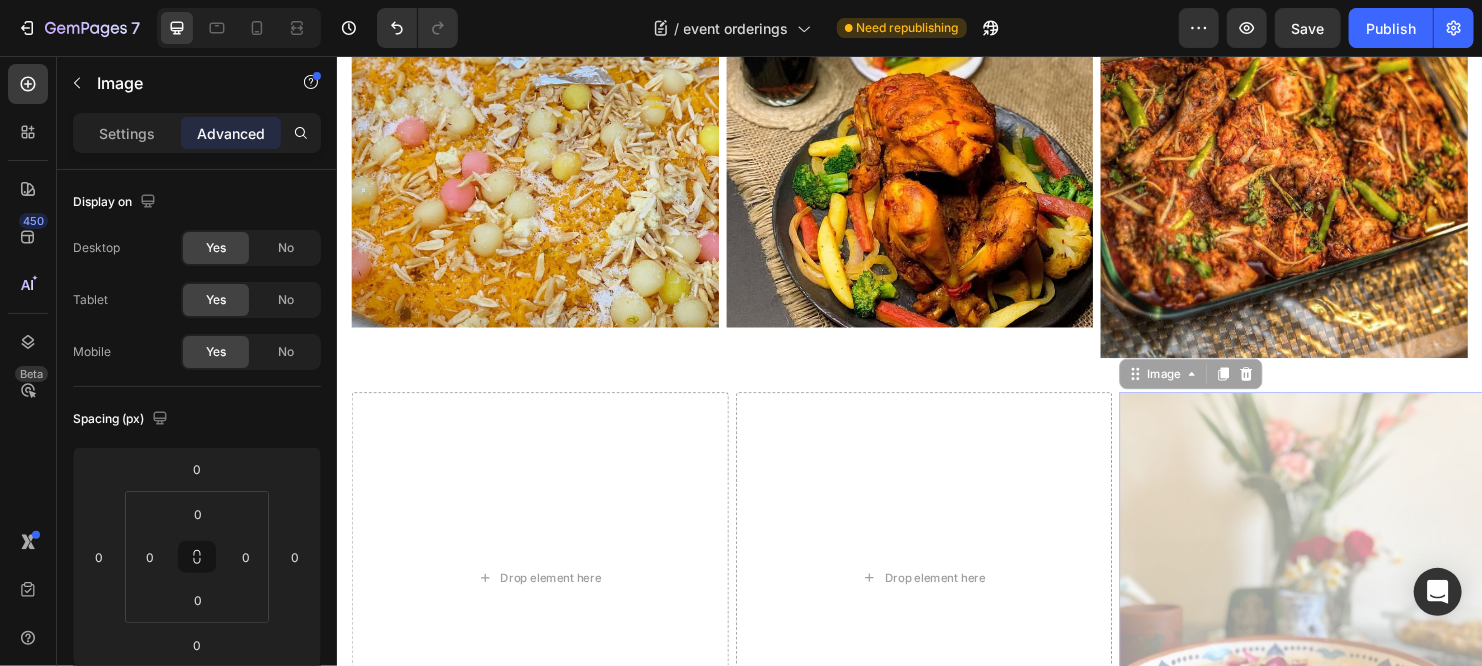 drag, startPoint x: 1306, startPoint y: 491, endPoint x: 1270, endPoint y: 185, distance: 308.11038 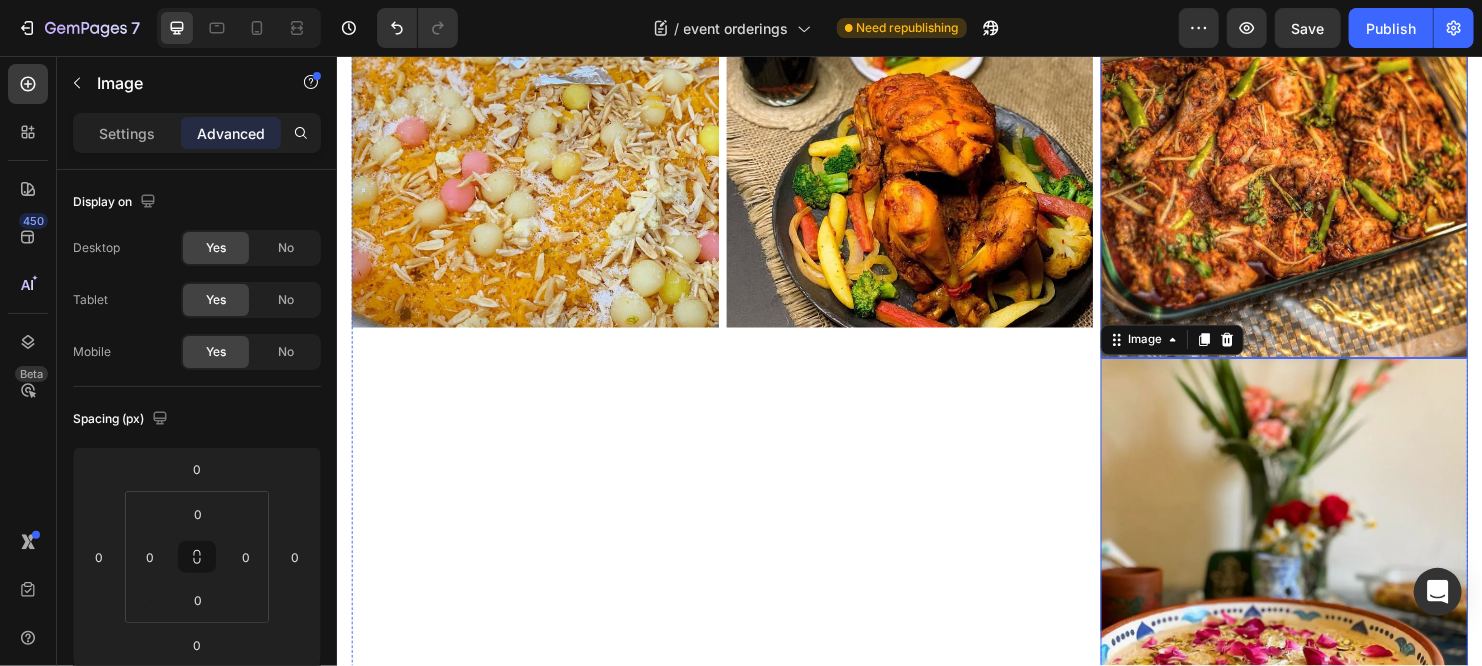 click at bounding box center (1328, 180) 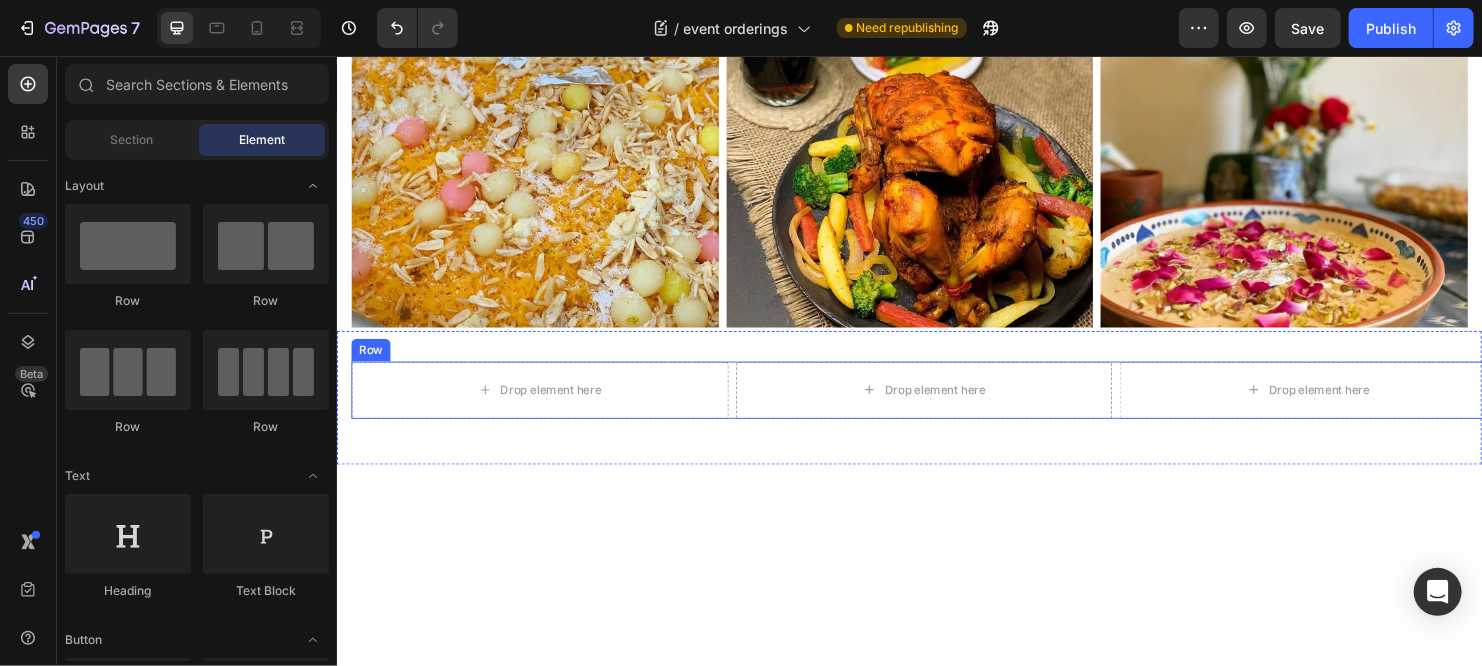 click on "Drop element here
Drop element here
Drop element here Row" at bounding box center [951, 407] 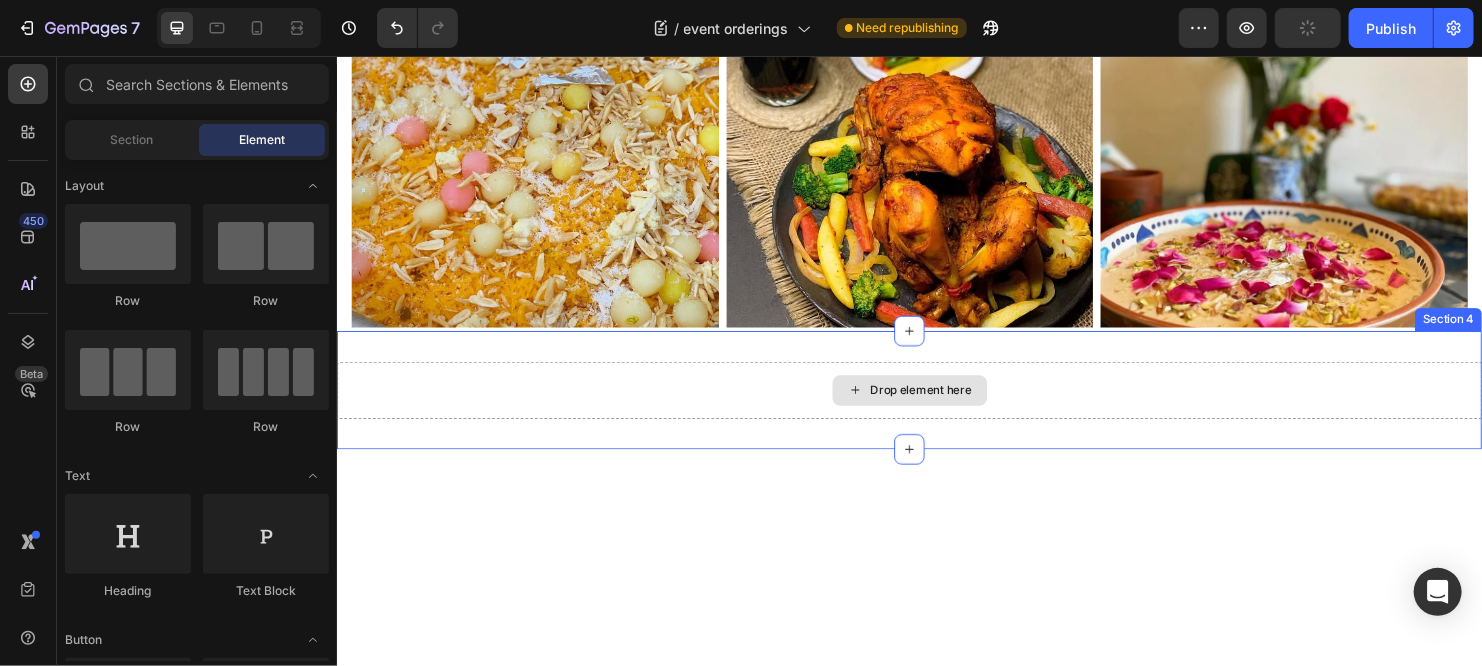 click on "Drop element here" at bounding box center (936, 407) 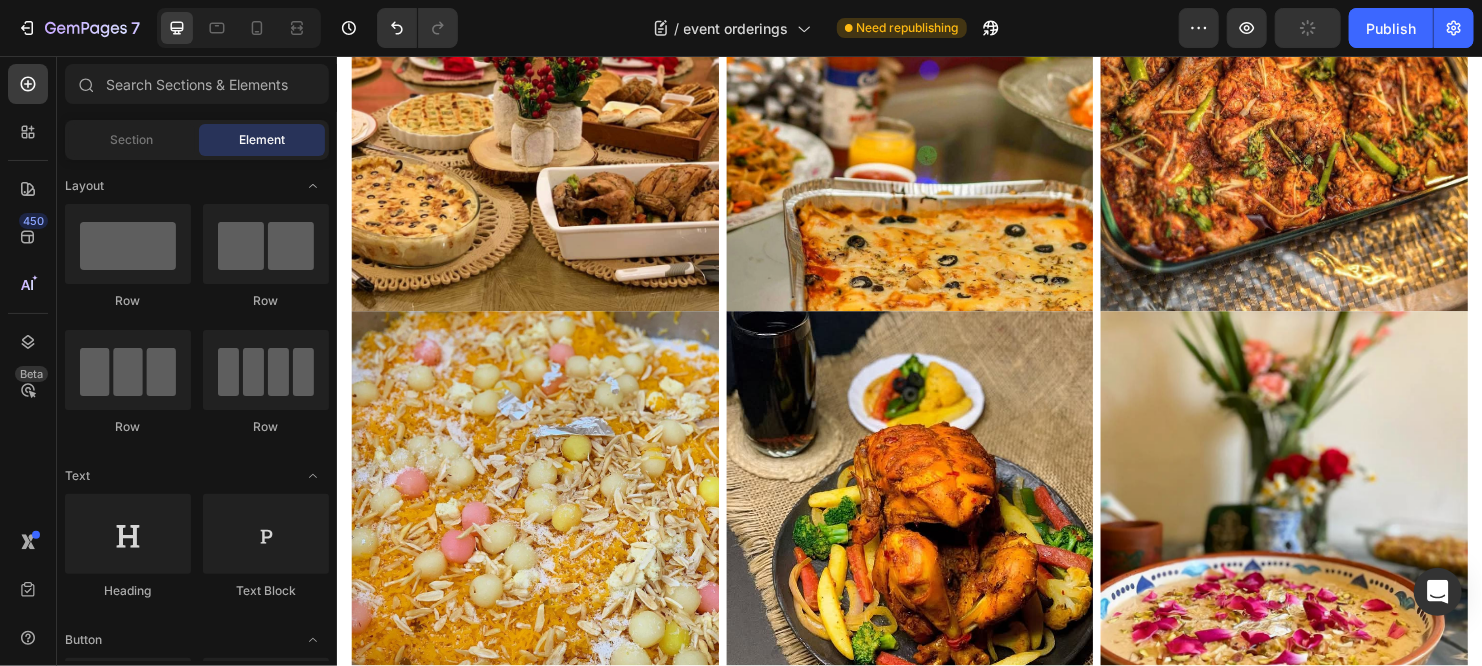 scroll, scrollTop: 2533, scrollLeft: 0, axis: vertical 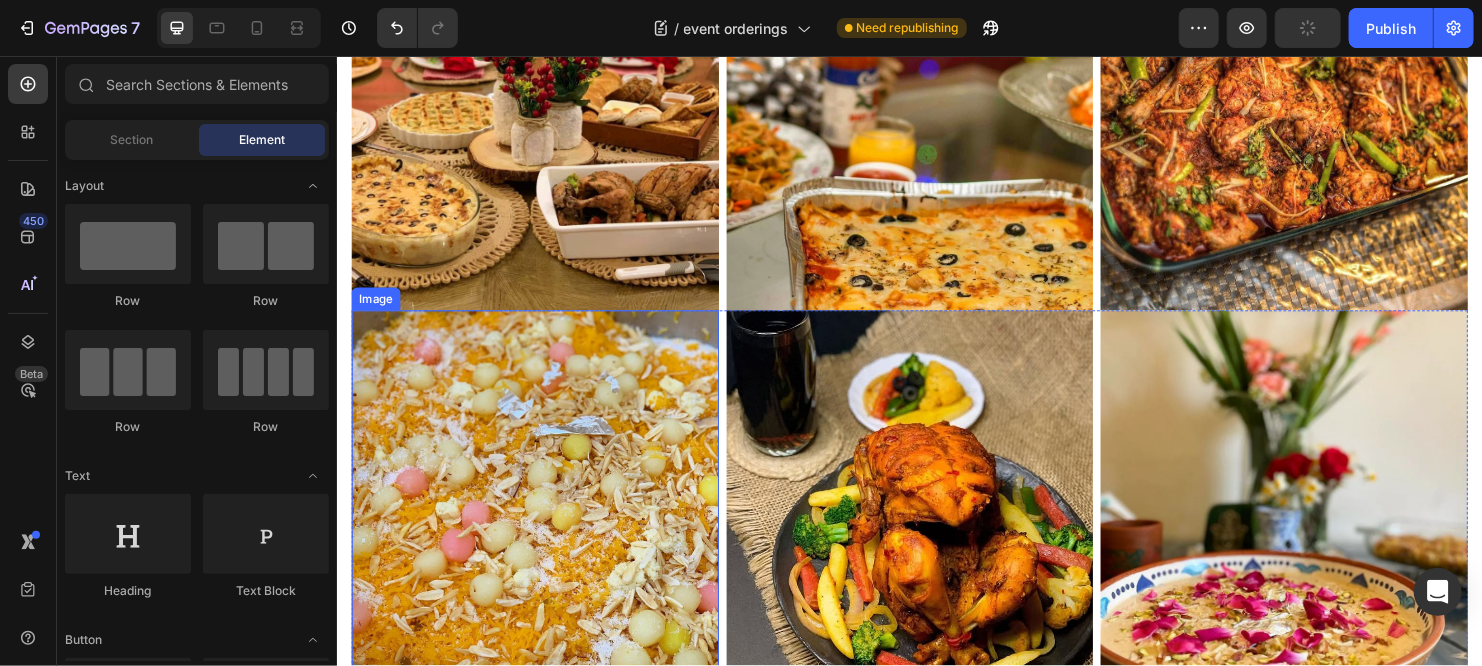 click at bounding box center (543, 515) 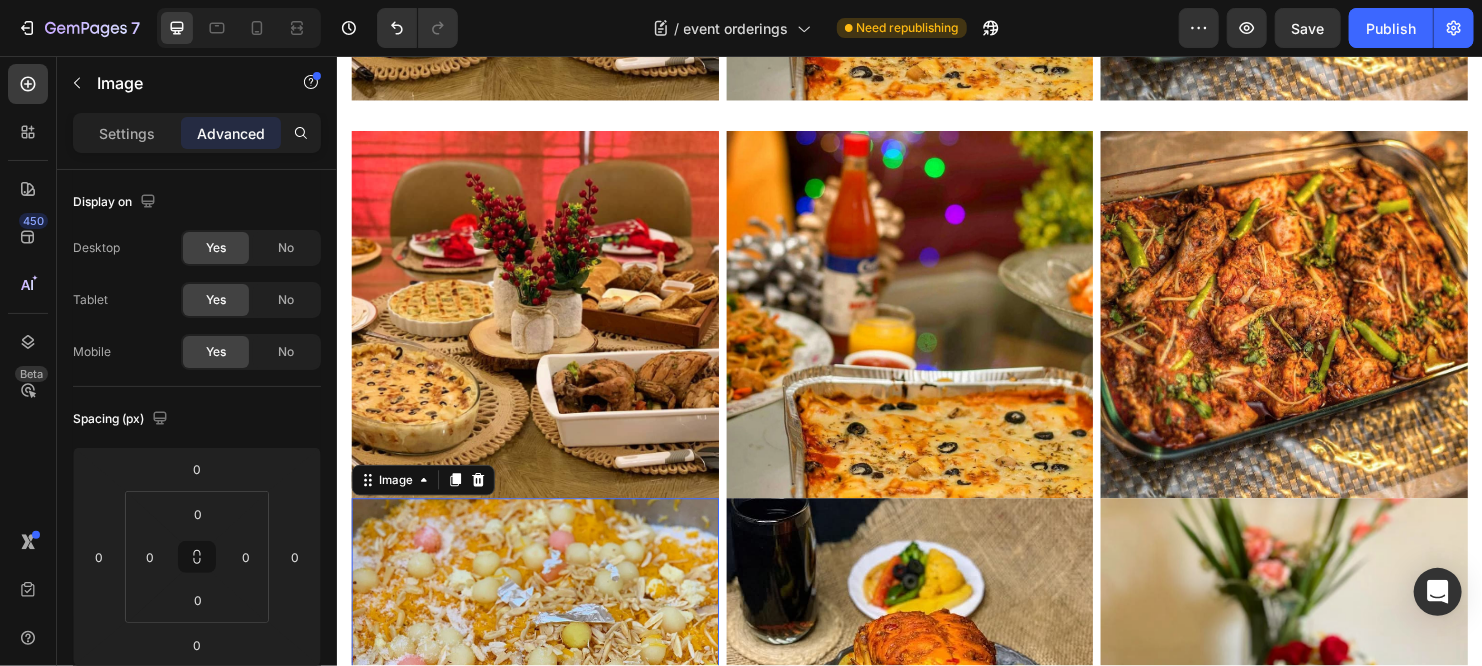 scroll, scrollTop: 2344, scrollLeft: 0, axis: vertical 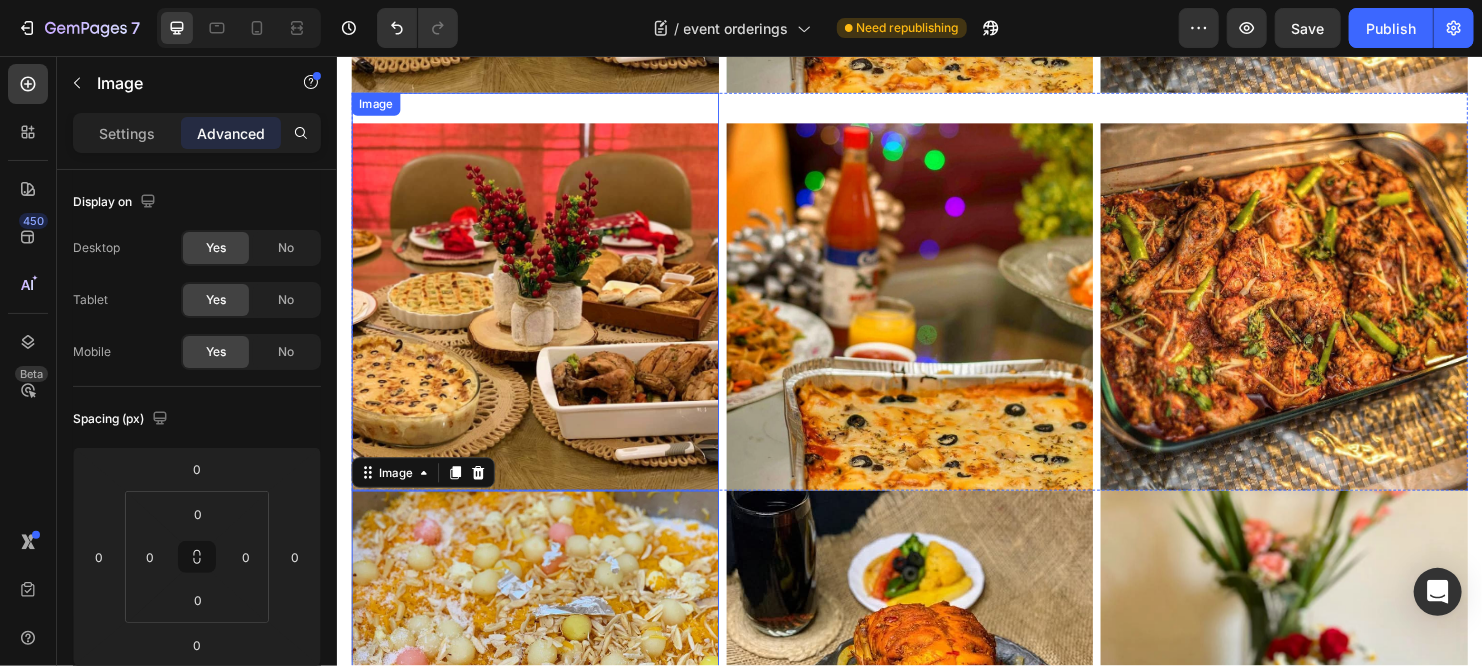 click at bounding box center [543, 319] 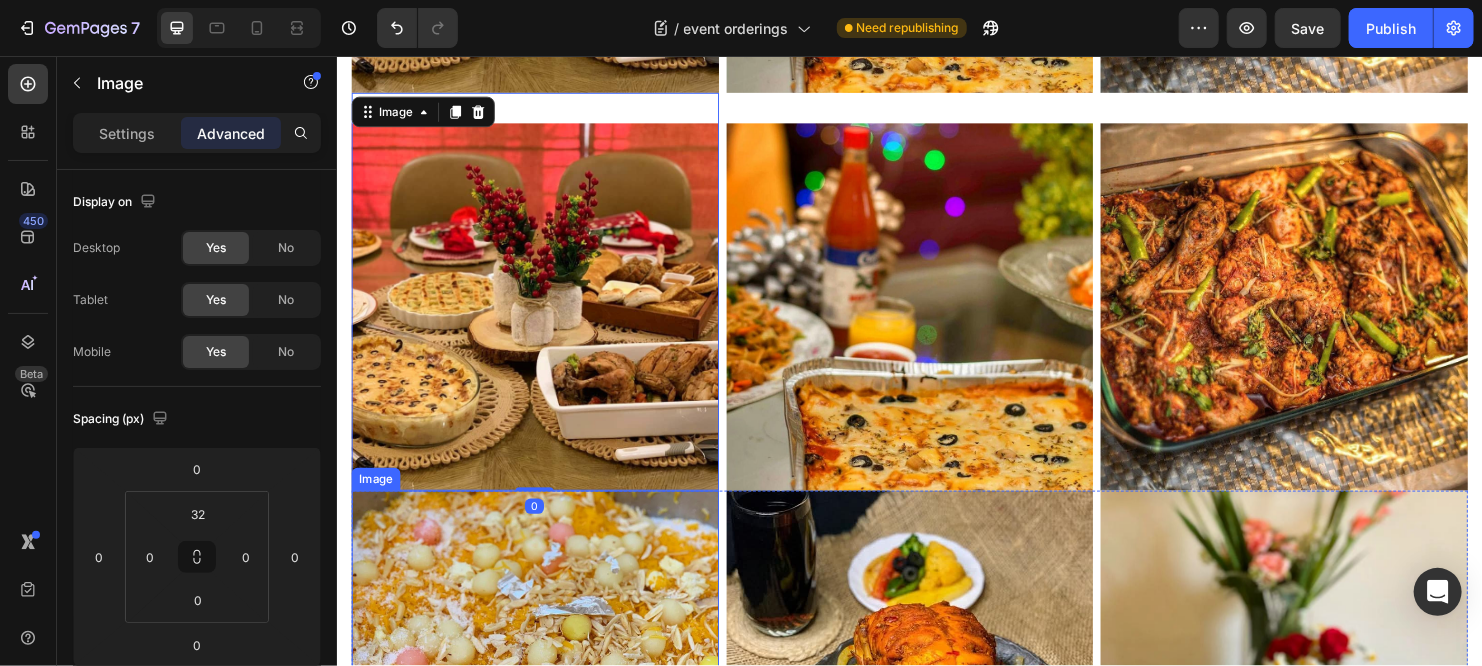 click at bounding box center (543, 704) 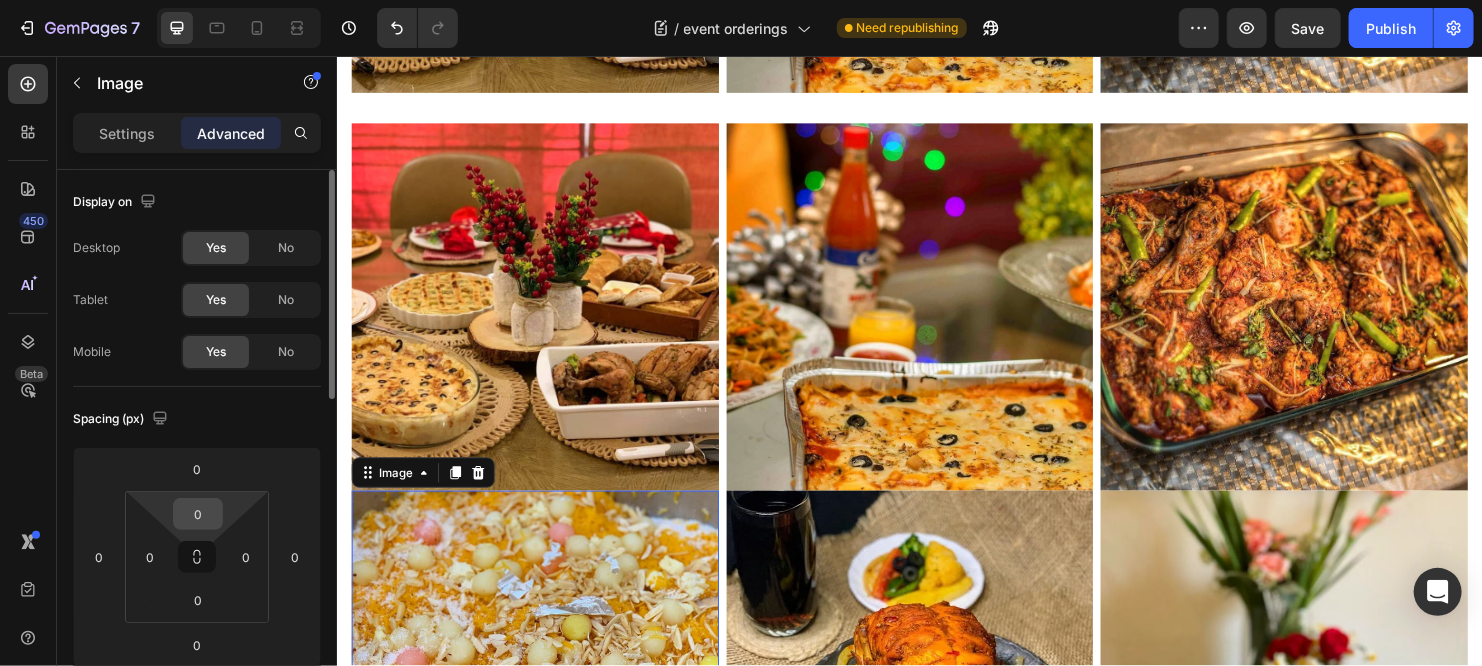 click on "0" at bounding box center (198, 514) 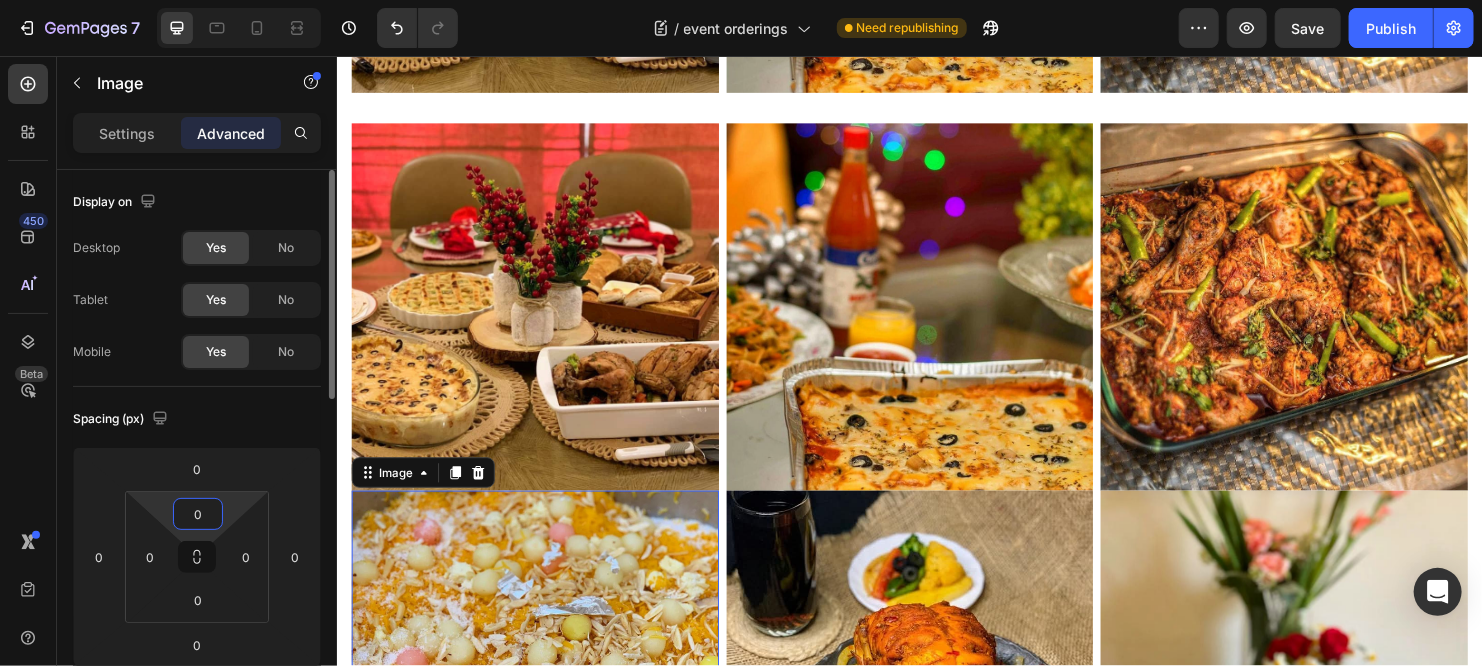 click on "0" at bounding box center (198, 514) 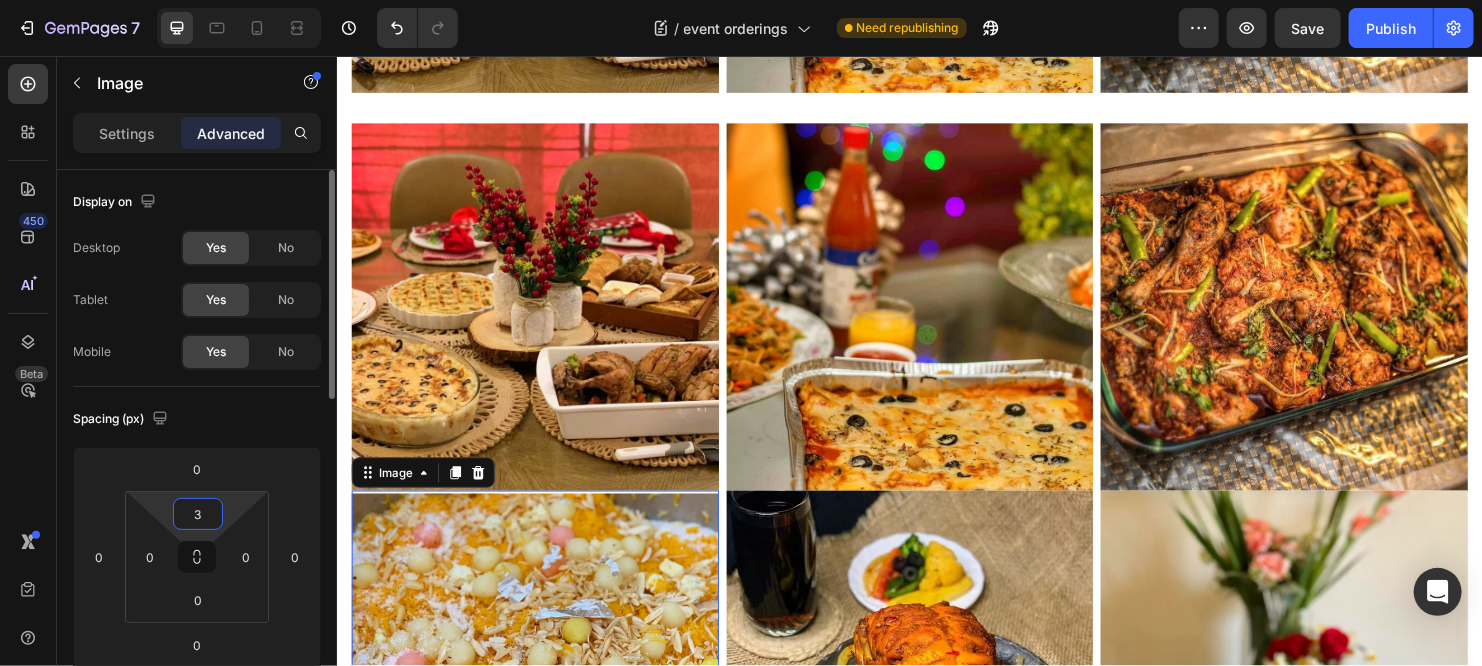 type on "32" 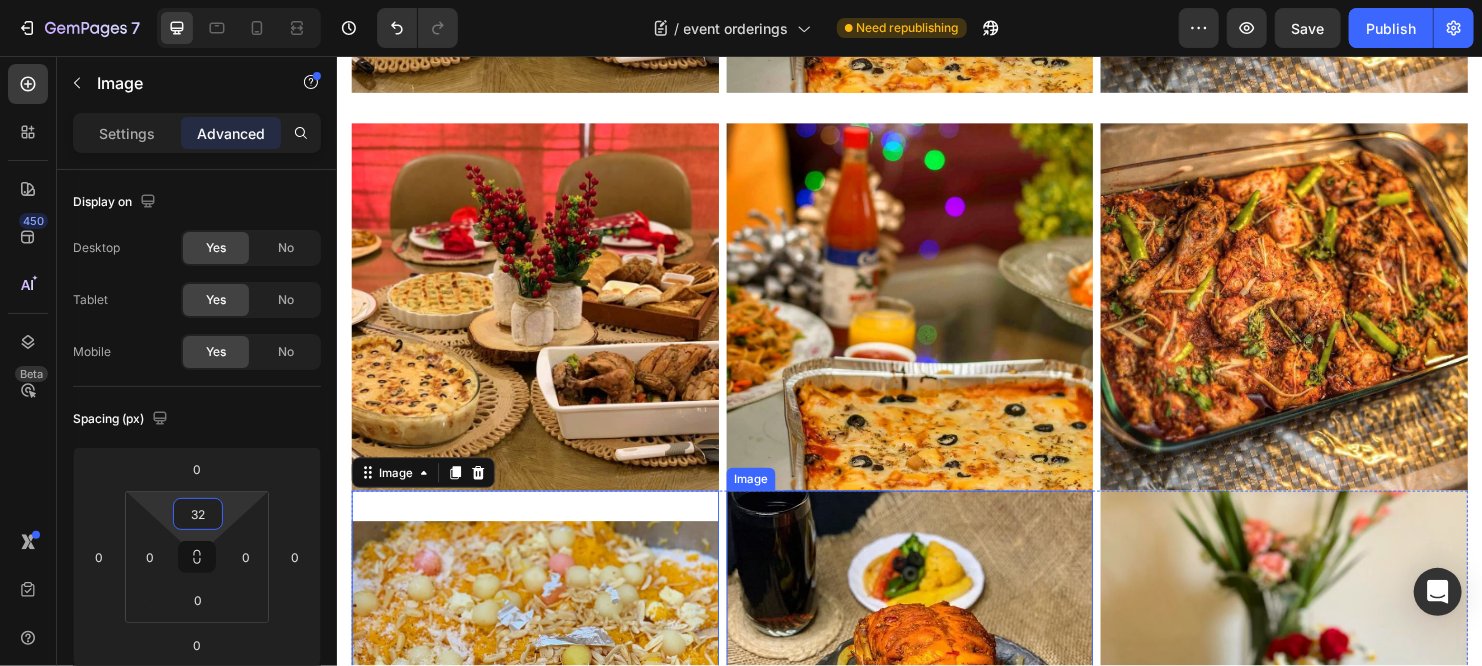 click at bounding box center (936, 704) 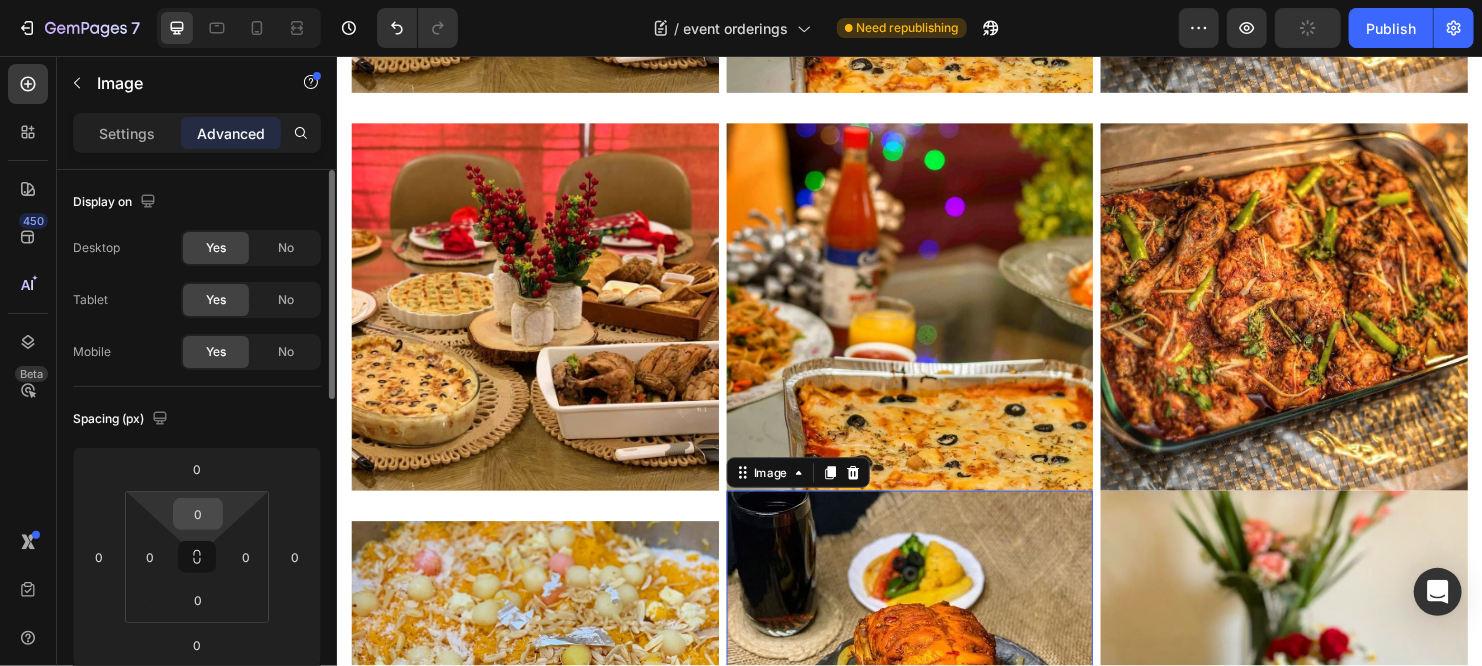 click on "0" at bounding box center (198, 514) 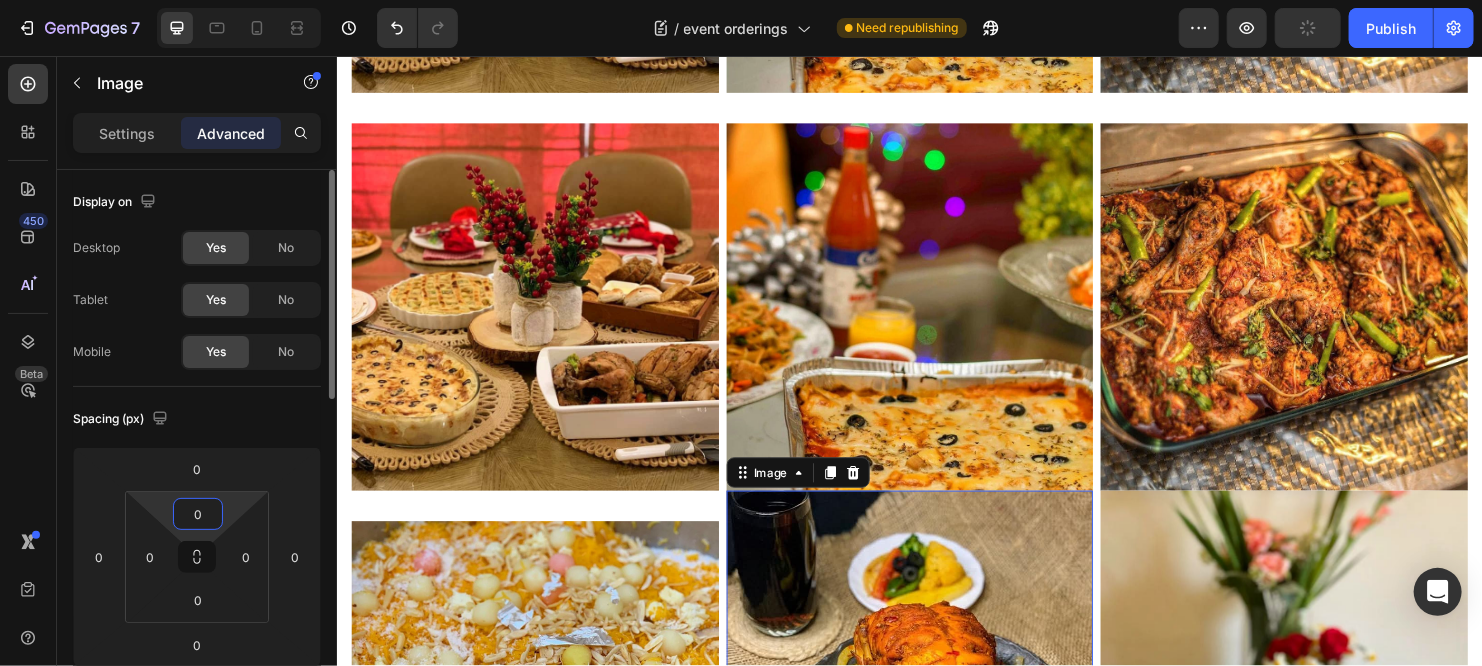 click on "0" at bounding box center [198, 514] 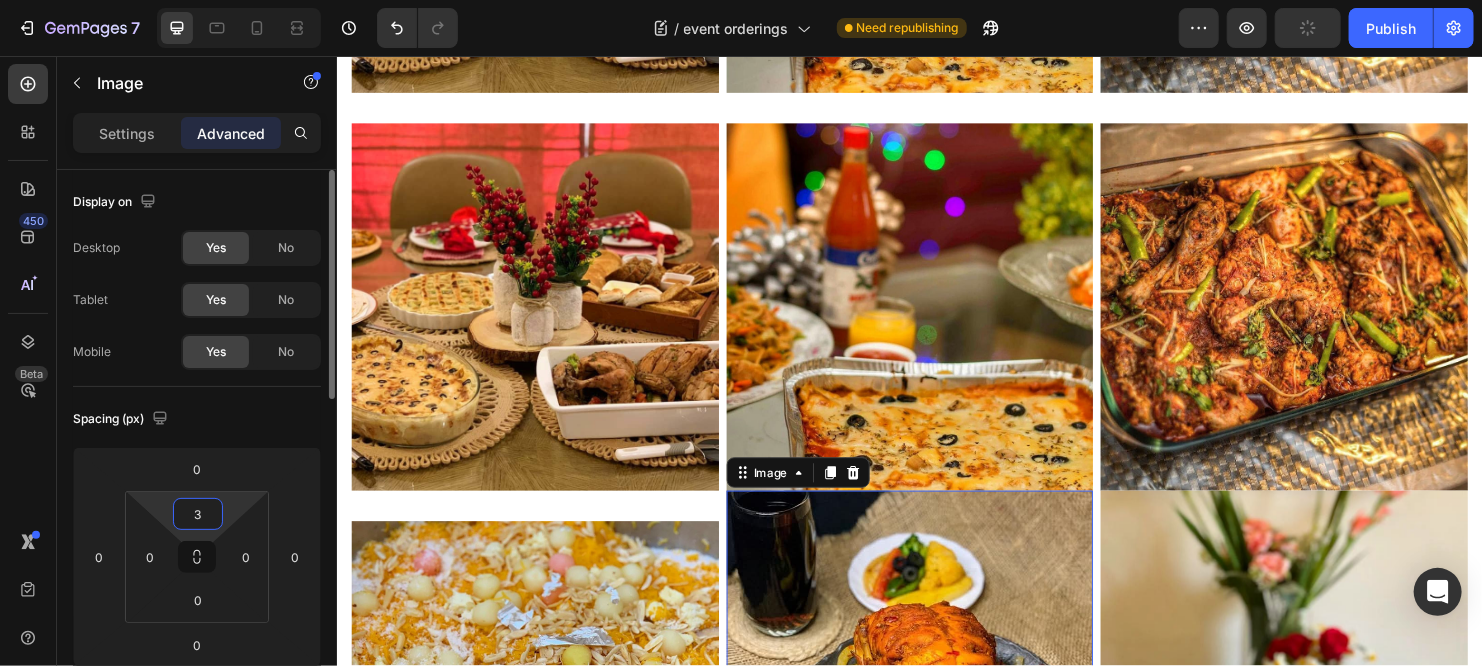 type on "32" 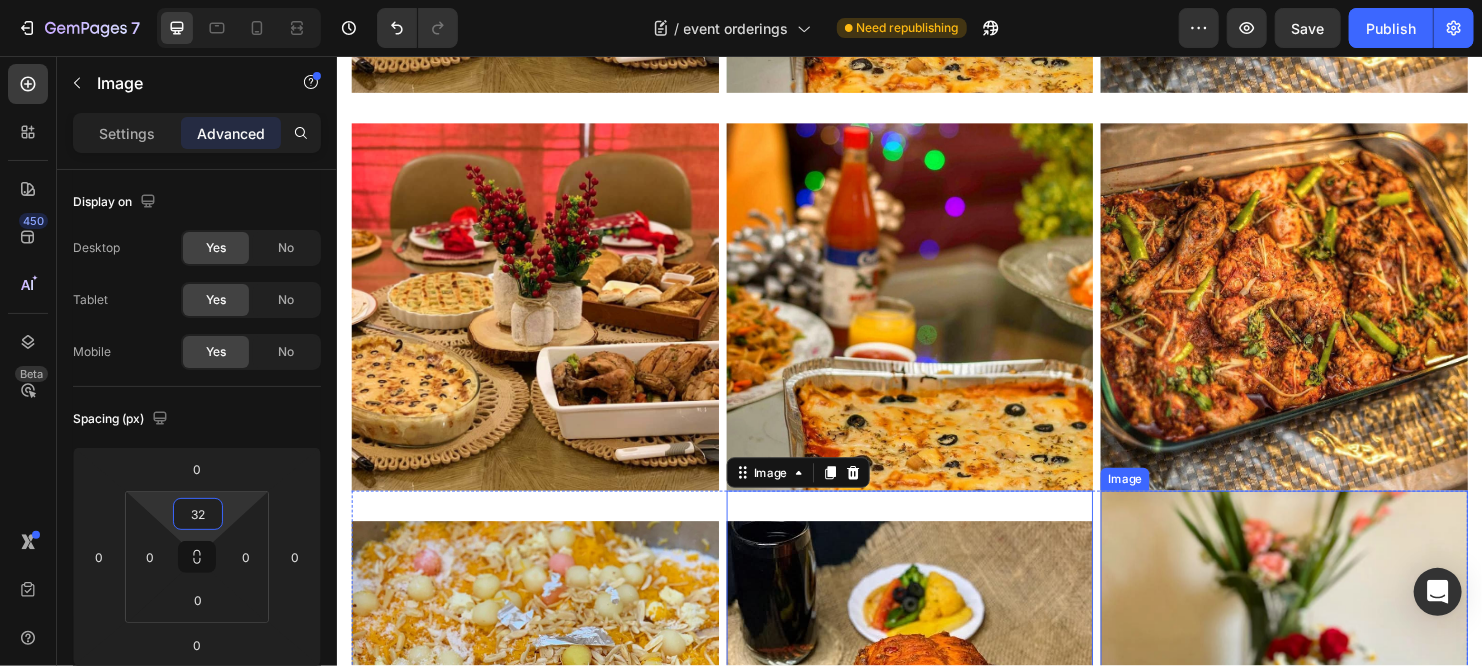 click at bounding box center [1328, 704] 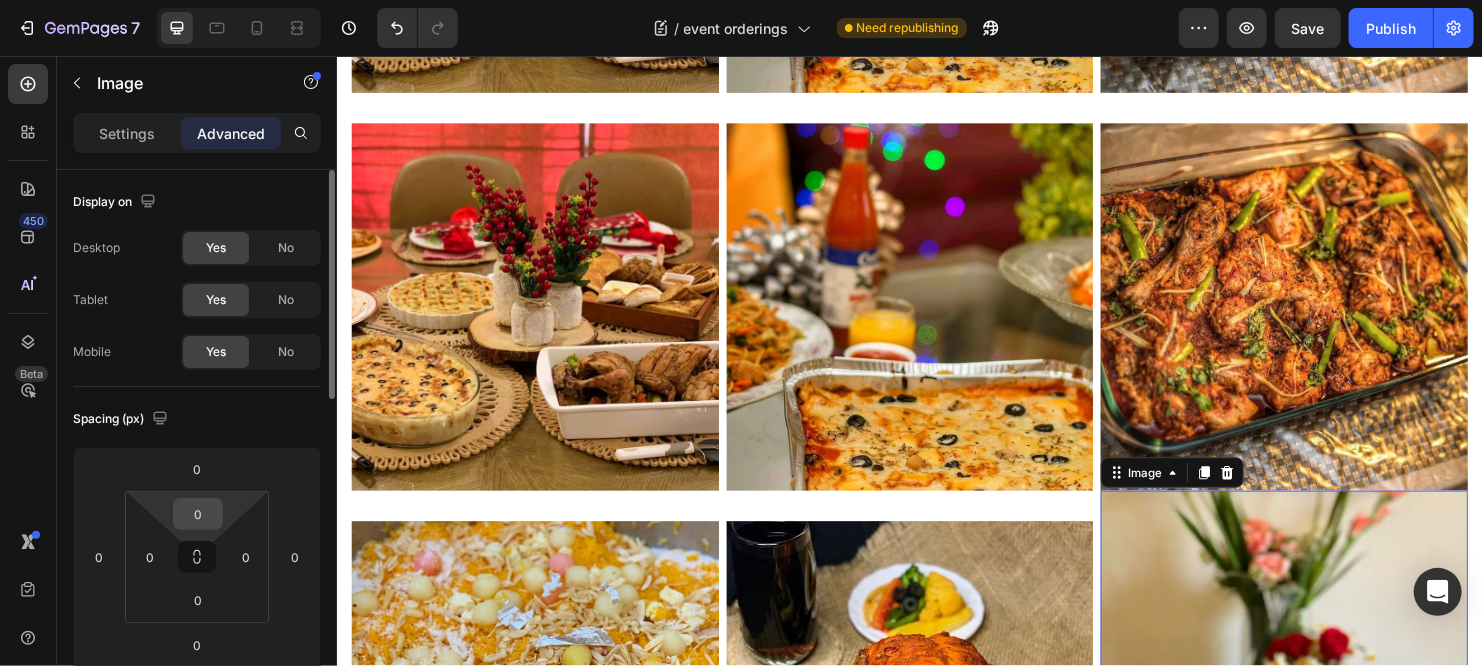 click on "0" at bounding box center [198, 514] 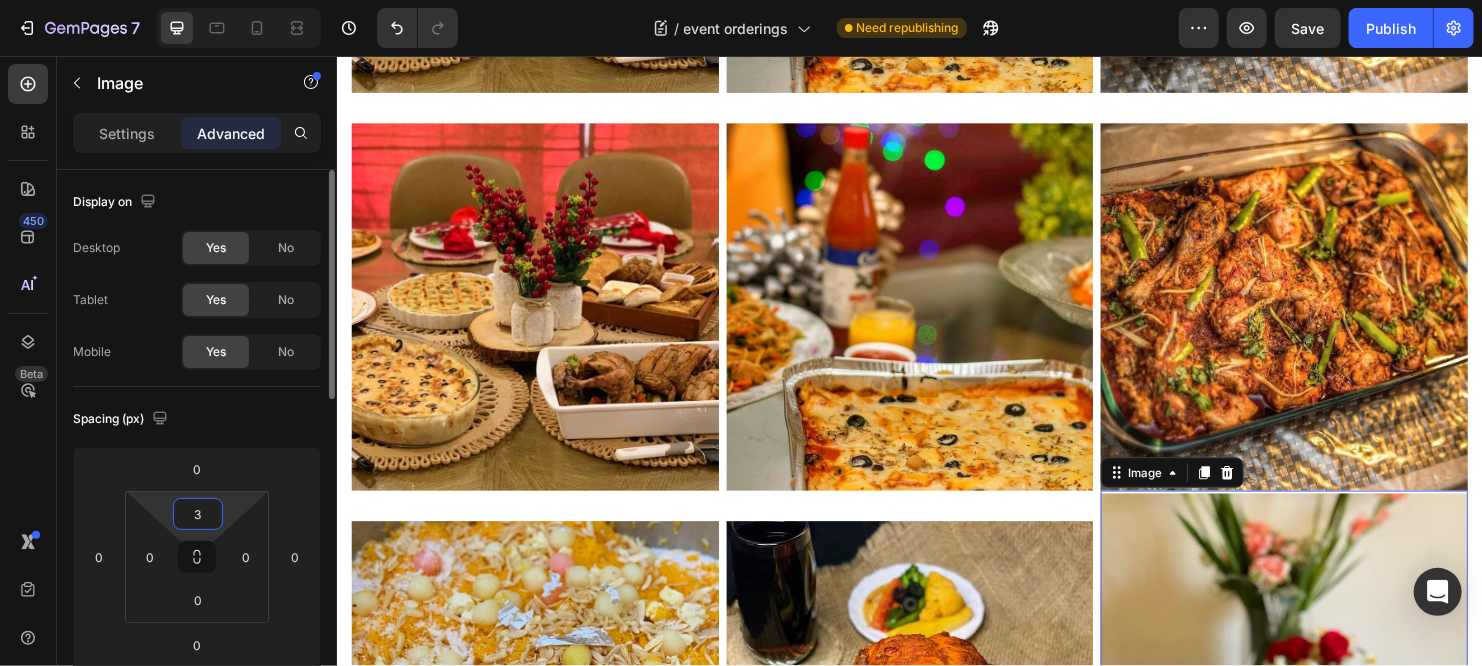 type on "32" 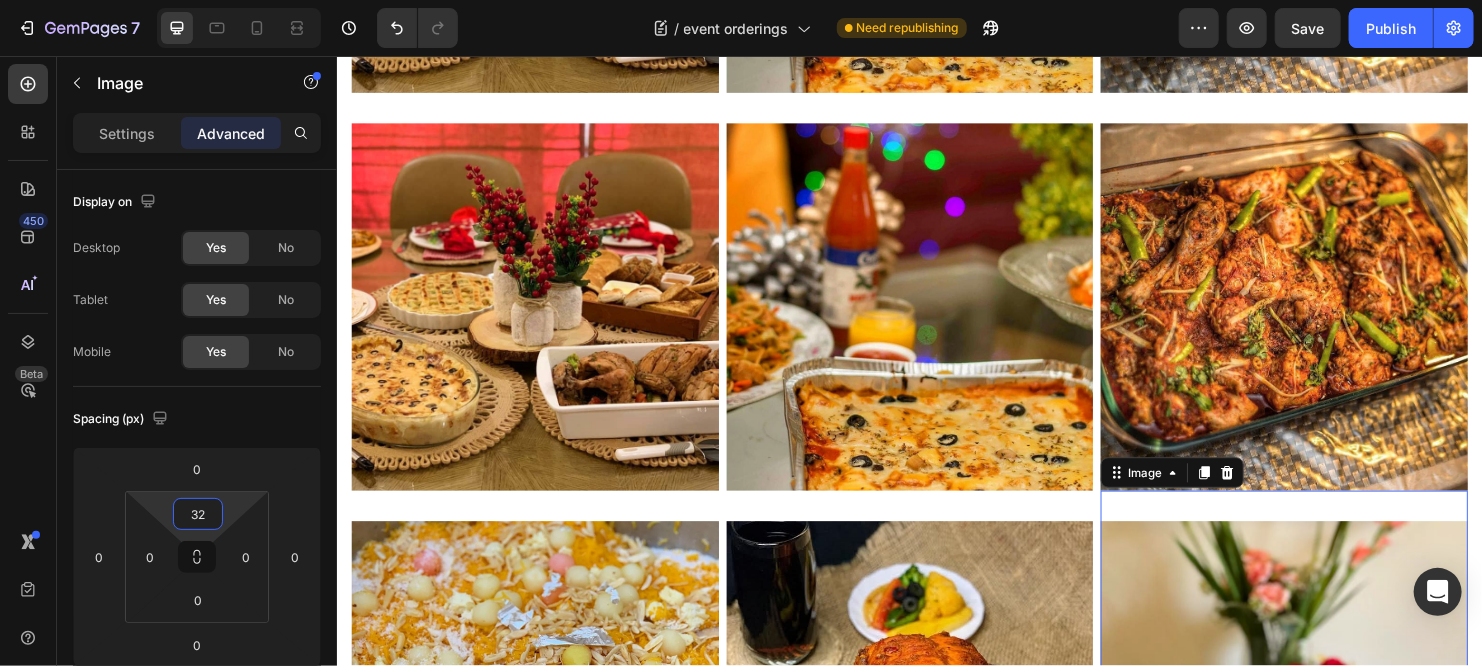 click at bounding box center [543, 319] 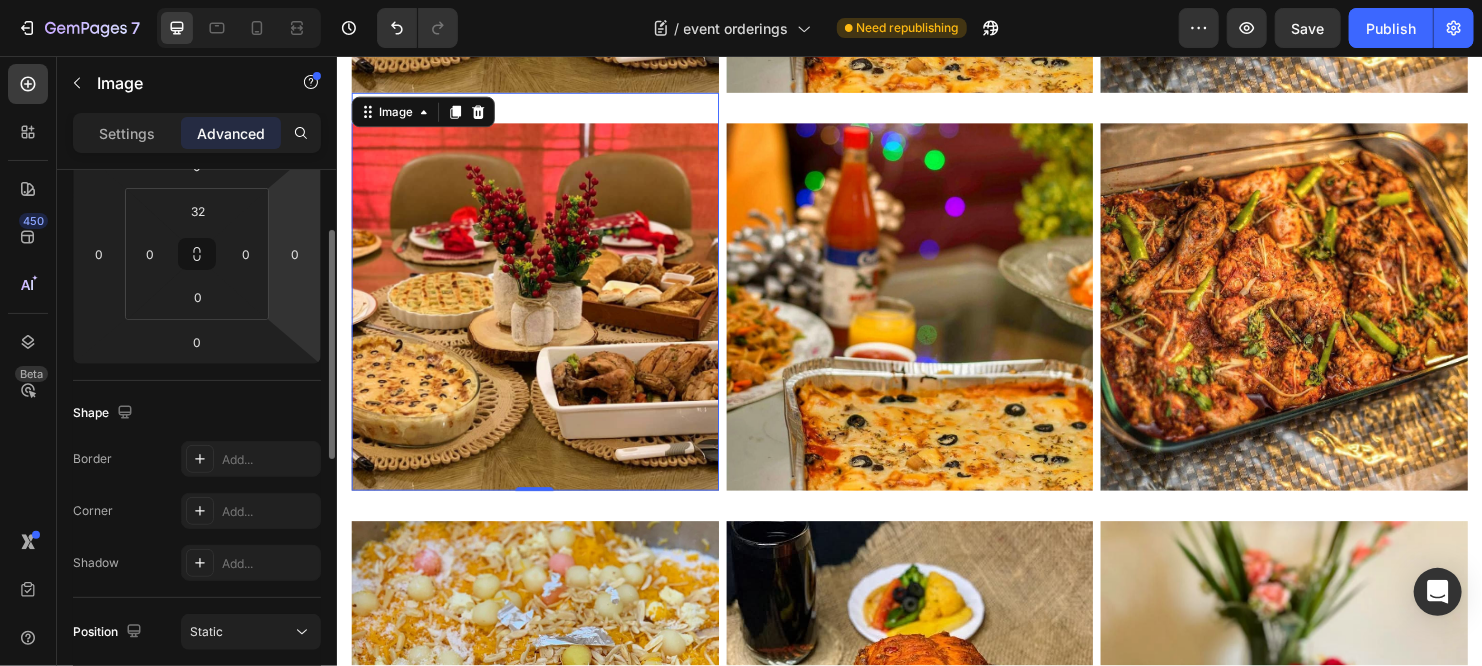scroll, scrollTop: 241, scrollLeft: 0, axis: vertical 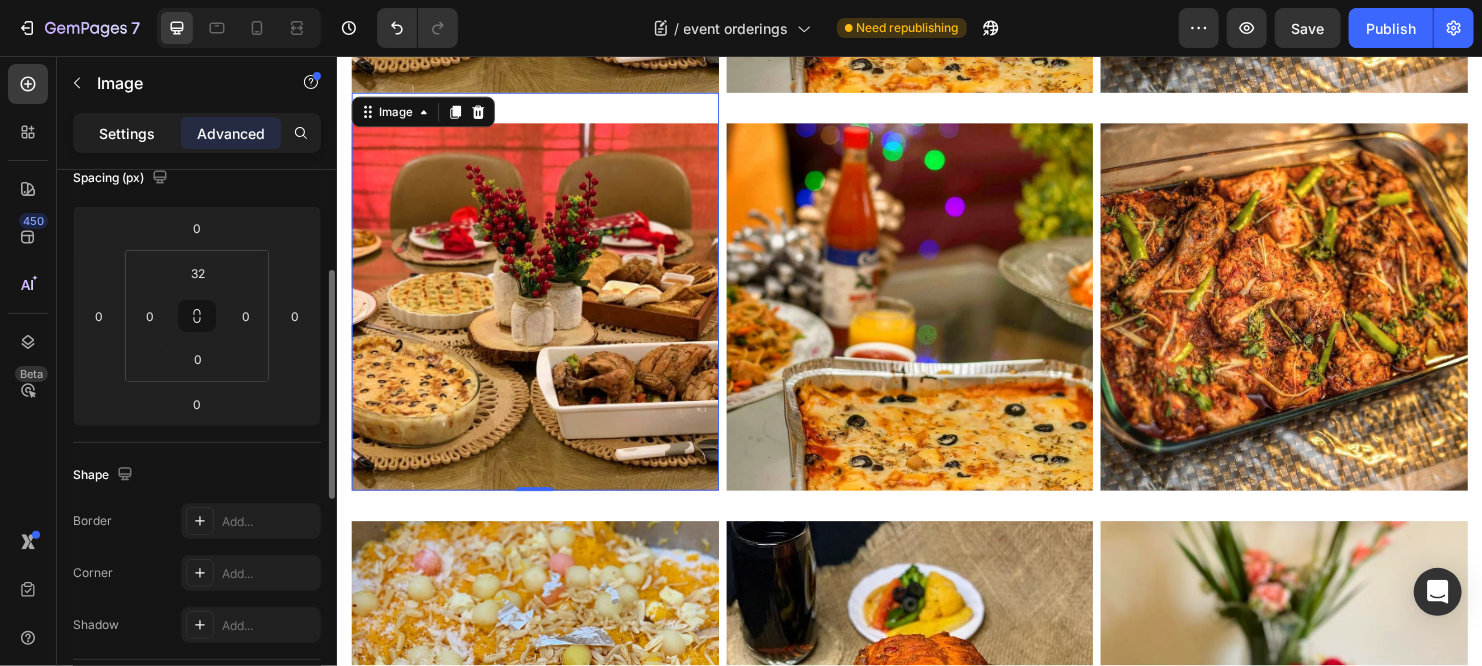 click on "Settings" at bounding box center [127, 133] 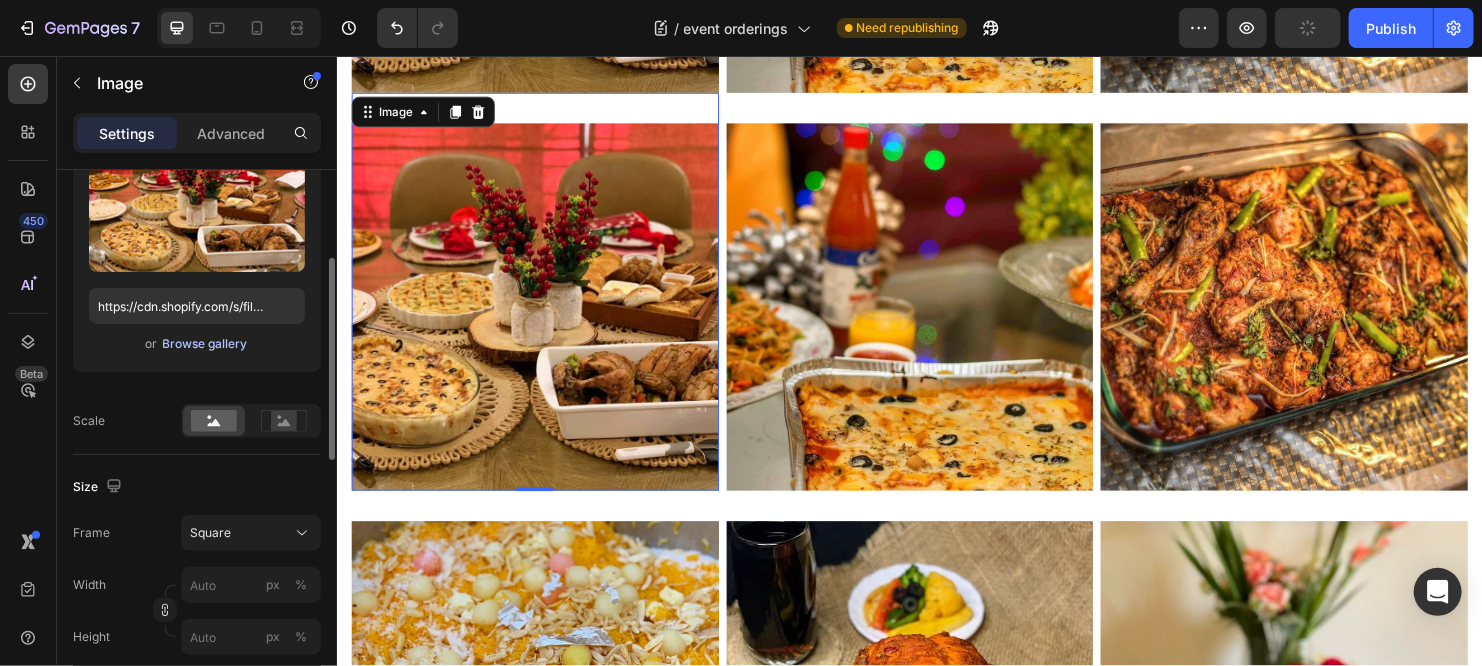click on "Browse gallery" at bounding box center [205, 344] 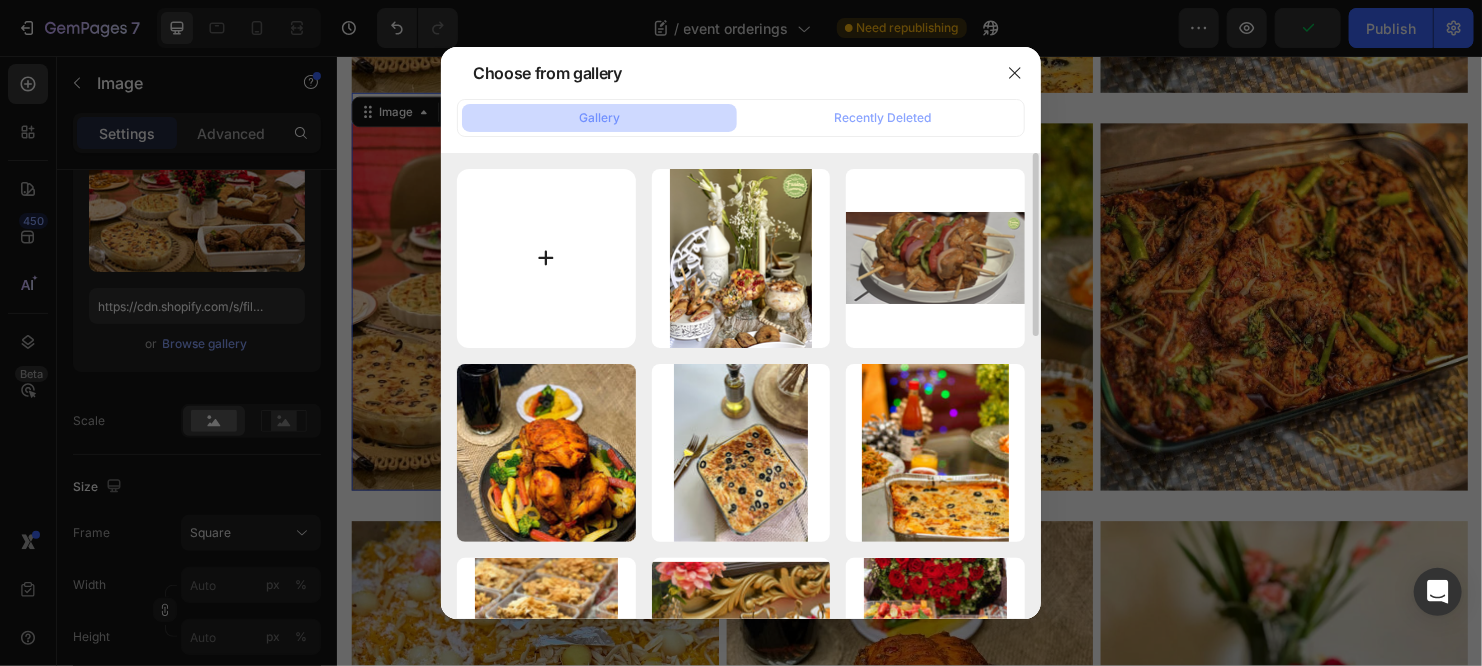 click at bounding box center (546, 258) 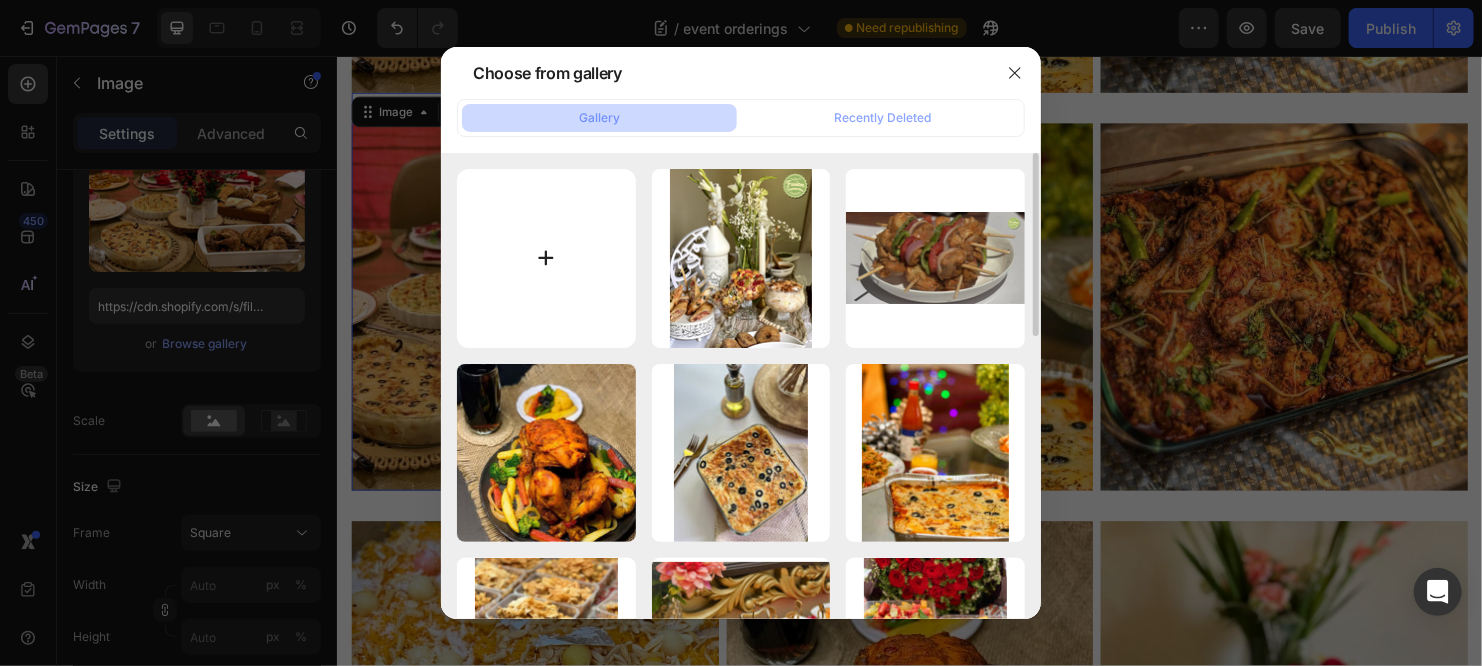 type on "C:\fakepath\[FILENAME].jpg" 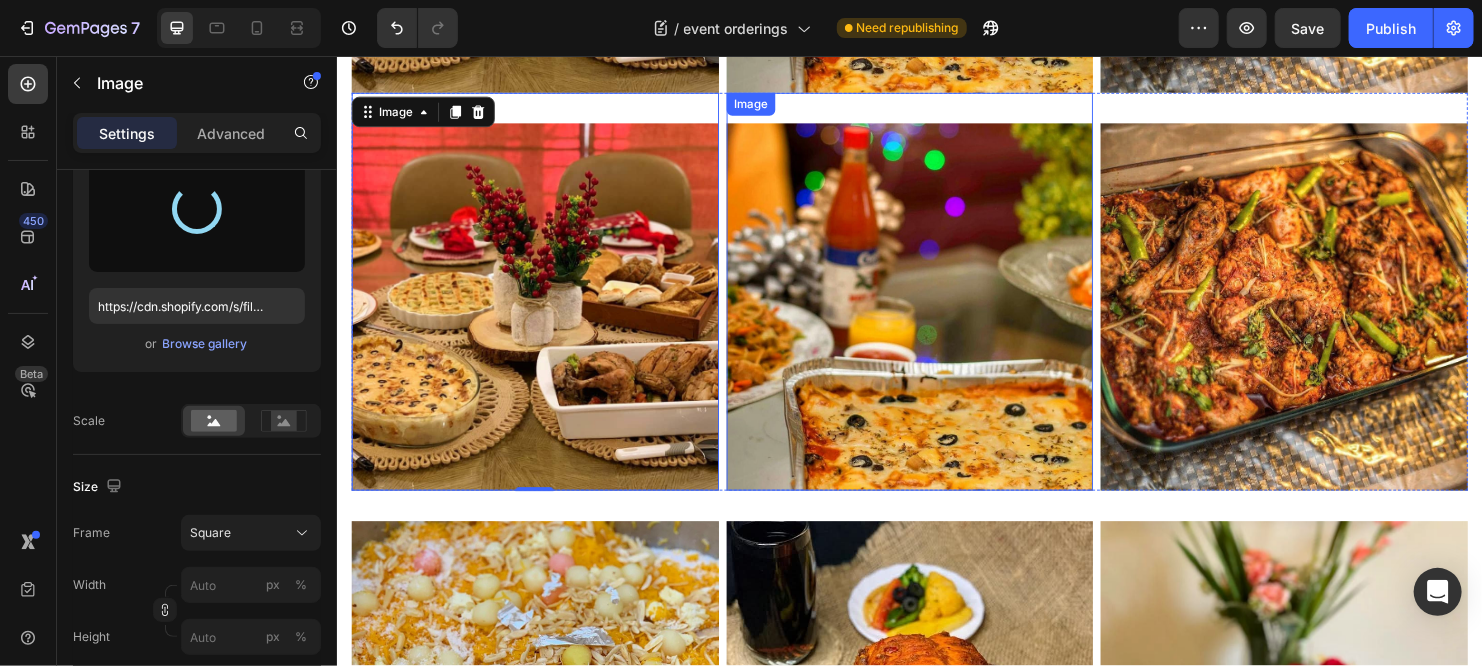 type on "https://cdn.shopify.com/s/files/1/0934/8009/1936/files/gempages_559925563666465648-fb45ea7a-3ada-4a6c-9ca2-791d39161940.jpg" 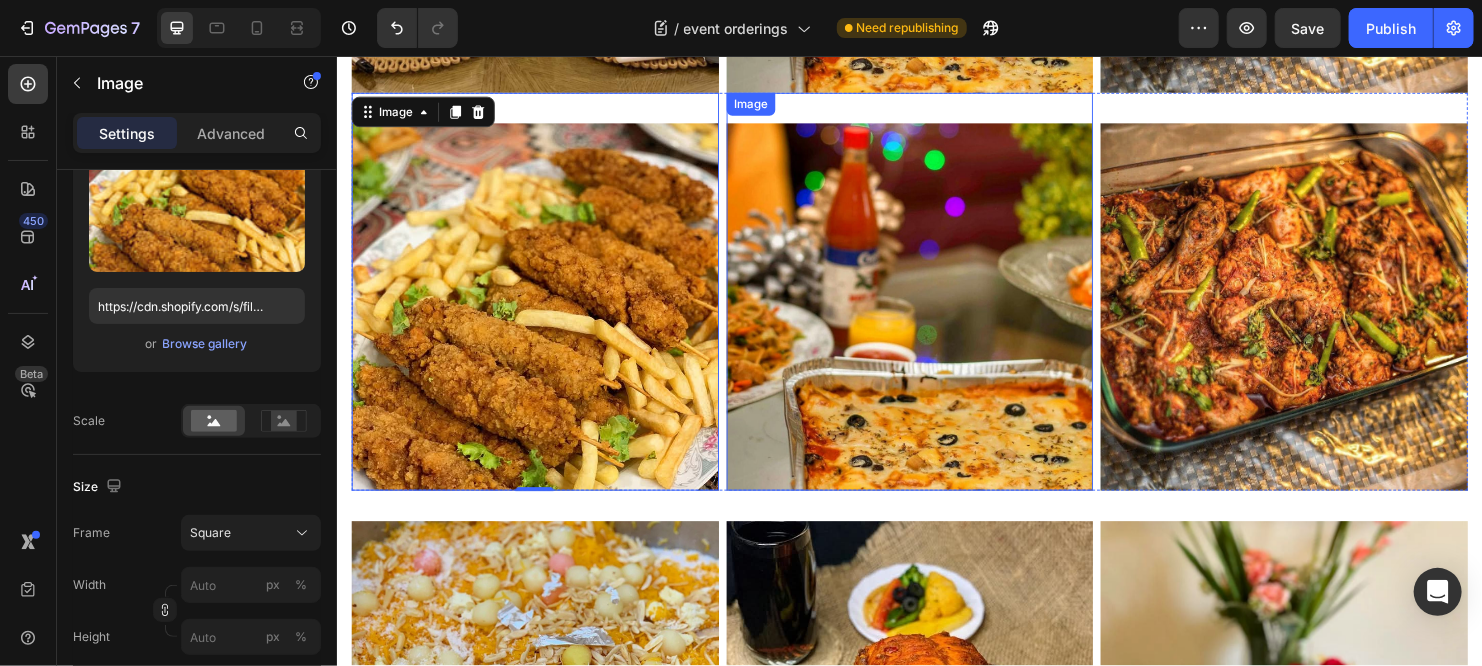 click at bounding box center (936, 319) 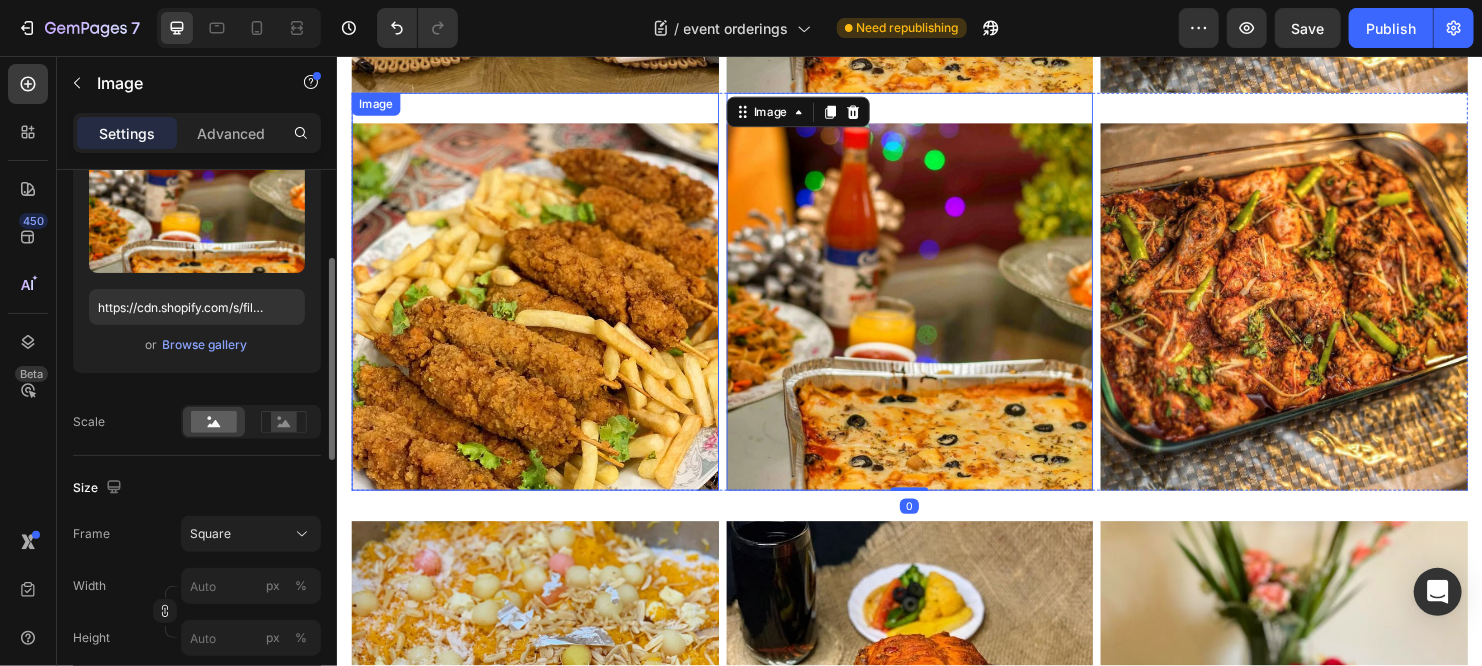 click at bounding box center (543, 319) 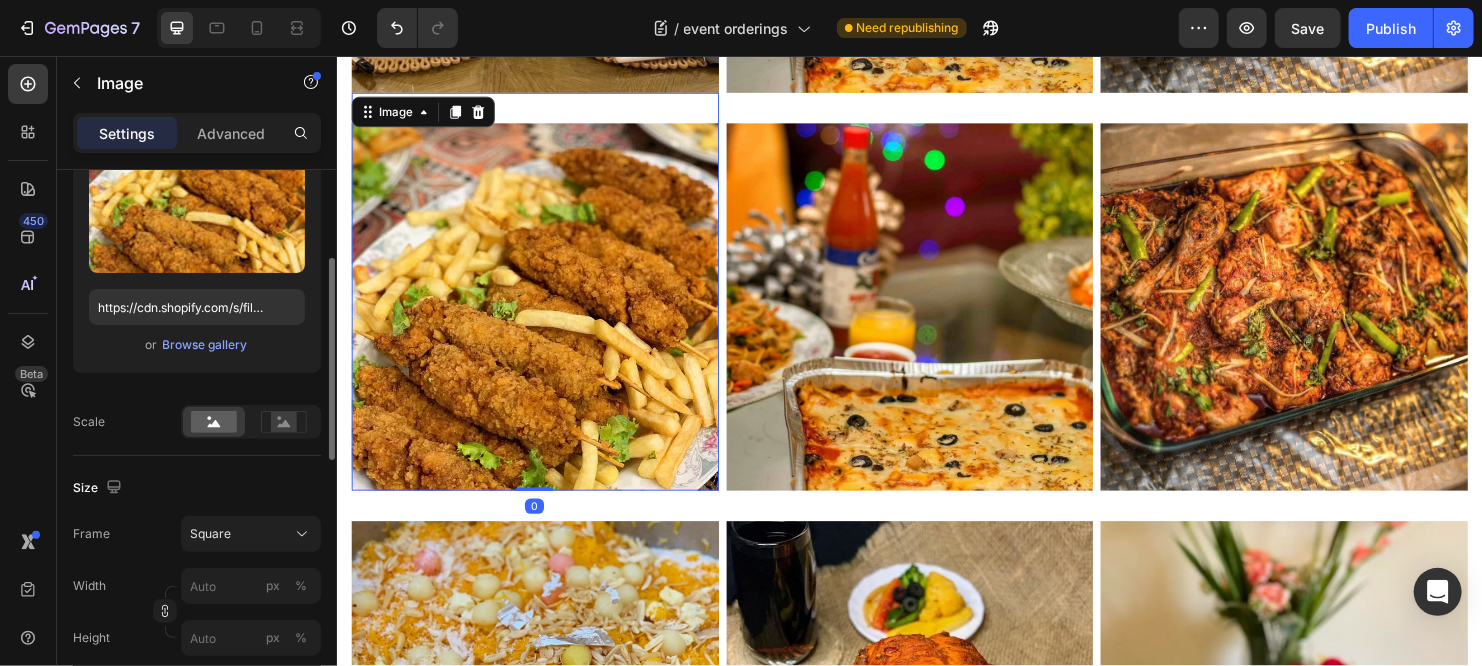 scroll, scrollTop: 240, scrollLeft: 0, axis: vertical 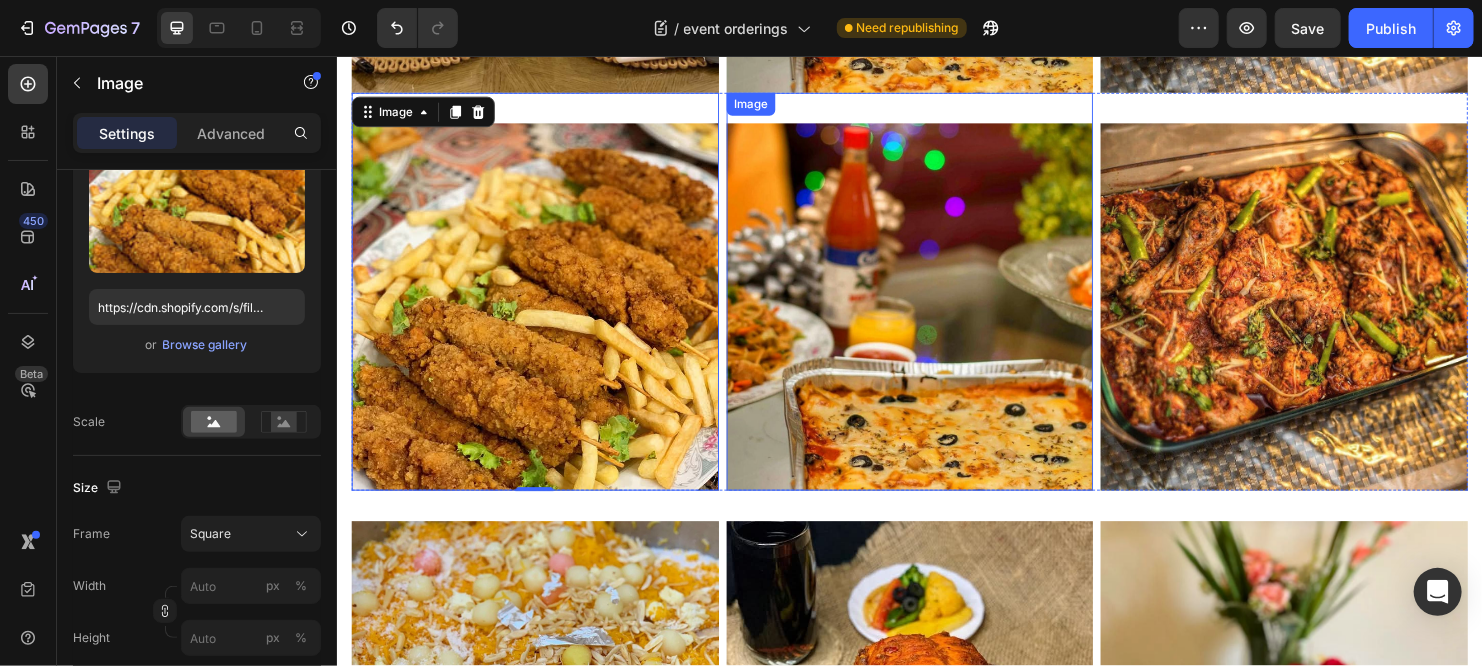 click at bounding box center [936, 319] 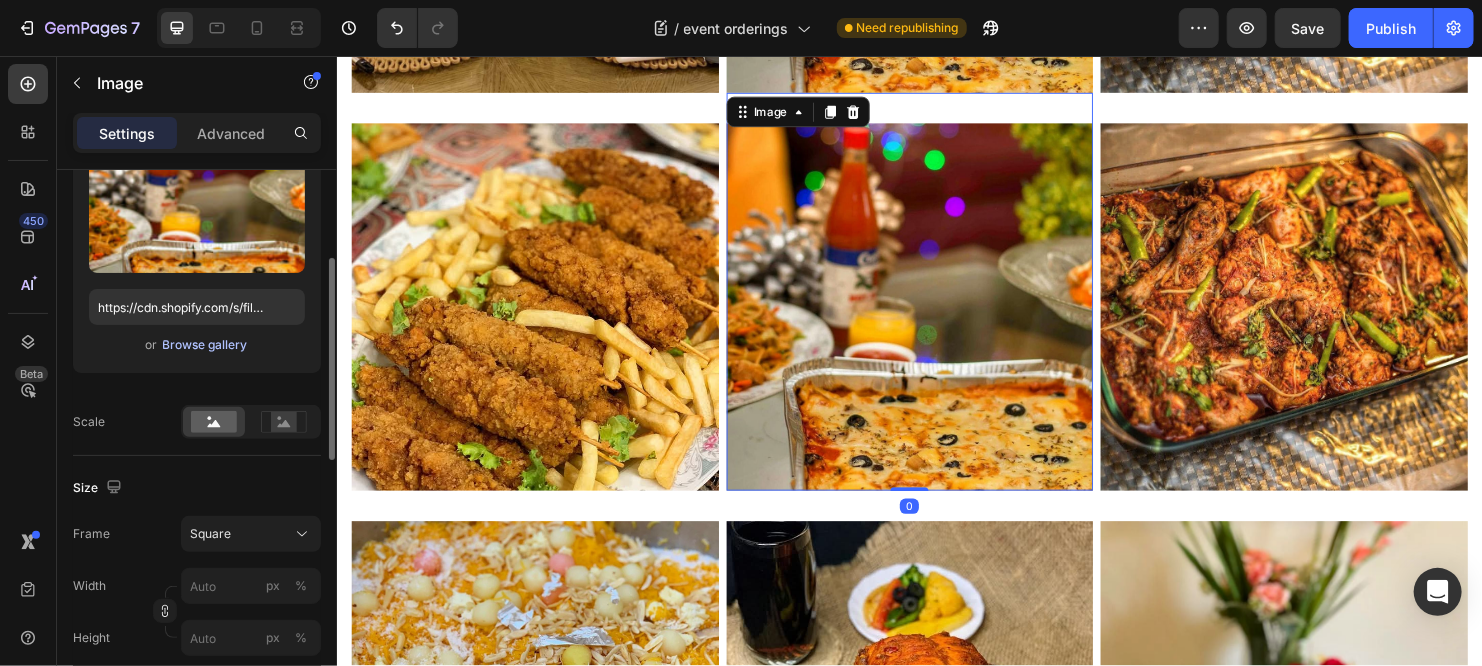 click on "Browse gallery" at bounding box center [205, 345] 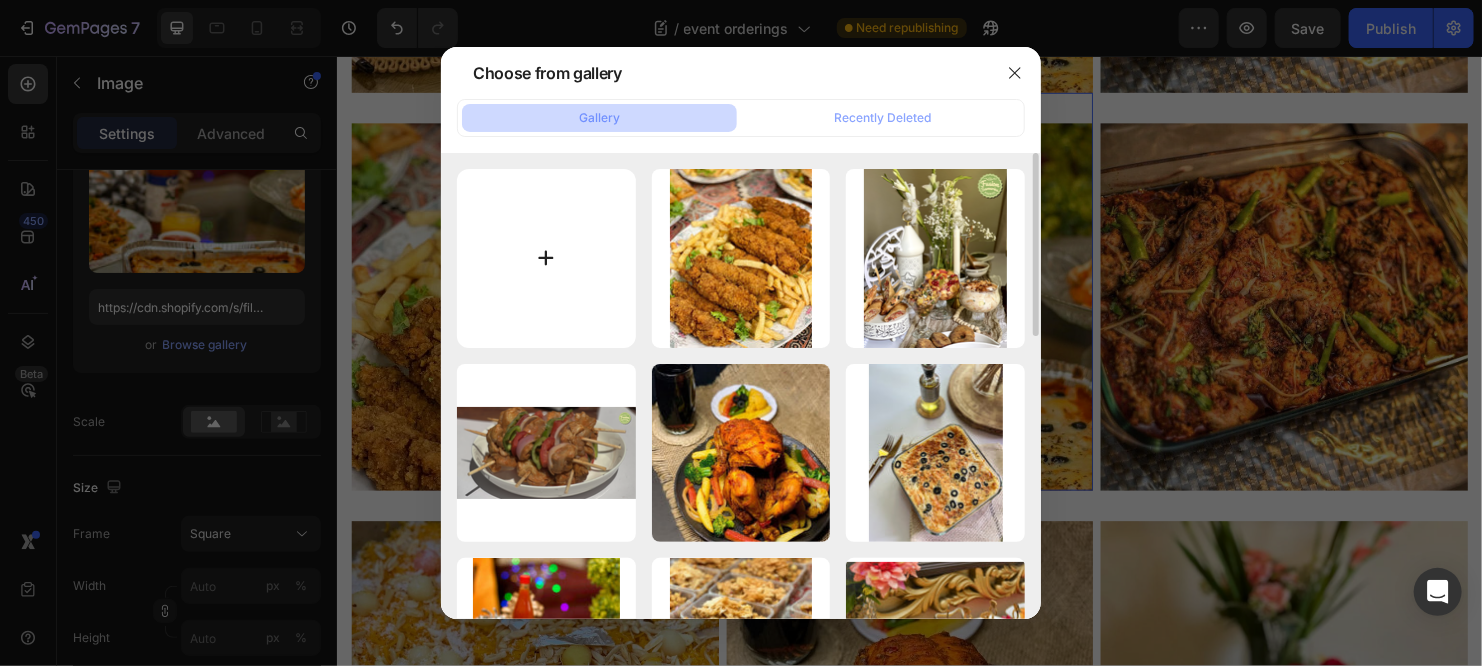 click at bounding box center [546, 258] 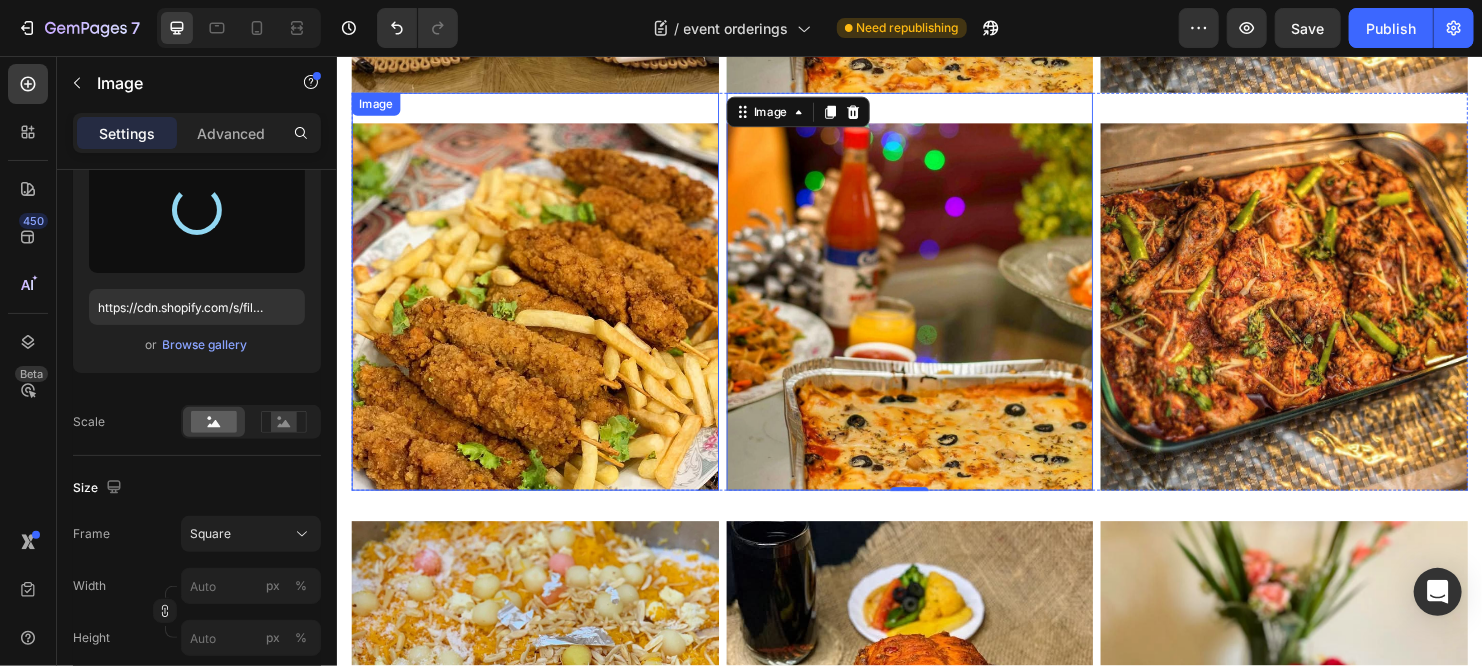 type on "https://cdn.shopify.com/s/files/1/0934/8009/1936/files/gempages_559925563666465648-fe44c60d-23de-4c4c-bb7a-61b1d5c01ae4.jpg" 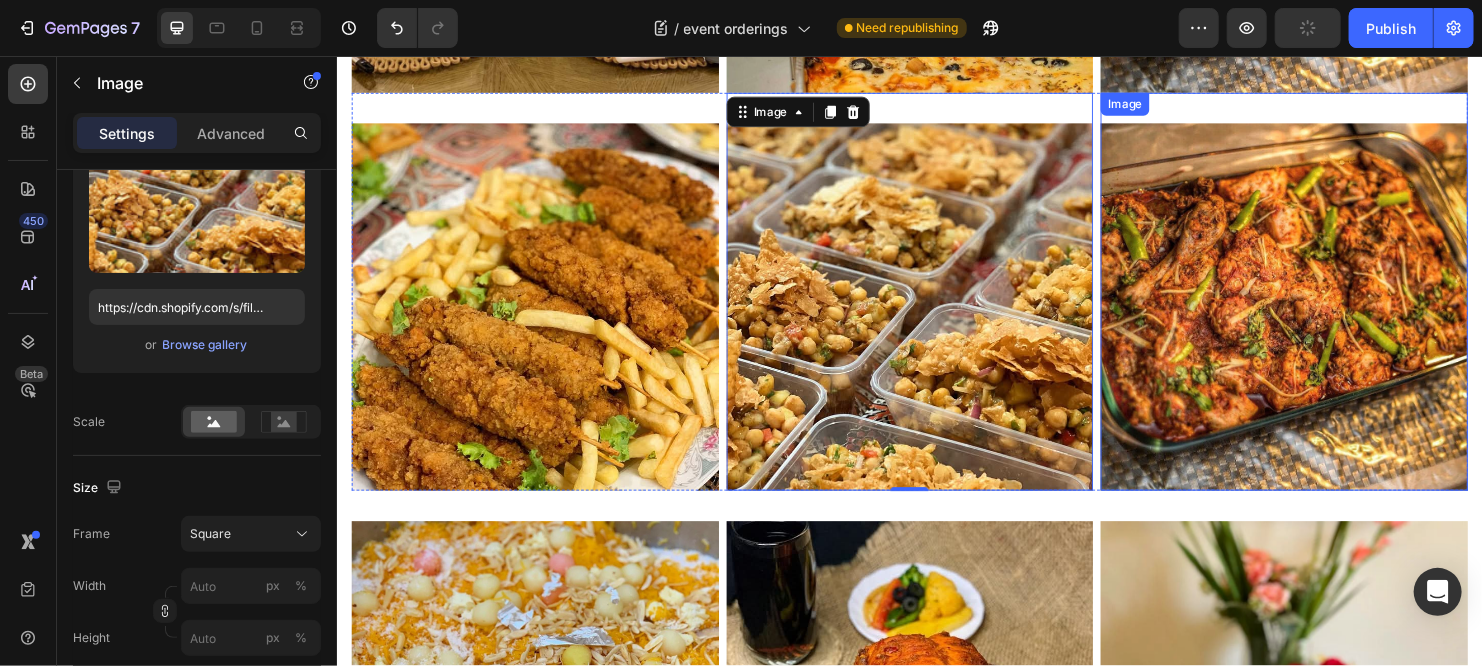 click at bounding box center [1328, 319] 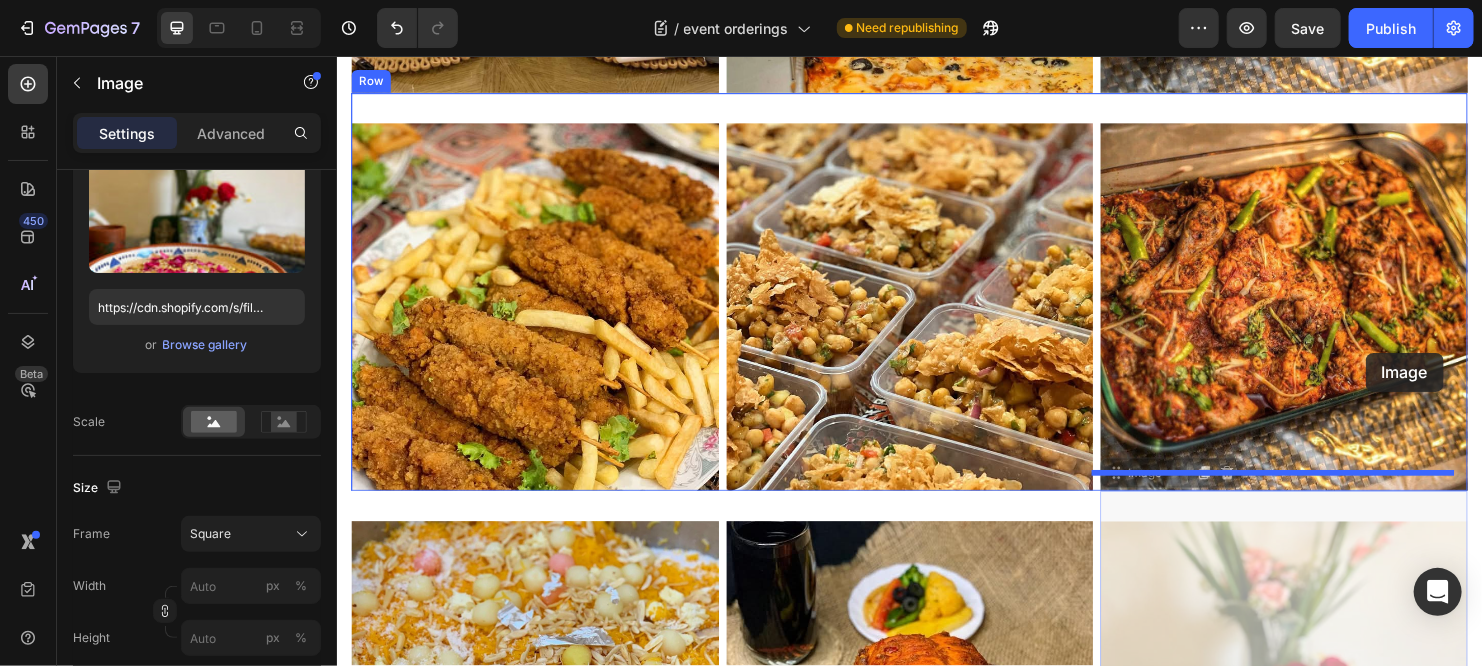 drag, startPoint x: 1427, startPoint y: 593, endPoint x: 1412, endPoint y: 367, distance: 226.49724 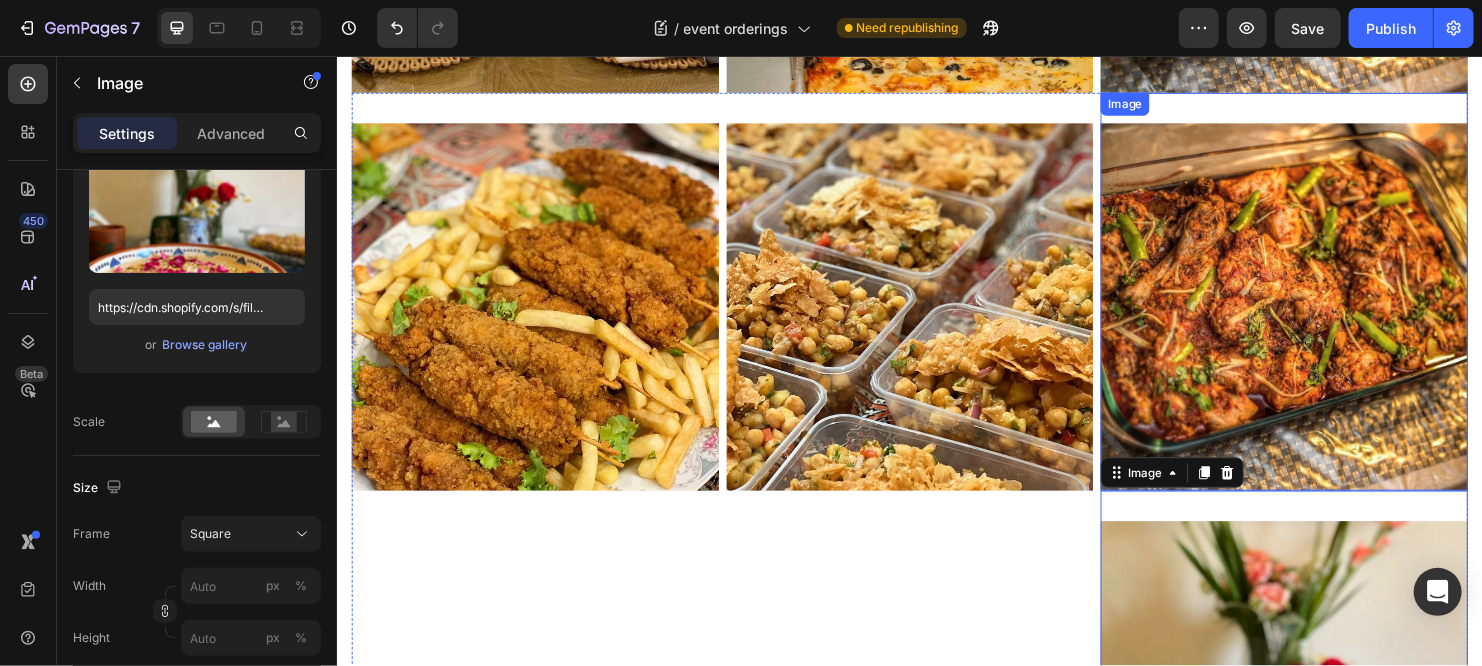 click at bounding box center (1328, 319) 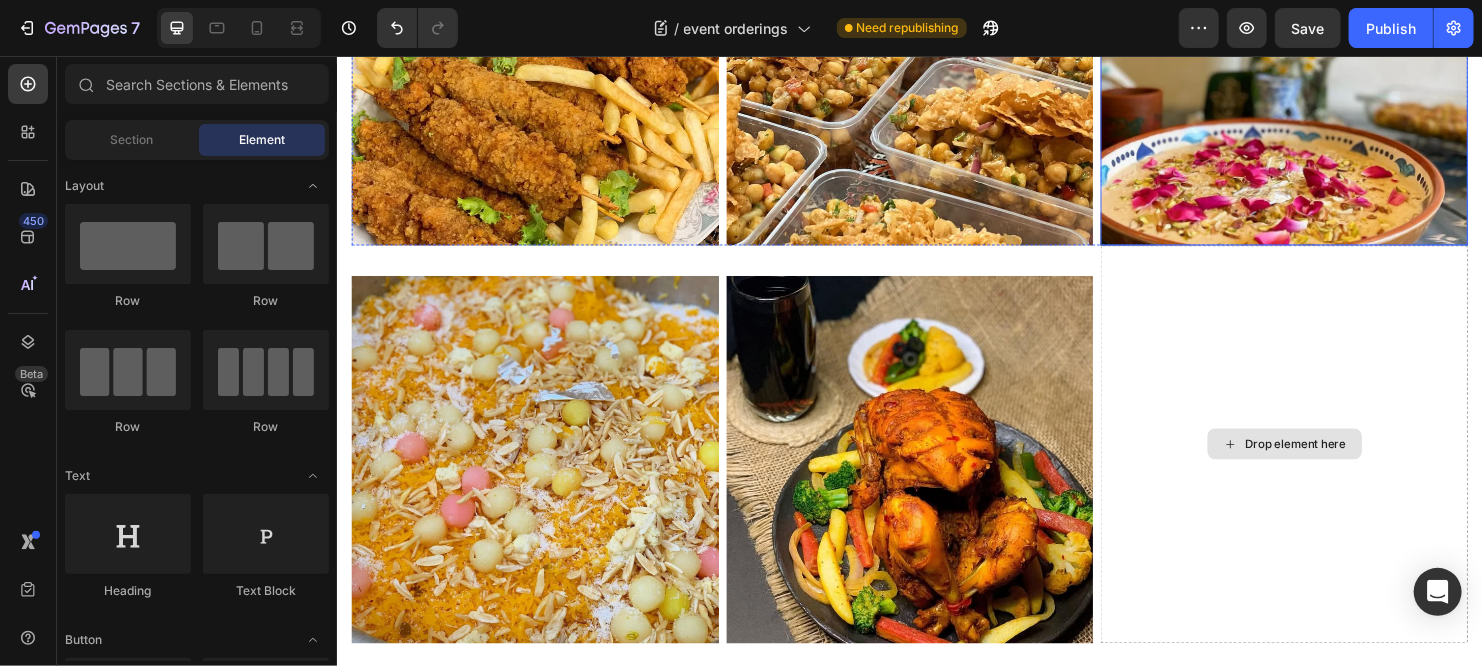 scroll, scrollTop: 2598, scrollLeft: 0, axis: vertical 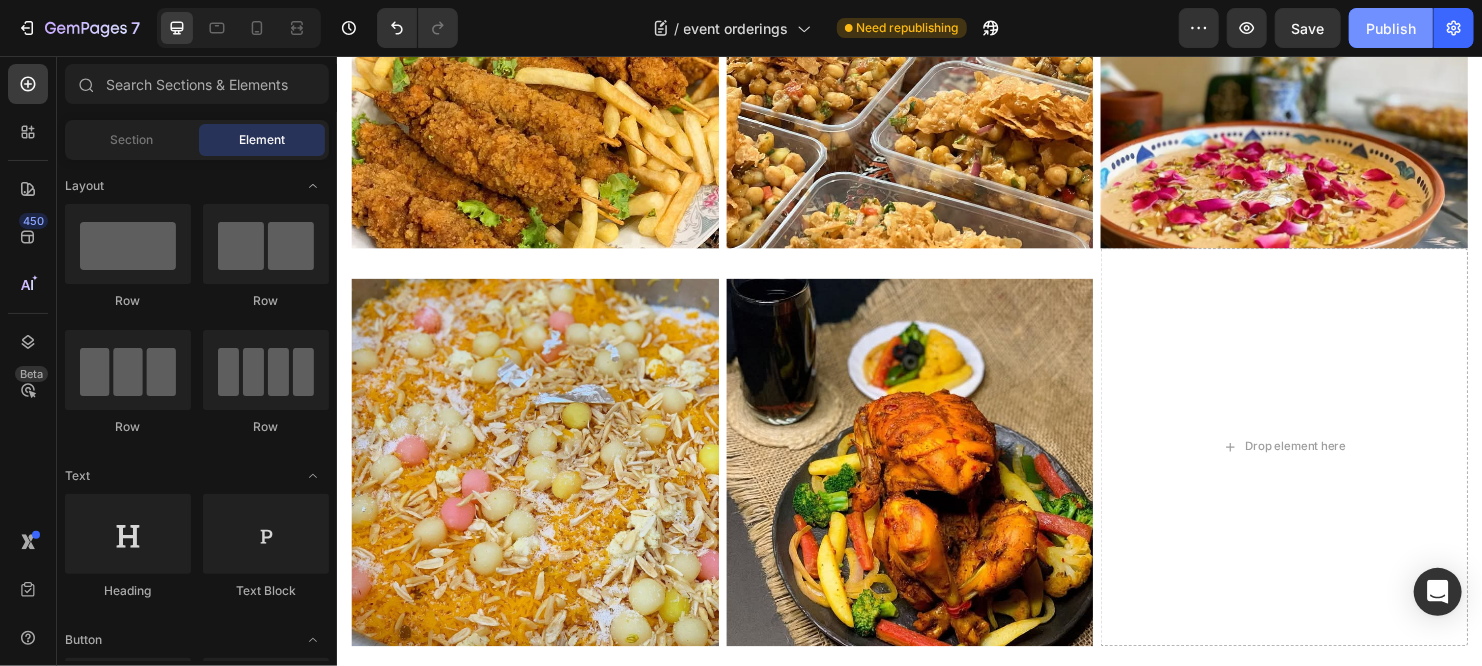 click on "Publish" 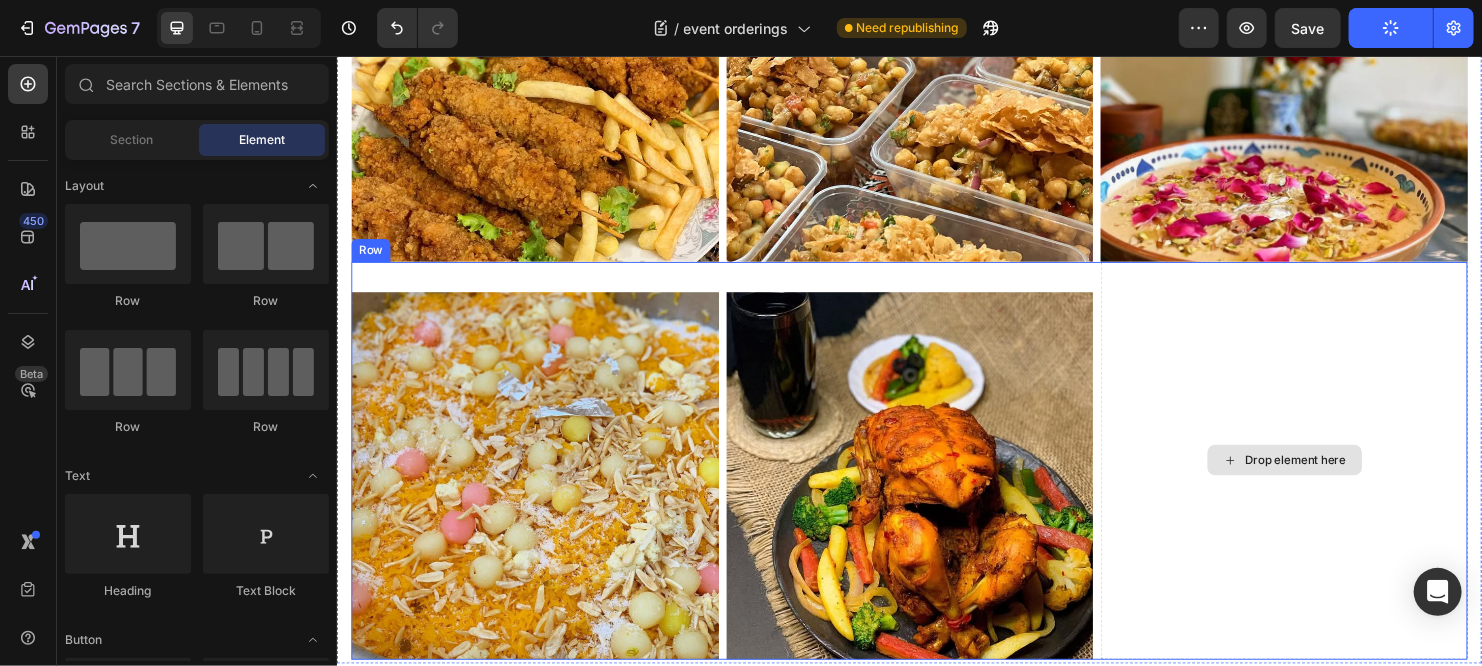 scroll, scrollTop: 2566, scrollLeft: 0, axis: vertical 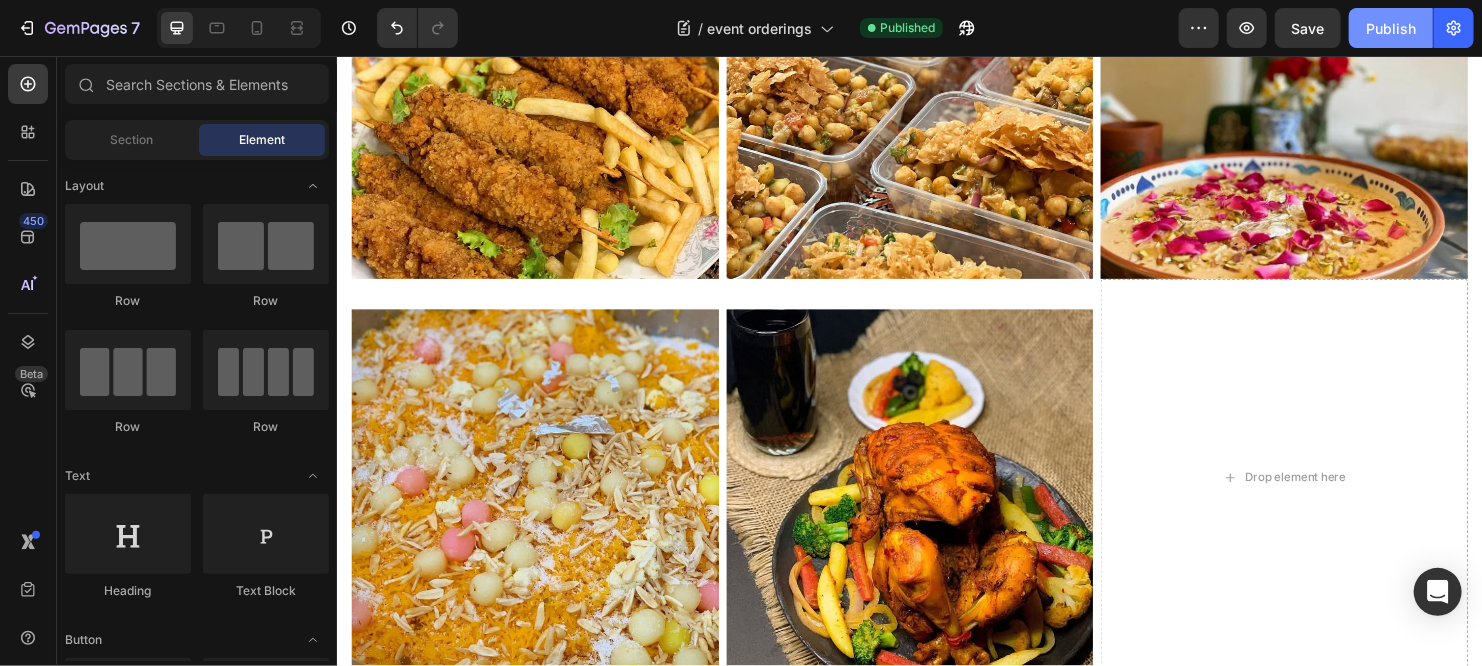 click on "Publish" 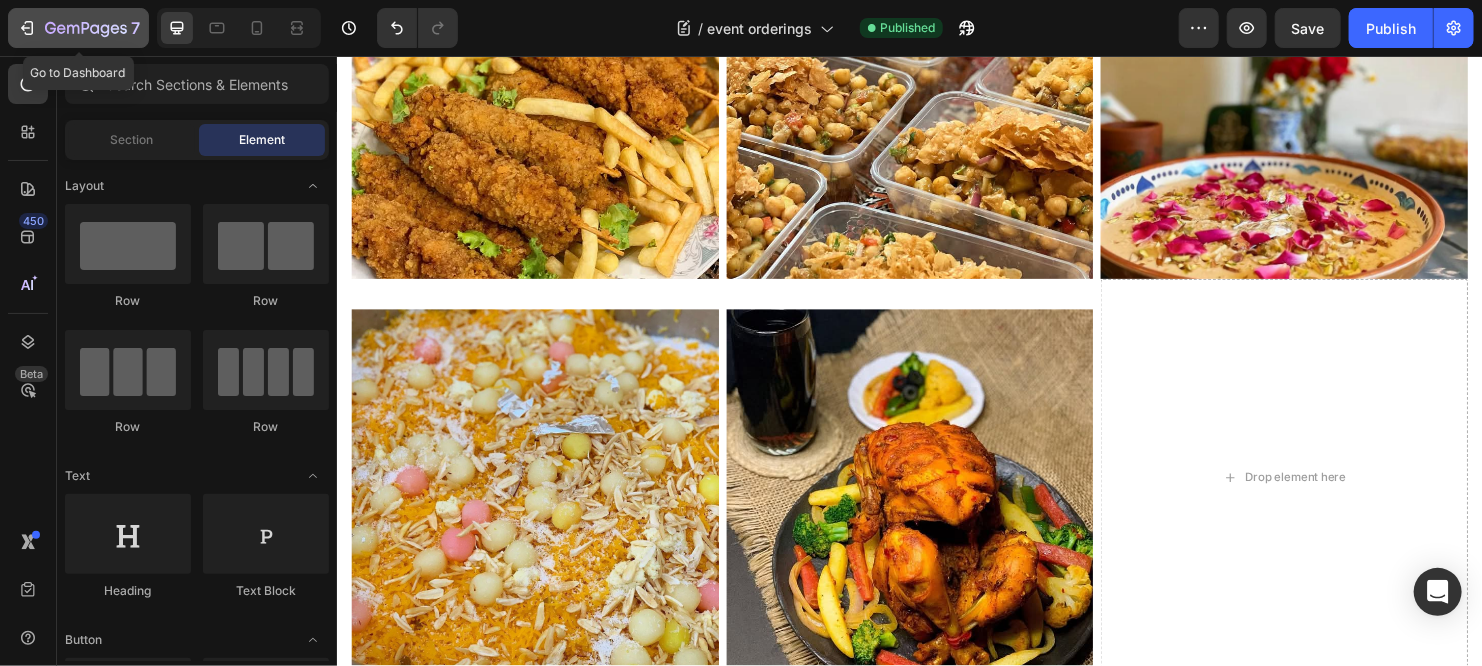 click on "7" at bounding box center [78, 28] 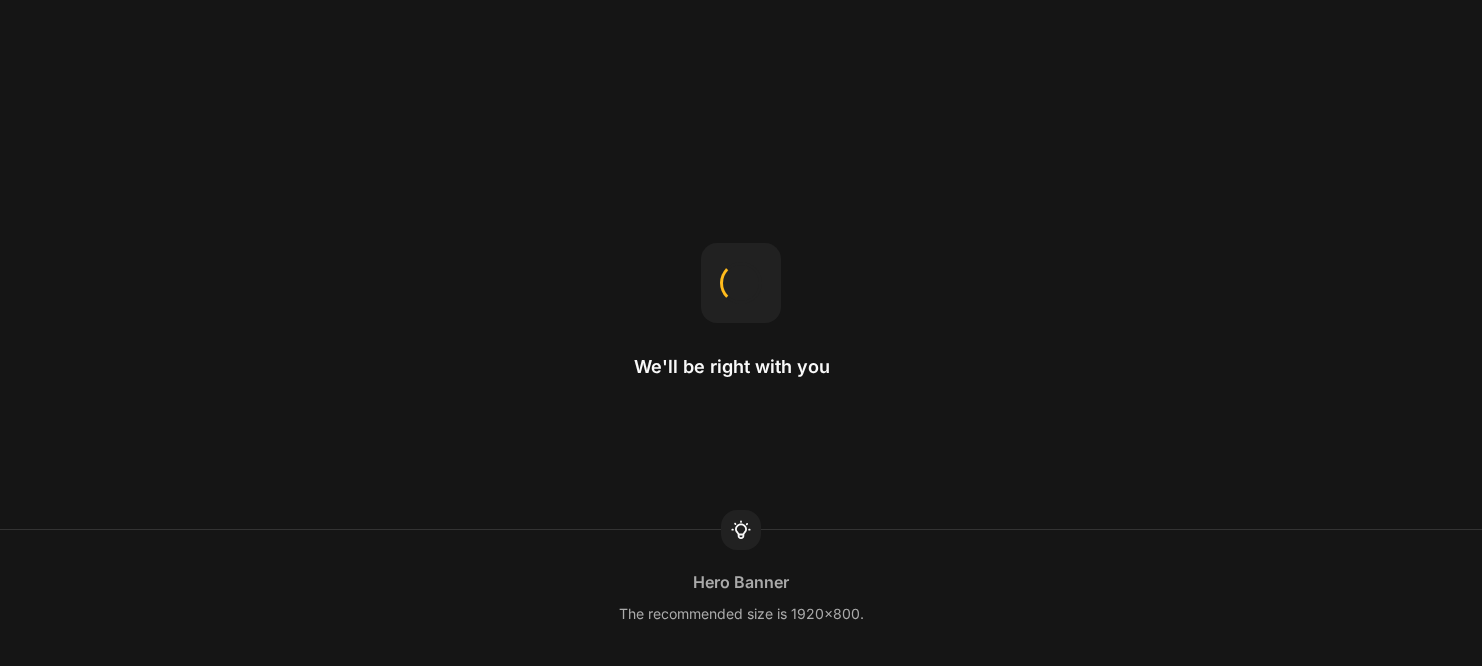 scroll, scrollTop: 0, scrollLeft: 0, axis: both 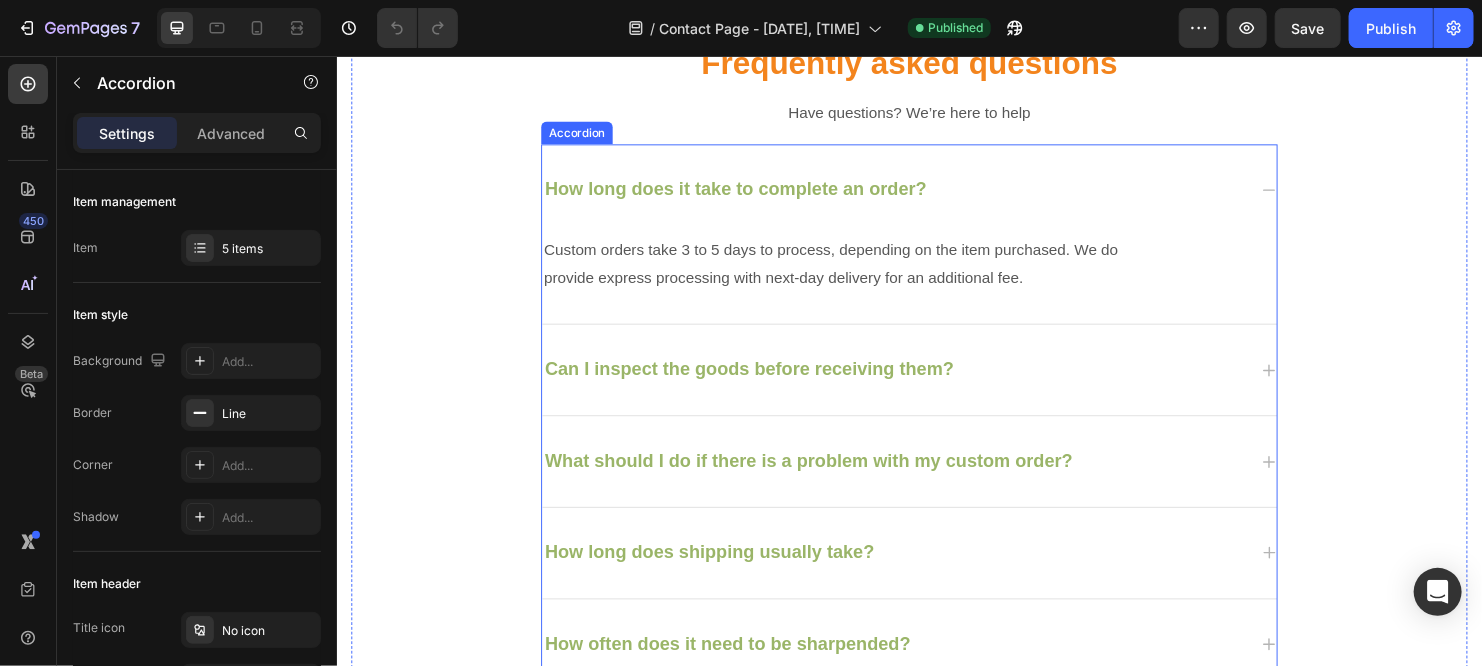 click 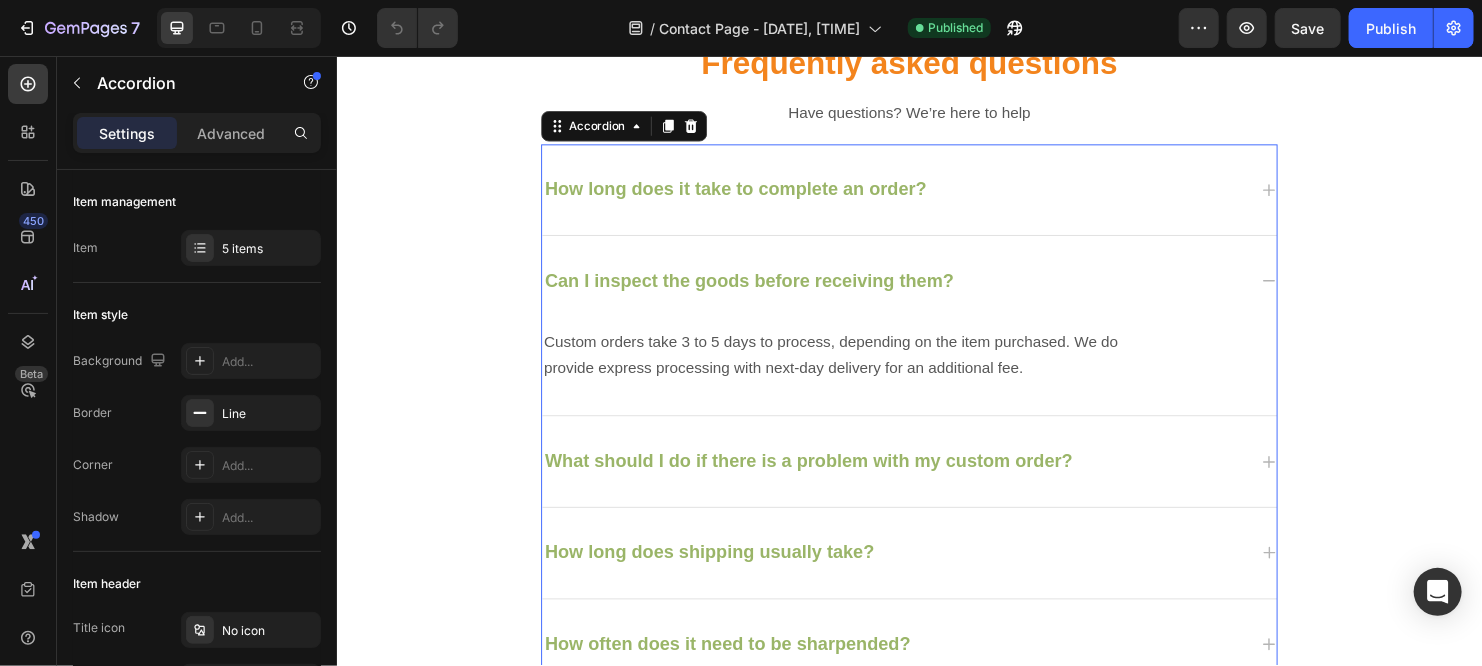 click on "Can I inspect the goods before receiving them?" at bounding box center [936, 292] 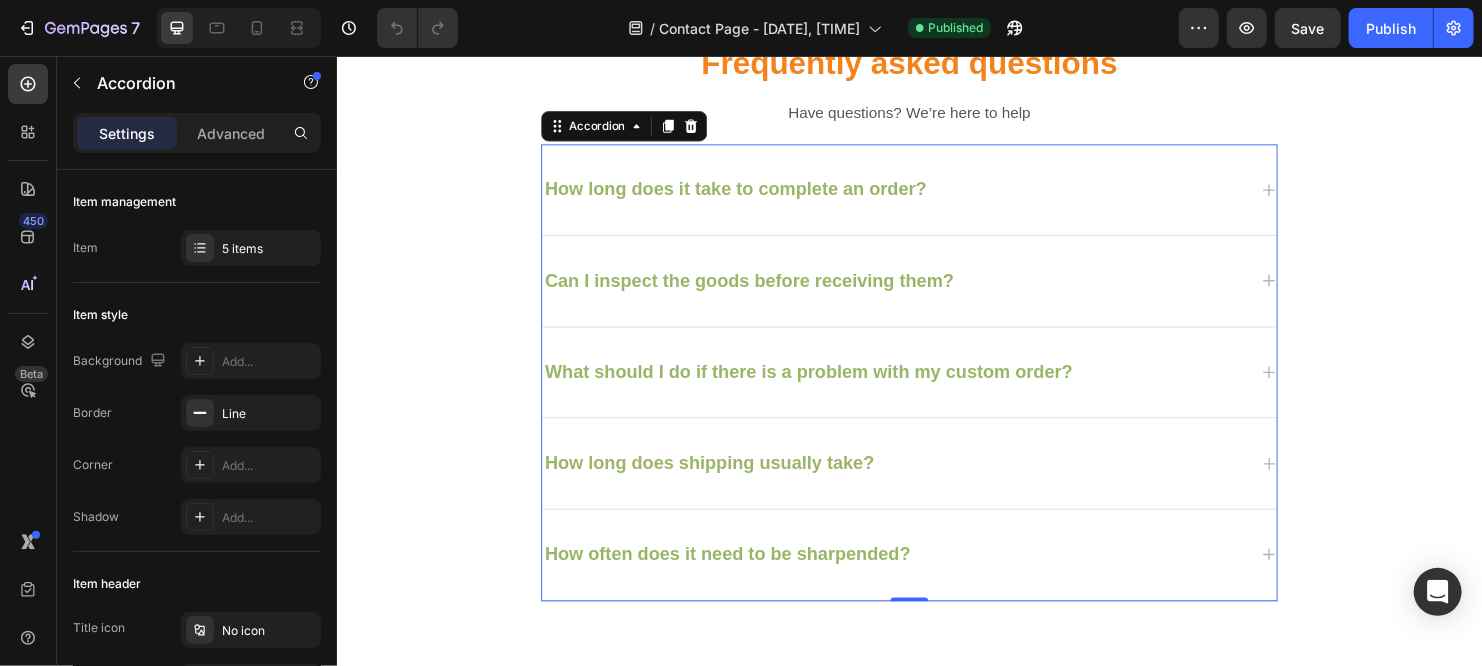 click on "How often does it need to be sharpended?" at bounding box center (920, 579) 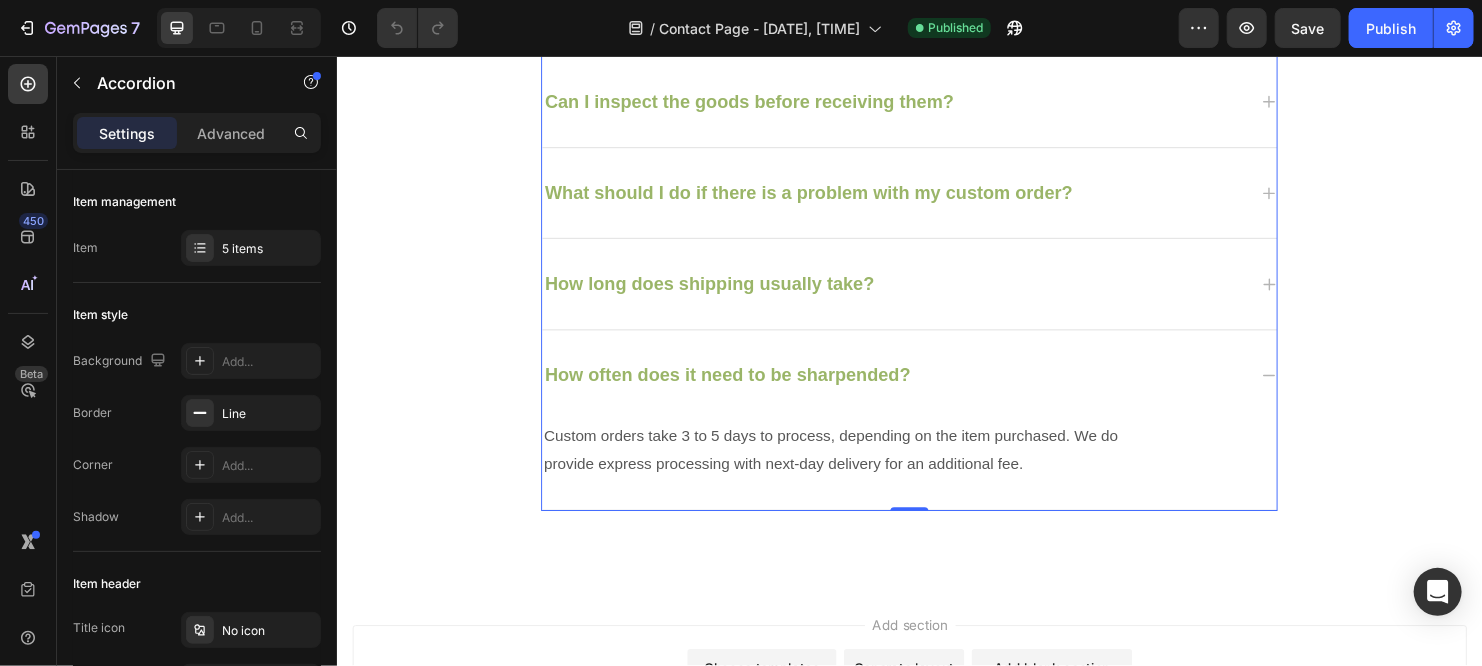scroll, scrollTop: 1584, scrollLeft: 0, axis: vertical 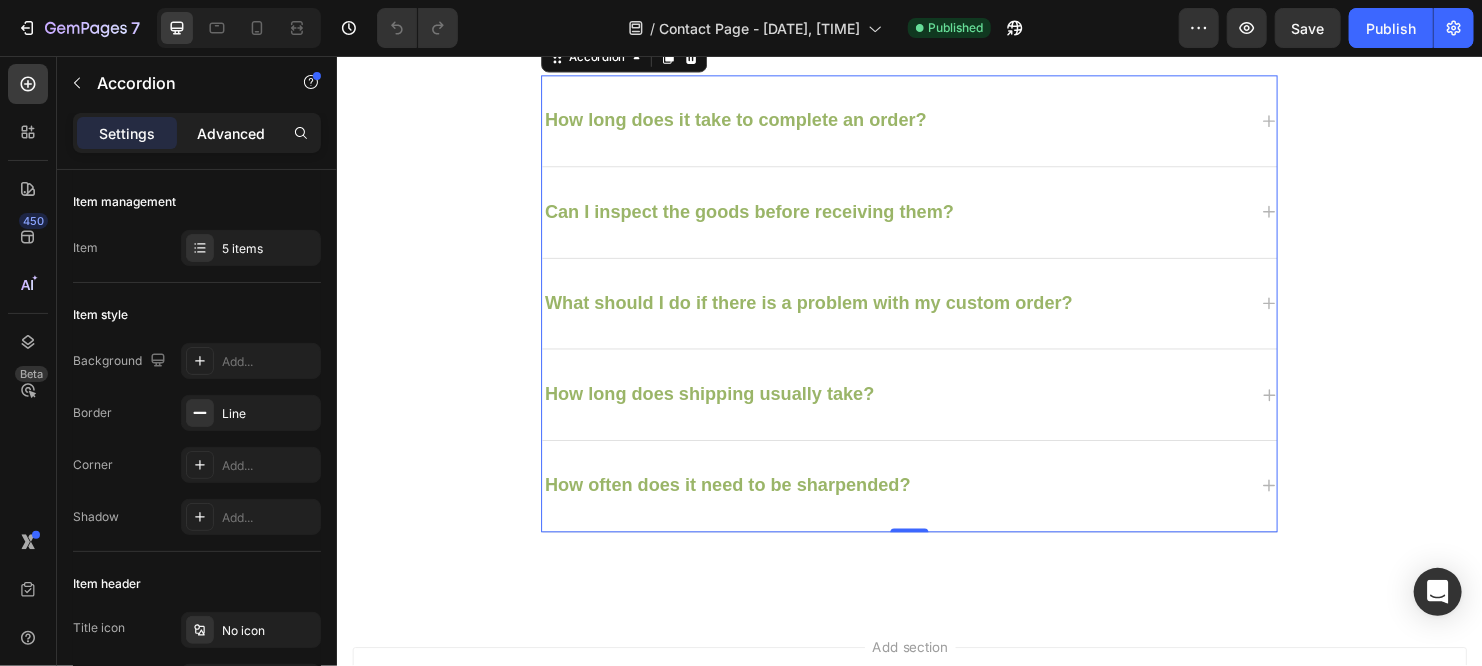 click on "Advanced" at bounding box center [231, 133] 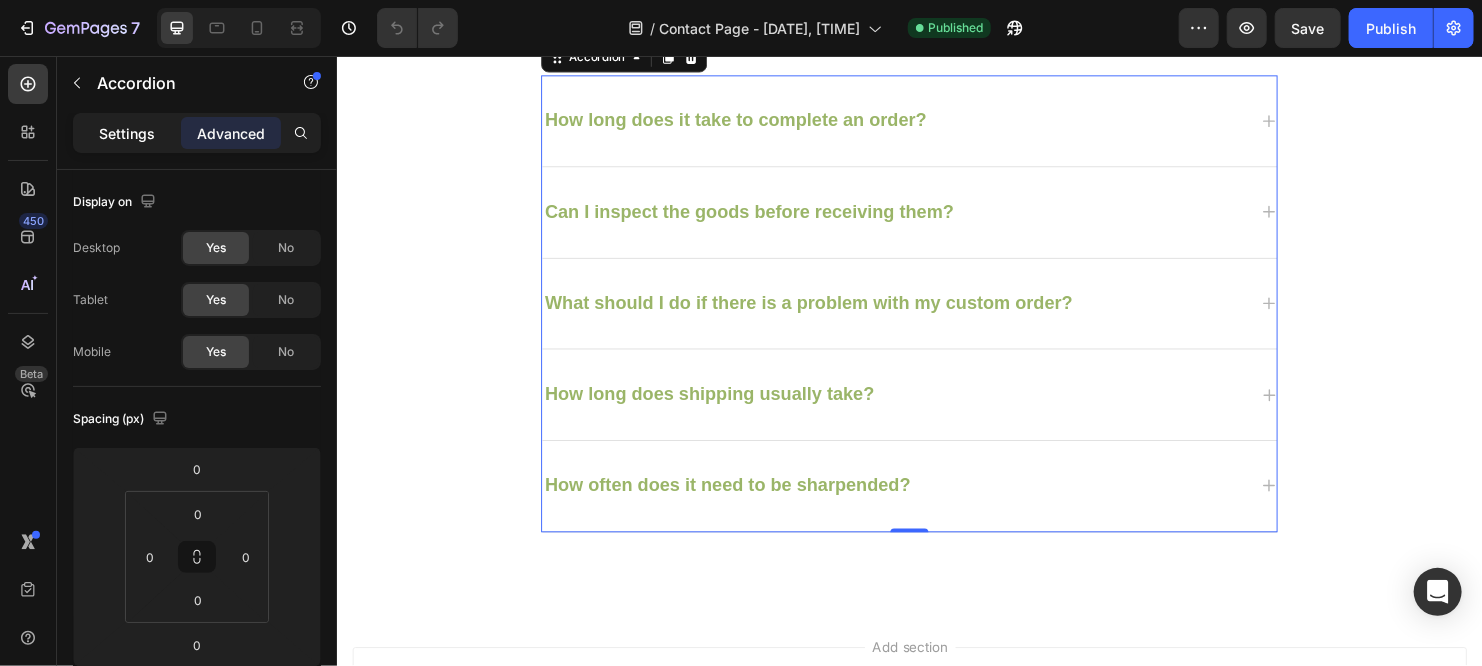 click on "Settings" at bounding box center (127, 133) 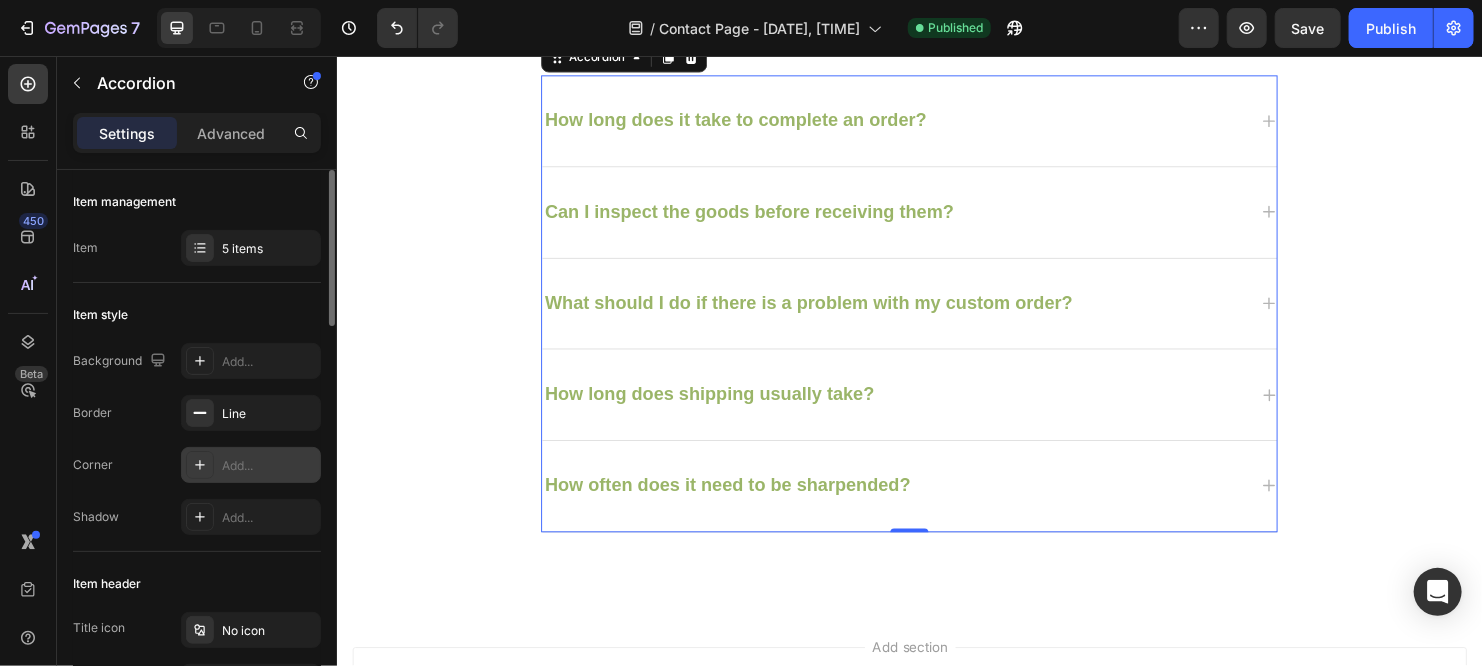 type on "0" 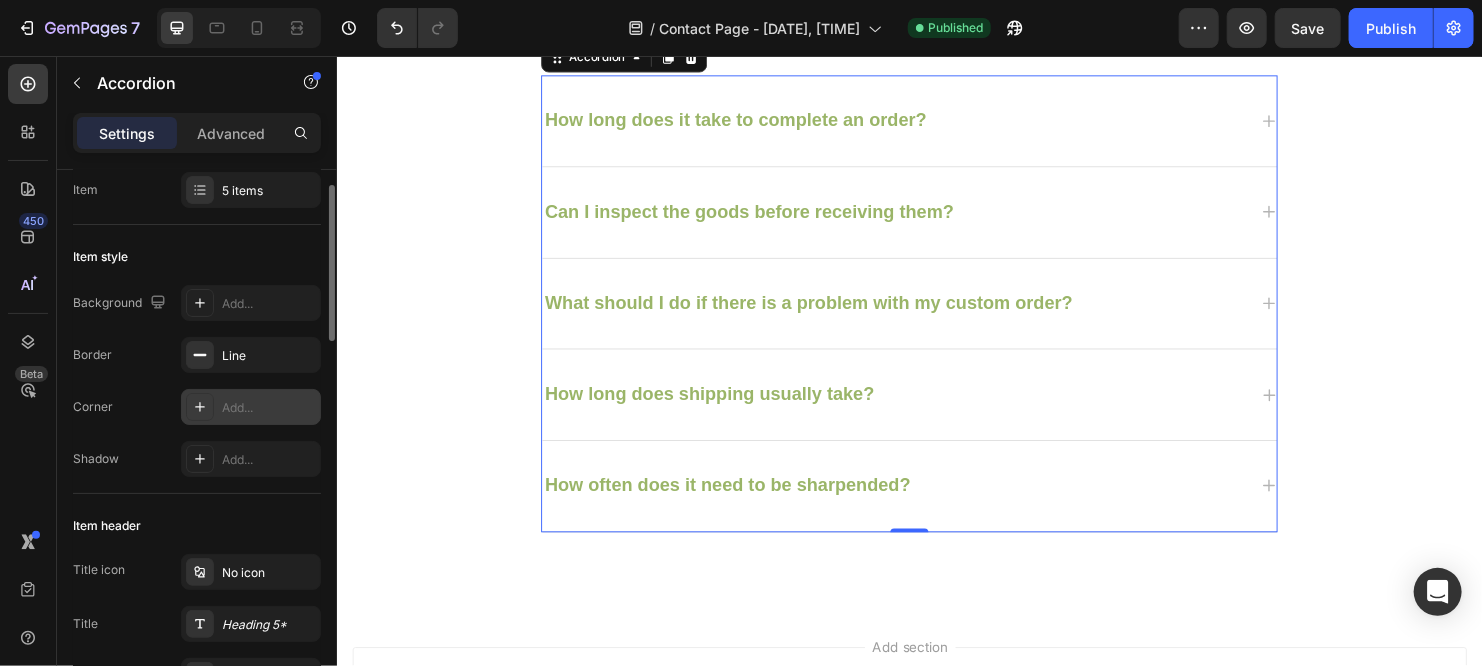scroll, scrollTop: 48, scrollLeft: 0, axis: vertical 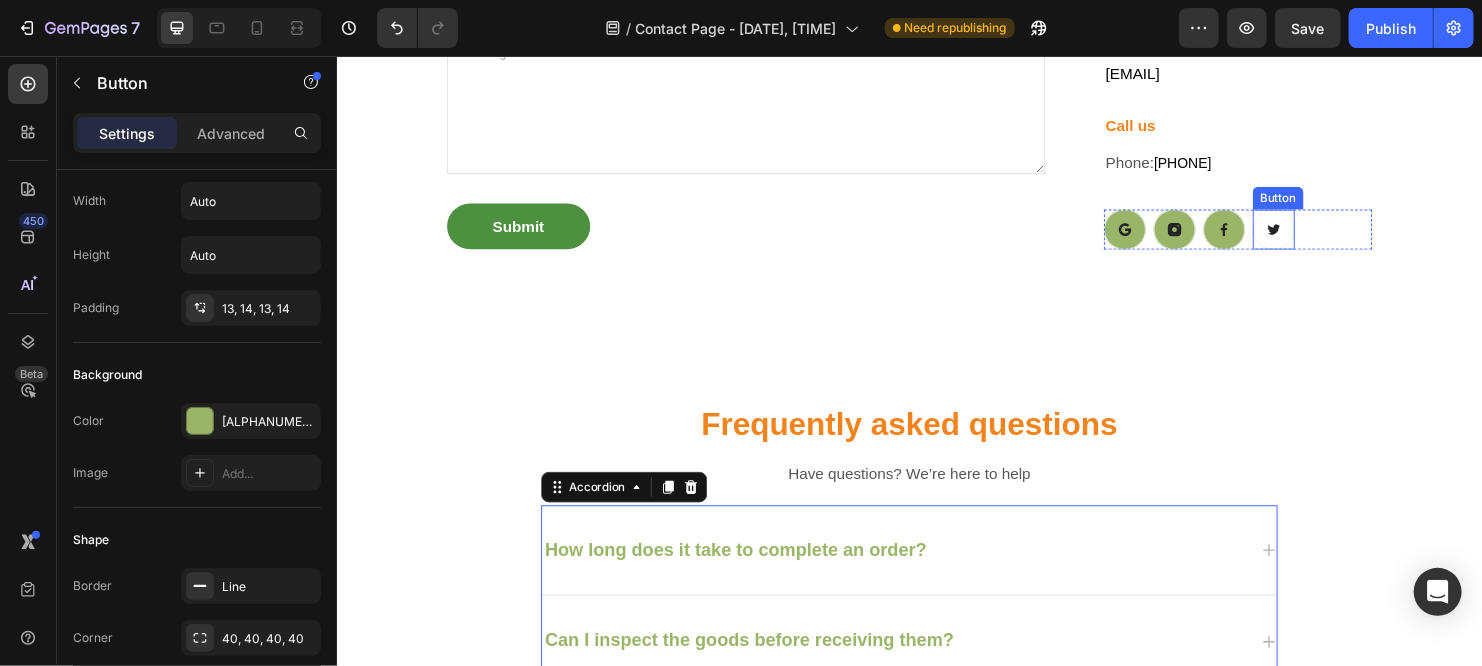 click 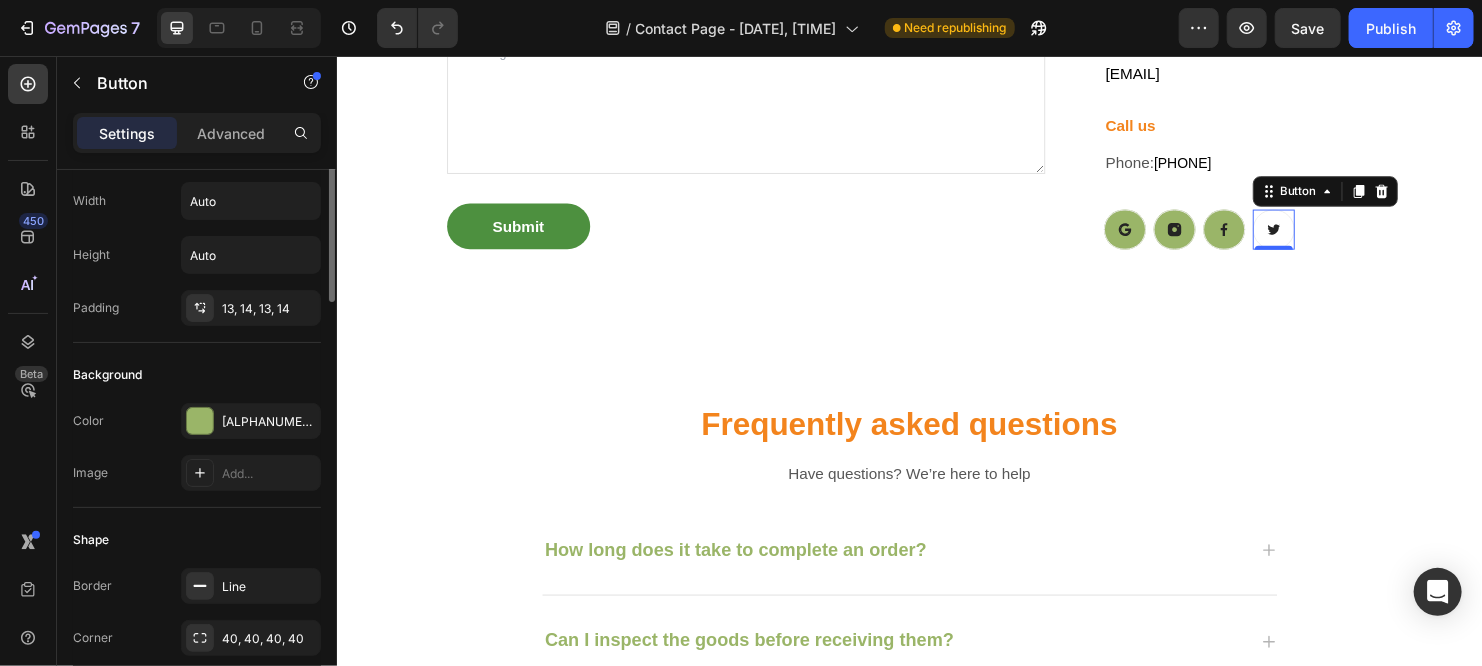 scroll, scrollTop: 0, scrollLeft: 0, axis: both 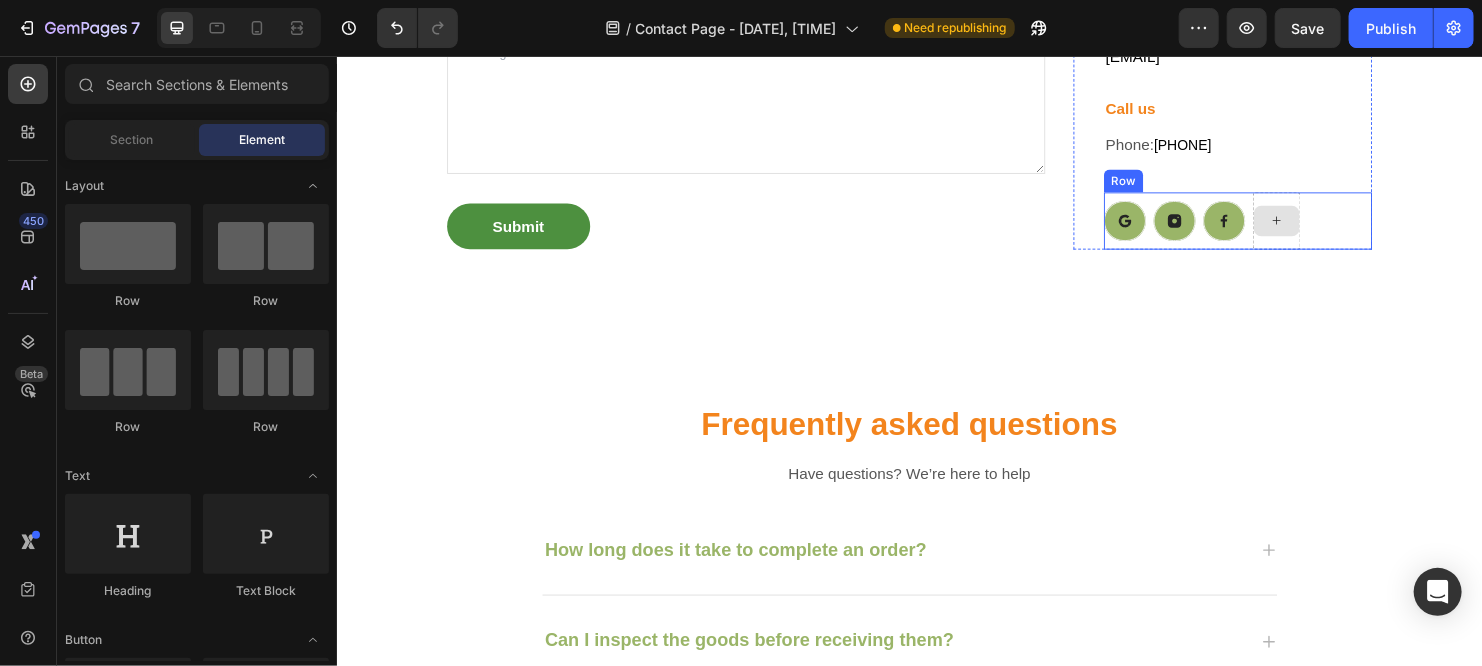 click at bounding box center (1321, 229) 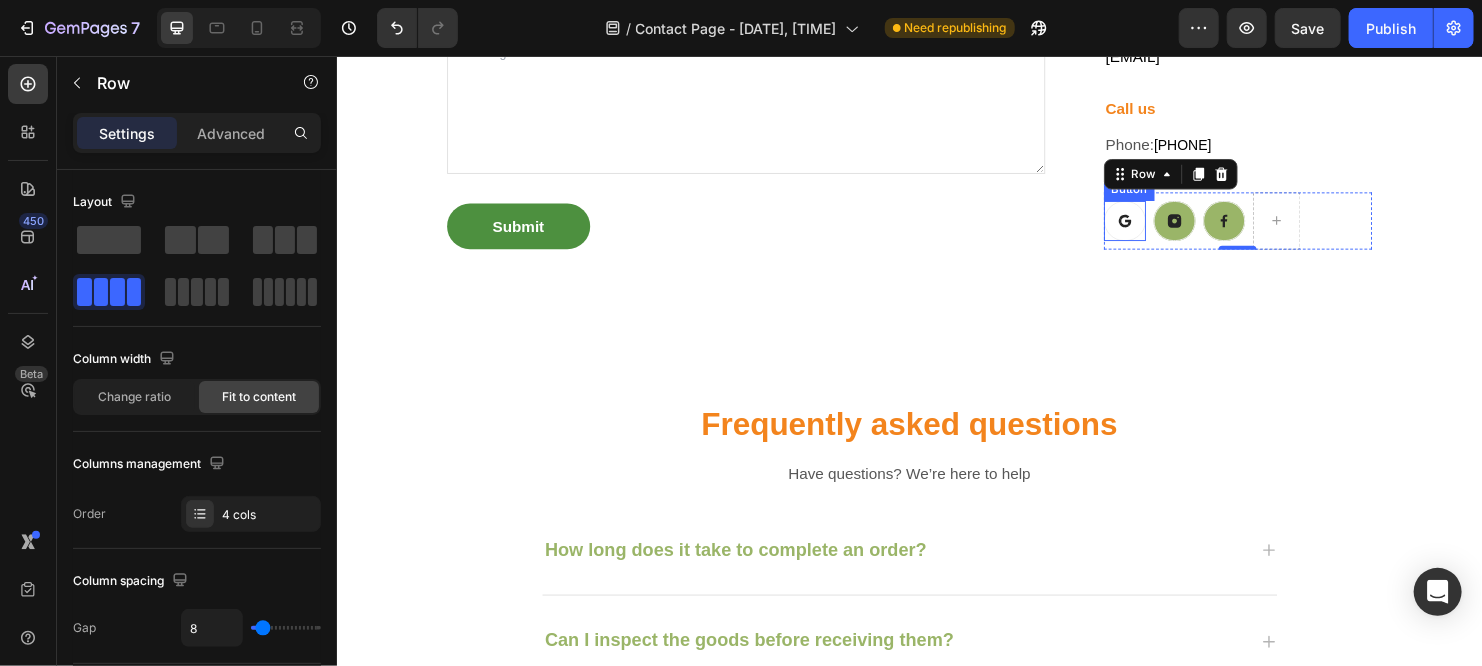 click at bounding box center [1162, 229] 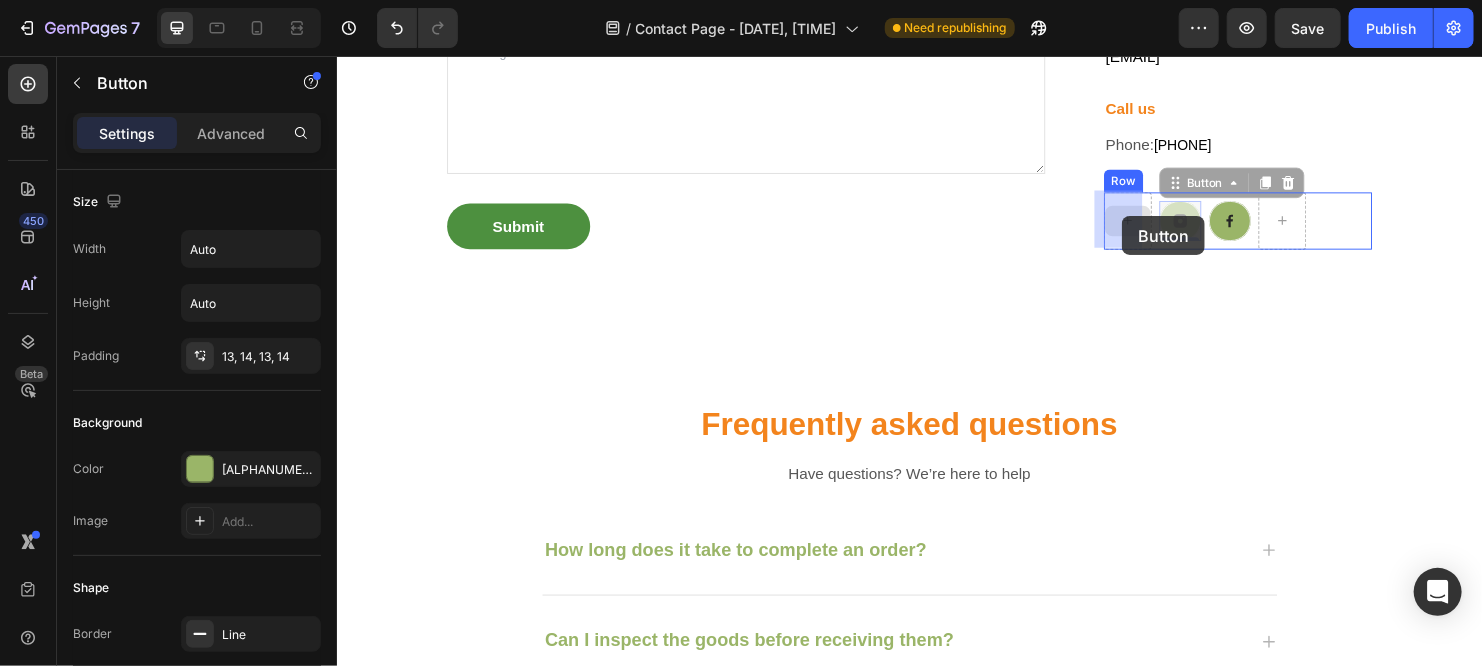 drag, startPoint x: 1218, startPoint y: 231, endPoint x: 1159, endPoint y: 224, distance: 59.413803 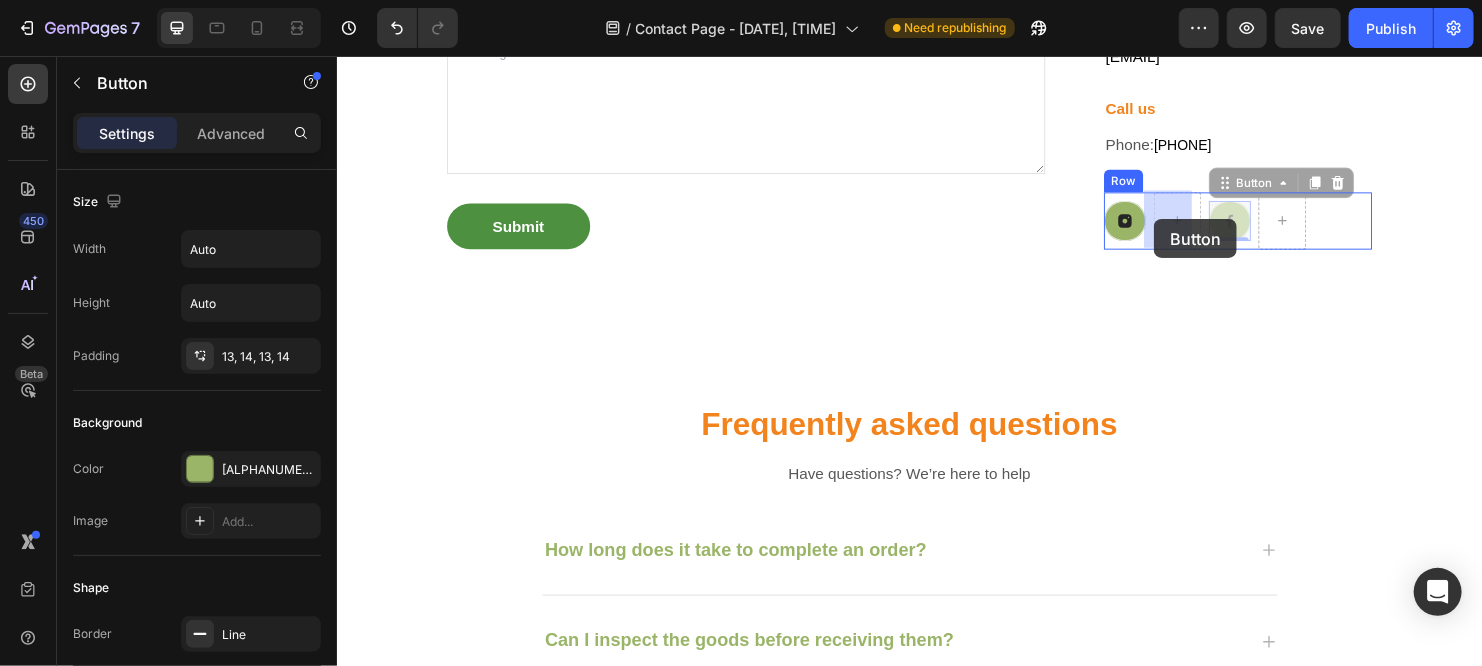 drag, startPoint x: 1251, startPoint y: 226, endPoint x: 1193, endPoint y: 229, distance: 58.077534 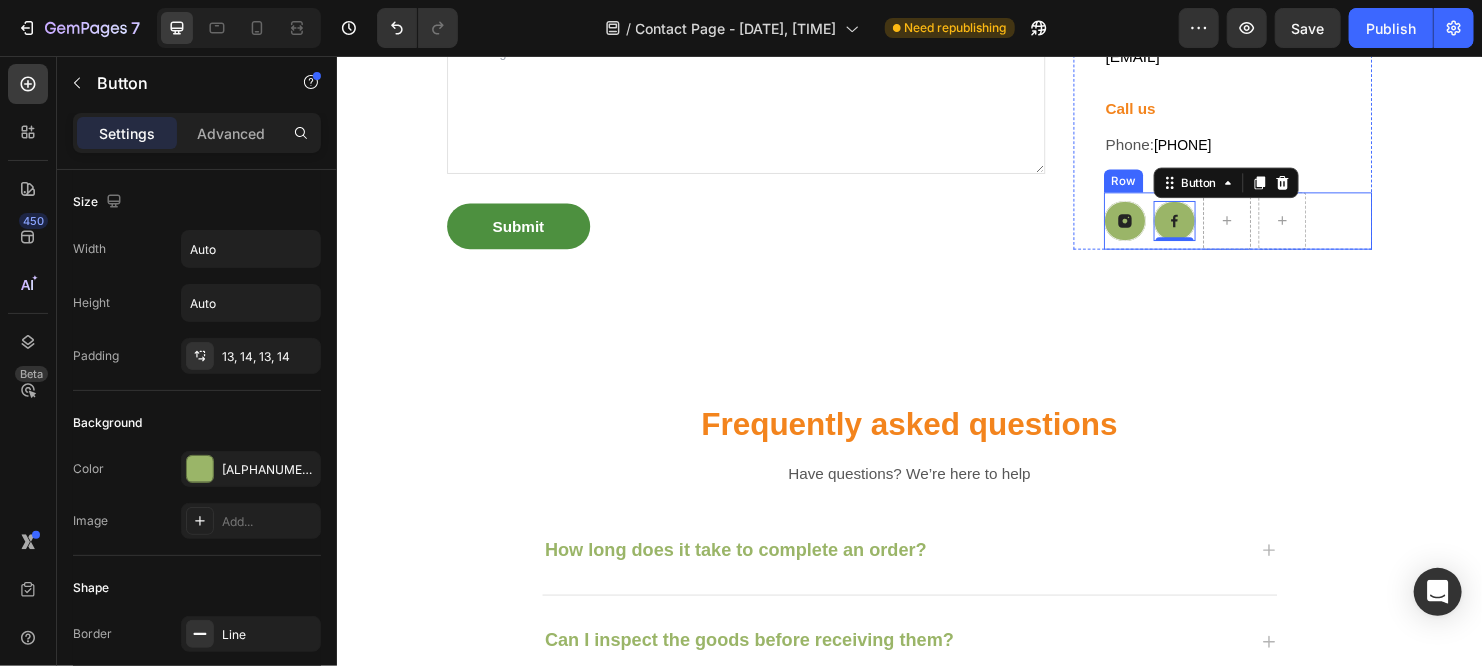 click on "Button     Button   0
Row" at bounding box center (1280, 229) 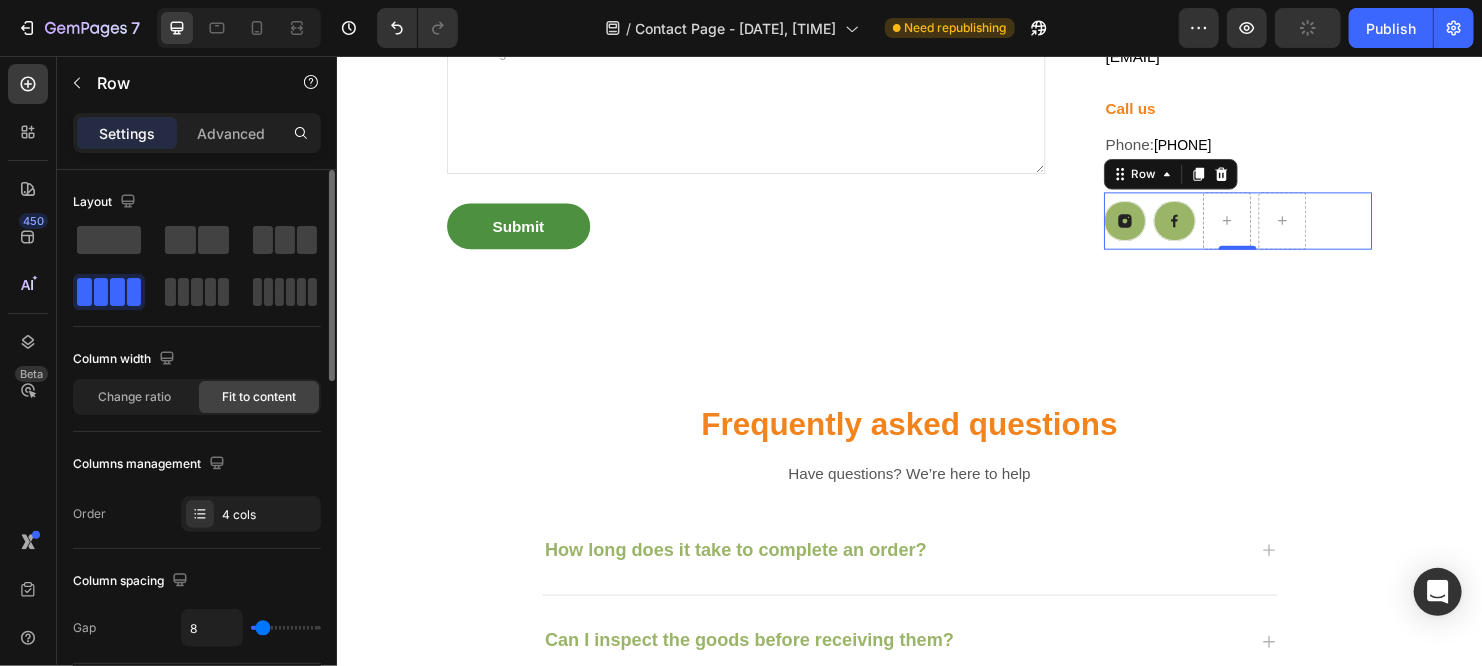 click 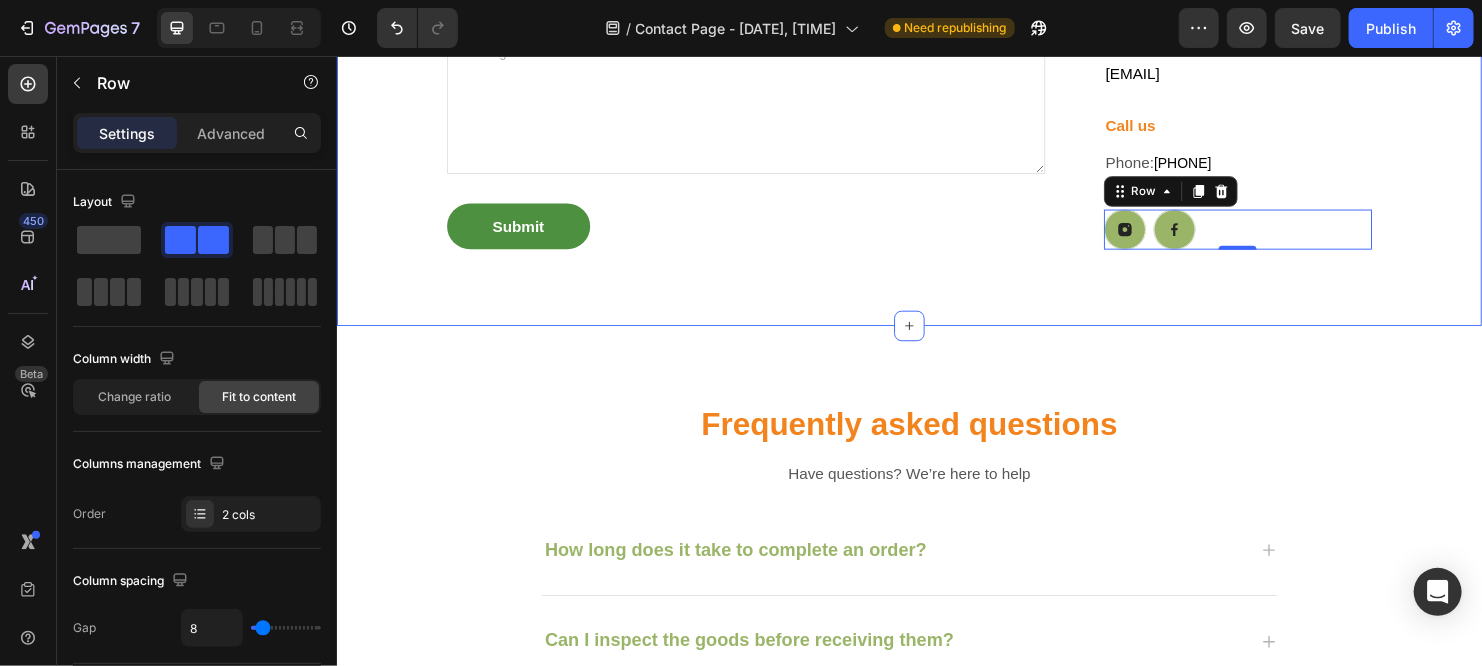 click on "We're happy to help! Heading Questions, concerns...? We want to help. Send us a message below Text block Text Field Email Field Text Area Submit Submit Button Contact Form FAQs Heading Have a quick question? Check our  FAQs  for a quick answer Text block Email us Heading healthy.bites72@gmail.com Text block Call us Heading Phone:  03341512368  Text block     Button     Button Row   0 Row Row Section 2" at bounding box center (936, 27) 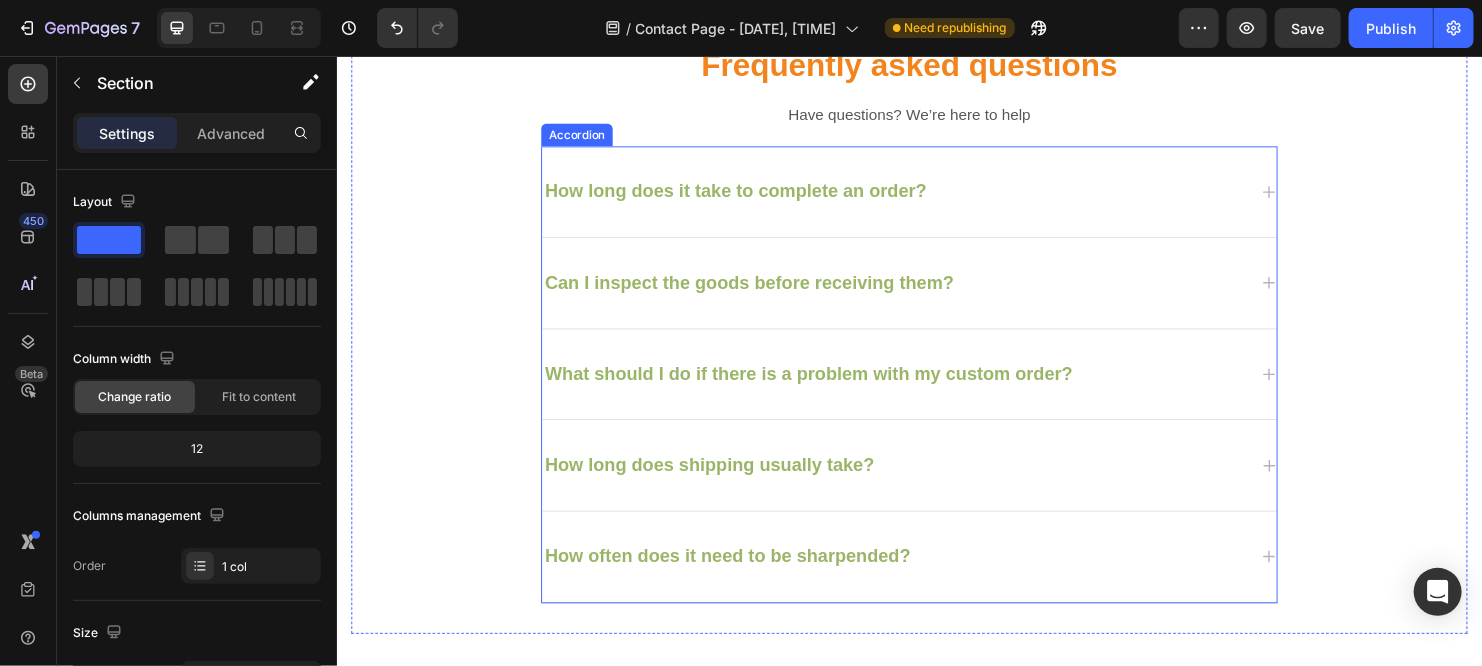 scroll, scrollTop: 1396, scrollLeft: 0, axis: vertical 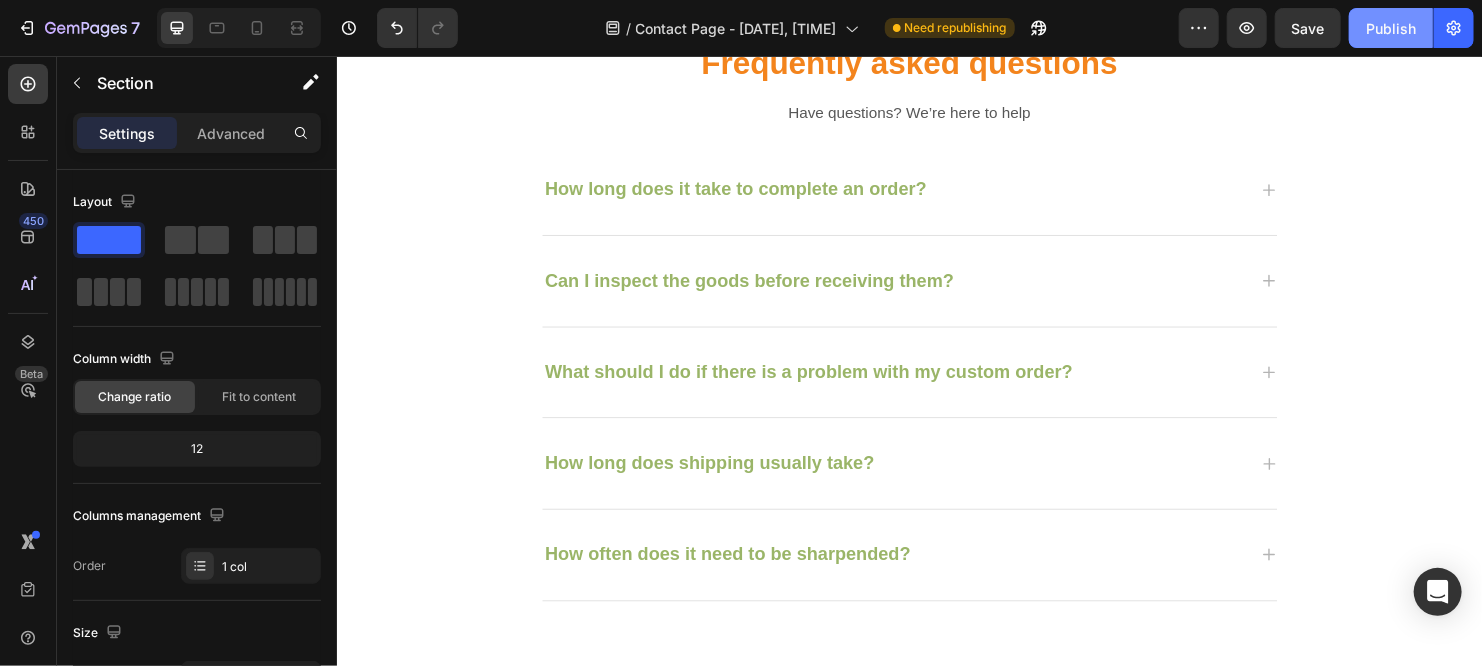 click on "Publish" 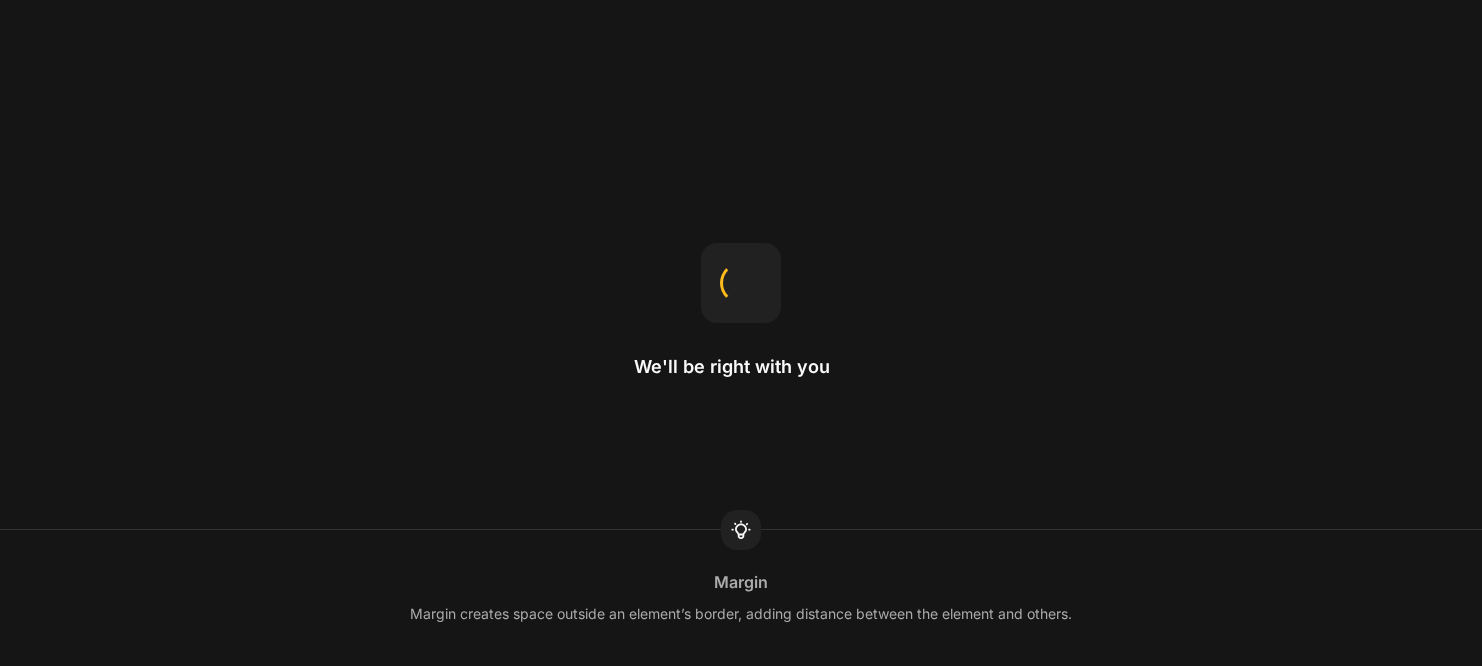 scroll, scrollTop: 0, scrollLeft: 0, axis: both 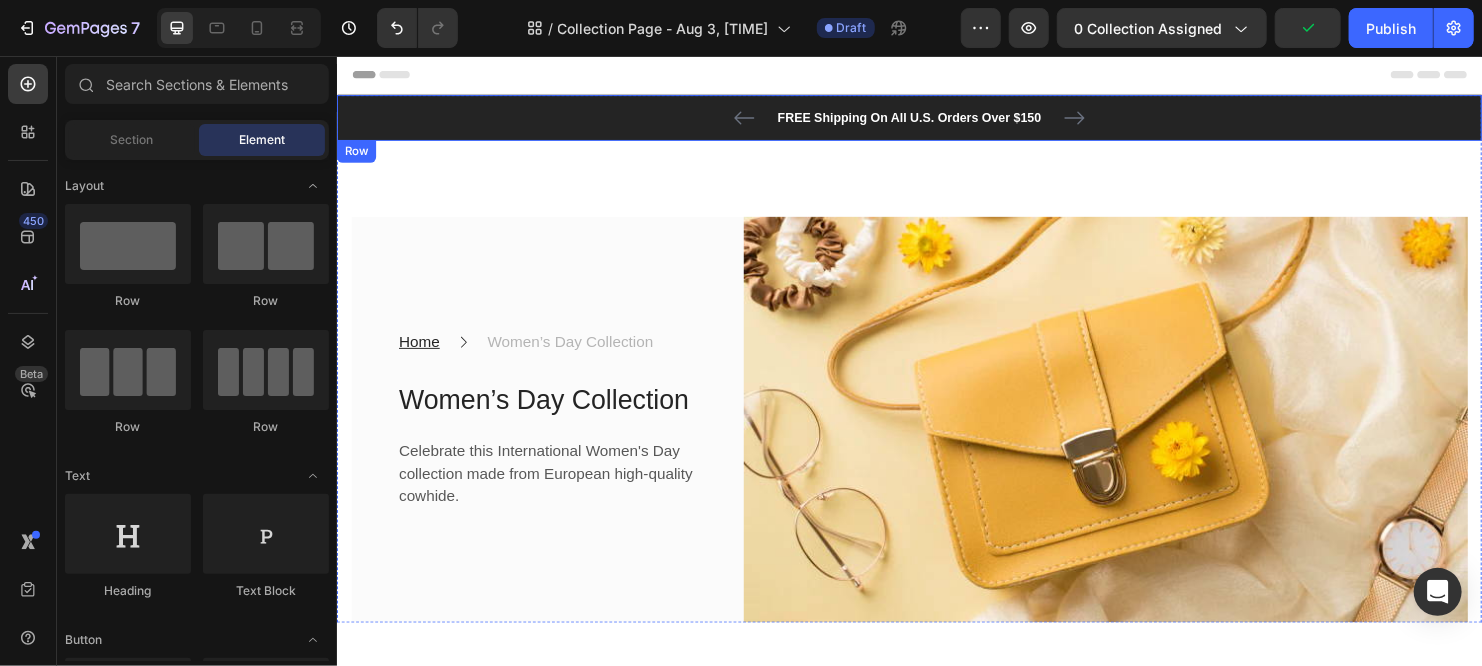click on "FREE Shipping On All U.S. Orders Over $150 Text block 60-DAY FREE RETURNS Text block
Carousel Row" at bounding box center (936, 121) 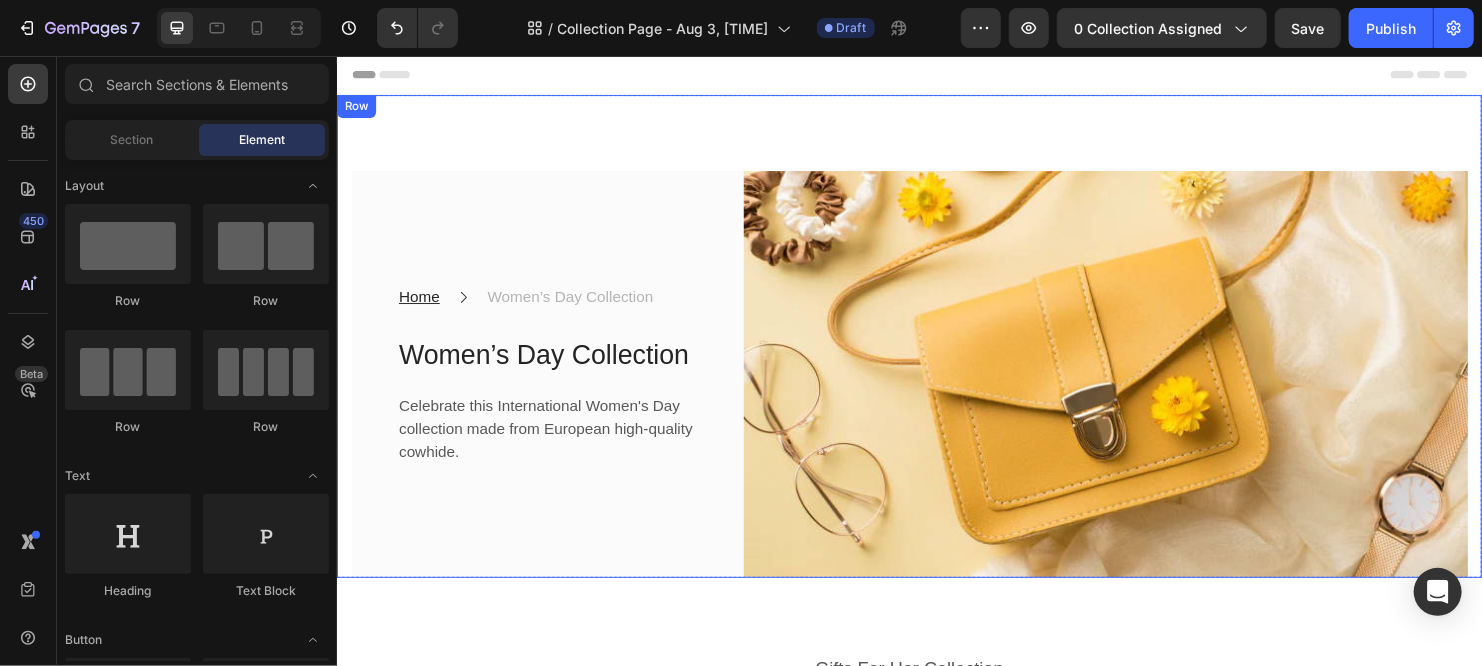 click on "Home Text block
Icon Women’s Day Collection Text block Row Women’s Day Collection Heading Celebrate this International Women's Day collection made from European high-quality cowhide. Text block Row Image Row Row" at bounding box center [936, 350] 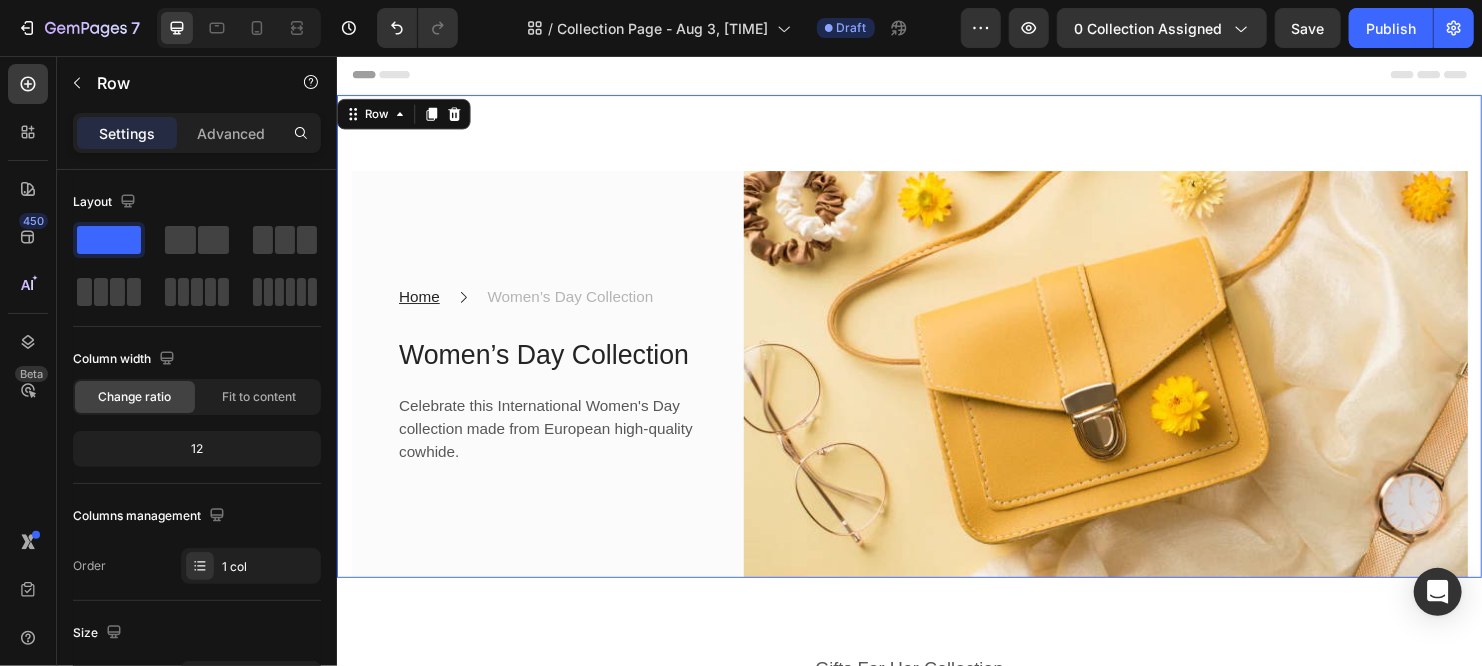click at bounding box center [1141, 390] 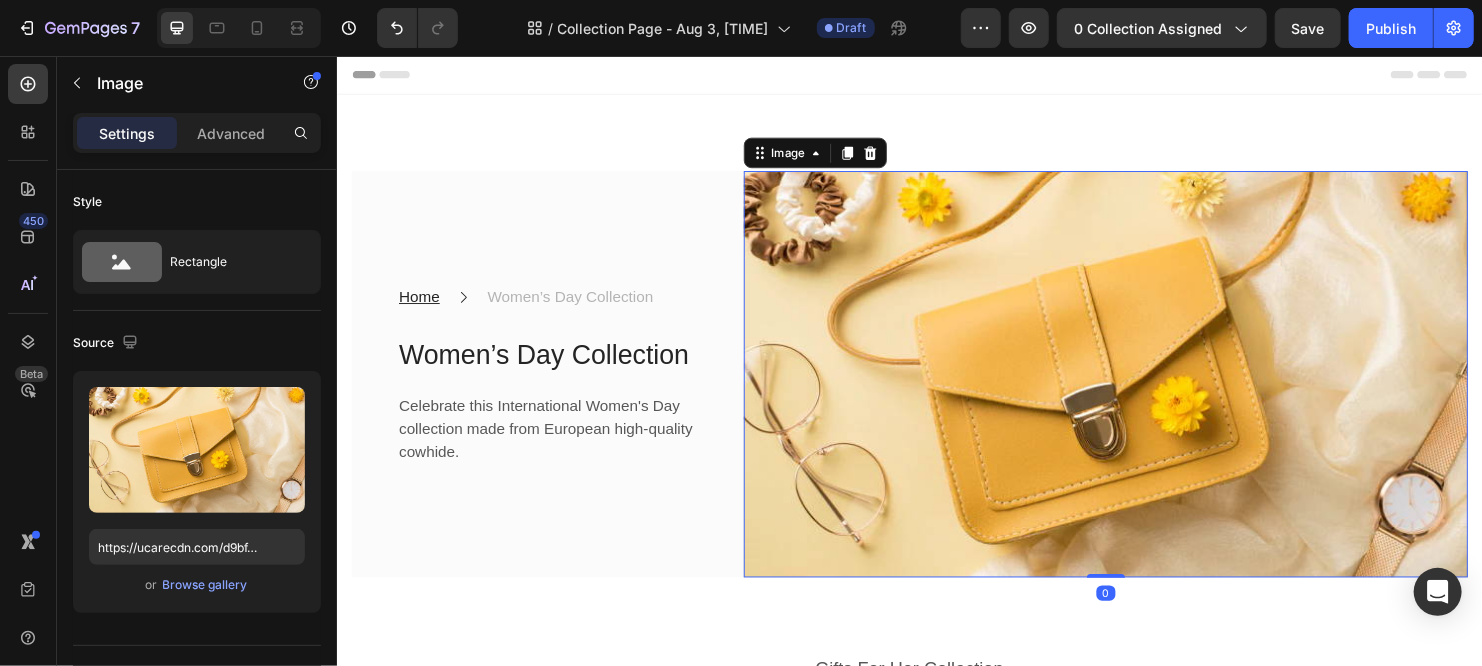 scroll, scrollTop: 0, scrollLeft: 0, axis: both 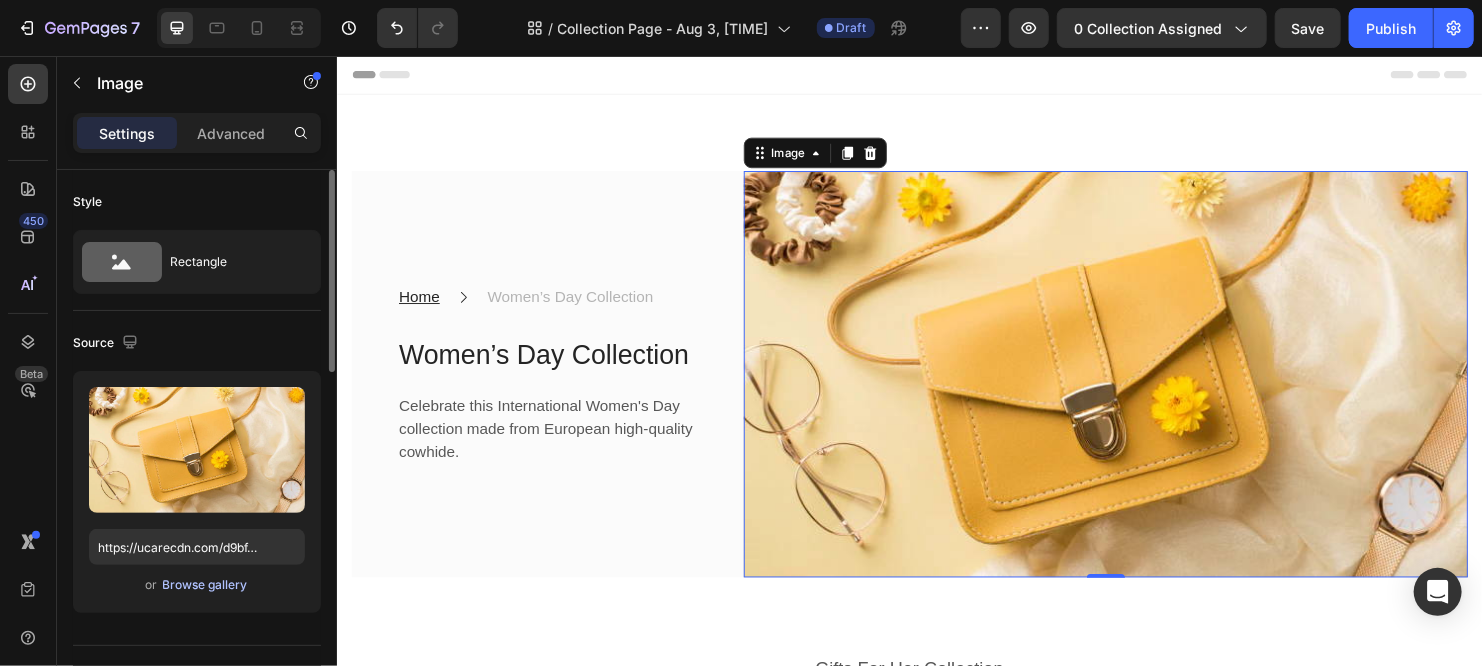 click on "Browse gallery" at bounding box center [205, 585] 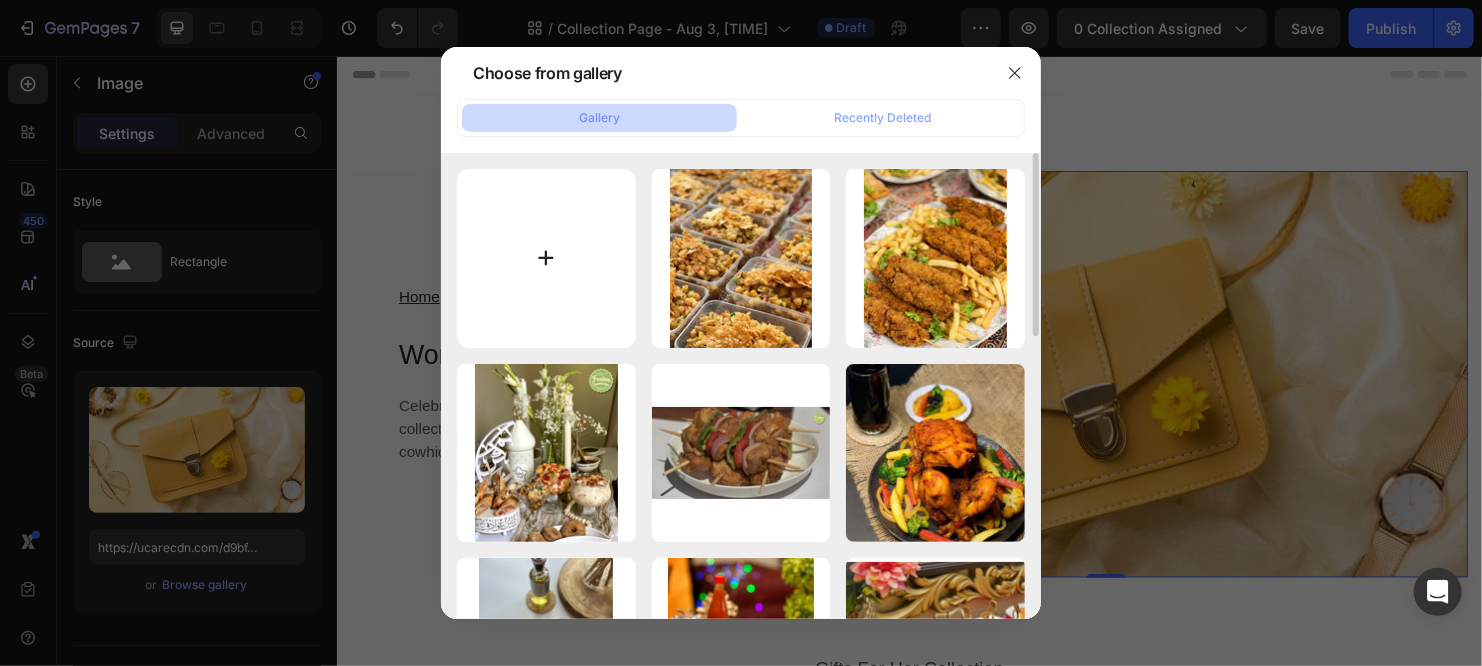 click at bounding box center (546, 258) 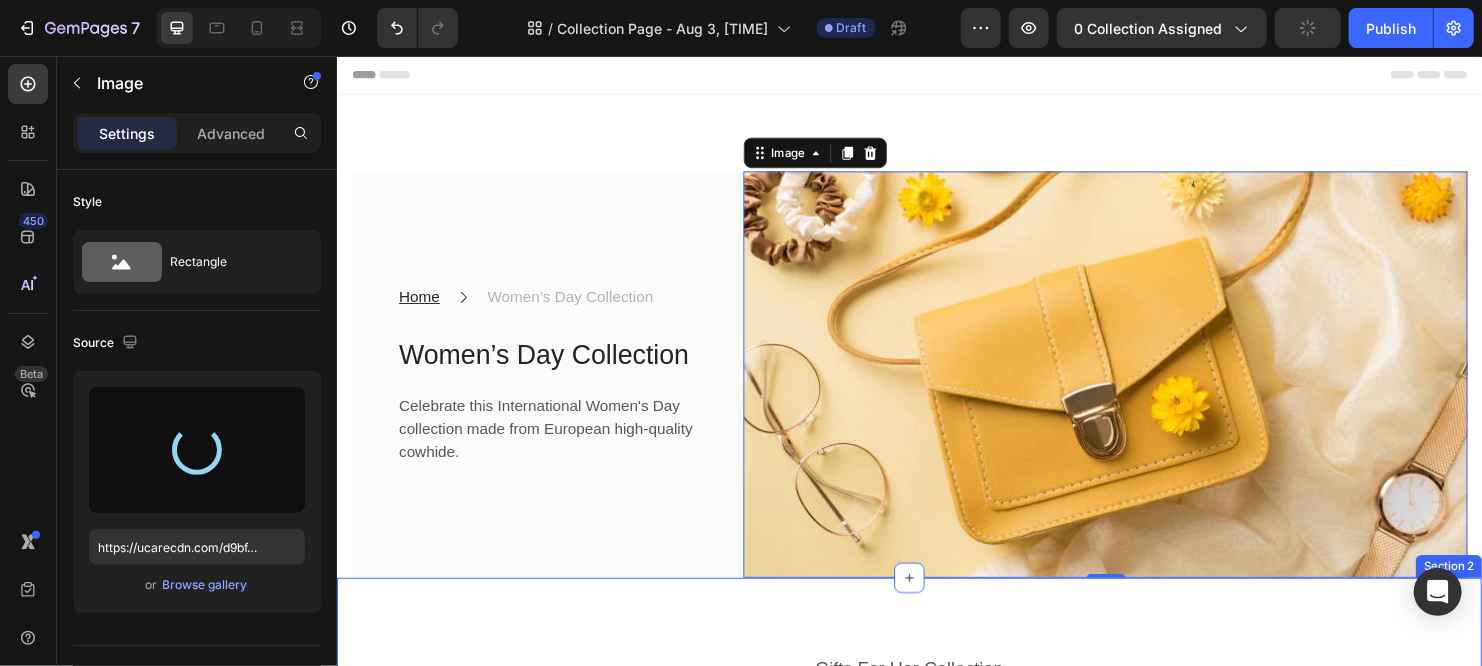 click on "Gifts For Her Collection Heading The Holiday Season Are Coming Heading Product Images & Gallery 8% Product Badge Row Bestsellers Bundle! (P) Title Rs.3,850.00 (P) Price (P) Price Rs.4,200.00 (P) Price (P) Price Row Row Product List Product Images & Gallery 10% Product Badge Row Cheese Please Bundle! (P) Title Rs.3,250.00 (P) Price (P) Price Rs.3,600.00 (P) Price (P) Price Row Row Product List Product Images & Gallery 7% Product Badge Row Little Foodies' Lunch Box! (P) Title Rs.4,450.00 (P) Price (P) Price Rs.4,800.00 (P) Price (P) Price Row Row Product List Product Images & Gallery 7% Product Badge Row The Desi Showstoppers! (P) Title Rs.4,200.00 (P) Price (P) Price Rs.4,500.00 (P) Price (P) Price Row Row Product List Product Images & Gallery 8% Product Badge Row Spice lovers bundle! (P) Title Rs.3,850.00 (P) Price (P) Price Rs.4,200.00 (P) Price (P) Price Row Row Product List Product Images & Gallery 10% Product Badge Row Crispy Cutlets Trio! (P) Title Rs.3,150.00 (P) Price (P) Price Rs.3,500.00 (P) Price" at bounding box center [936, 1120] 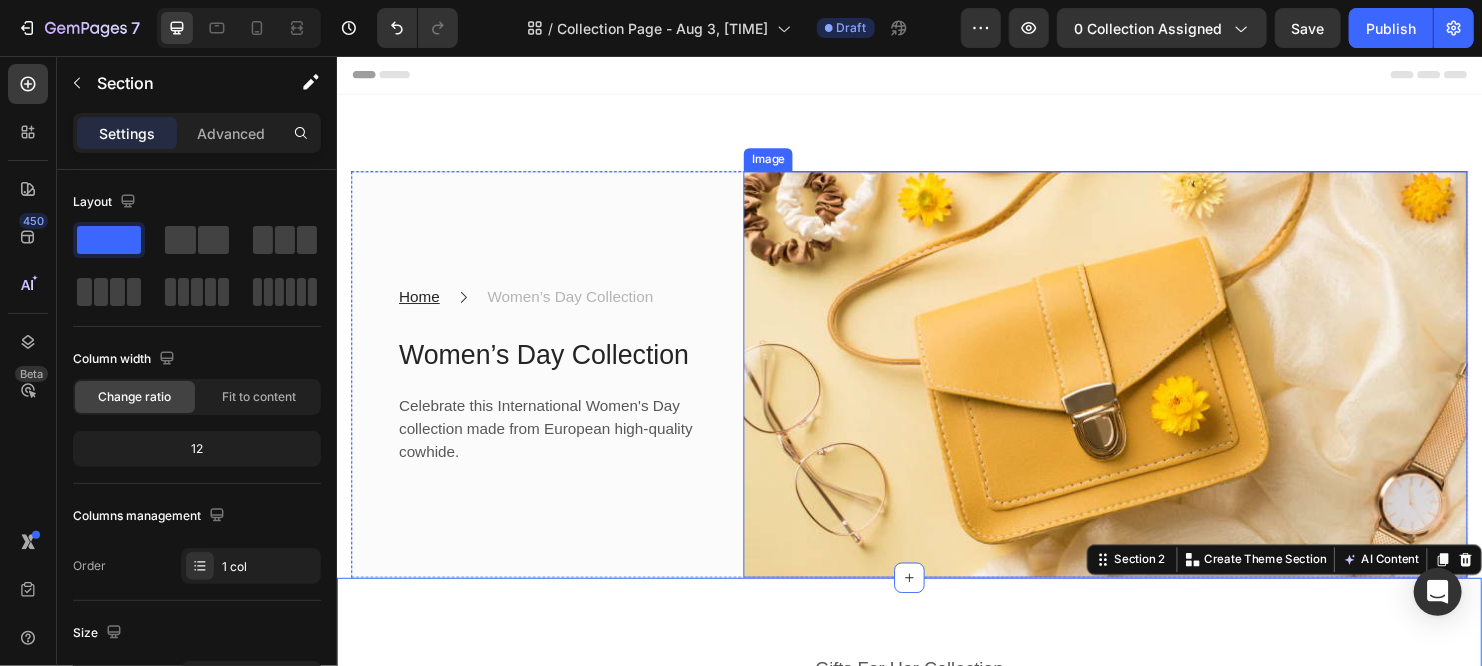 click at bounding box center (1141, 390) 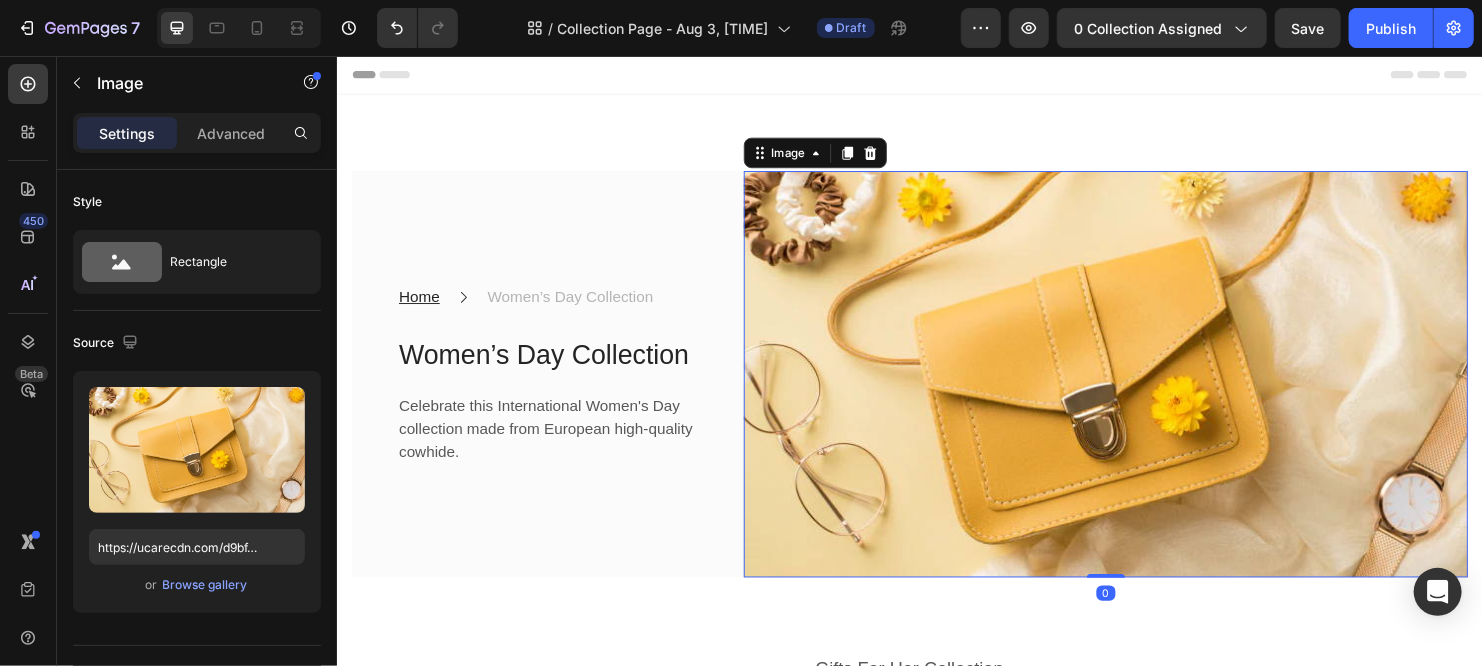 click at bounding box center (1141, 390) 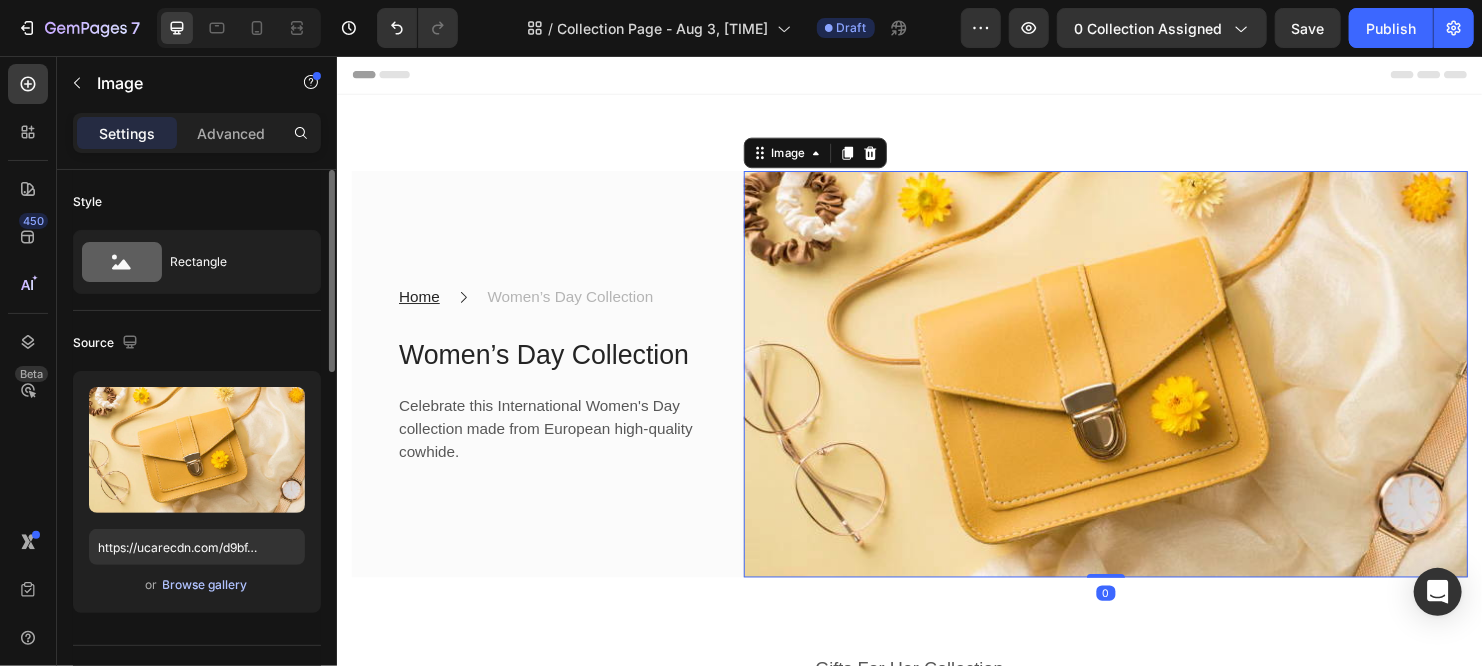 click on "Browse gallery" at bounding box center [205, 585] 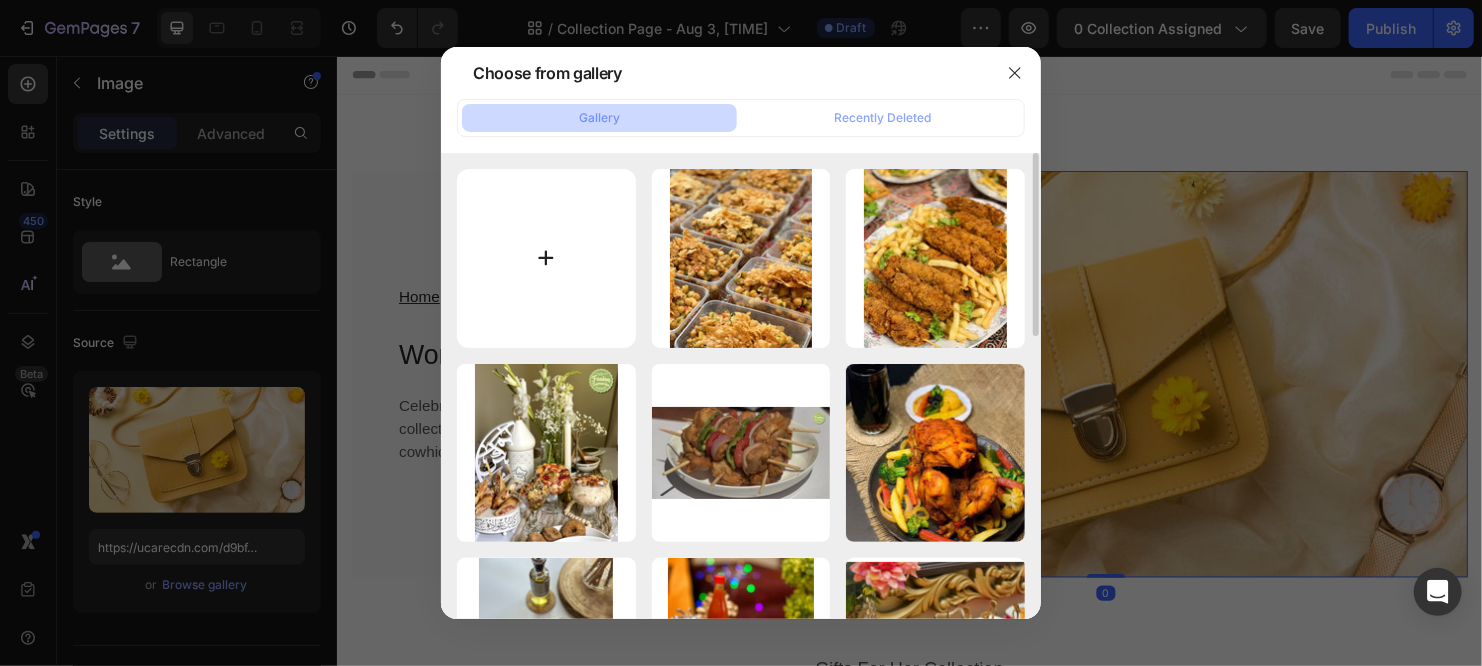 click at bounding box center (546, 258) 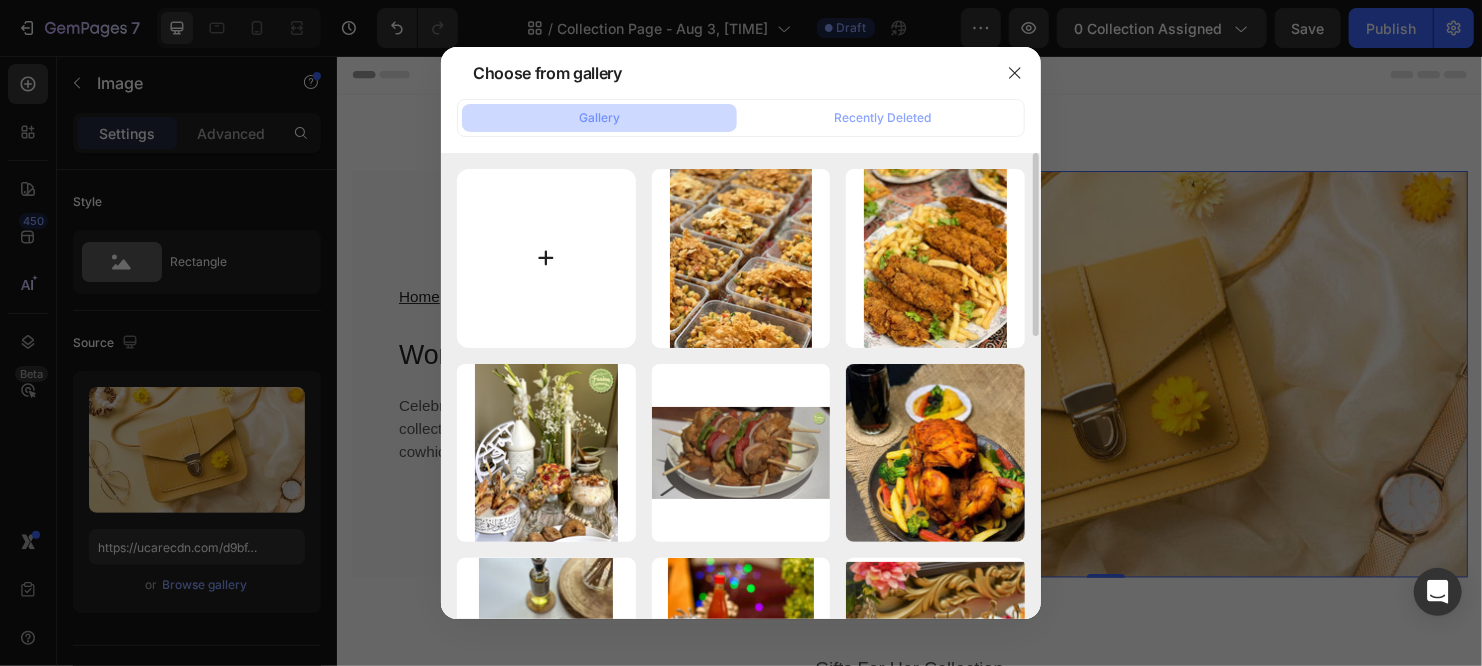 type on "C:\fakepath\WhatsApp Image 2025-08-03 at 18.36.35_554c3bbe.jpg" 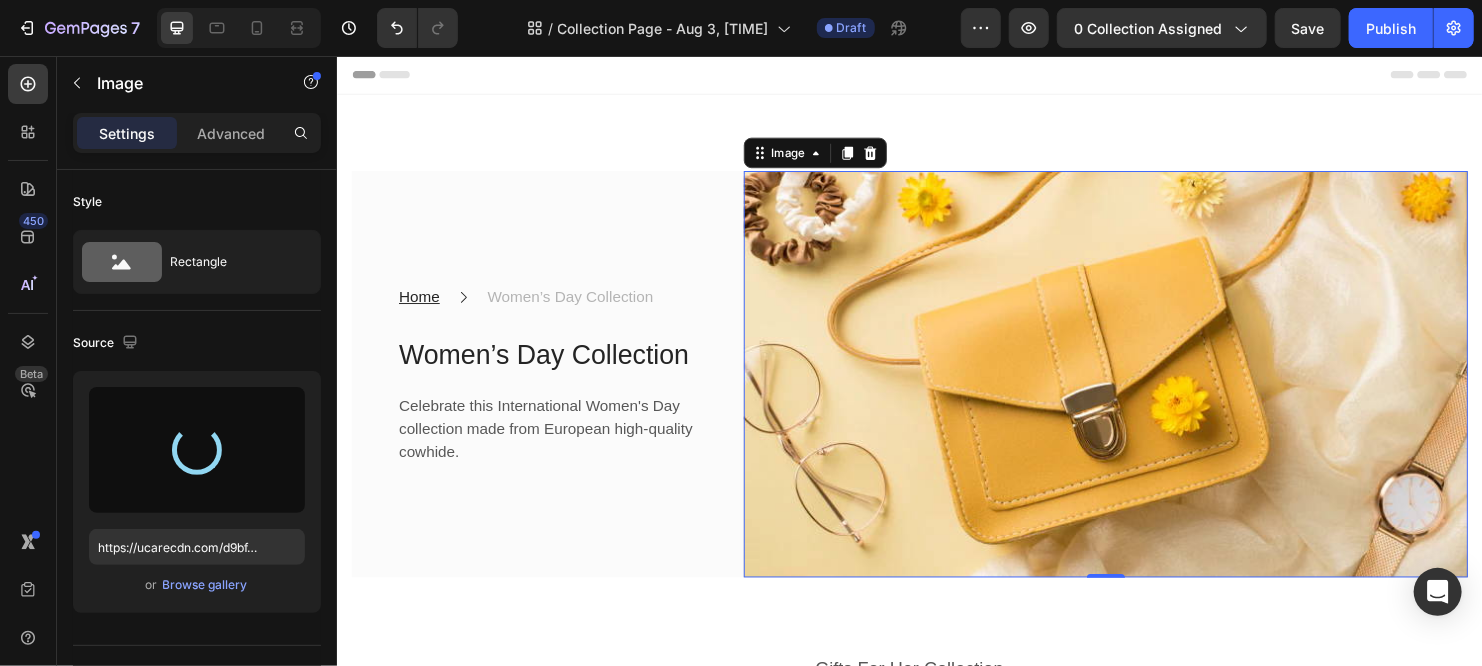 type on "https://cdn.shopify.com/s/files/1/0934/8009/1936/files/gempages_559925563666465648-5269b9ee-8259-4e54-bbeb-5695ddc532ec.jpg" 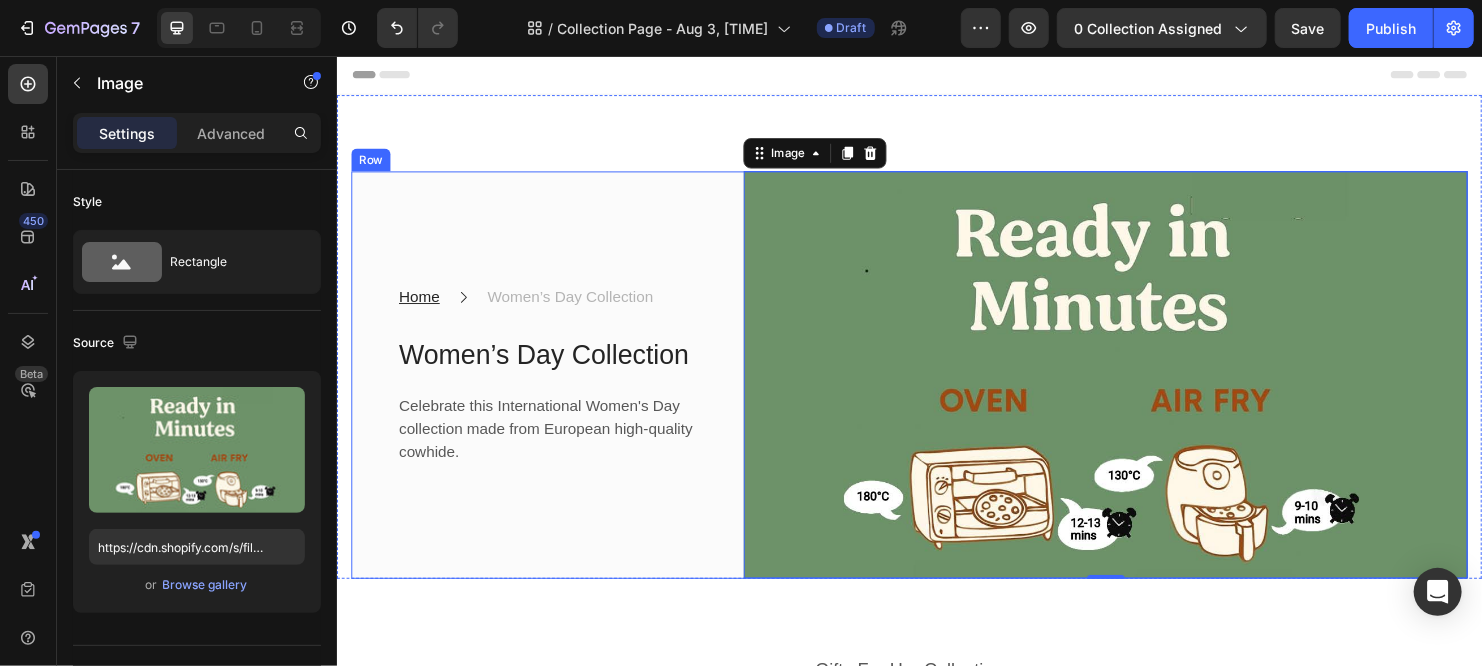 click on "Home Text block
Icon Women’s Day Collection Text block Row Women’s Day Collection Heading Celebrate this International Women's Day collection made from European high-quality cowhide. Text block Row" at bounding box center (540, 390) 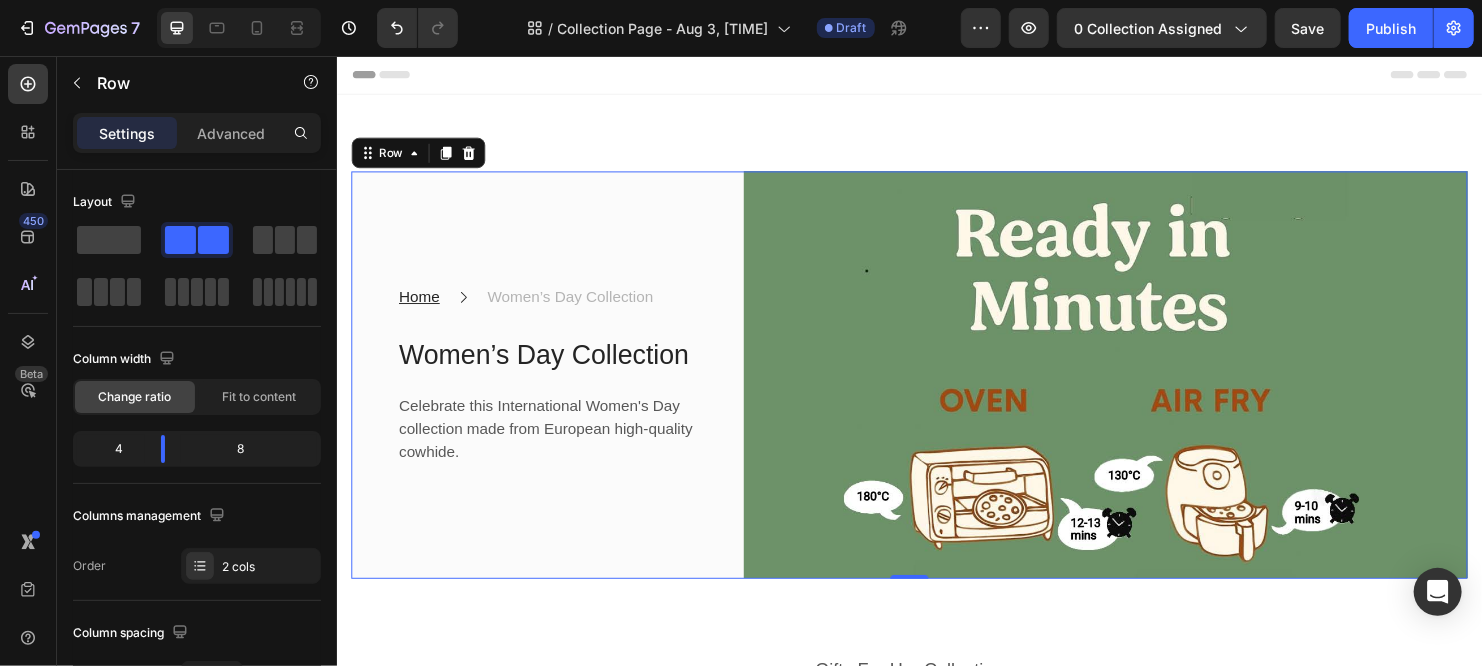click on "Home Text block
Icon Women’s Day Collection Text block Row Women’s Day Collection Heading Celebrate this International Women's Day collection made from European high-quality cowhide. Text block Row" at bounding box center [540, 390] 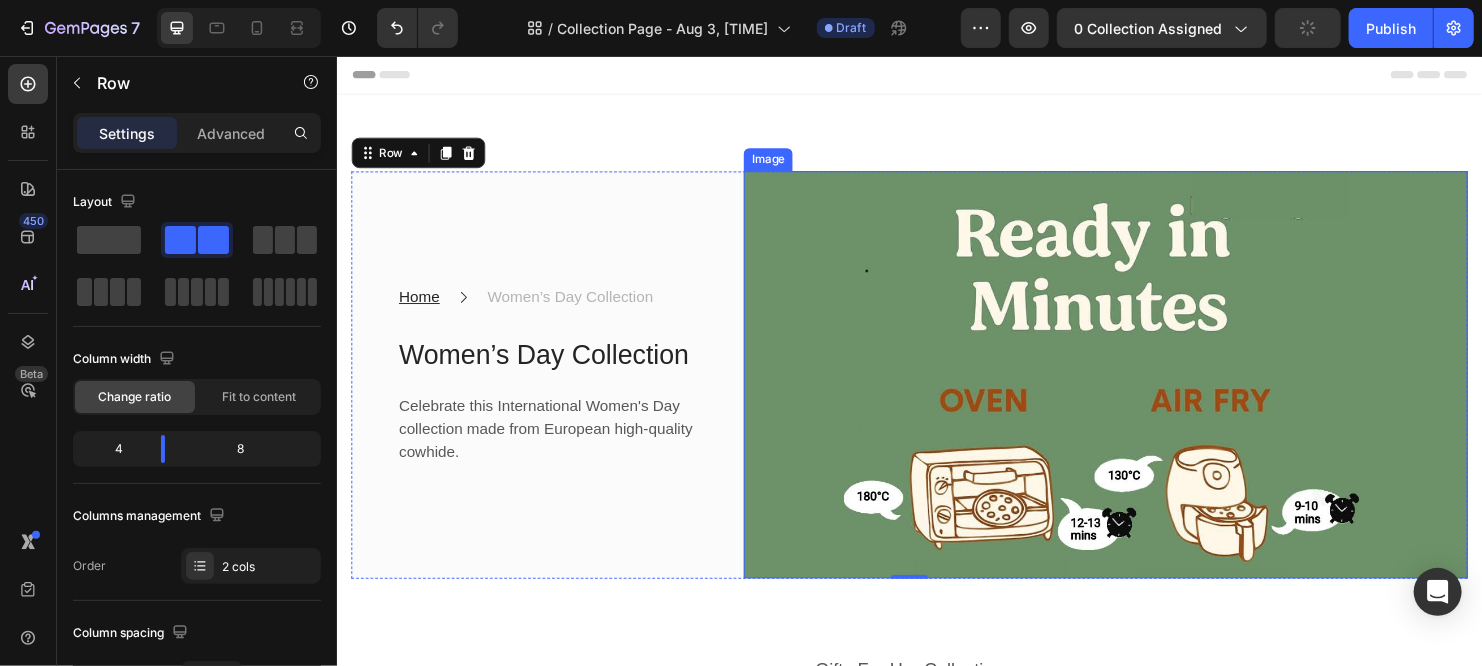 click at bounding box center [1141, 390] 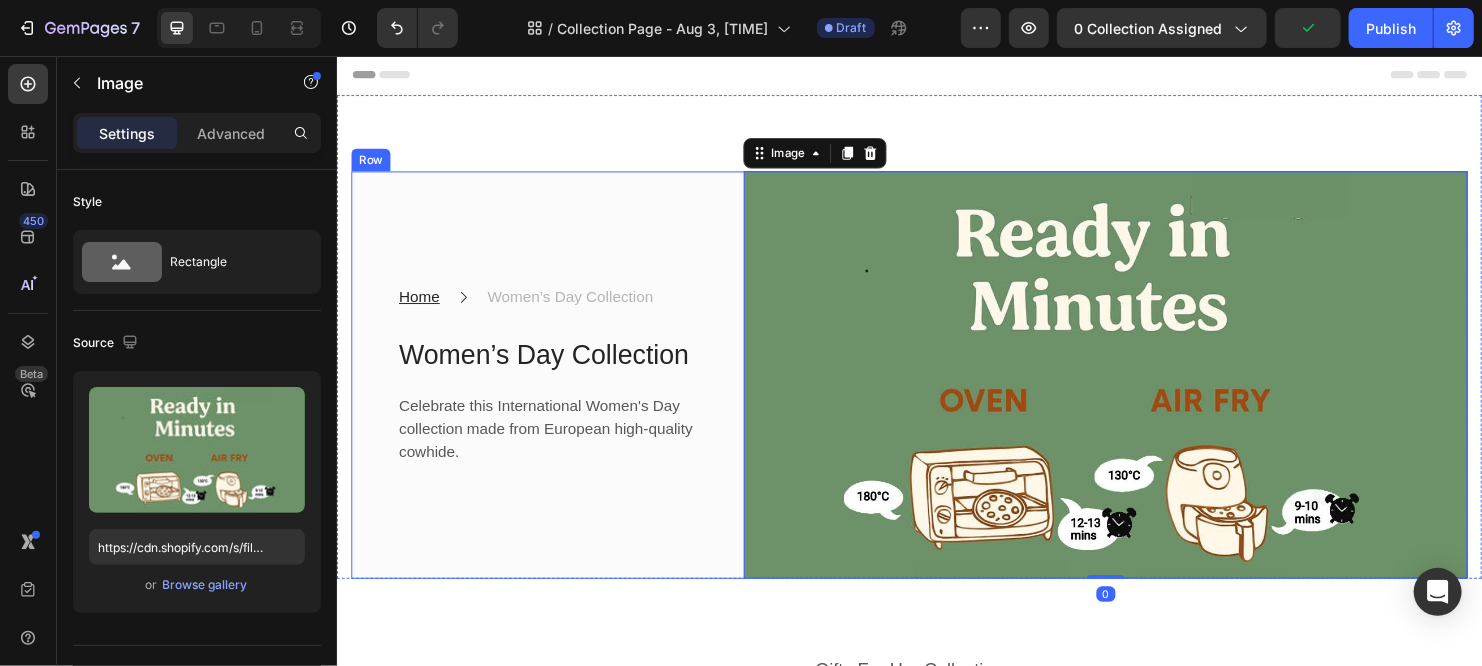 click on "Home Text block
Icon Women’s Day Collection Text block Row Women’s Day Collection Heading Celebrate this International Women's Day collection made from European high-quality cowhide. Text block Row" at bounding box center [540, 390] 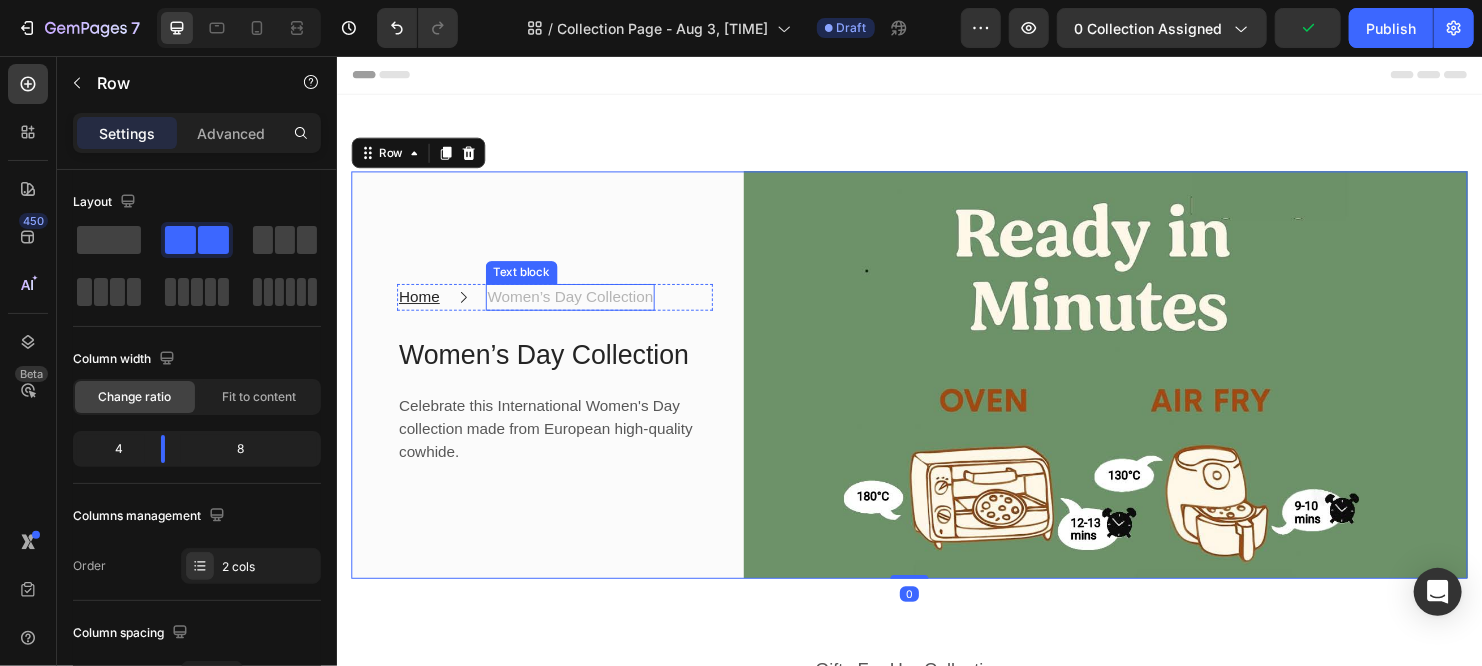 click on "Women’s Day Collection" at bounding box center [581, 309] 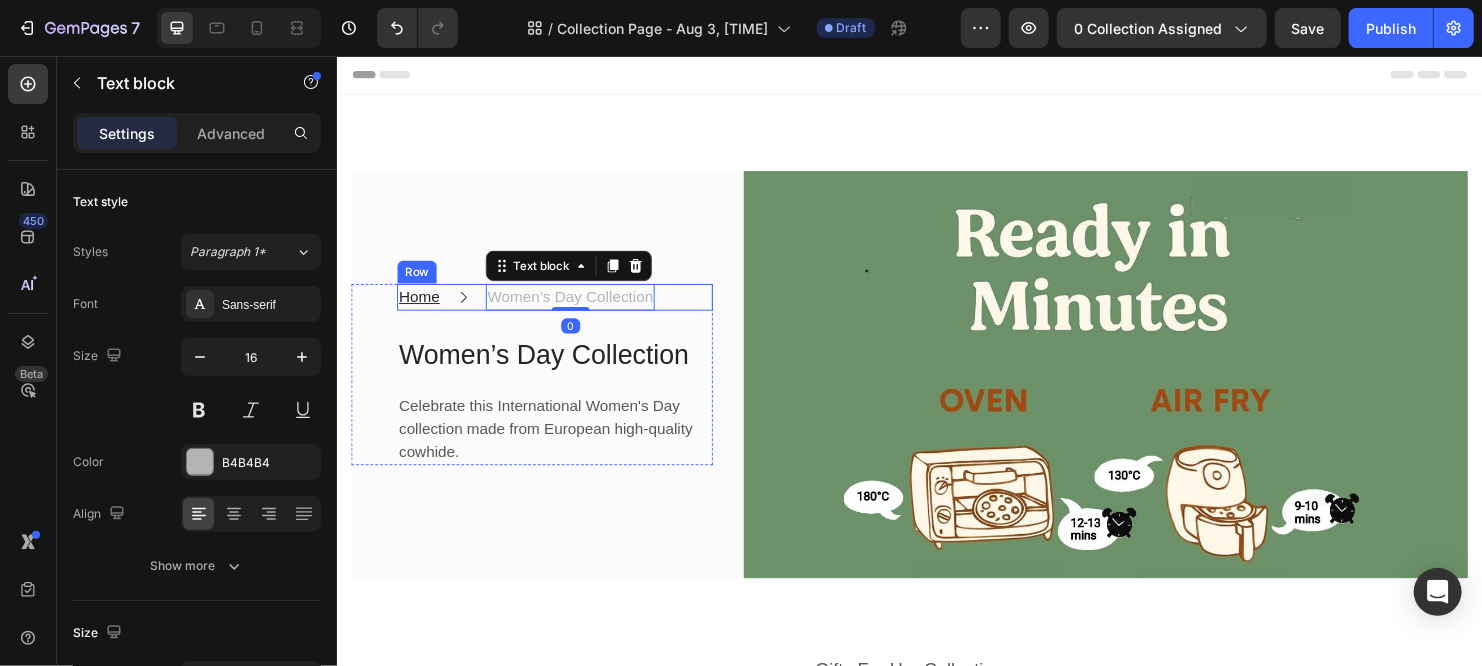 click on "Home Text block
Icon Women’s Day Collection Text block   0 Row" at bounding box center (564, 309) 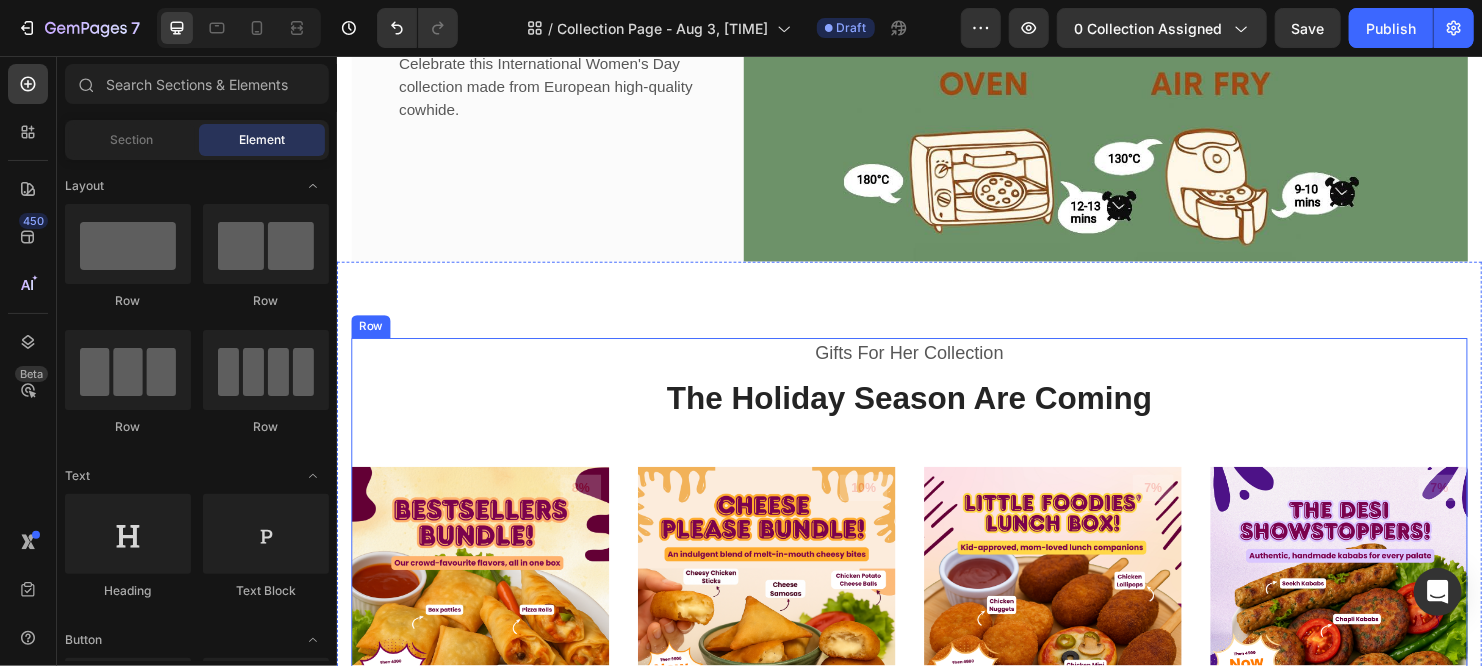 scroll, scrollTop: 336, scrollLeft: 0, axis: vertical 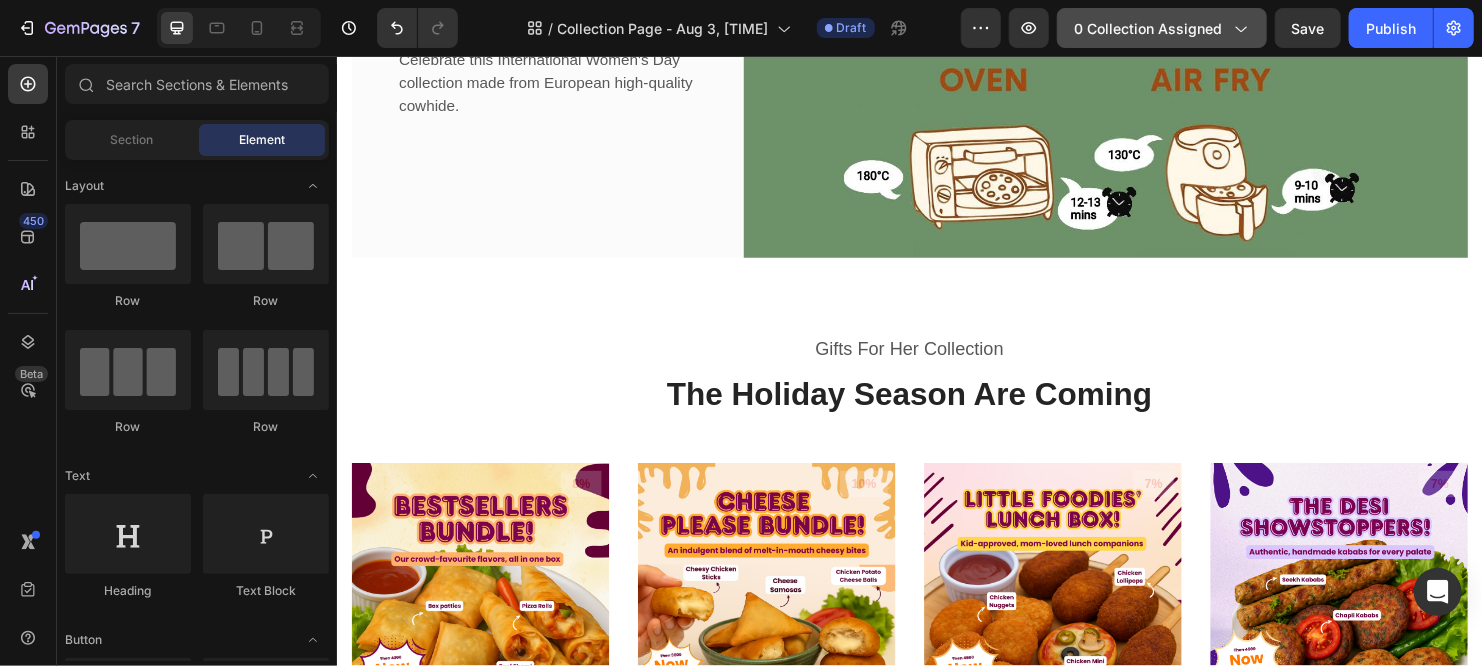 click on "0 collection assigned" 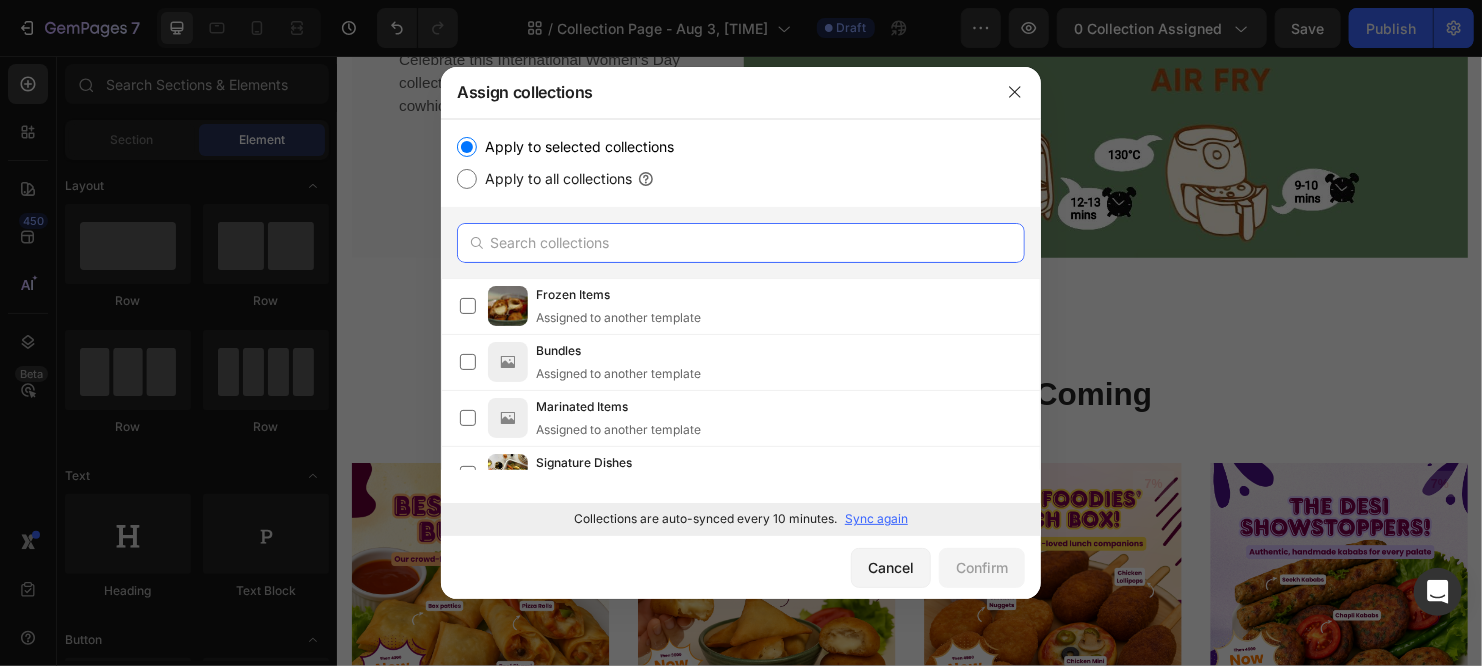 click at bounding box center [741, 243] 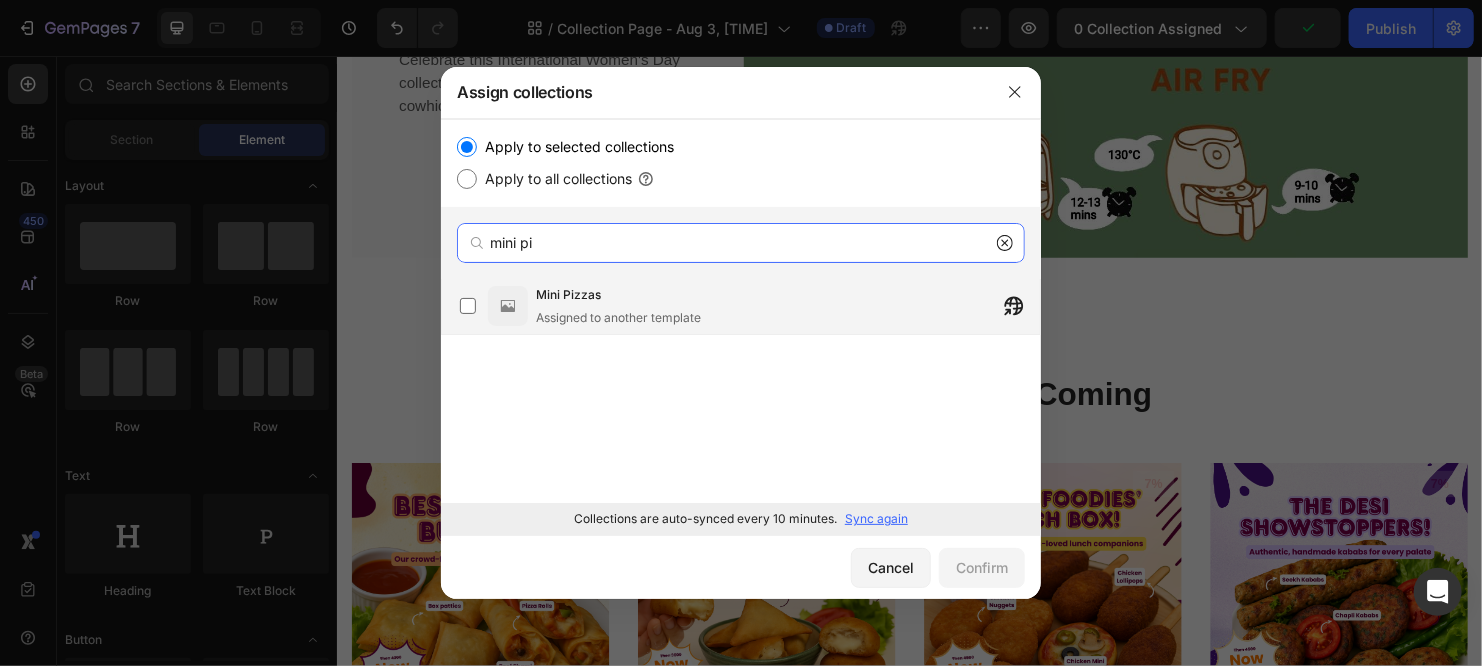 type on "mini pi" 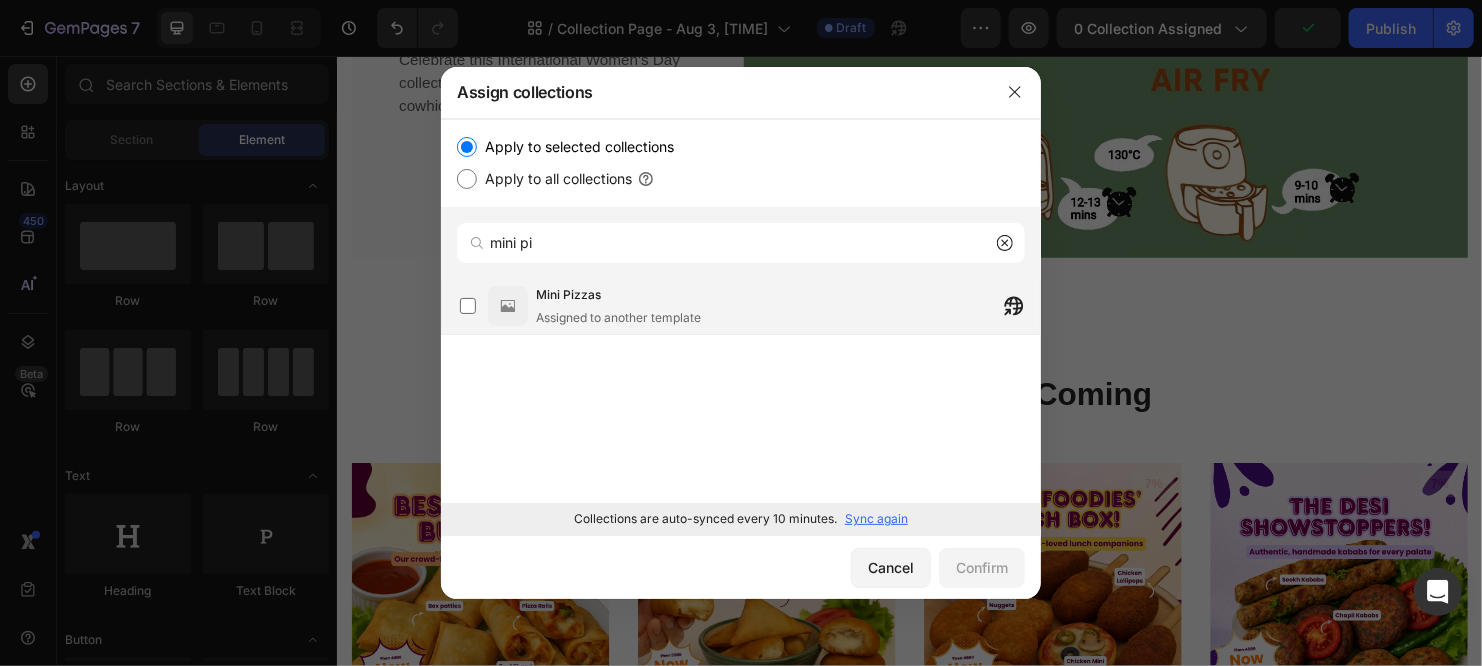 click on "Mini Pizzas  Assigned to another template" 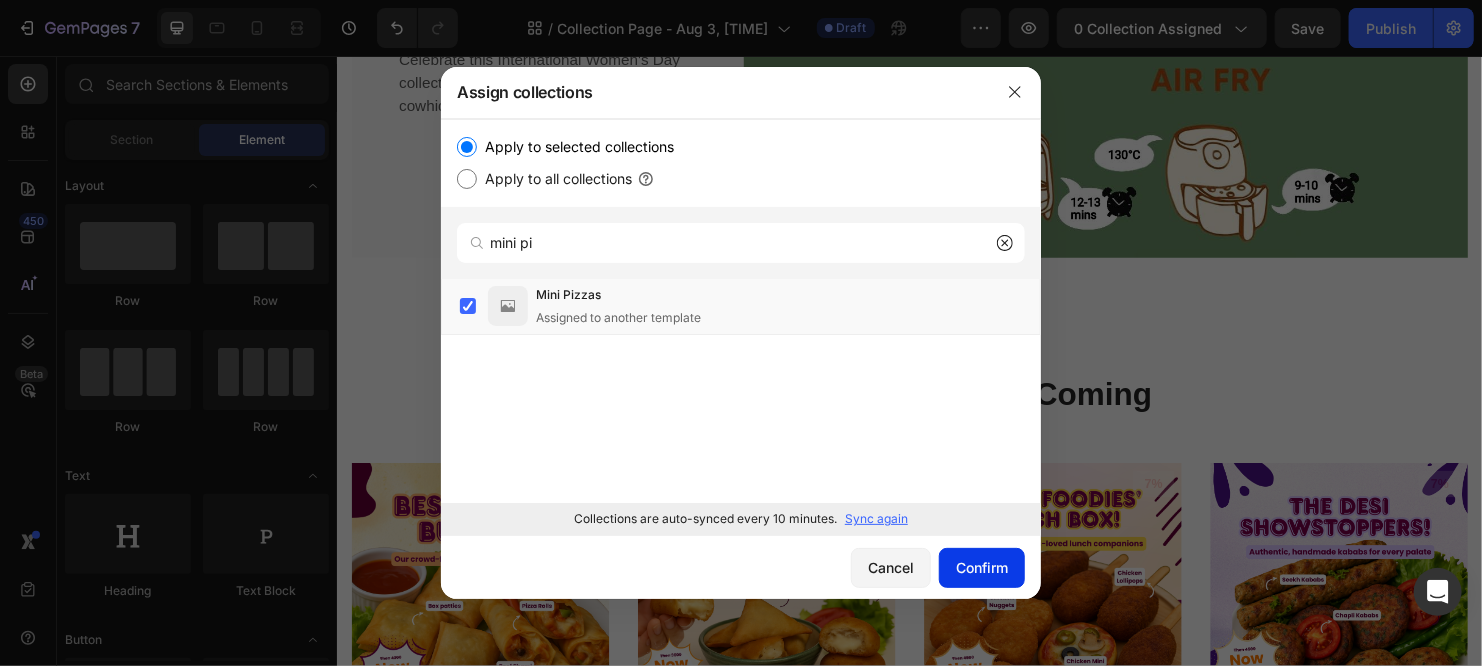 click on "Confirm" at bounding box center [982, 567] 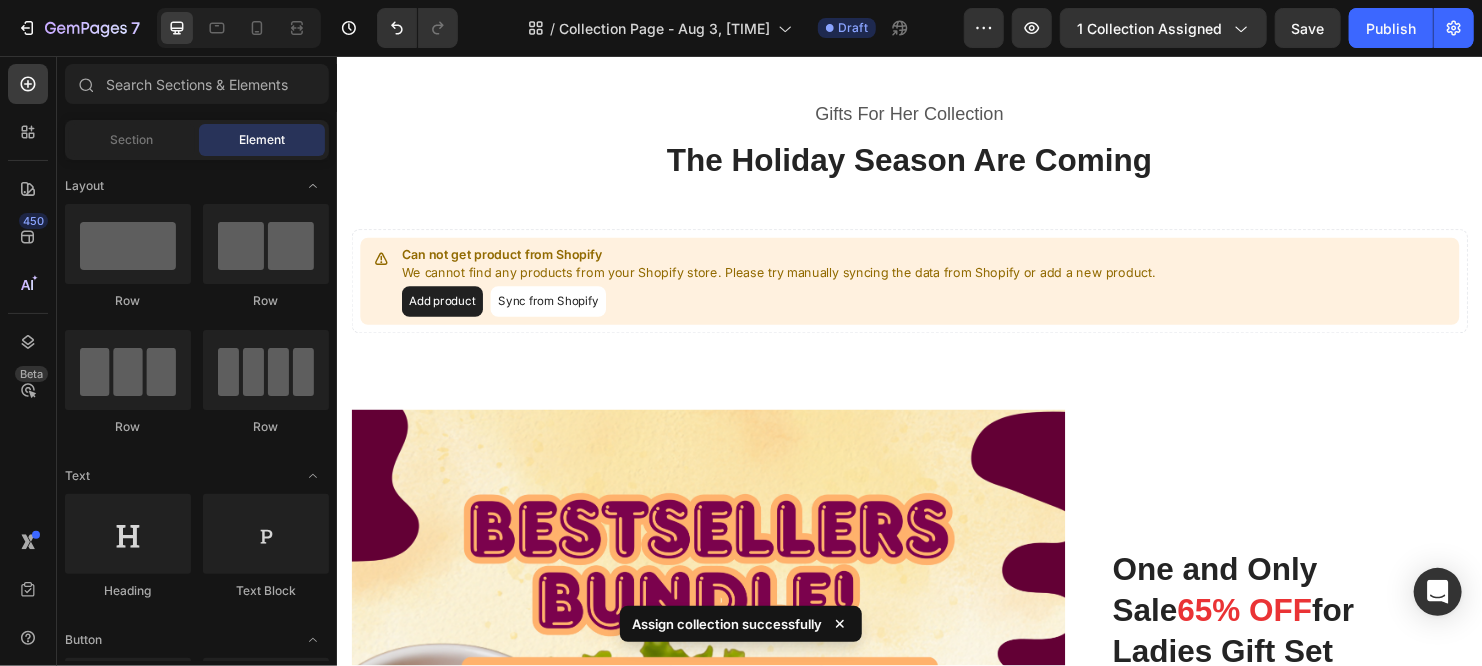 scroll, scrollTop: 568, scrollLeft: 0, axis: vertical 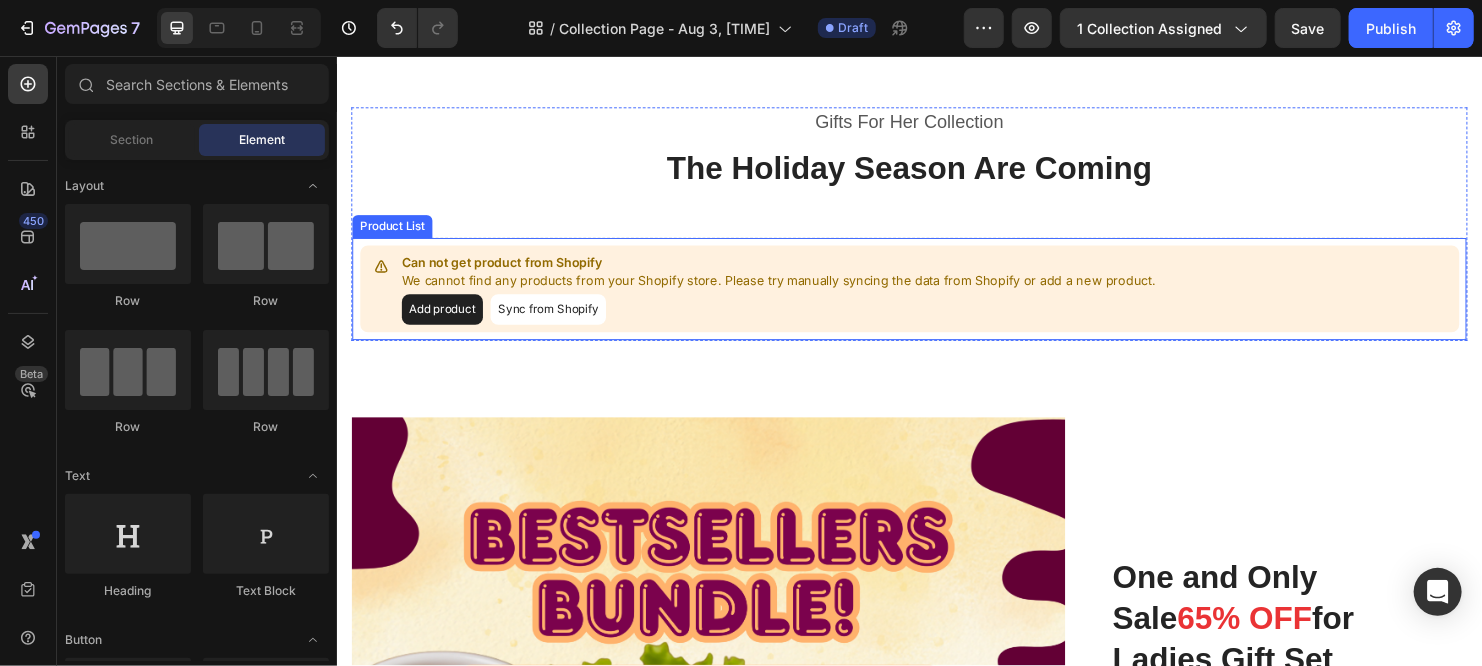 click on "We cannot find any products from your Shopify store. Please try manually syncing the data from Shopify or add a new product." at bounding box center [799, 292] 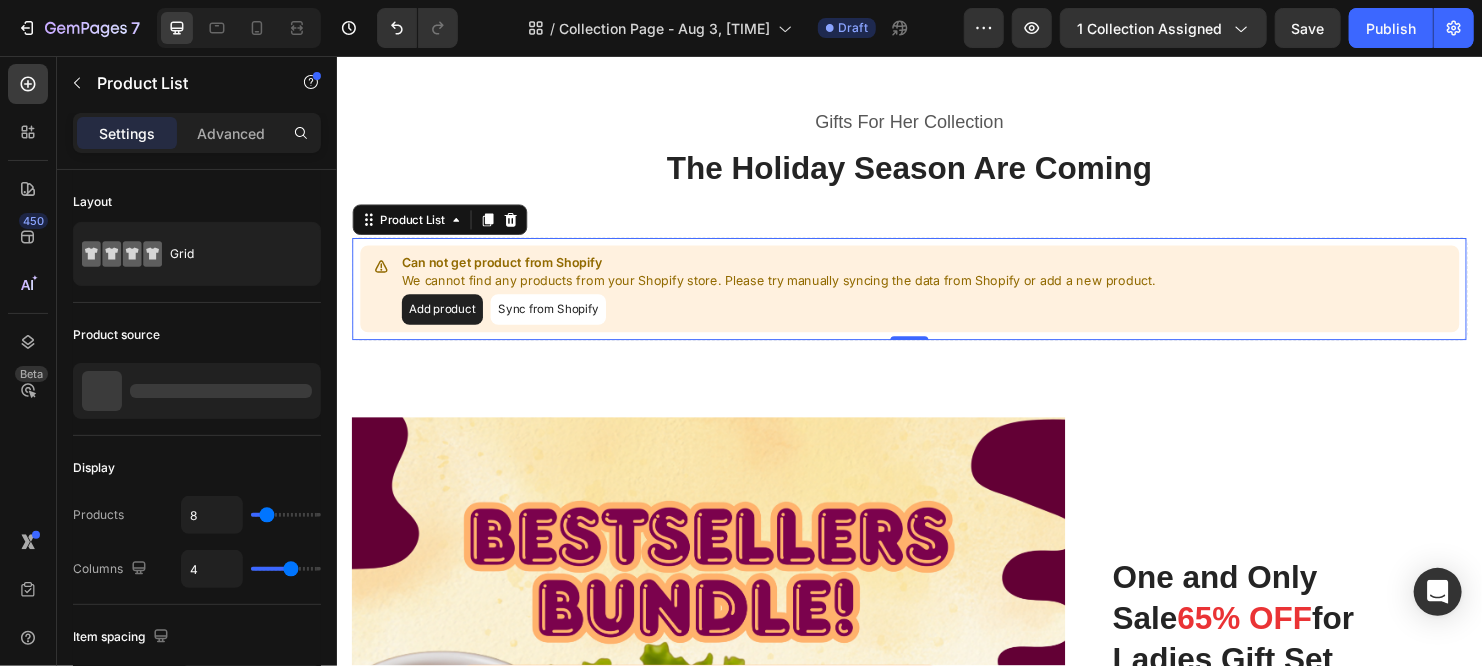 click on "We cannot find any products from your Shopify store. Please try manually syncing the data from Shopify or add a new product." at bounding box center (799, 292) 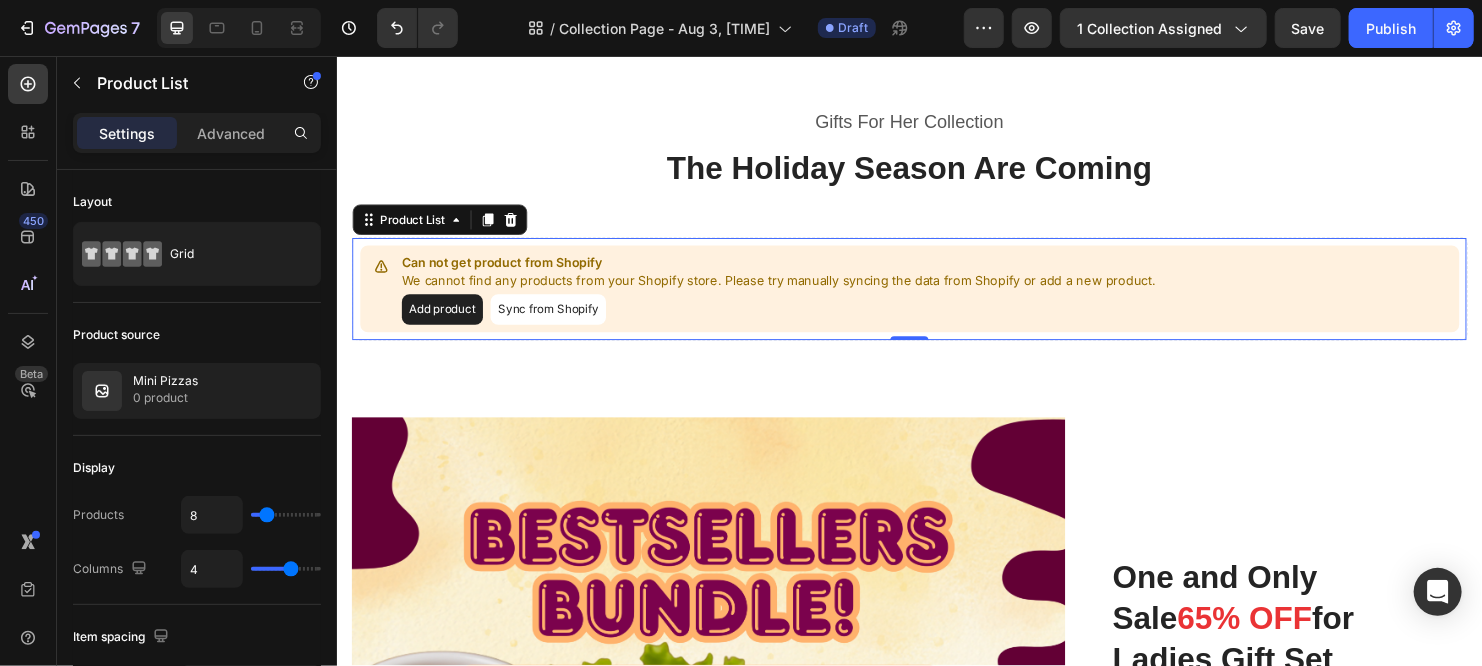 click on "Sync from Shopify" at bounding box center (557, 322) 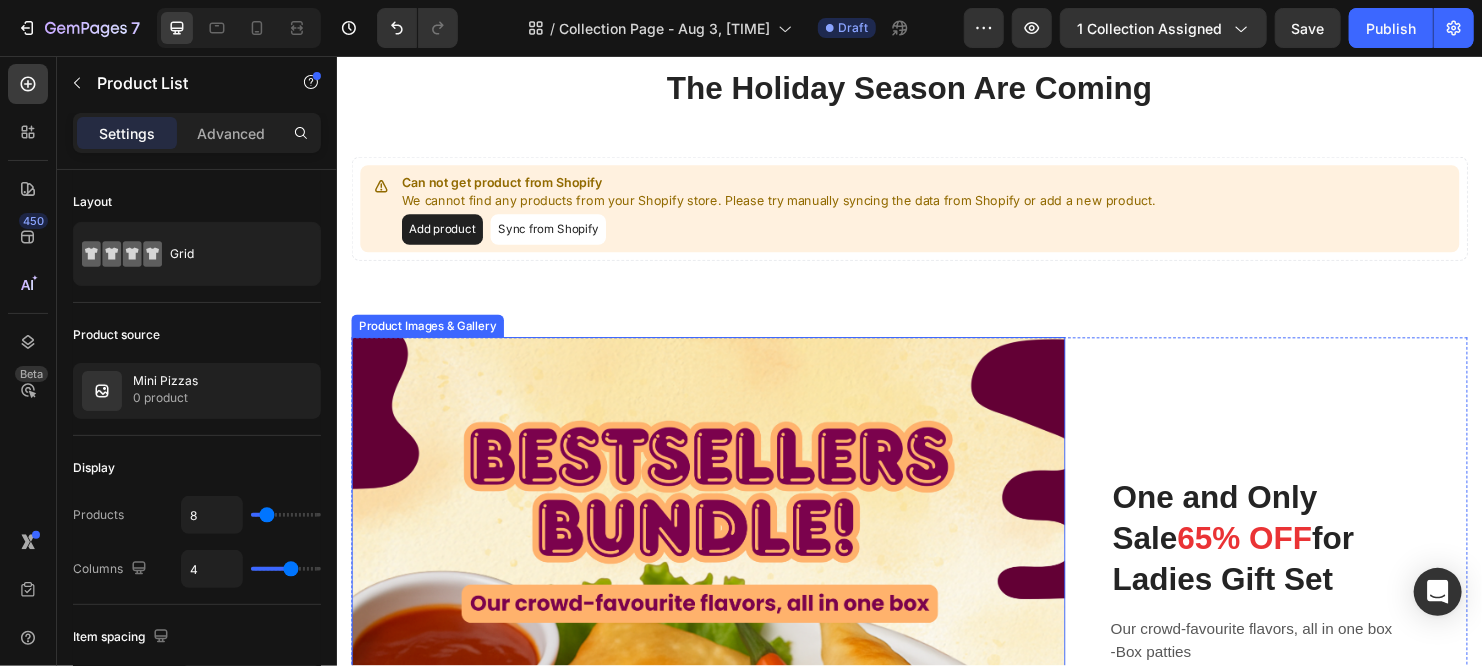 scroll, scrollTop: 638, scrollLeft: 0, axis: vertical 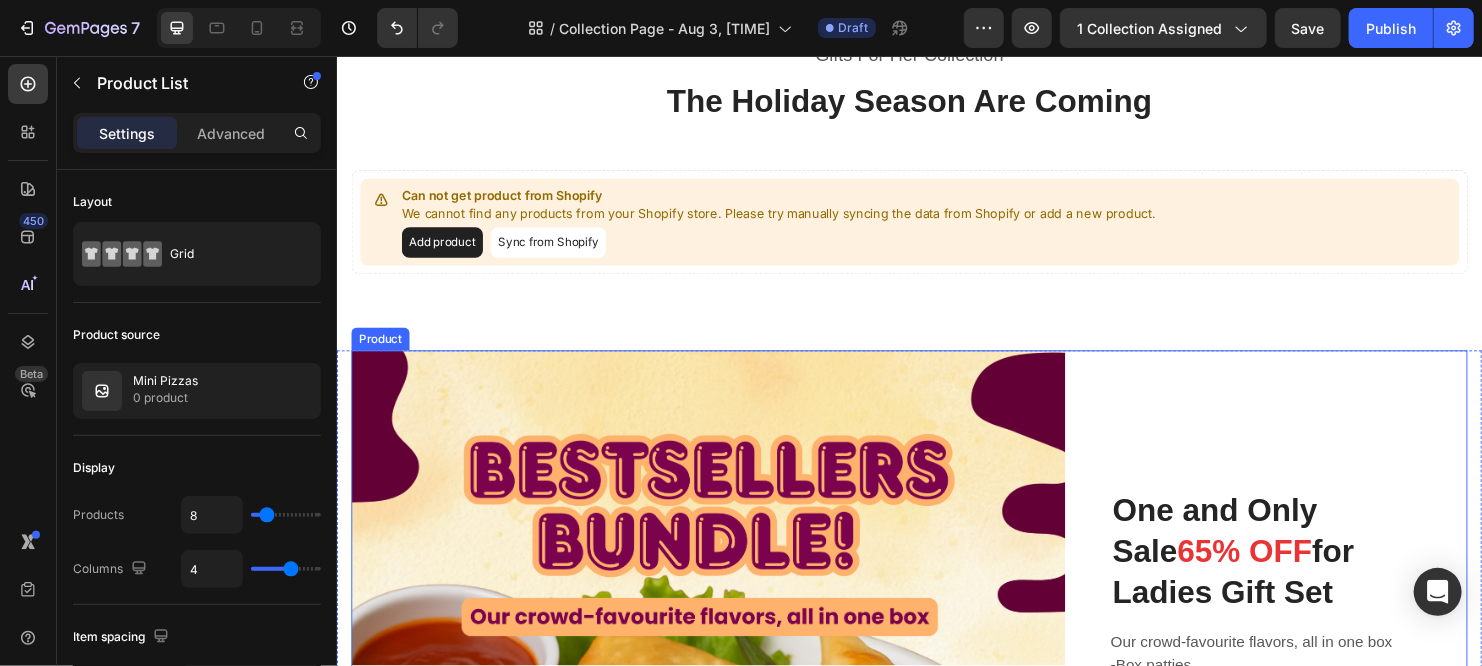 click on "One and Only Sale  65% OFF  for Ladies Gift Set Heading Our crowd-favourite flavors, all in one box -Box patties -Pizza Rolls -Beef Shami Kababs   (P) Description Rs.3,850.00 (P) Price (P) Price Rs.4,200.00 (P) Price (P) Price Row Out of stocks (P) Cart Button 00 DAY 15 HRS 50 MINS 55 SECS CountDown Timer Row" at bounding box center (1334, 739) 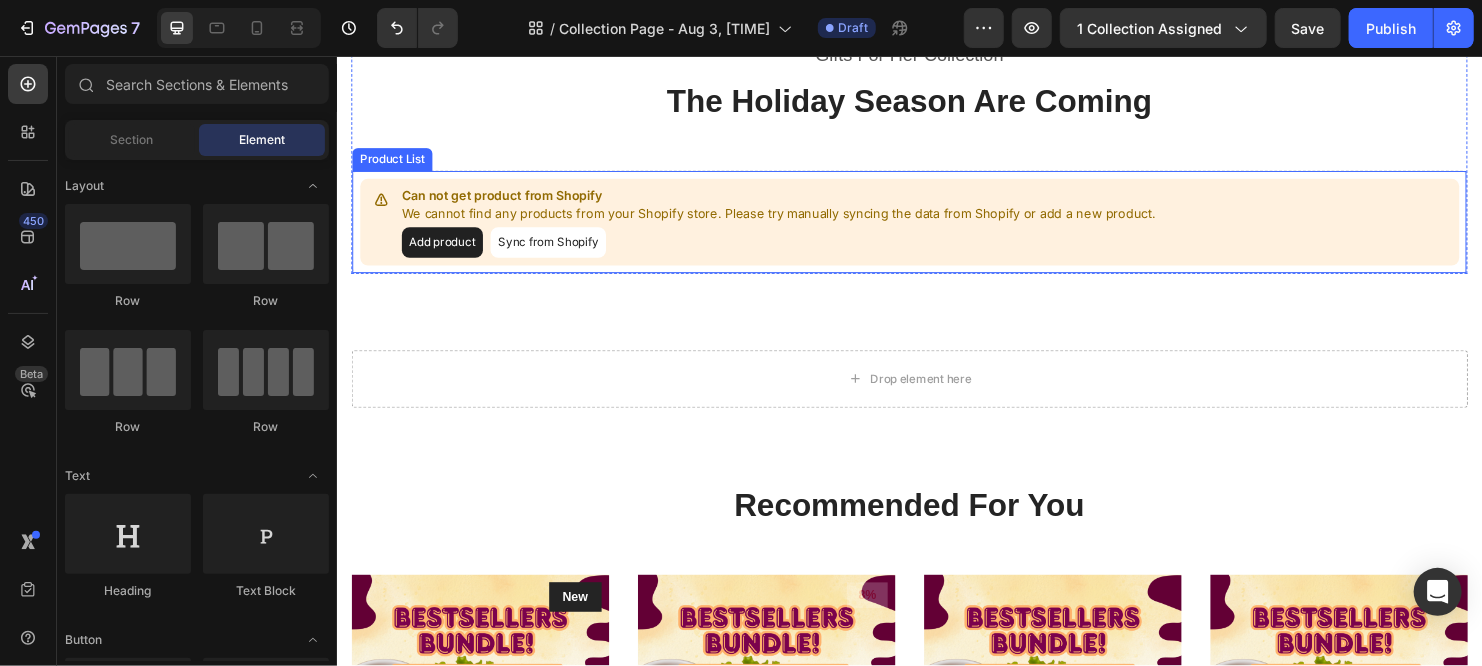 scroll, scrollTop: 418, scrollLeft: 0, axis: vertical 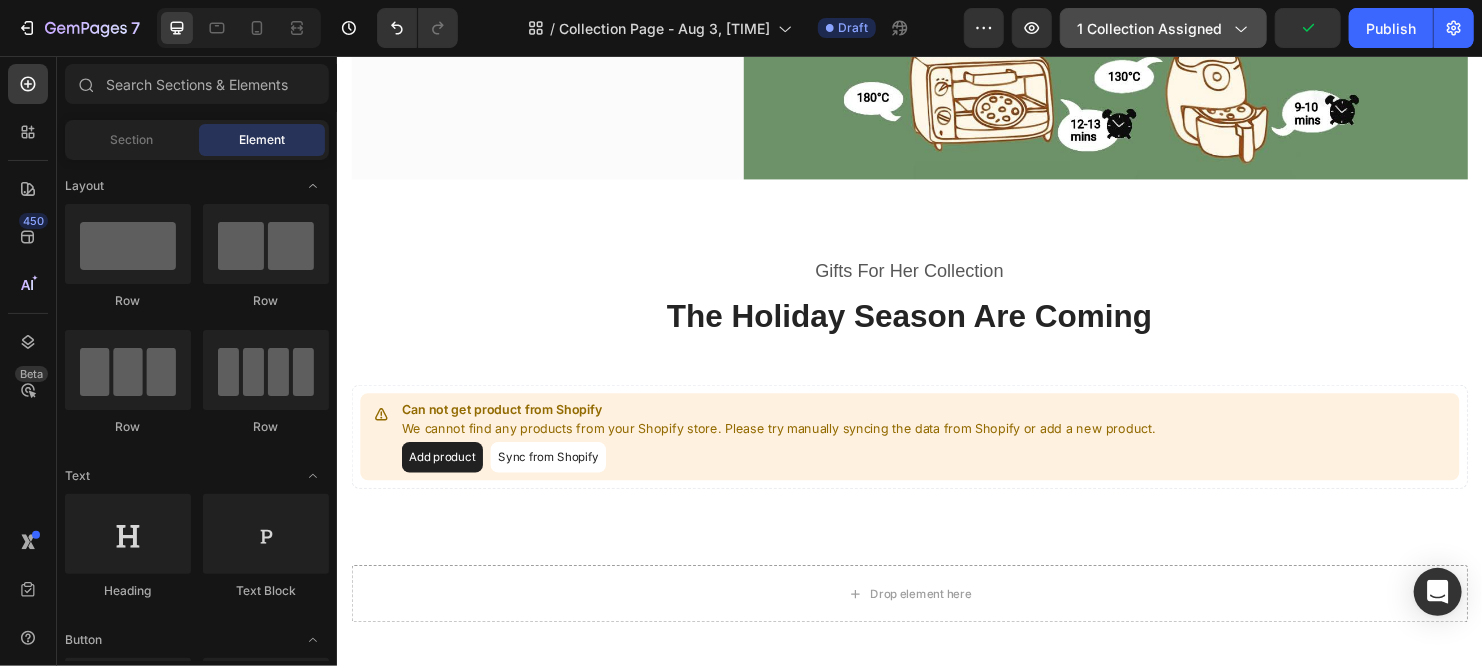 click on "1 collection assigned" 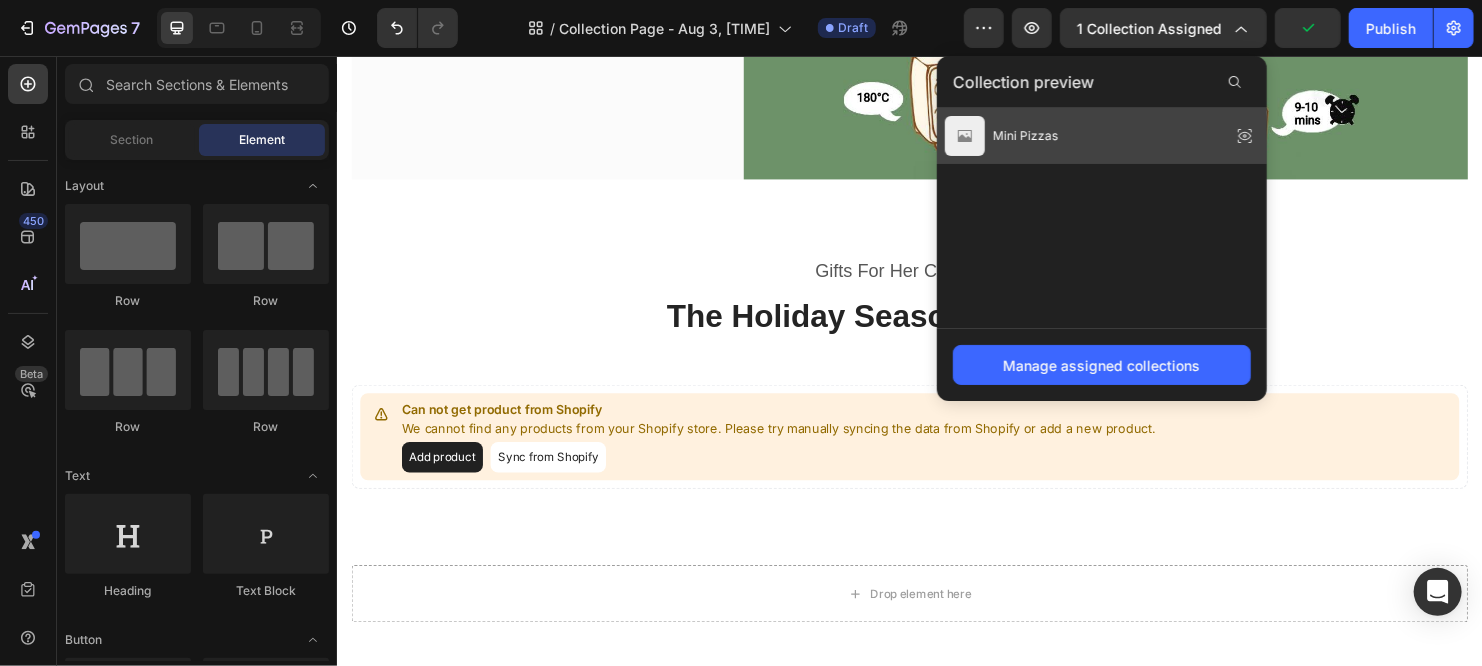 click on "Mini Pizzas" 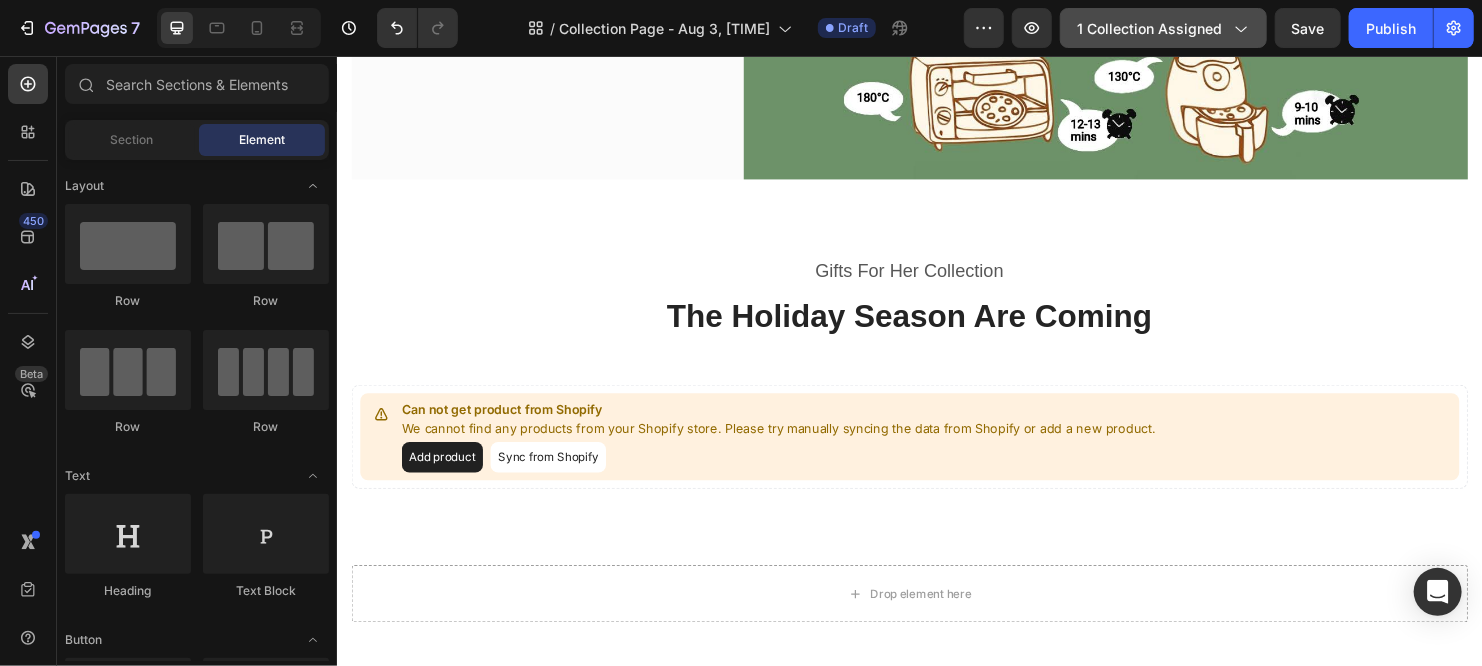click 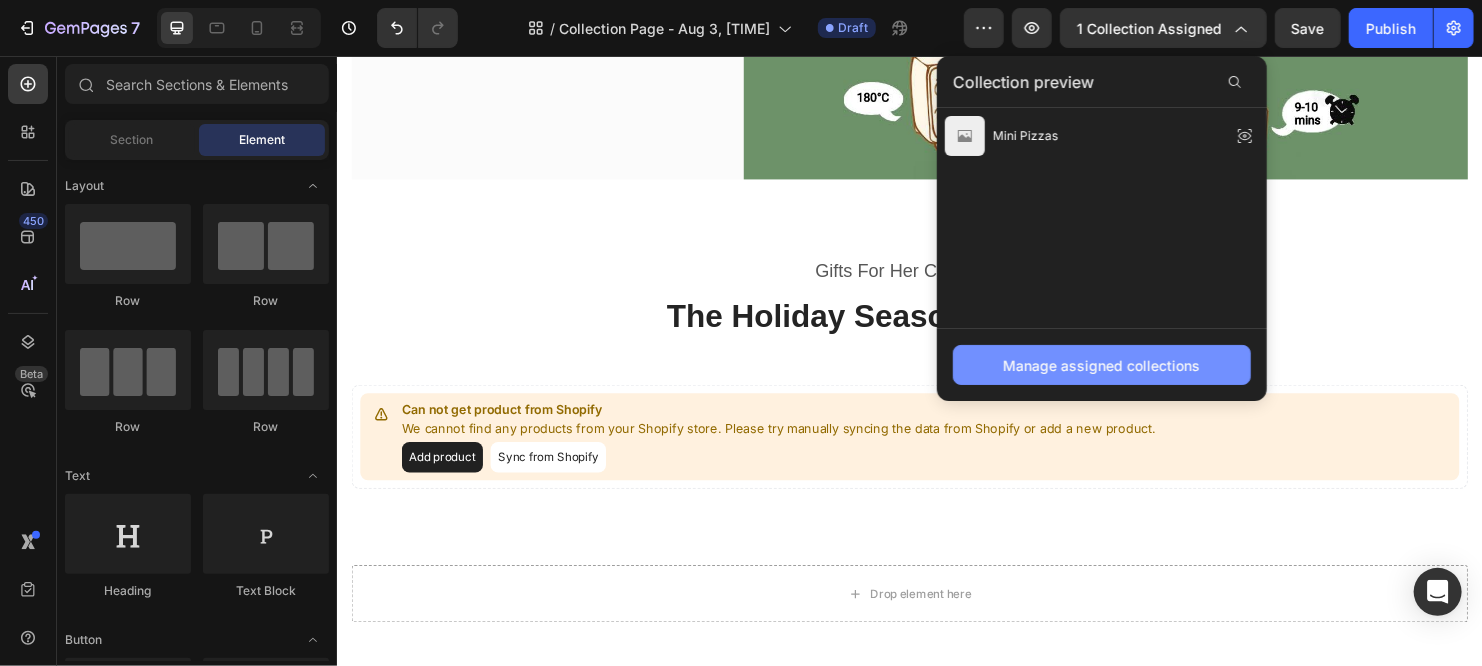 click on "Manage assigned collections" at bounding box center [1102, 365] 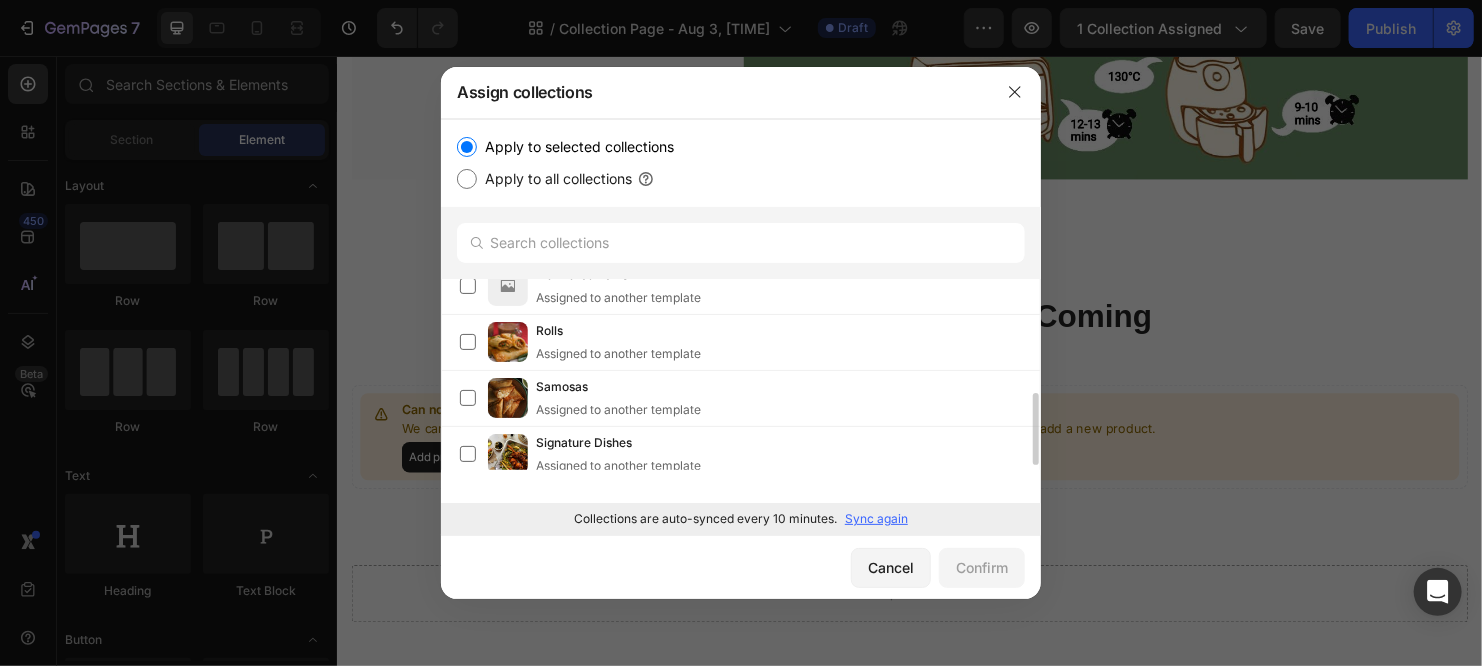 scroll, scrollTop: 312, scrollLeft: 0, axis: vertical 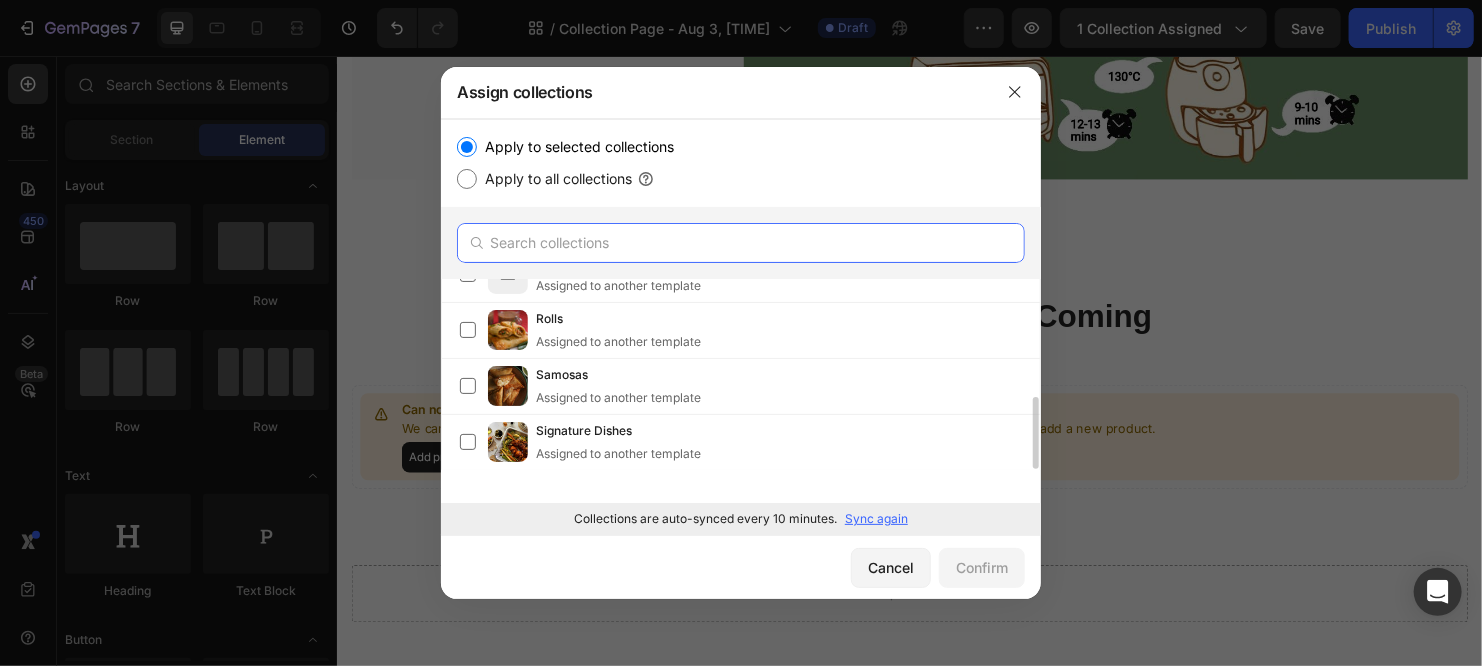 click at bounding box center [741, 243] 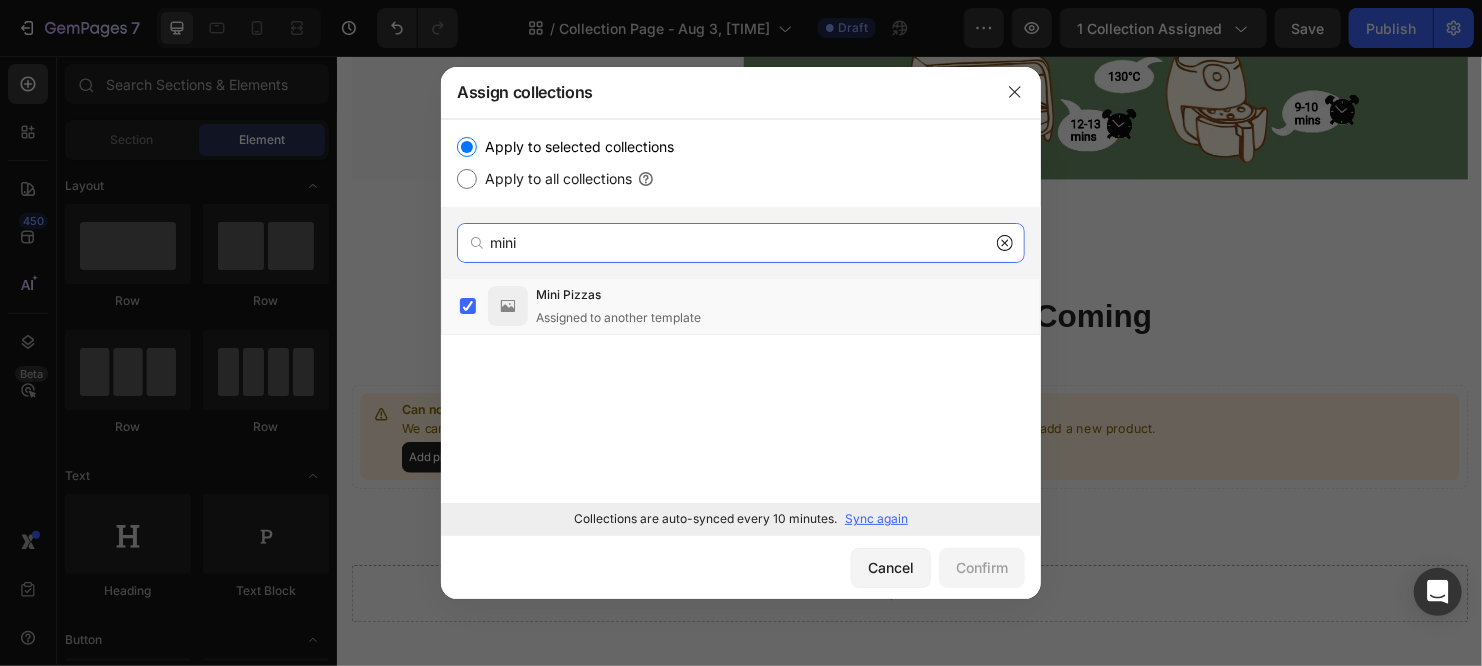 type on "mini" 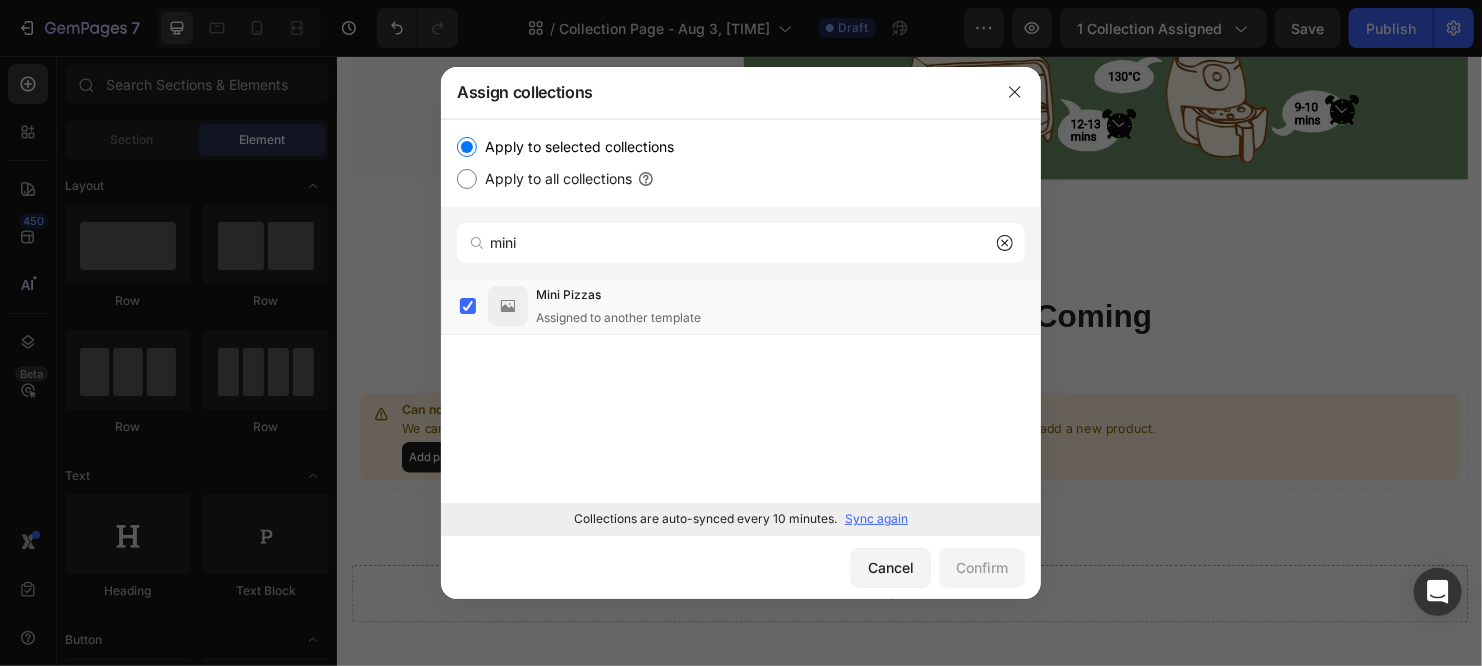 click on "mini" 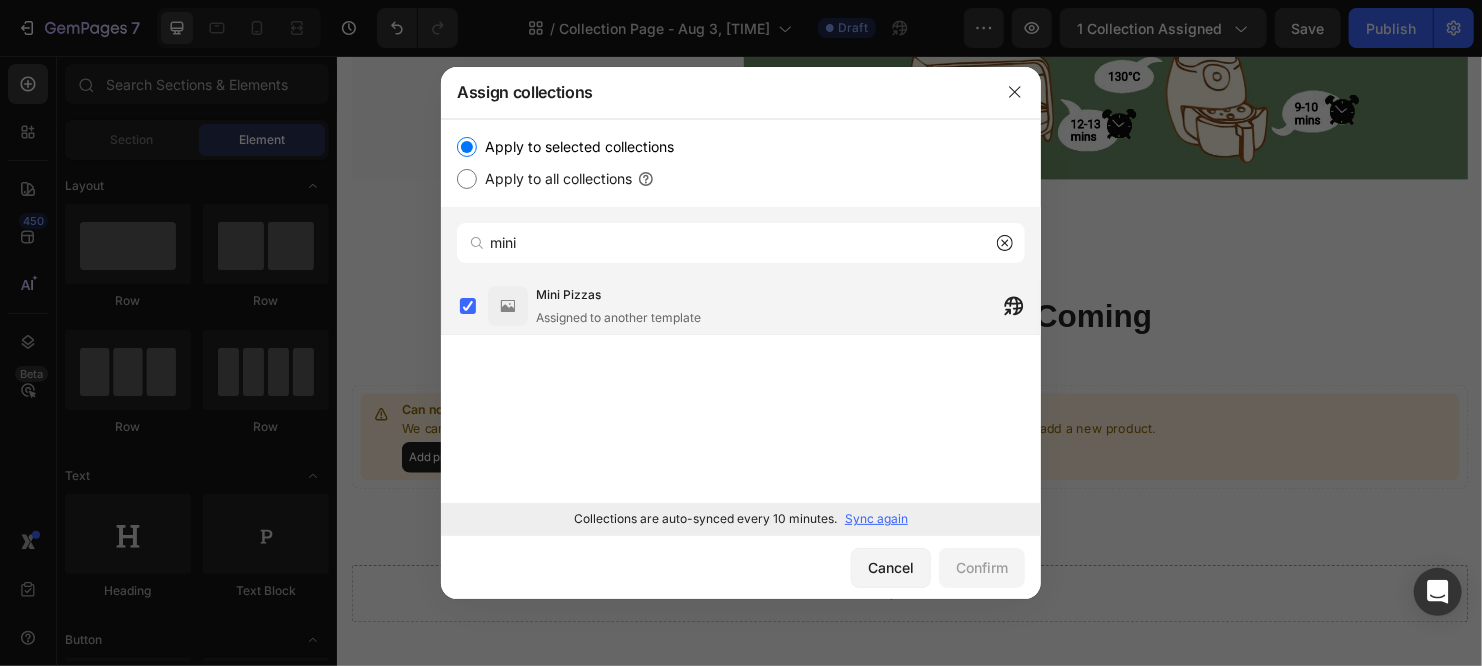 click on "Mini Pizzas  Assigned to another template" at bounding box center (618, 306) 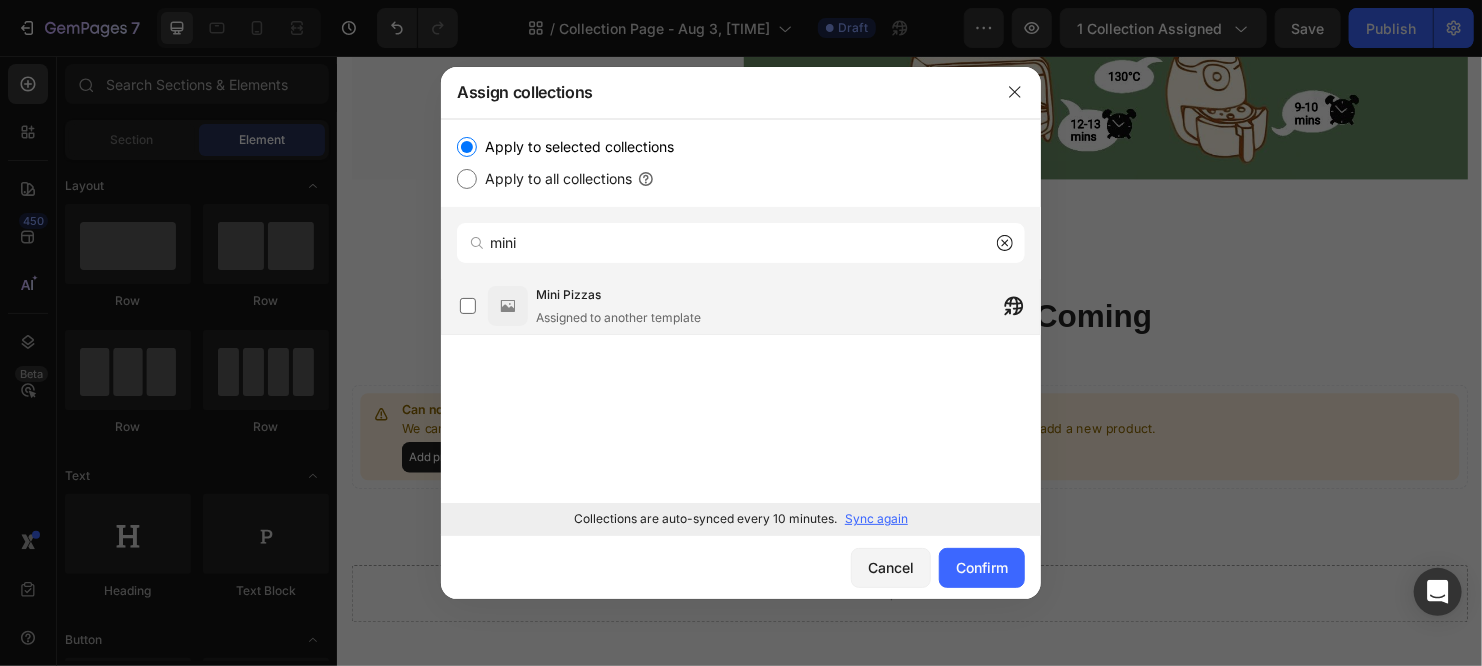 click on "Mini Pizzas  Assigned to another template" at bounding box center (788, 306) 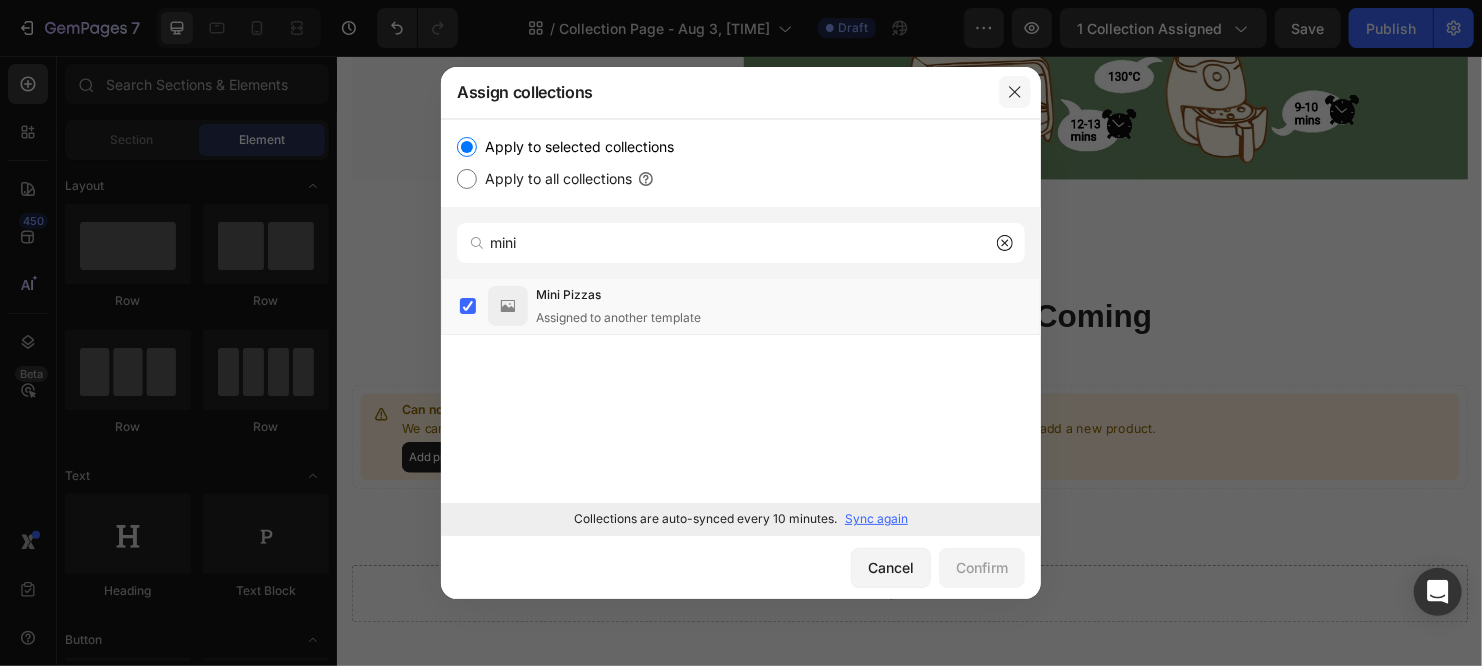 click 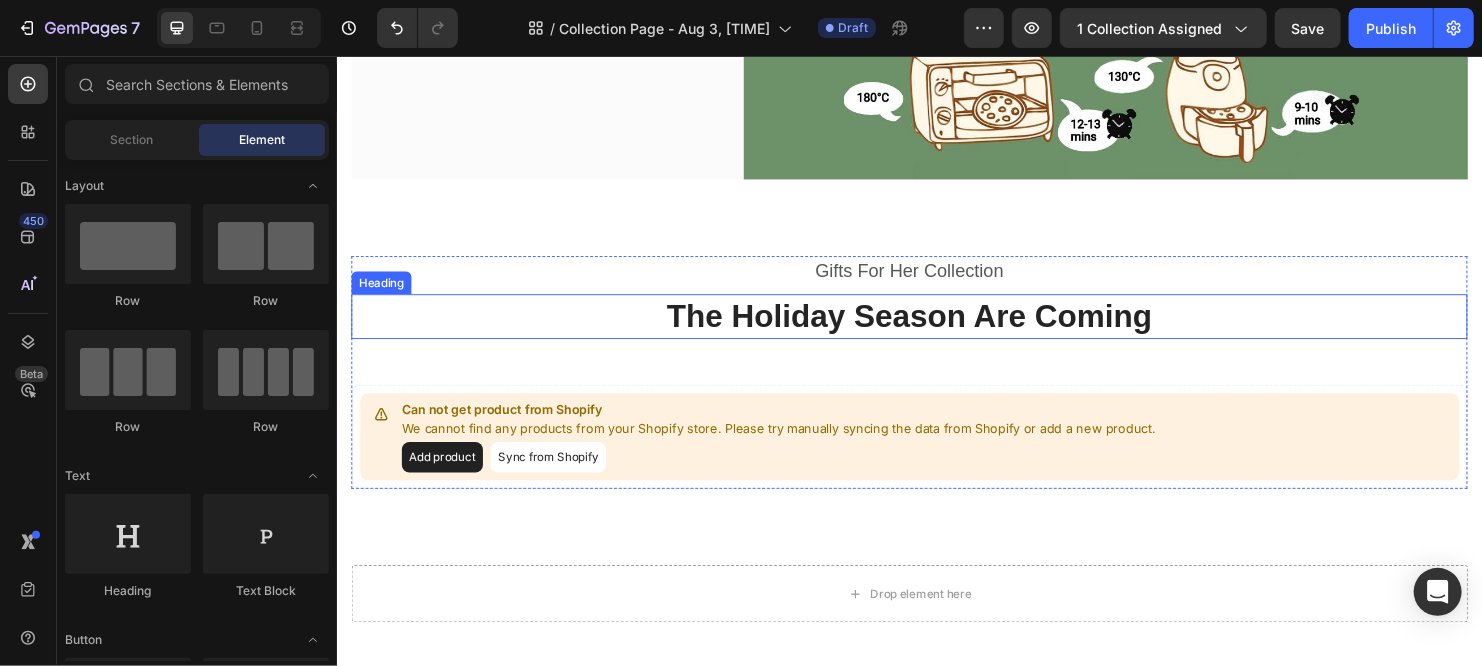 scroll, scrollTop: 408, scrollLeft: 0, axis: vertical 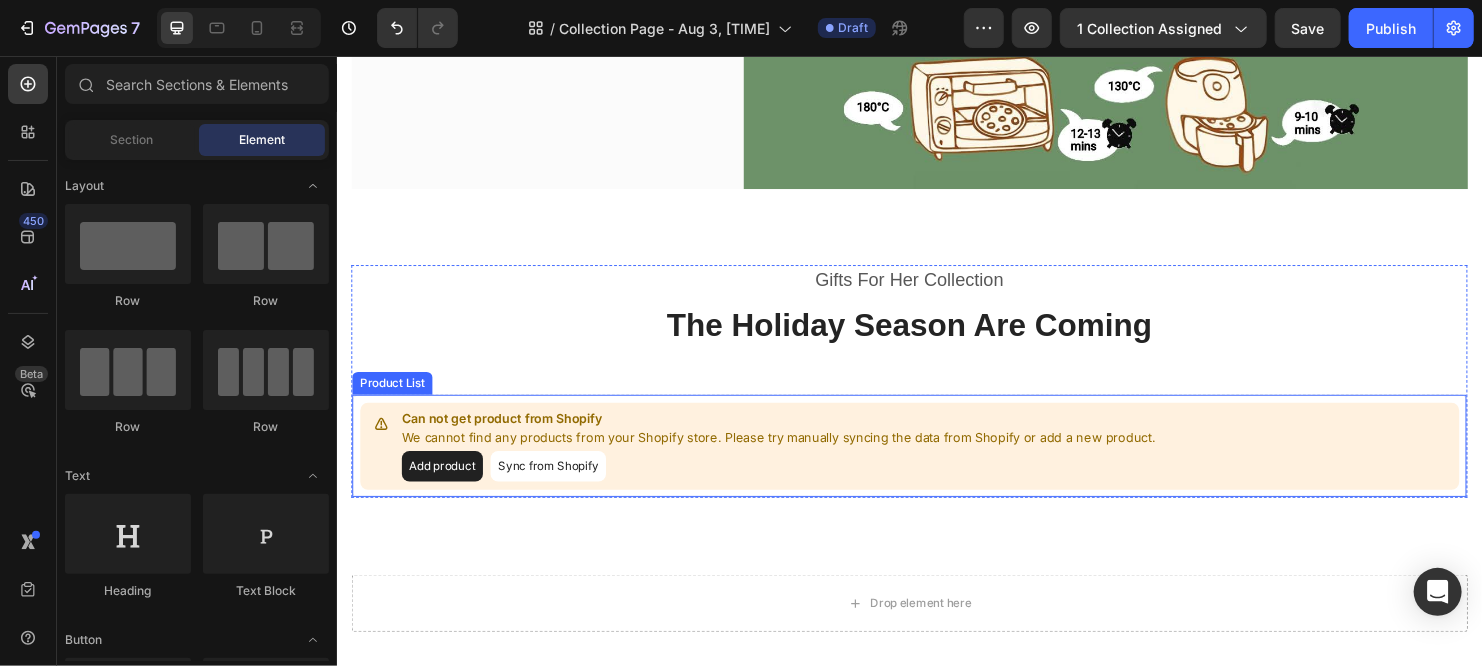 click on "Add product Sync from Shopify" at bounding box center [799, 487] 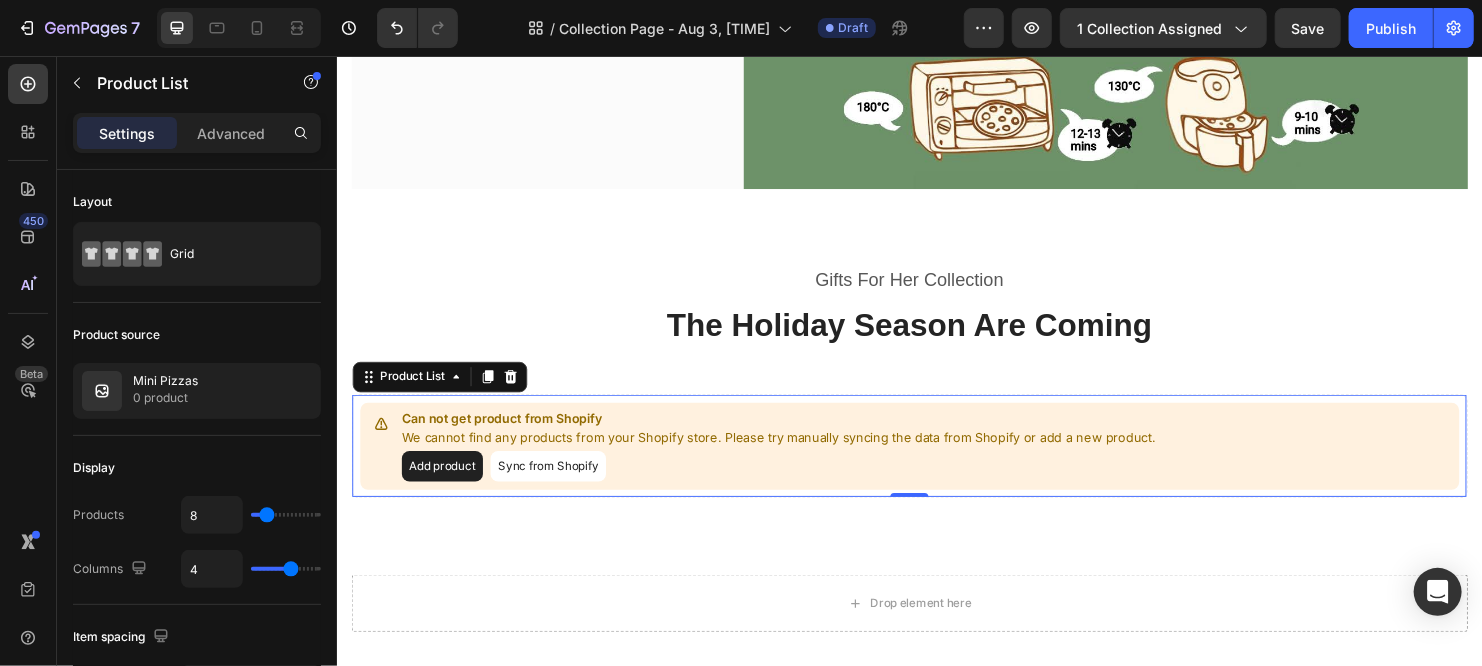click on "Sync from Shopify" at bounding box center (557, 487) 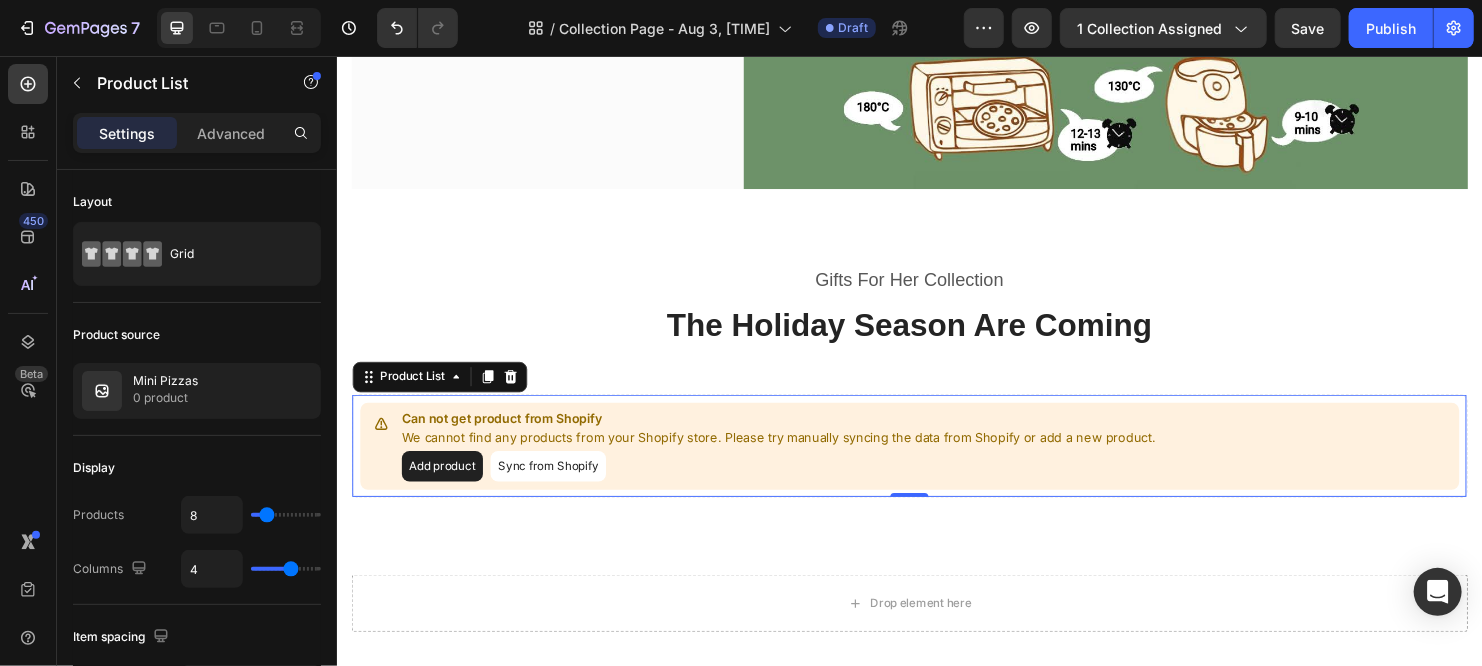 click on "Sync from Shopify" at bounding box center [557, 487] 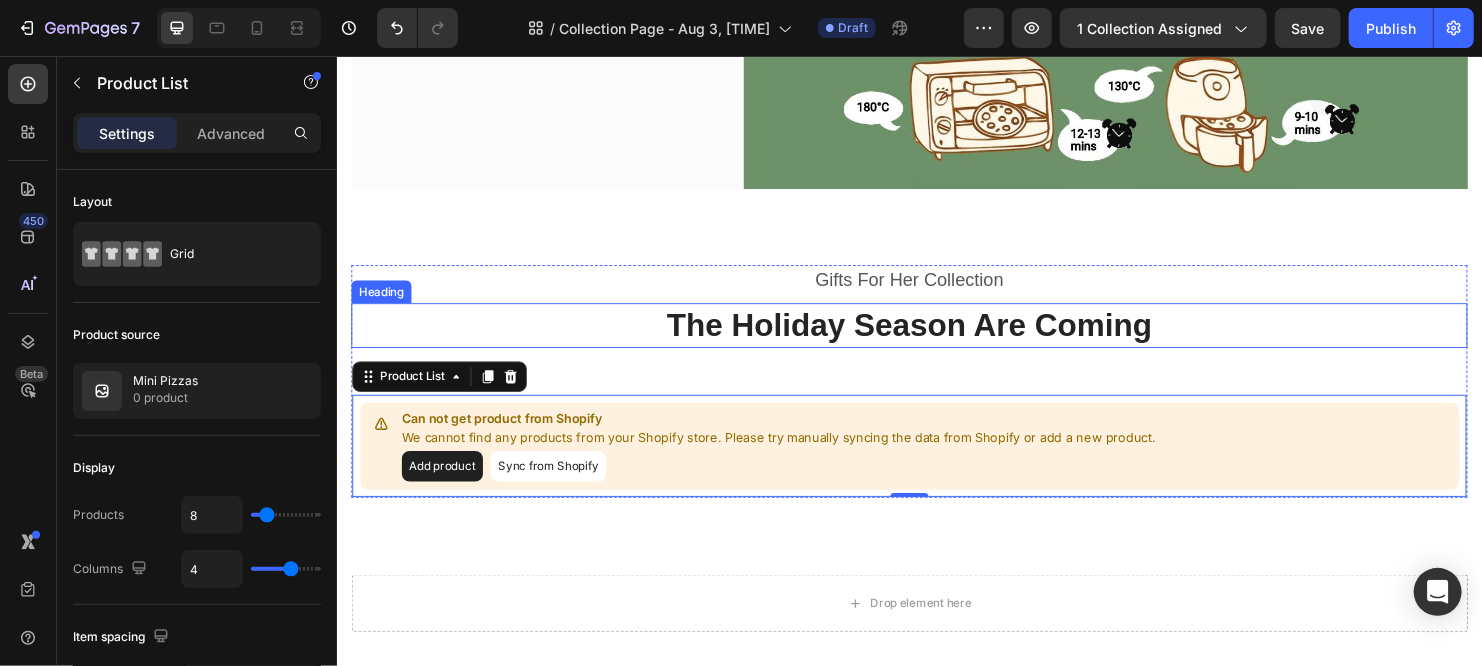 click on "Gifts For Her Collection" at bounding box center [936, 292] 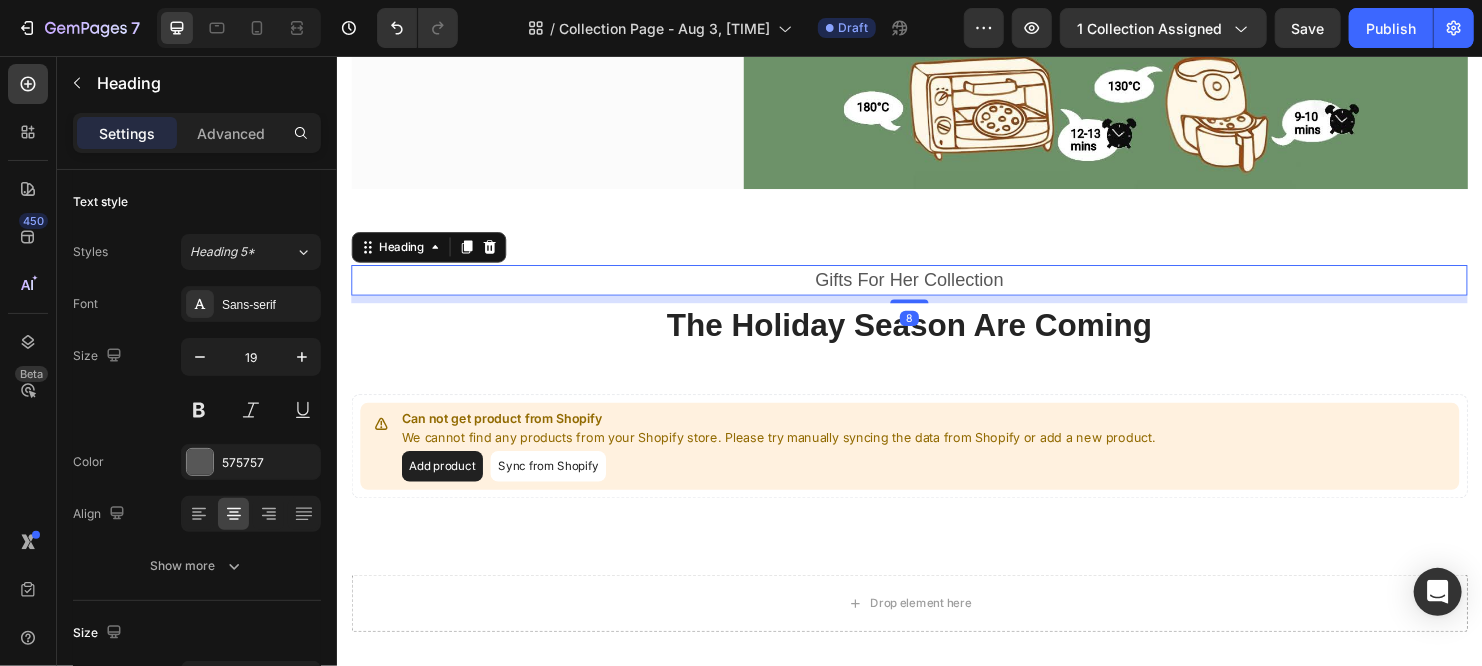 click on "8" at bounding box center [936, 332] 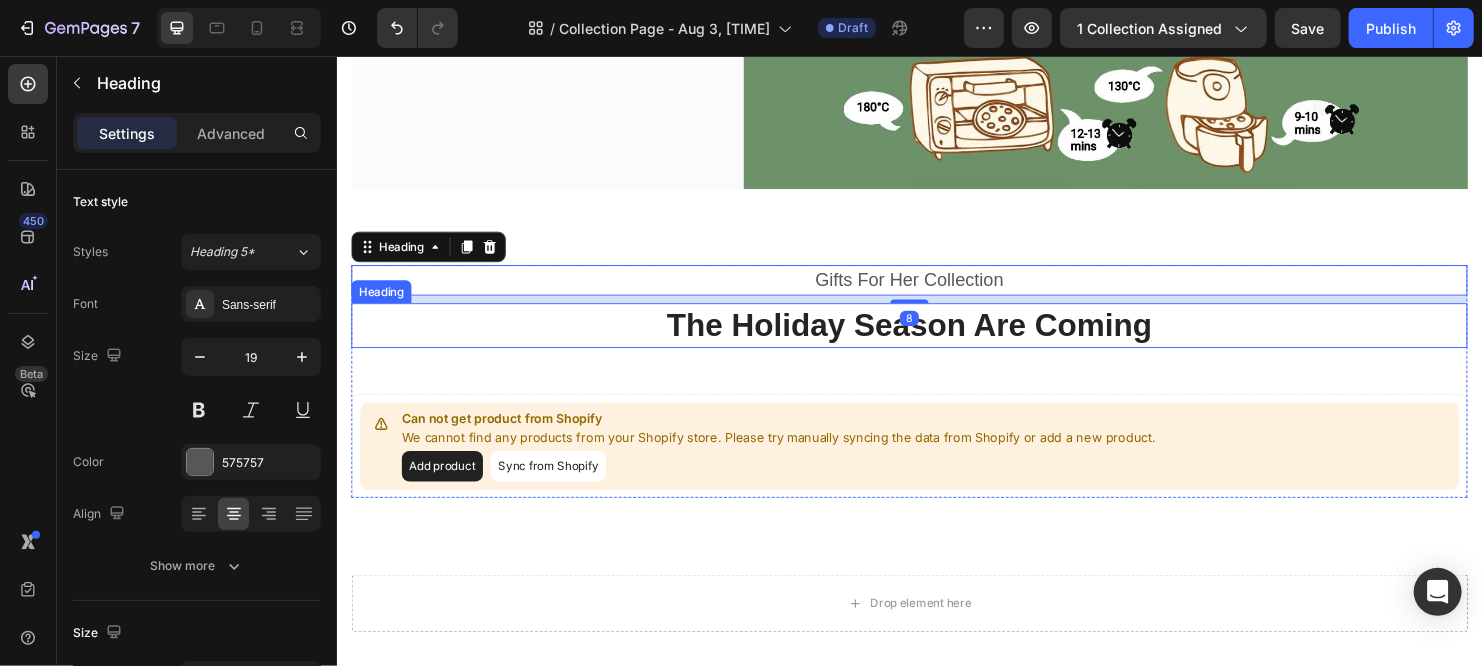 click on "The Holiday Season Are Coming" at bounding box center (936, 339) 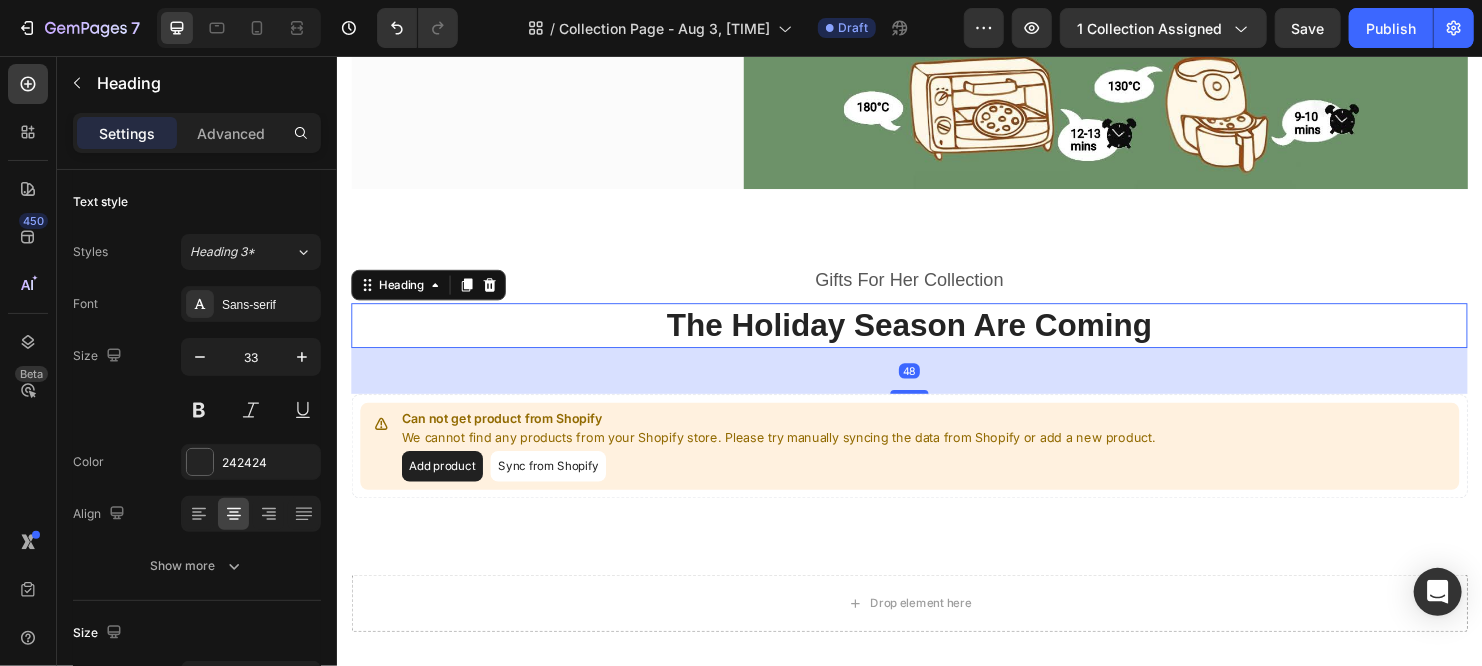 click on "The Holiday Season Are Coming" at bounding box center (936, 339) 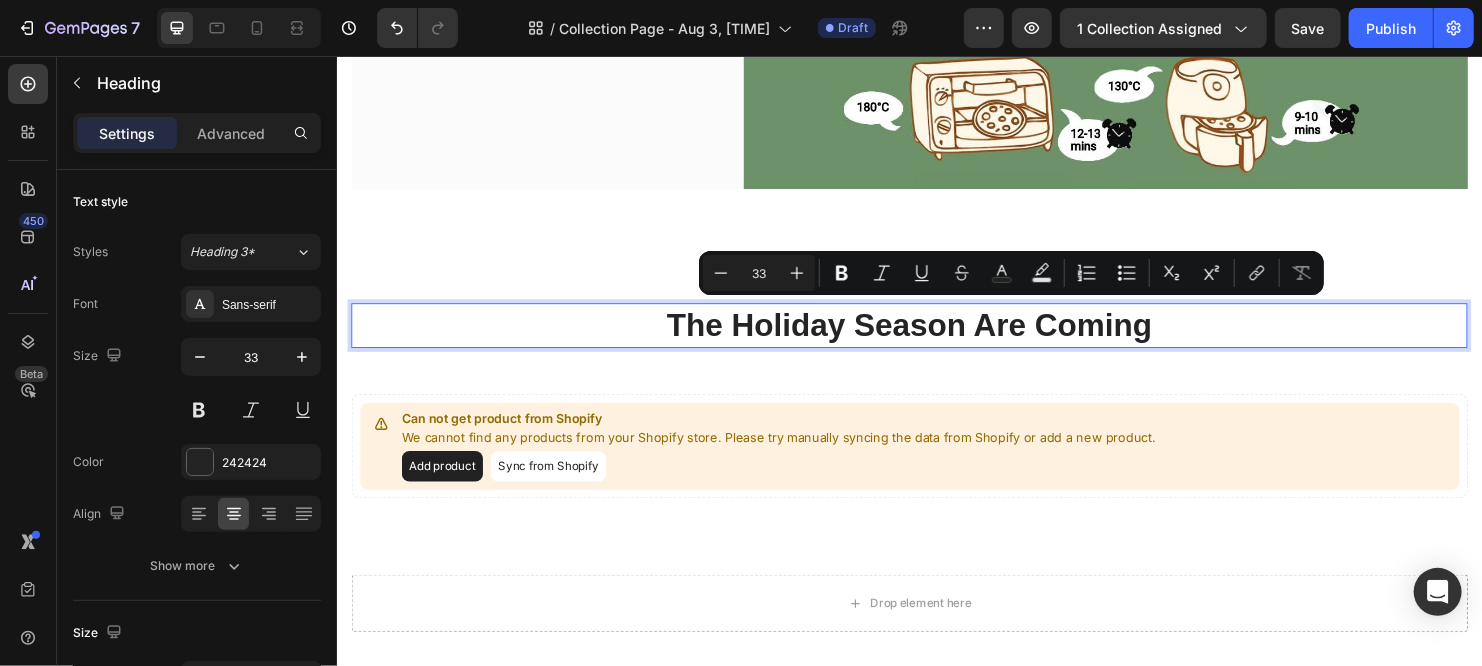 click on "The Holiday Season Are Coming" at bounding box center (936, 339) 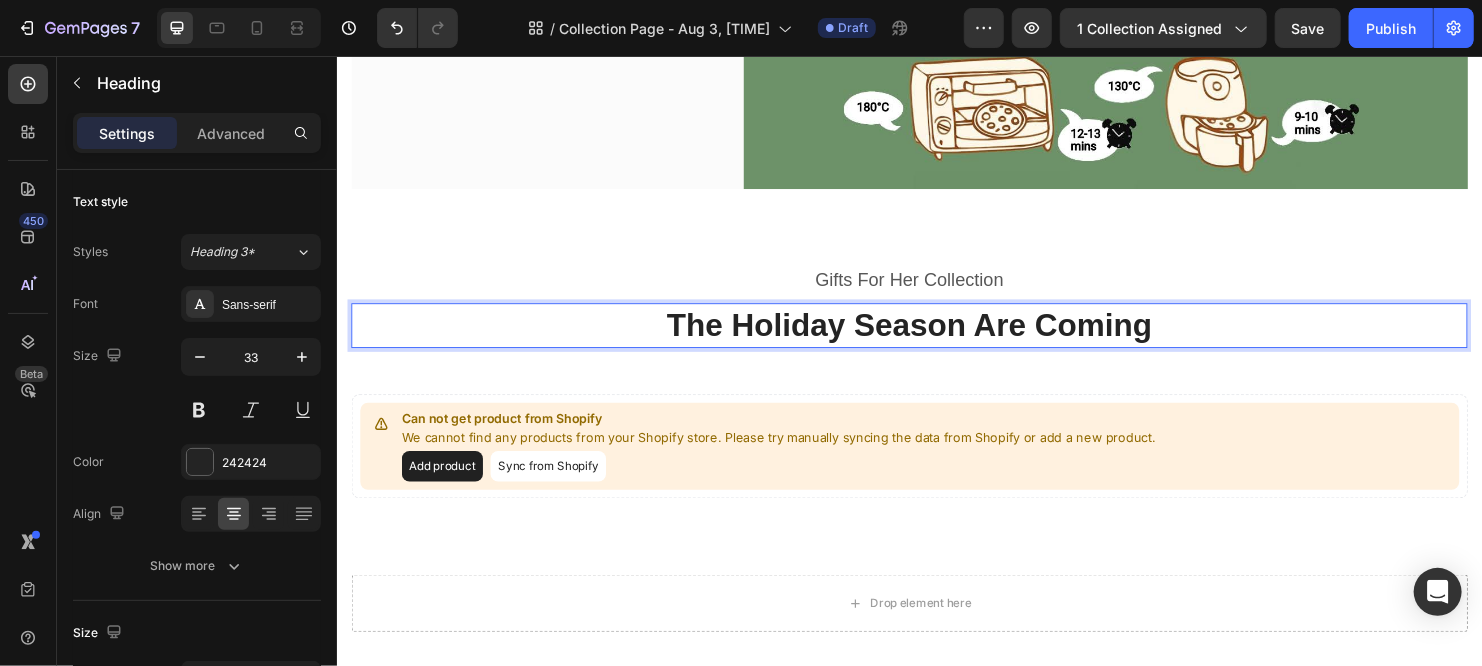 click on "The Holiday Season Are Coming" at bounding box center (936, 339) 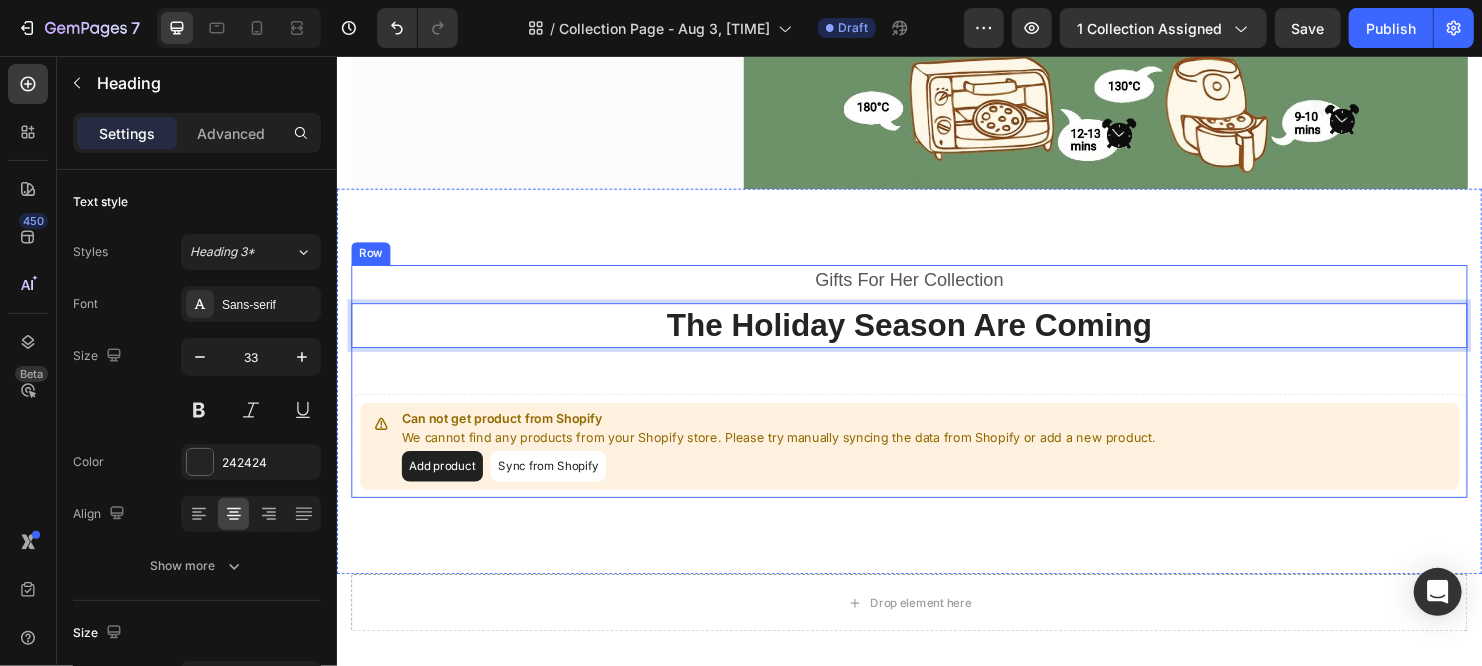 click on "Gifts For Her Collection Heading The Holiday Season Are Coming Heading   48 Can not get product from Shopify We cannot find any products from your Shopify store. Please try manually syncing the data from Shopify or add a new product.   Add product Sync from Shopify Product List" at bounding box center [936, 398] 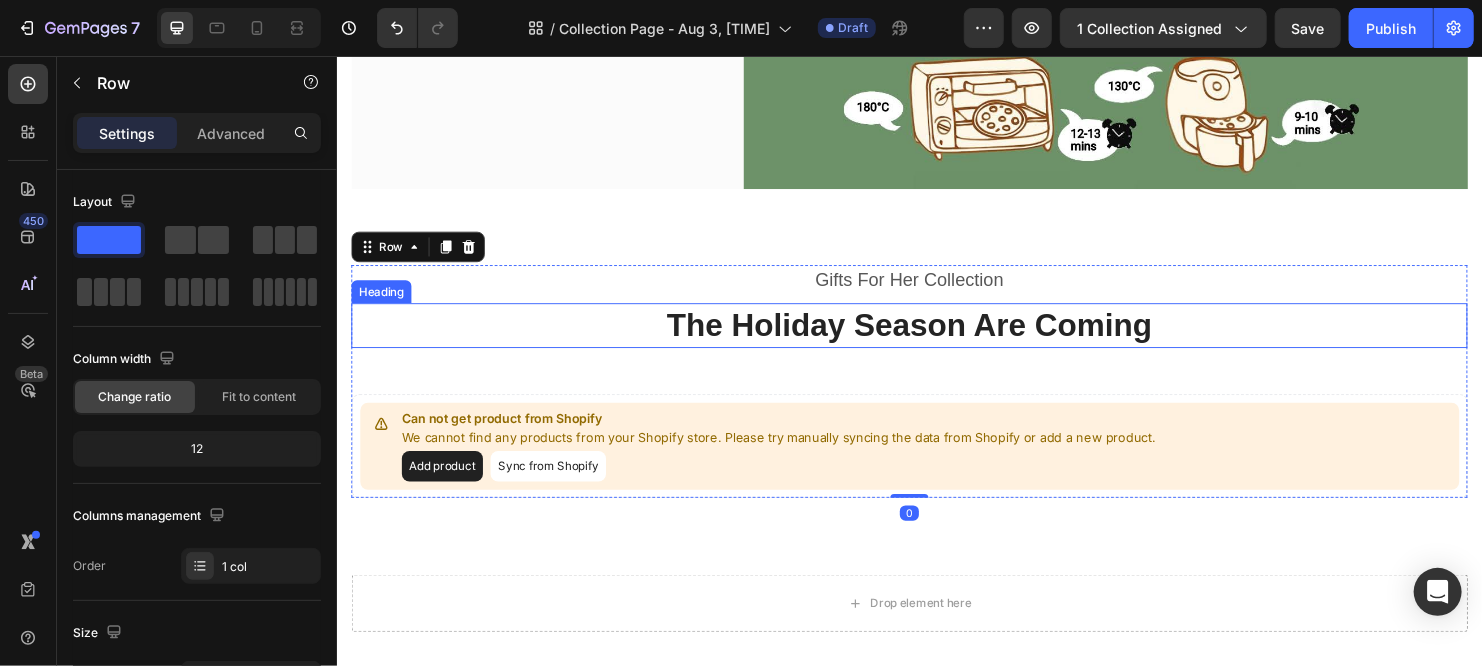 click on "The Holiday Season Are Coming" at bounding box center (936, 339) 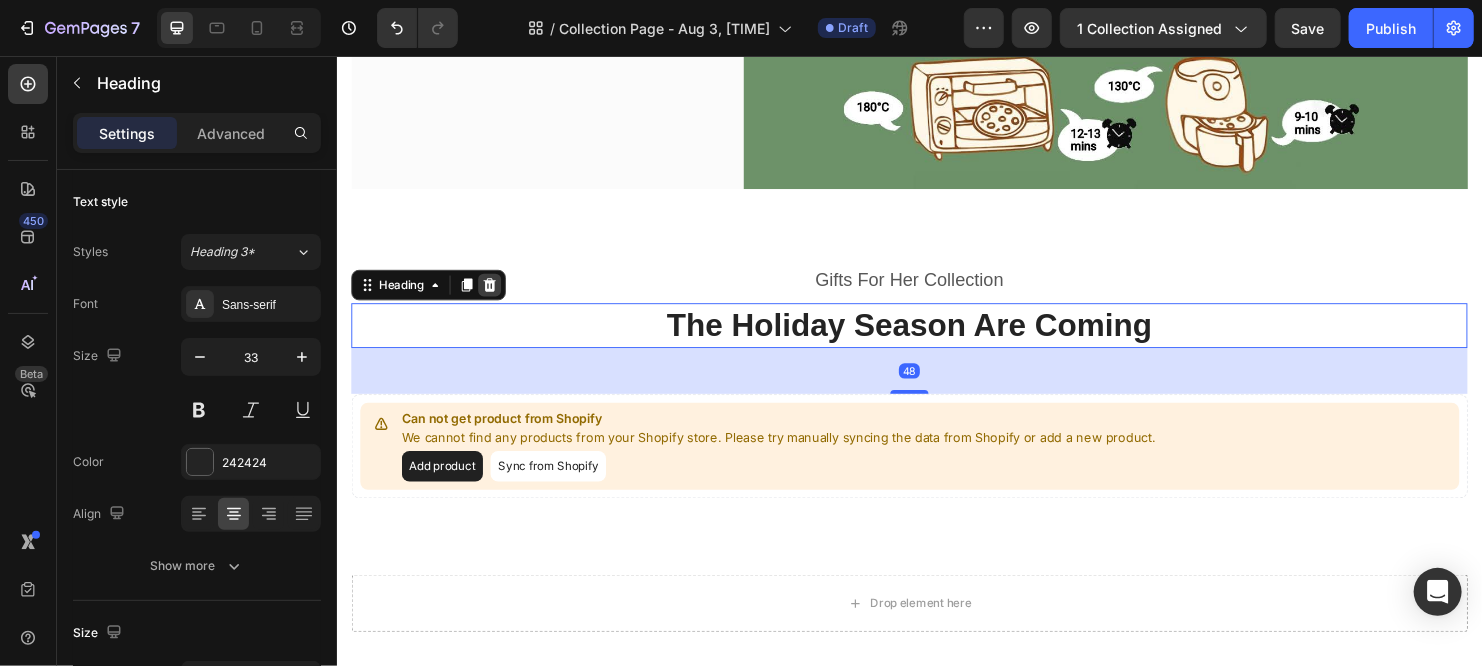 click 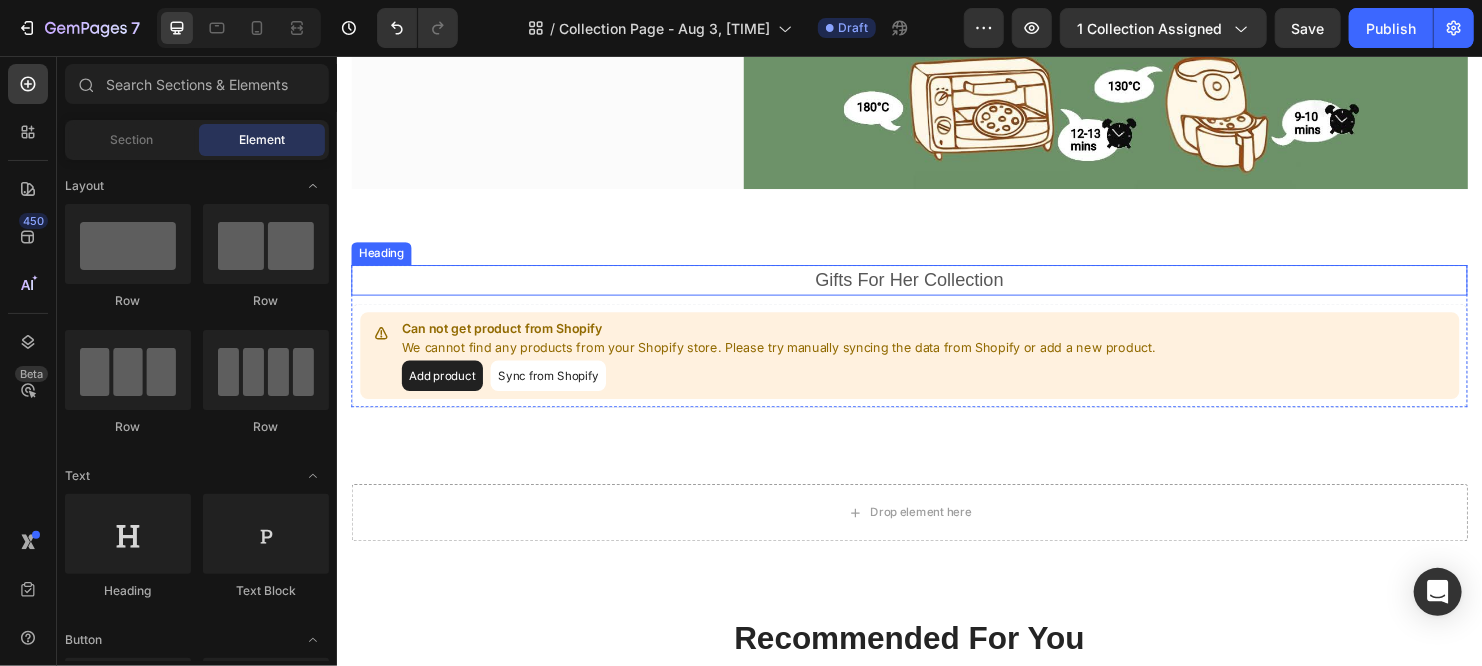 click on "Gifts For Her Collection" at bounding box center (936, 292) 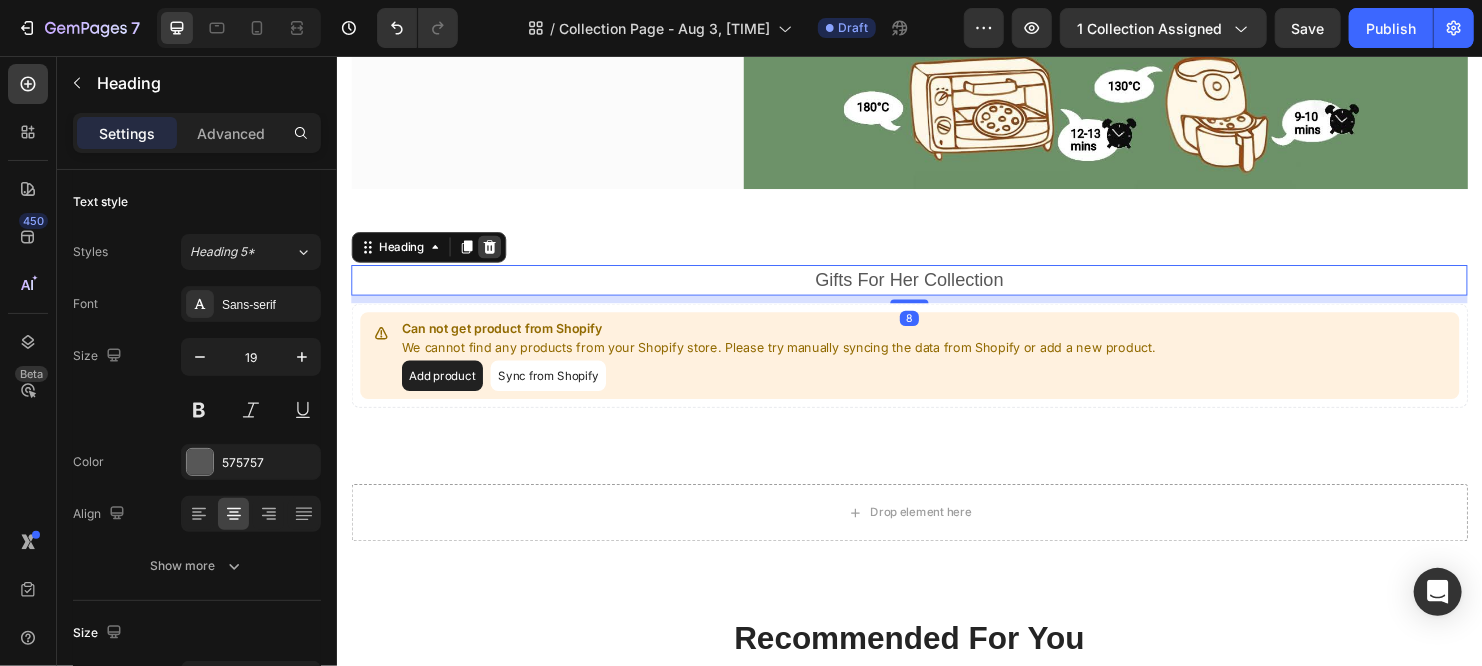 click 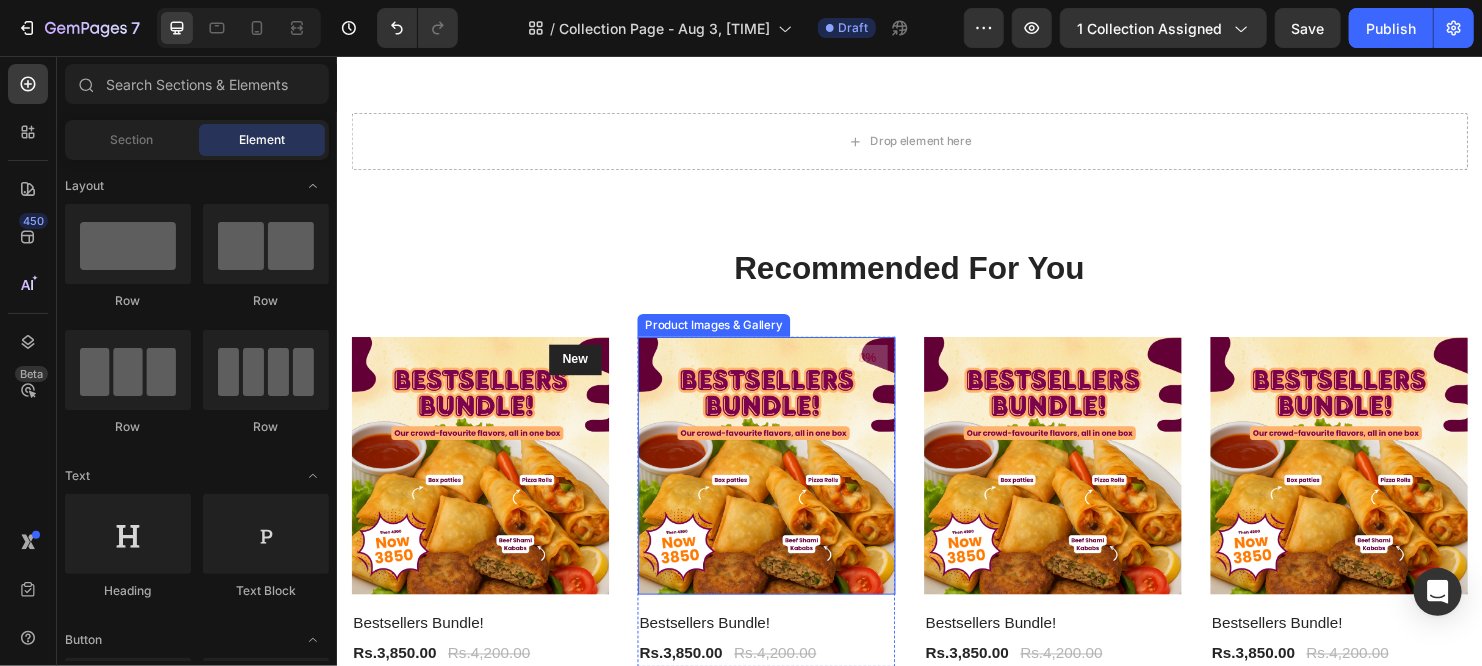 scroll, scrollTop: 752, scrollLeft: 0, axis: vertical 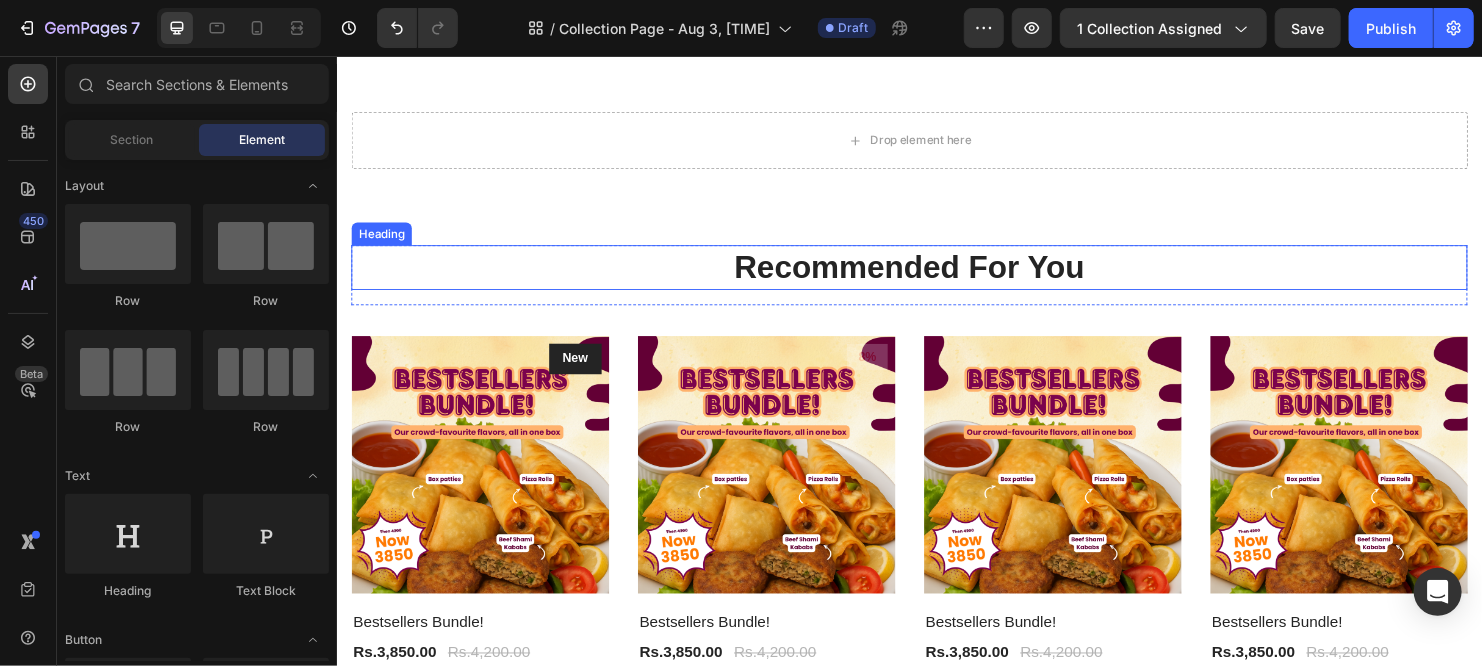 click on "Recommended For You" at bounding box center (936, 278) 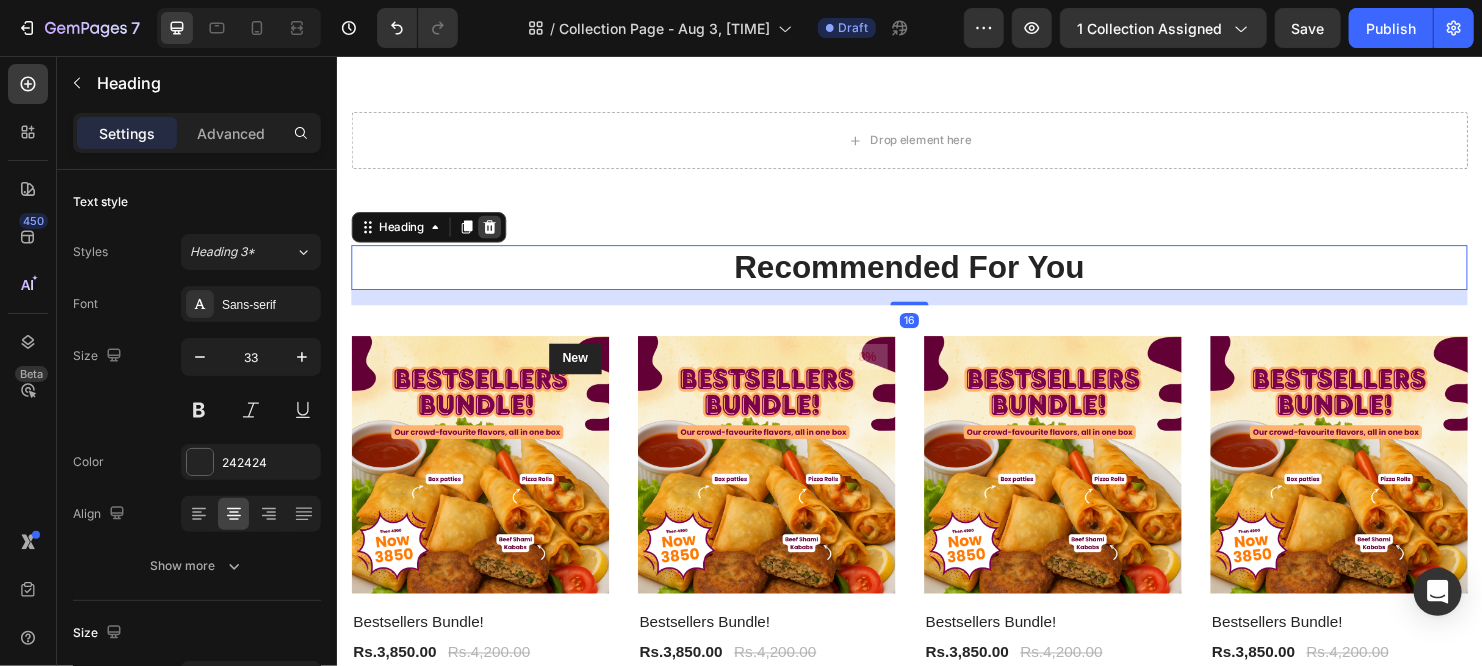 click 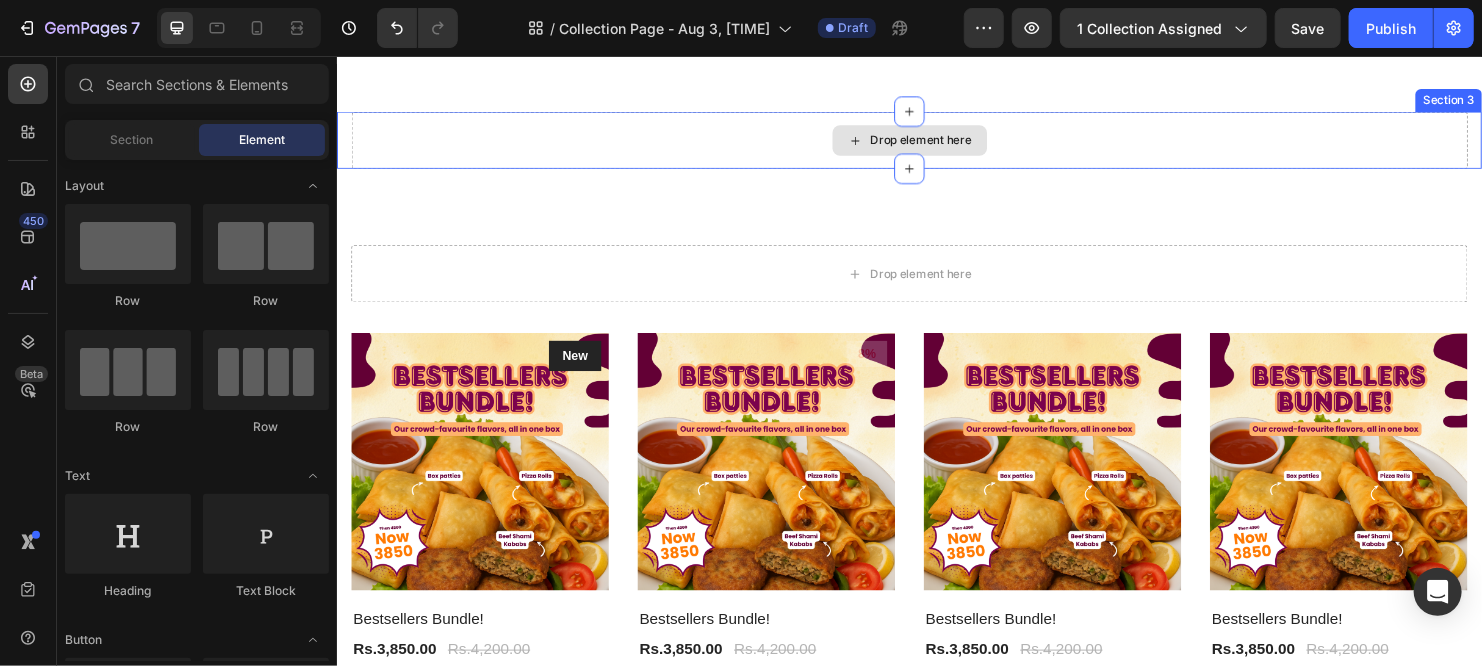 click on "Drop element here" at bounding box center [936, 145] 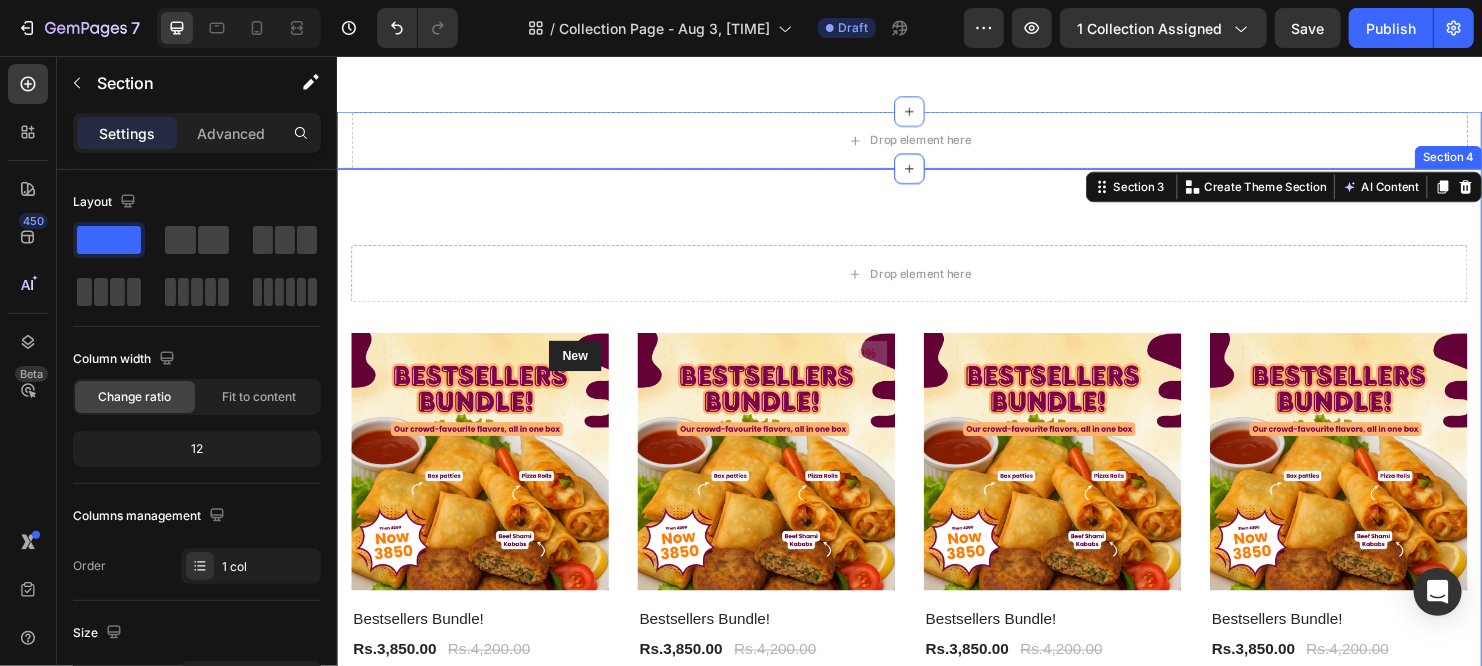 click on "Drop element here Row Product Images & Gallery New Text block Row Bestsellers Bundle! (P) Title Rs.3,850.00 (P) Price (P) Price Rs.4,200.00 (P) Price (P) Price Row Product Product Images & Gallery 8% Product Badge Bestsellers Bundle! (P) Title Rs.3,850.00 (P) Price (P) Price Rs.4,200.00 (P) Price (P) Price Row Product Product Images & Gallery Bestsellers Bundle! (P) Title Rs.3,850.00 (P) Price (P) Price Rs.4,200.00 (P) Price (P) Price Row Product Product Images & Gallery Bestsellers Bundle! (P) Title Rs.3,850.00 (P) Price (P) Price Rs.4,200.00 (P) Price (P) Price Row Product Row Section 4" at bounding box center [936, 474] 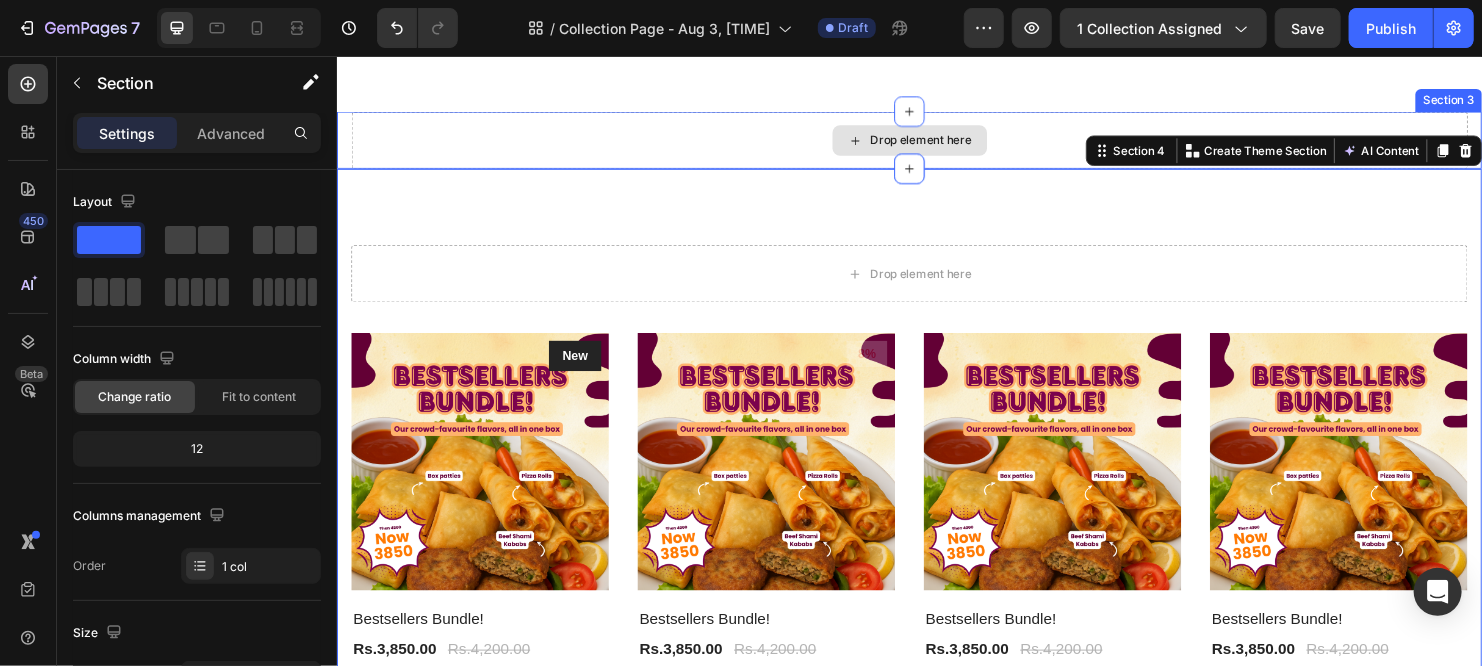 click on "Can not get product from Shopify We cannot find any products from your Shopify store. Please try manually syncing the data from Shopify or add a new product.   Add product Sync from Shopify Product List Row Section 2" at bounding box center [936, -20] 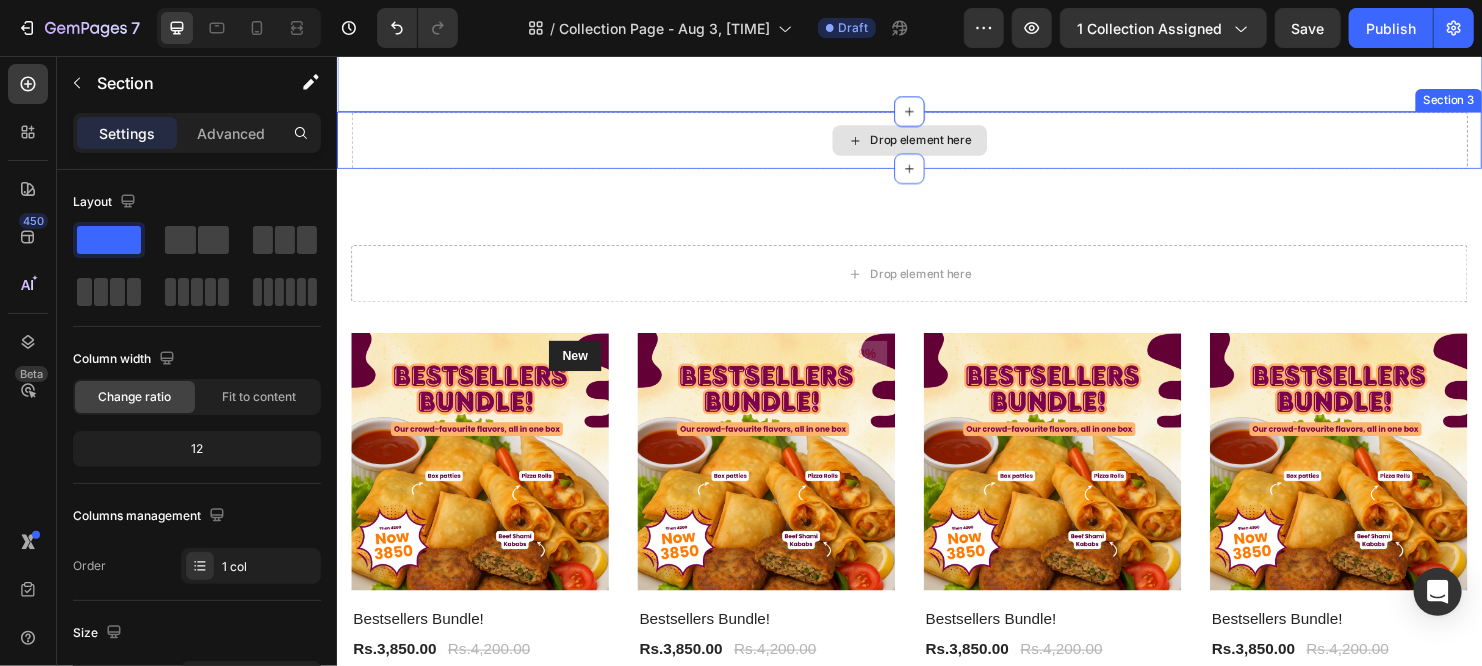 click on "Drop element here" at bounding box center [936, 145] 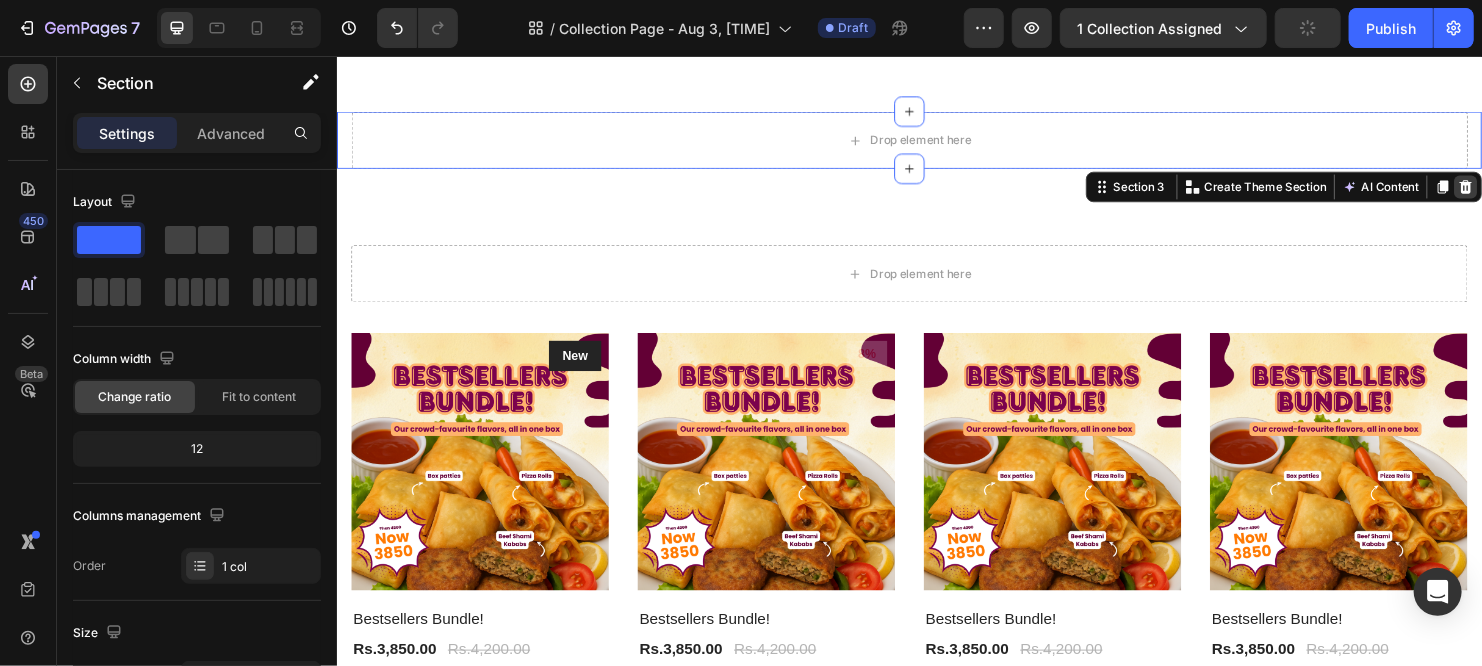 click 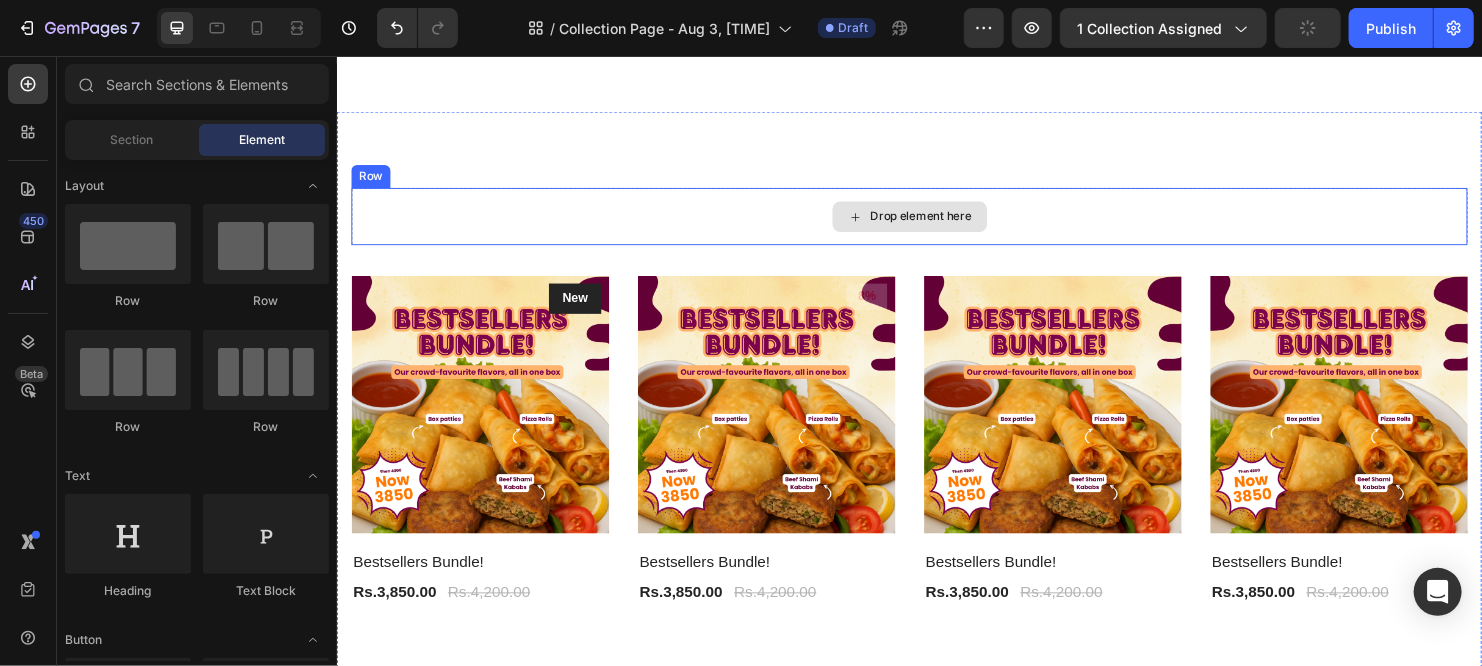 click on "Drop element here Row Product Images & Gallery New Text block Row Bestsellers Bundle! (P) Title Rs.3,850.00 (P) Price (P) Price Rs.4,200.00 (P) Price (P) Price Row Product Product Images & Gallery 8% Product Badge Bestsellers Bundle! (P) Title Rs.3,850.00 (P) Price (P) Price Rs.4,200.00 (P) Price (P) Price Row Product Product Images & Gallery Bestsellers Bundle! (P) Title Rs.3,850.00 (P) Price (P) Price Rs.4,200.00 (P) Price (P) Price Row Product Product Images & Gallery Bestsellers Bundle! (P) Title Rs.3,850.00 (P) Price (P) Price Rs.4,200.00 (P) Price (P) Price Row Product Row Section 3" at bounding box center [936, 414] 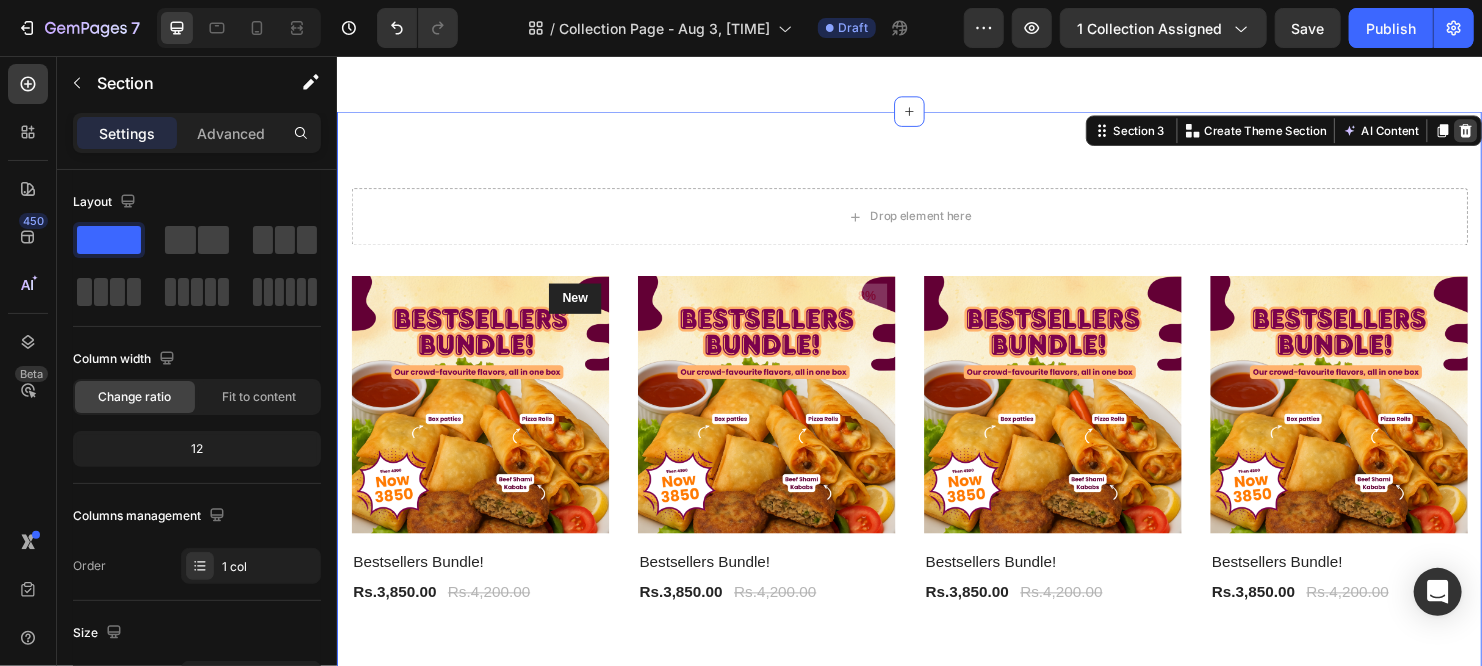 click 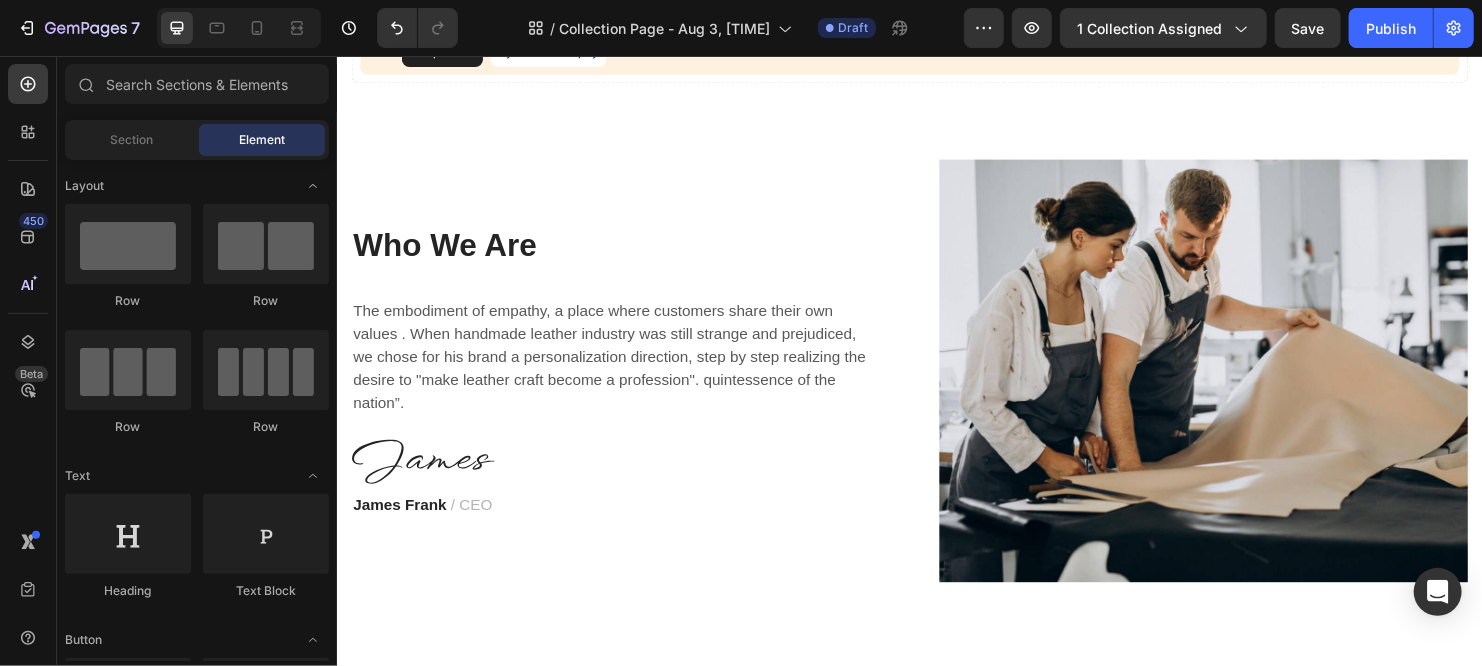 scroll, scrollTop: 696, scrollLeft: 0, axis: vertical 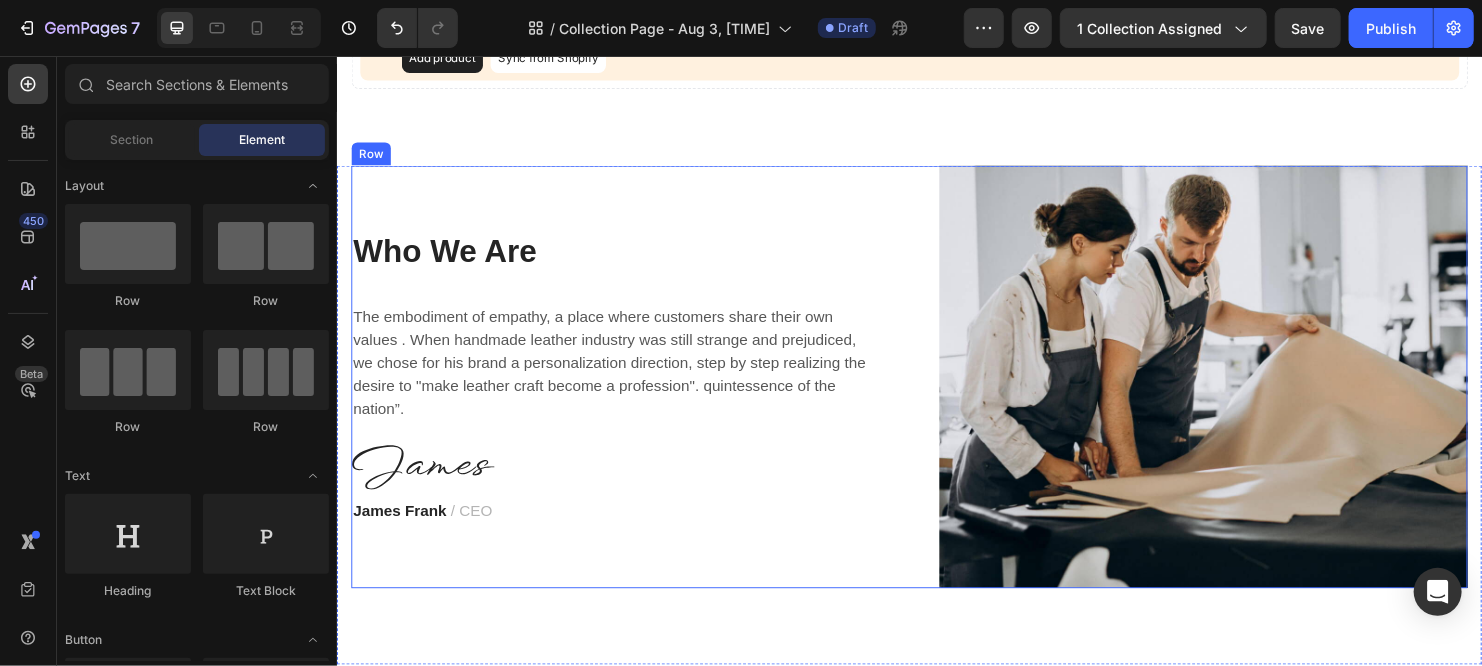 click on "Who We Are Heading The embodiment of empathy, a place where customers share their own values ​. When handmade leather industry was still strange and prejudiced, we chose for his brand a personalization direction, step by step realizing the desire to "make leather craft become a profession". quintessence of the nation”. Text block Image James Frank   / CEO Text block Image Row" at bounding box center (936, 392) 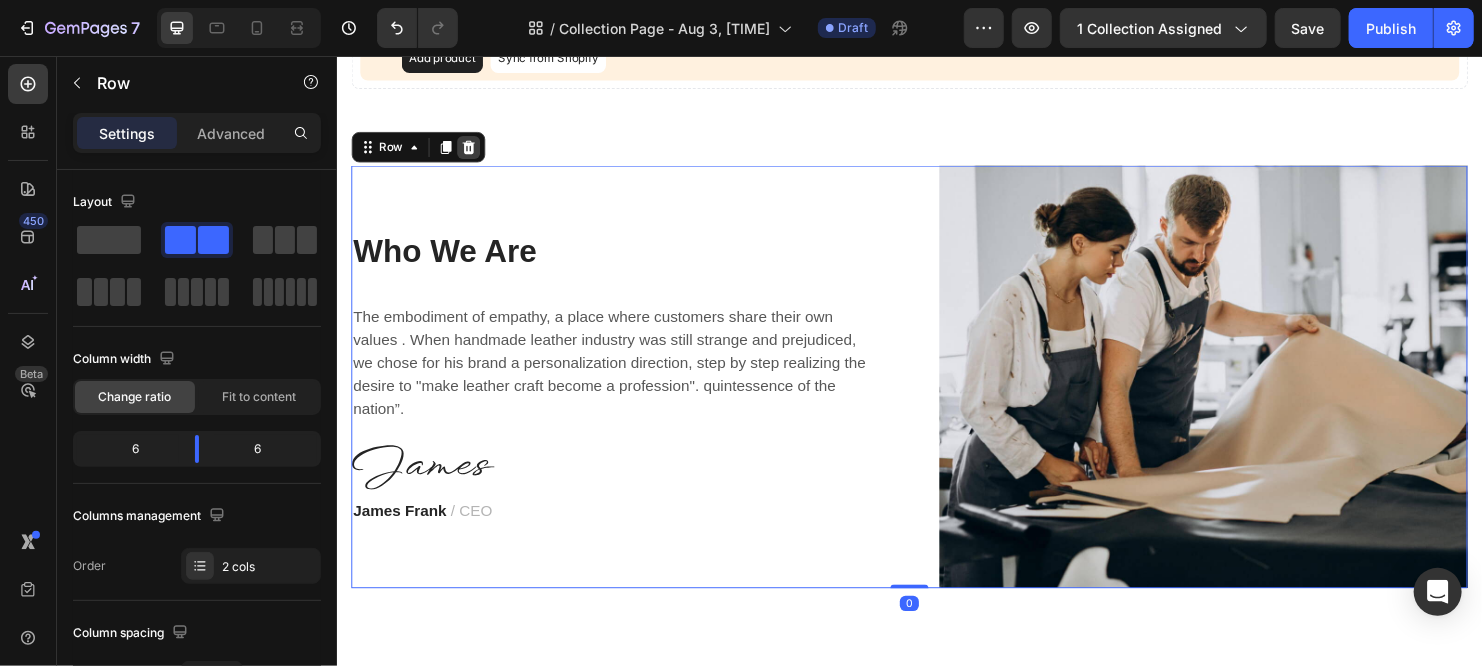 click 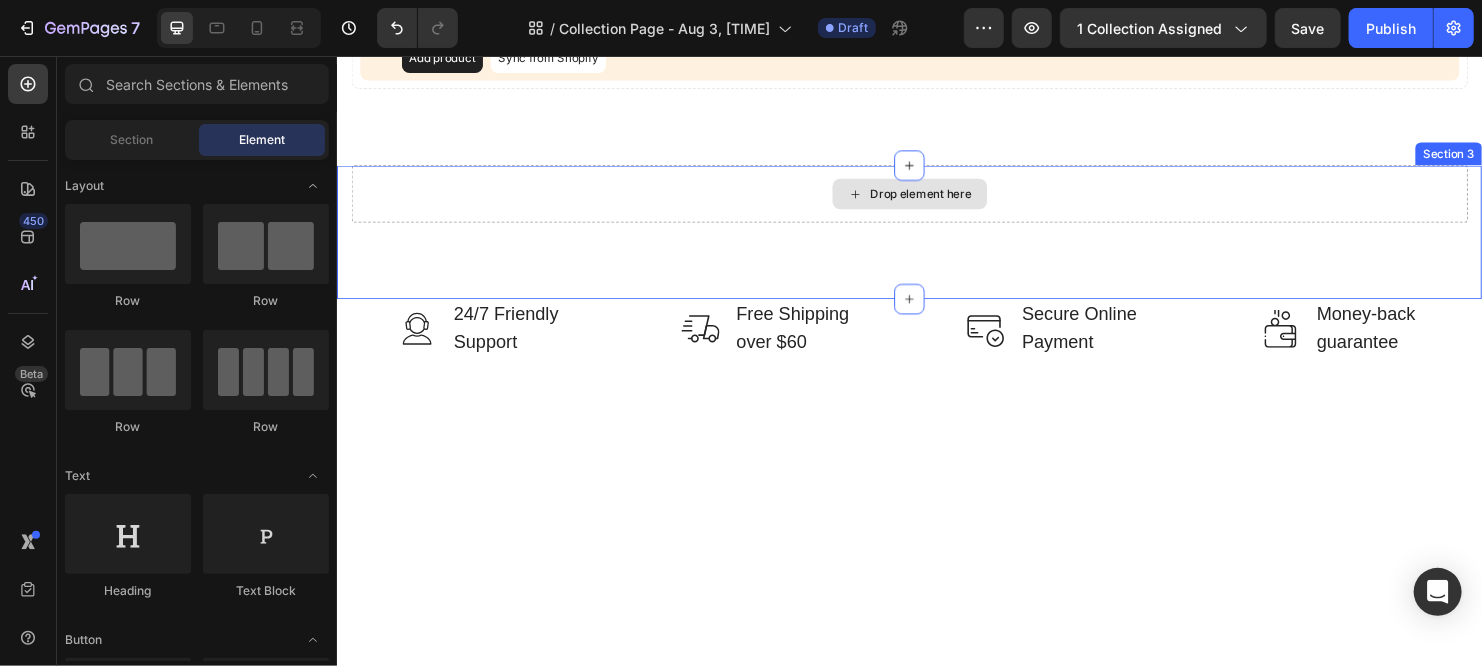click on "Drop element here" at bounding box center [936, 201] 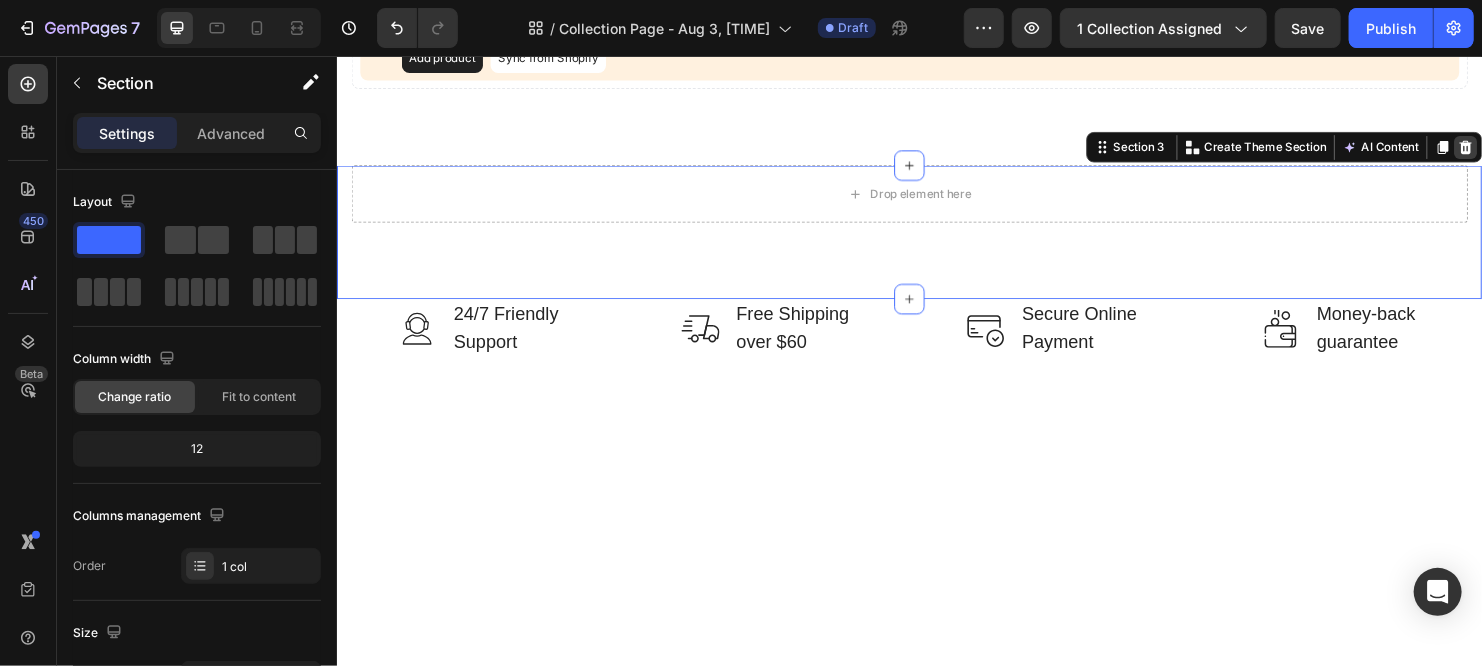 click 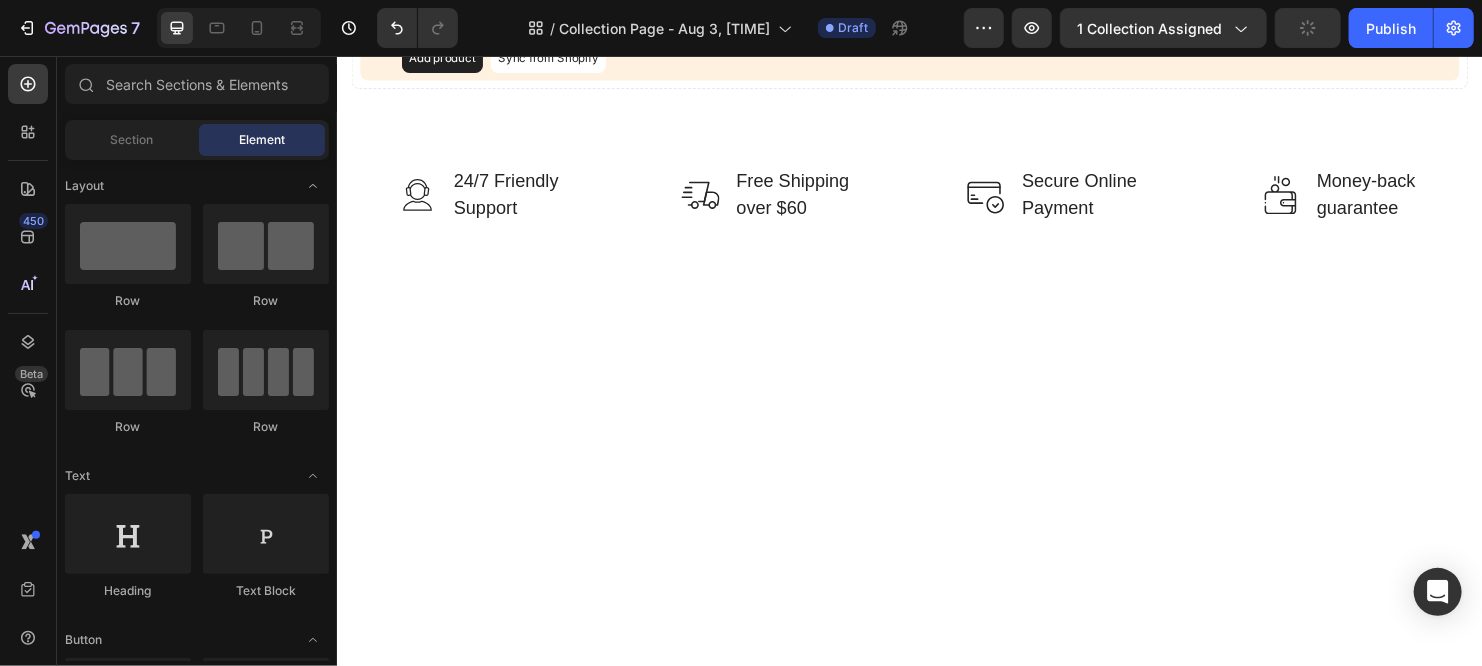 click at bounding box center [936, 539] 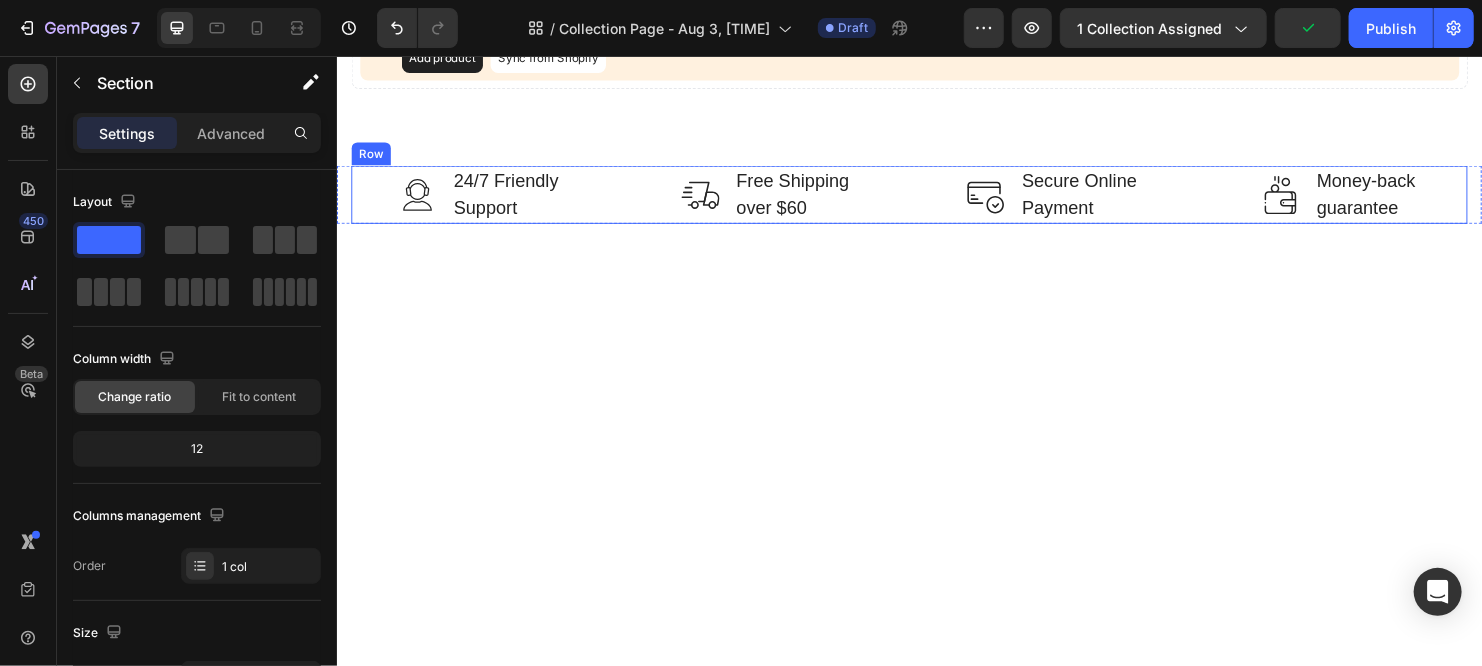 click on "Image 24/7 Friendly Support Text block Row Image Free Shipping over $60 Text block Row Image Secure Online Payment Text block Row Image Money-back guarantee Text block Row Row" at bounding box center (936, 201) 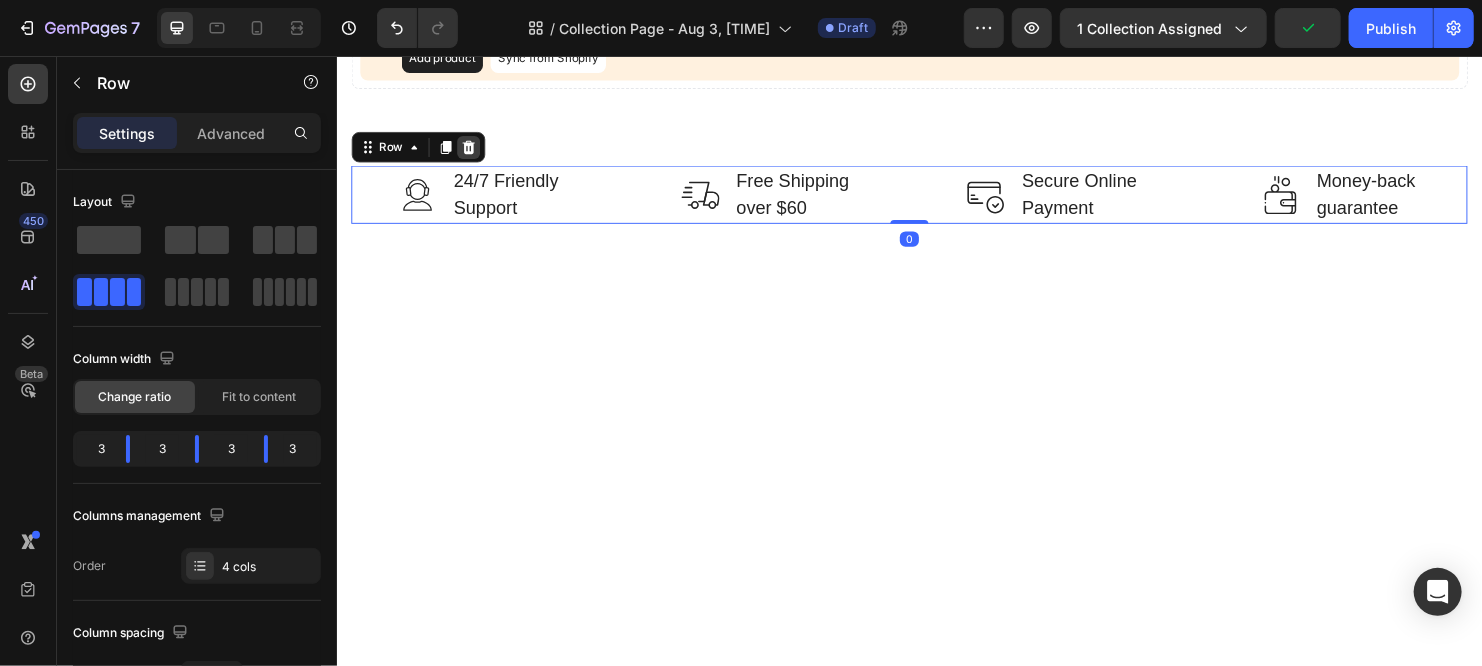 click 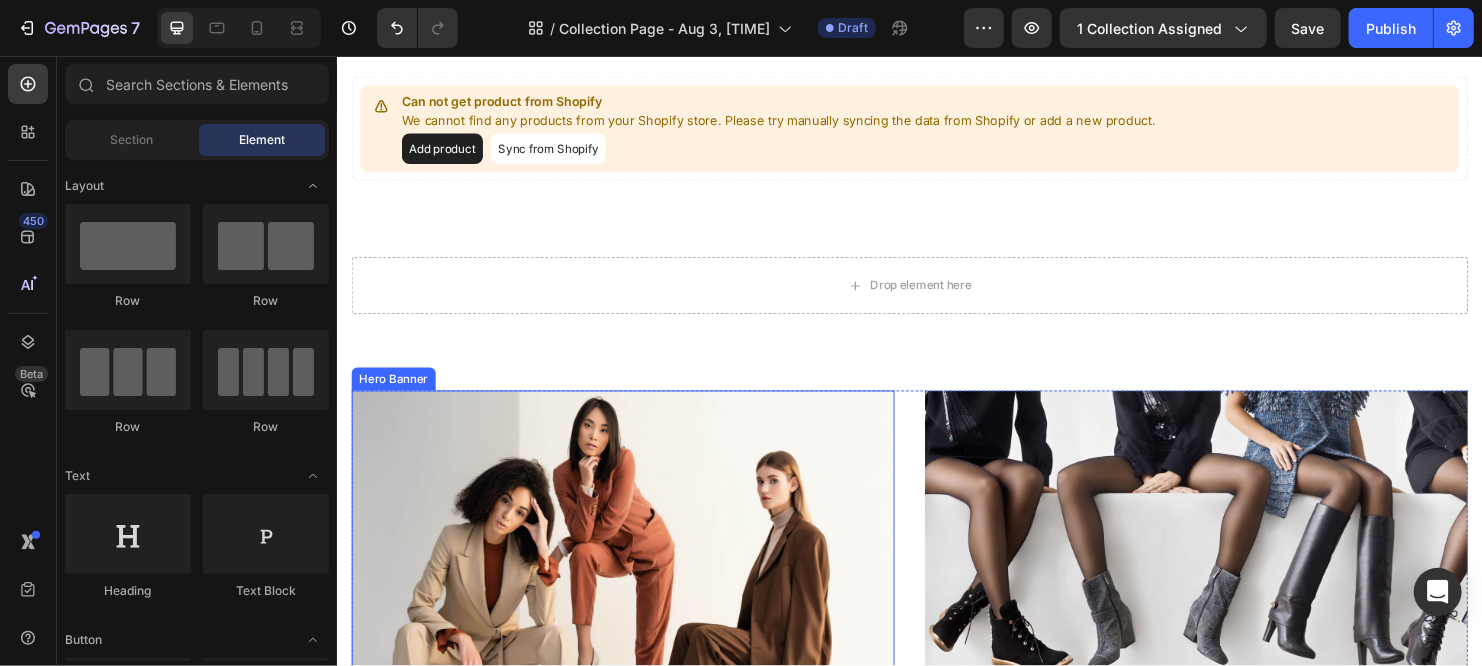 scroll, scrollTop: 584, scrollLeft: 0, axis: vertical 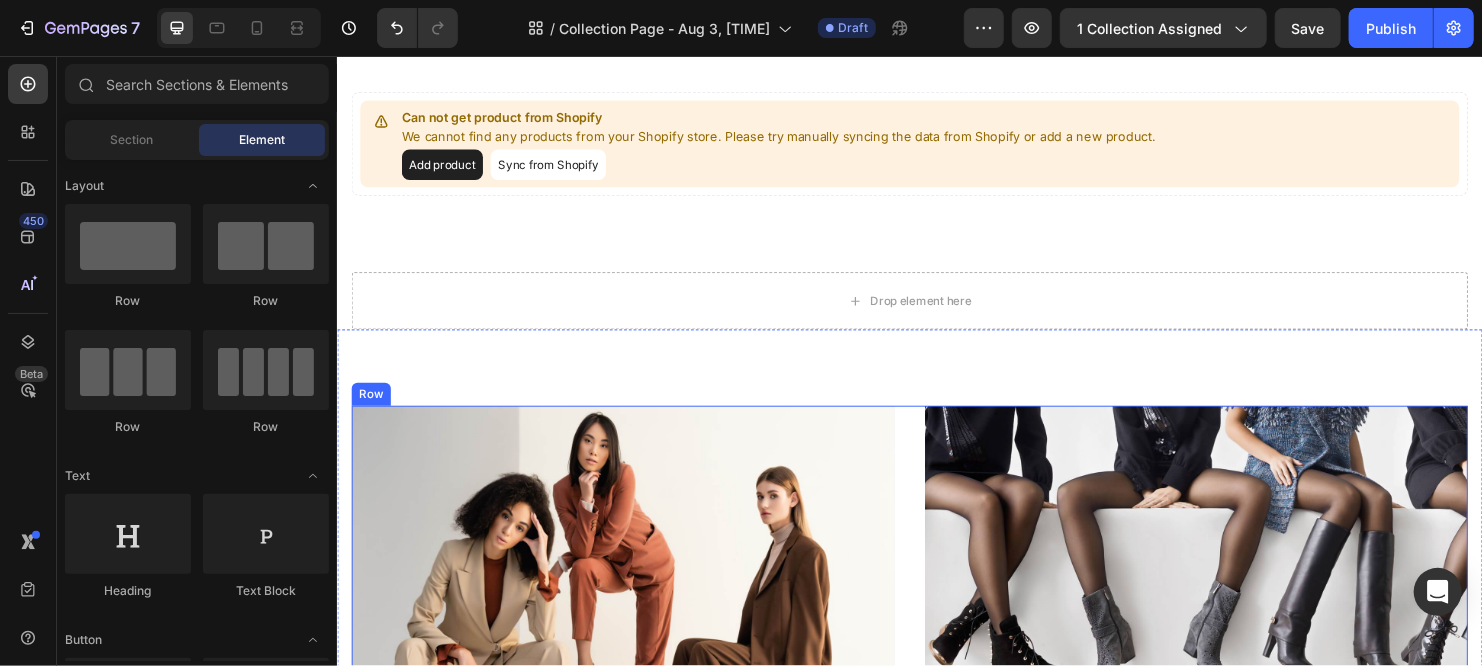 click at bounding box center [635, 650] 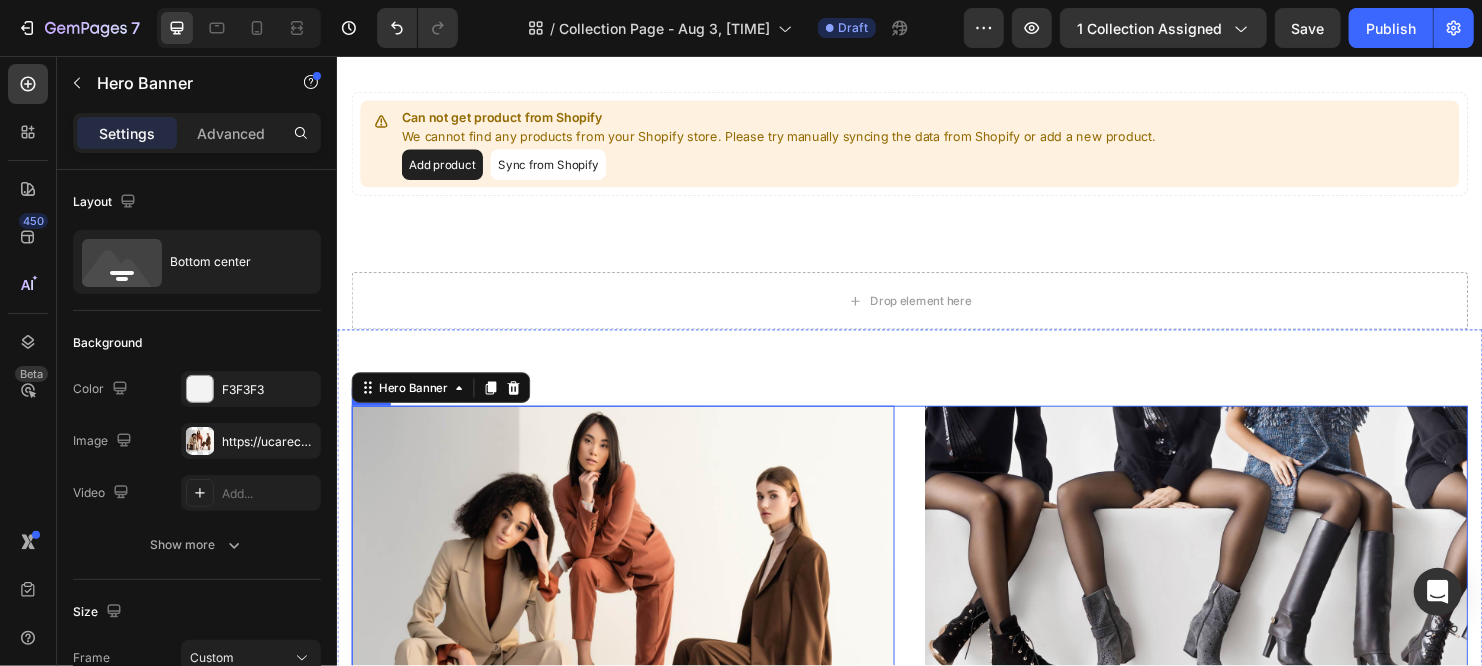 click on "WOMEN’S CLOTHES Heading
Shop now Button Row Hero Banner   0 WOMEN’S SHOES Heading
Shop now Button Row Hero Banner Row" at bounding box center [936, 650] 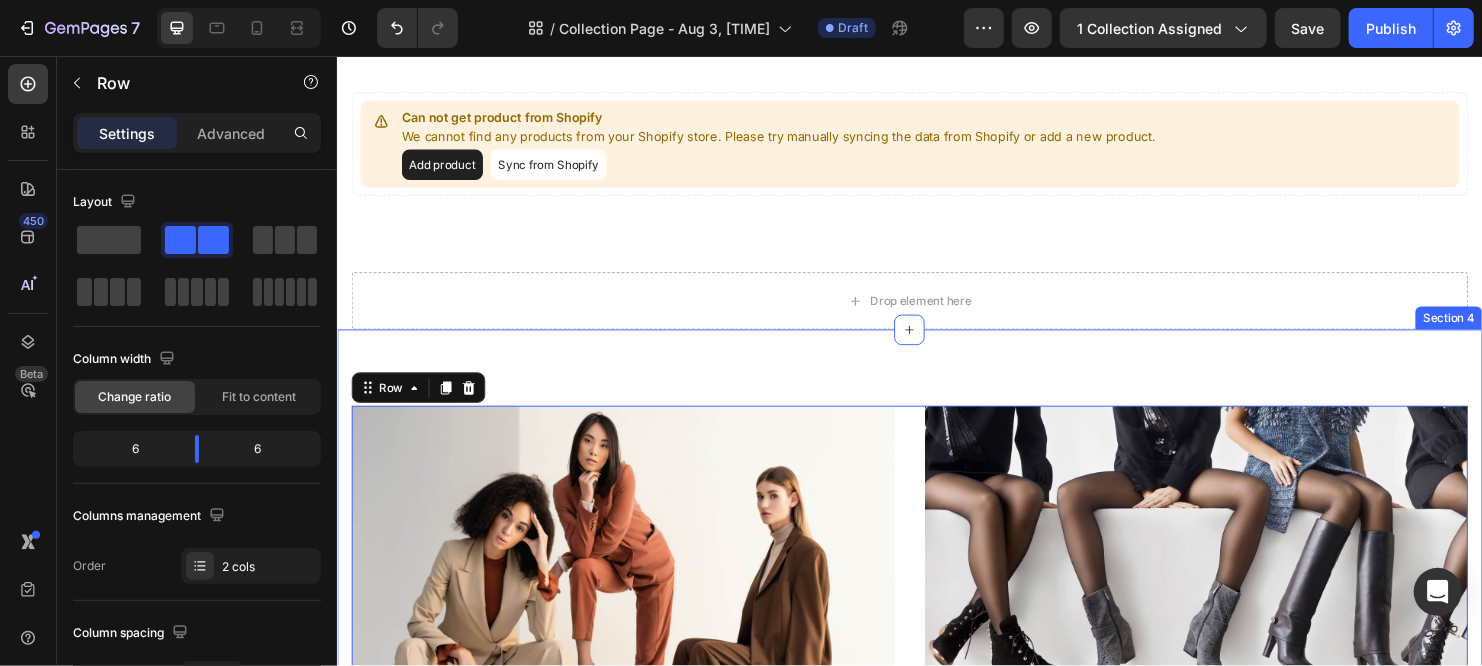 click on "Row" at bounding box center (421, 404) 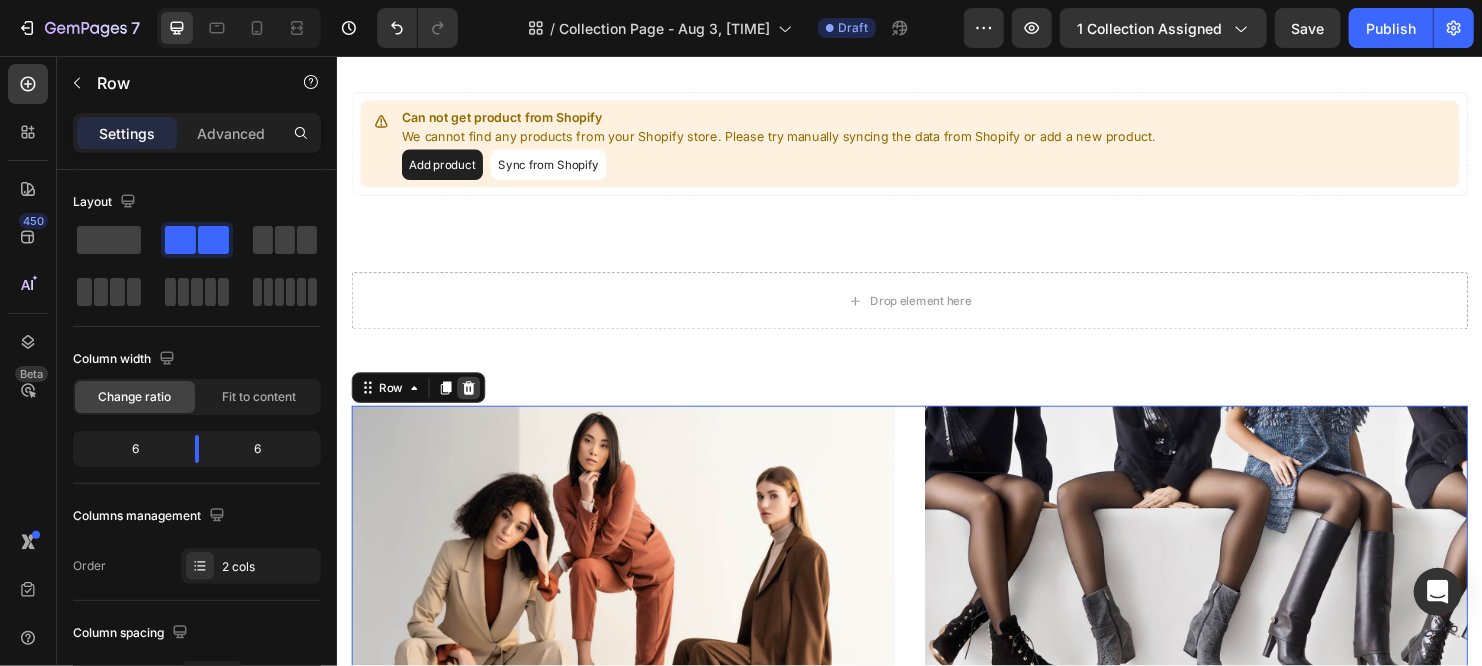 click 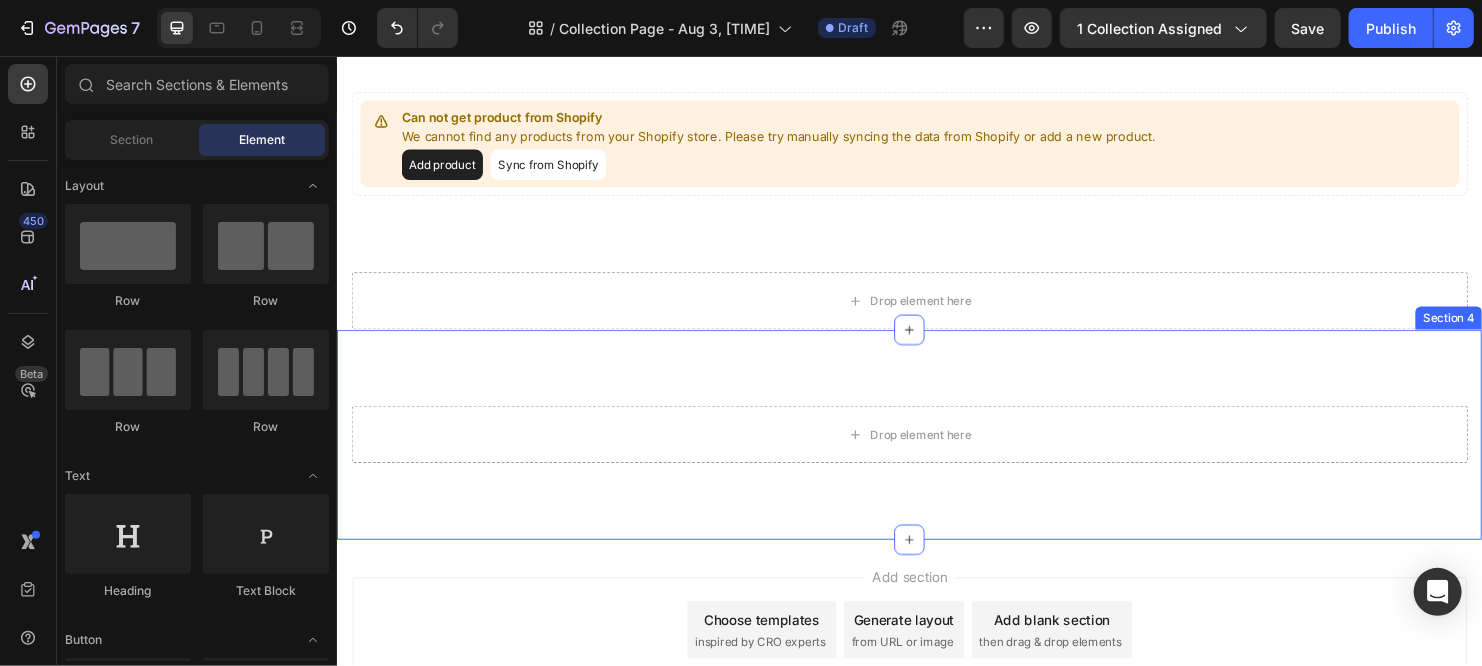 click on "Drop element here Section 4" at bounding box center [936, 453] 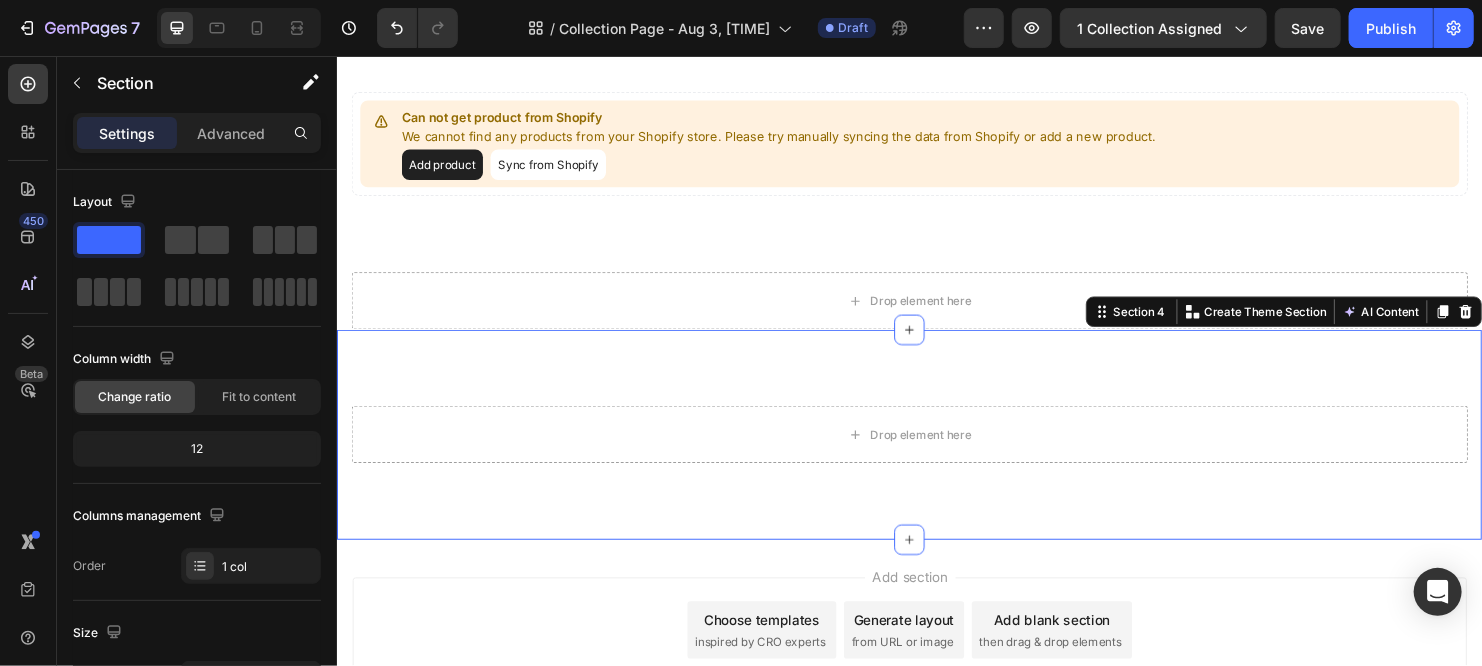 click on "Section 4   You can create reusable sections Create Theme Section AI Content Write with GemAI What would you like to describe here? Tone and Voice Persuasive Product Bestsellers Bundle! Show more Generate" at bounding box center (1328, 324) 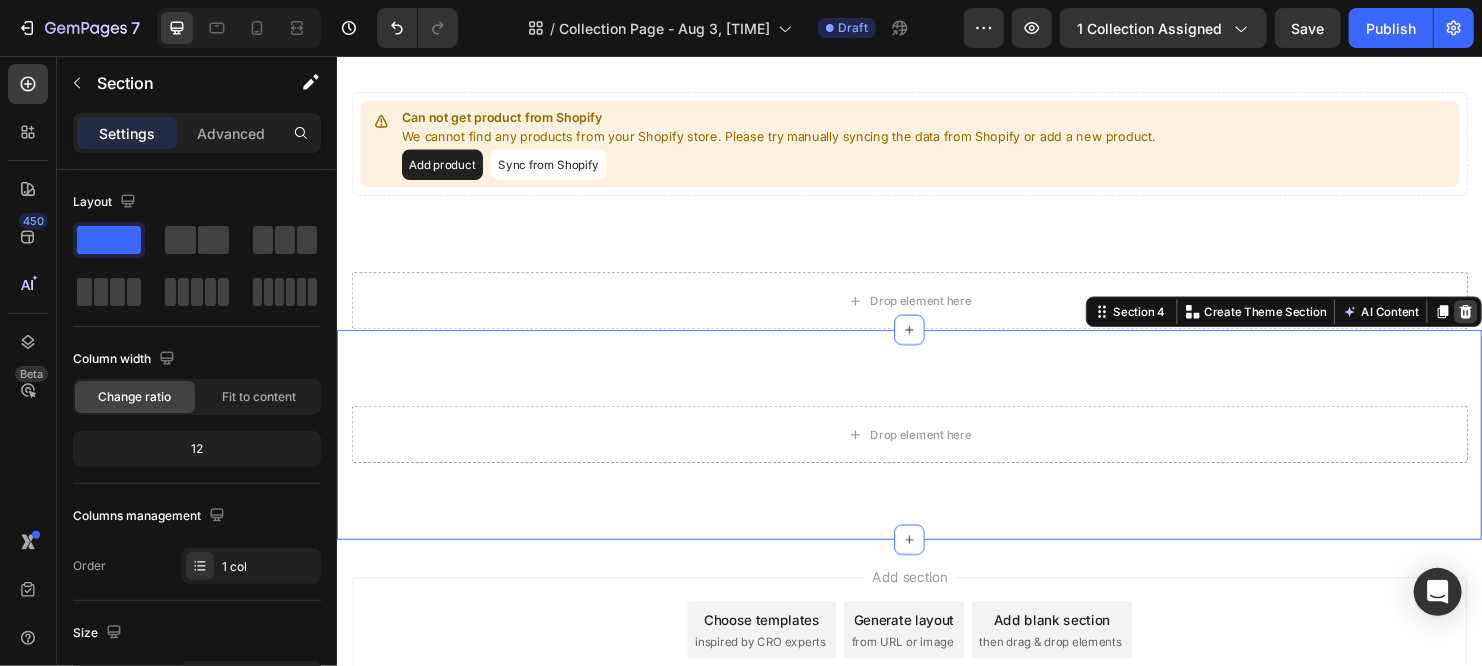 click 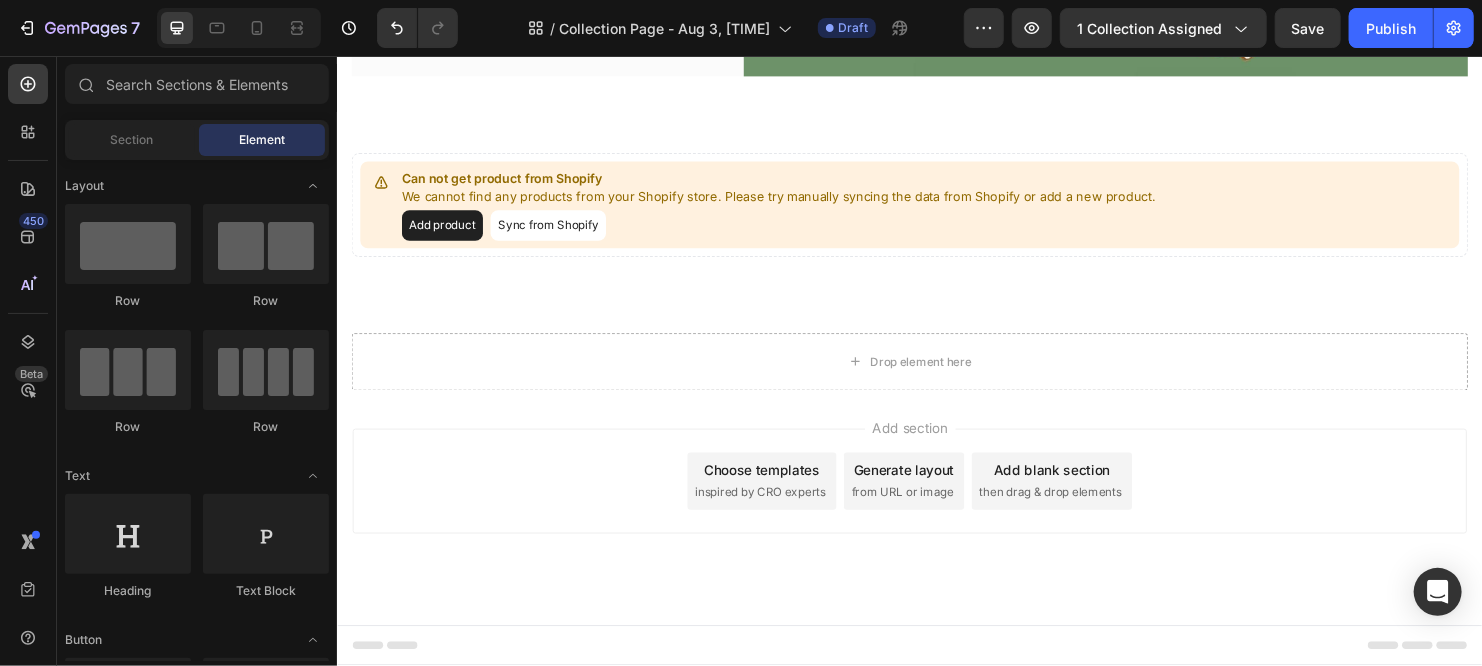 scroll, scrollTop: 518, scrollLeft: 0, axis: vertical 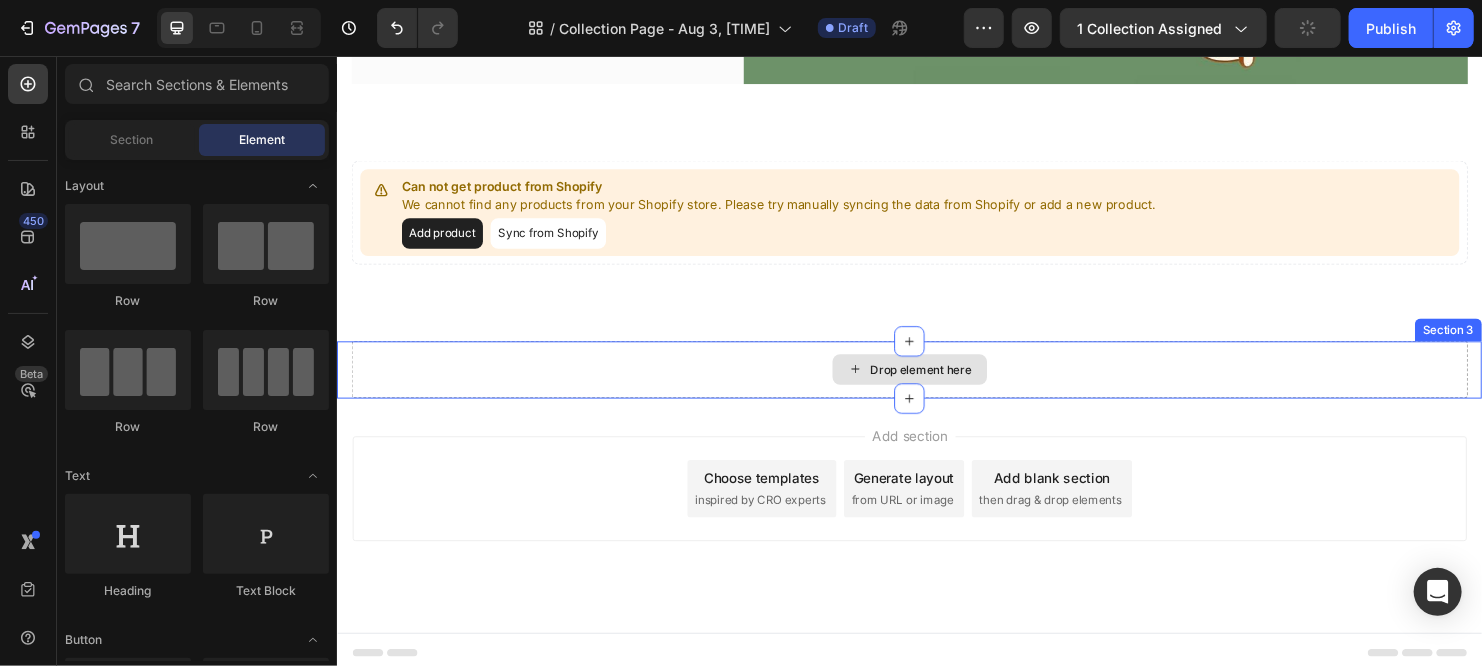 click on "Drop element here" at bounding box center (936, 385) 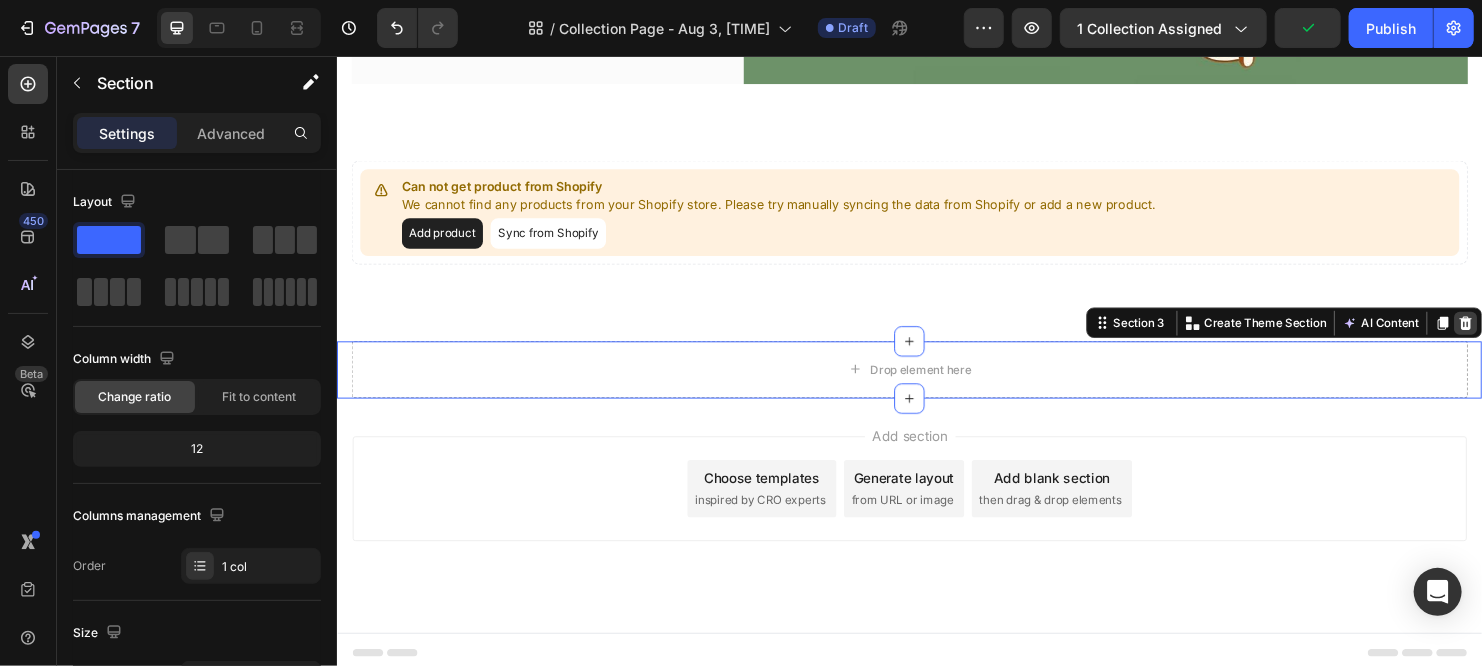 click at bounding box center (1519, 336) 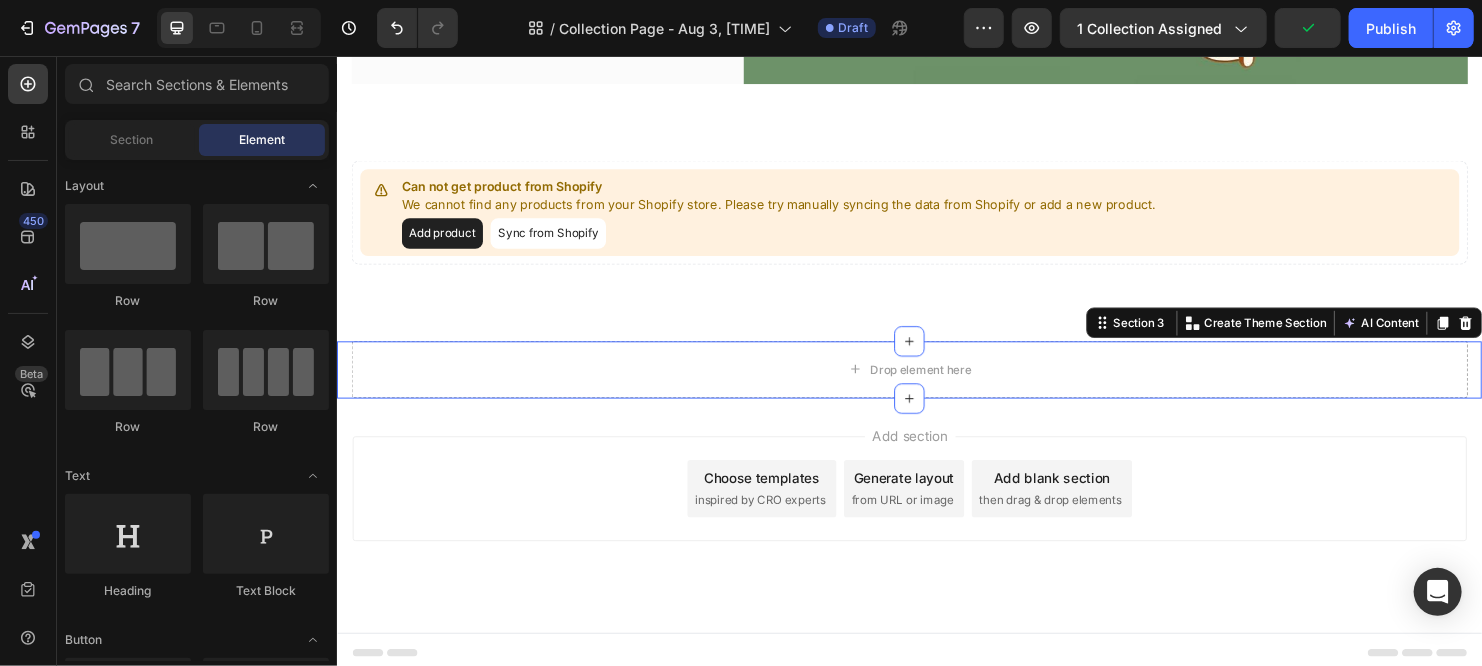 scroll, scrollTop: 458, scrollLeft: 0, axis: vertical 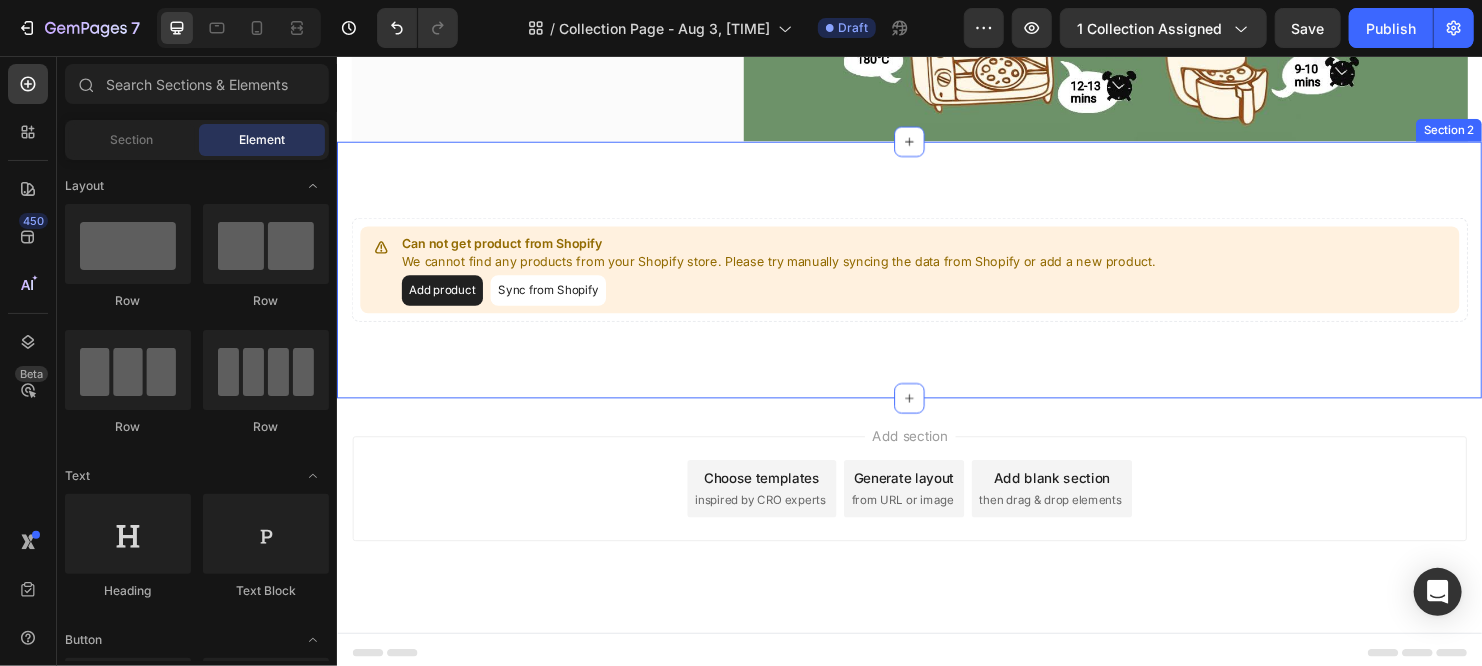click on "Can not get product from Shopify We cannot find any products from your Shopify store. Please try manually syncing the data from Shopify or add a new product.   Add product Sync from Shopify Product List Row Section 2" at bounding box center (936, 280) 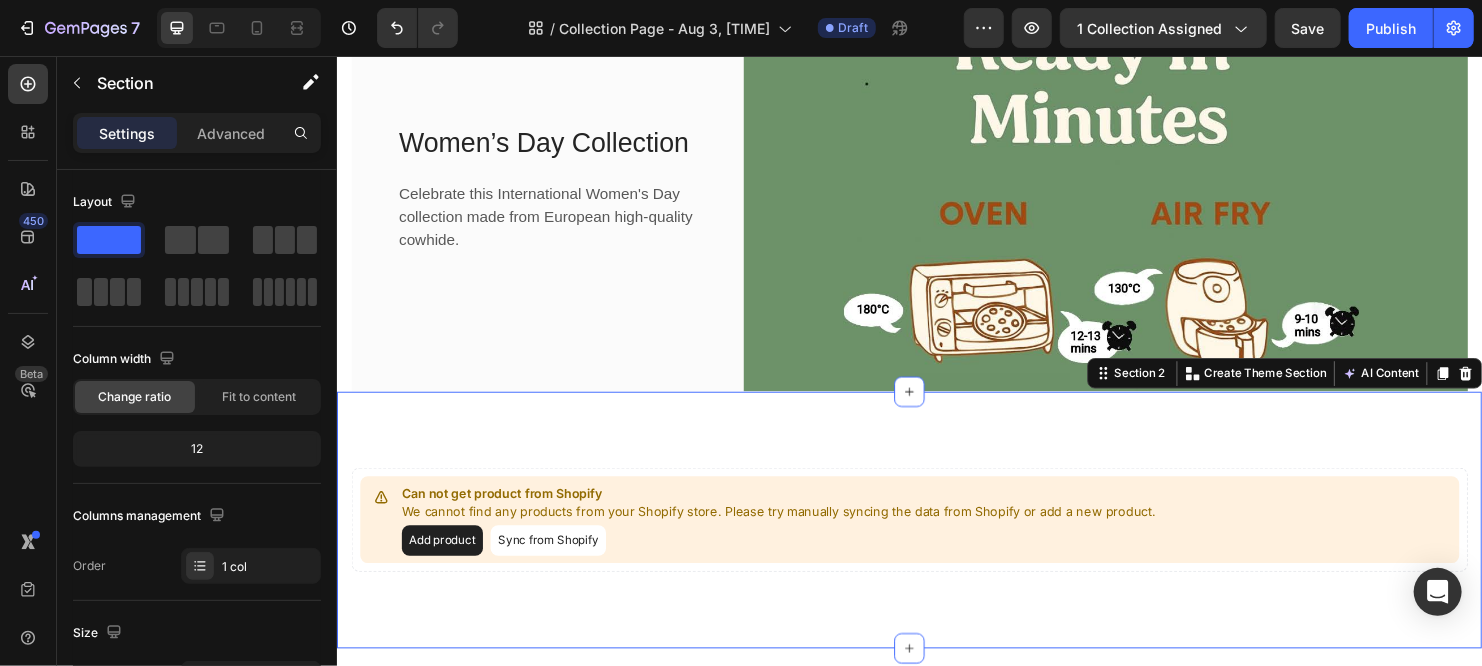 scroll, scrollTop: 194, scrollLeft: 0, axis: vertical 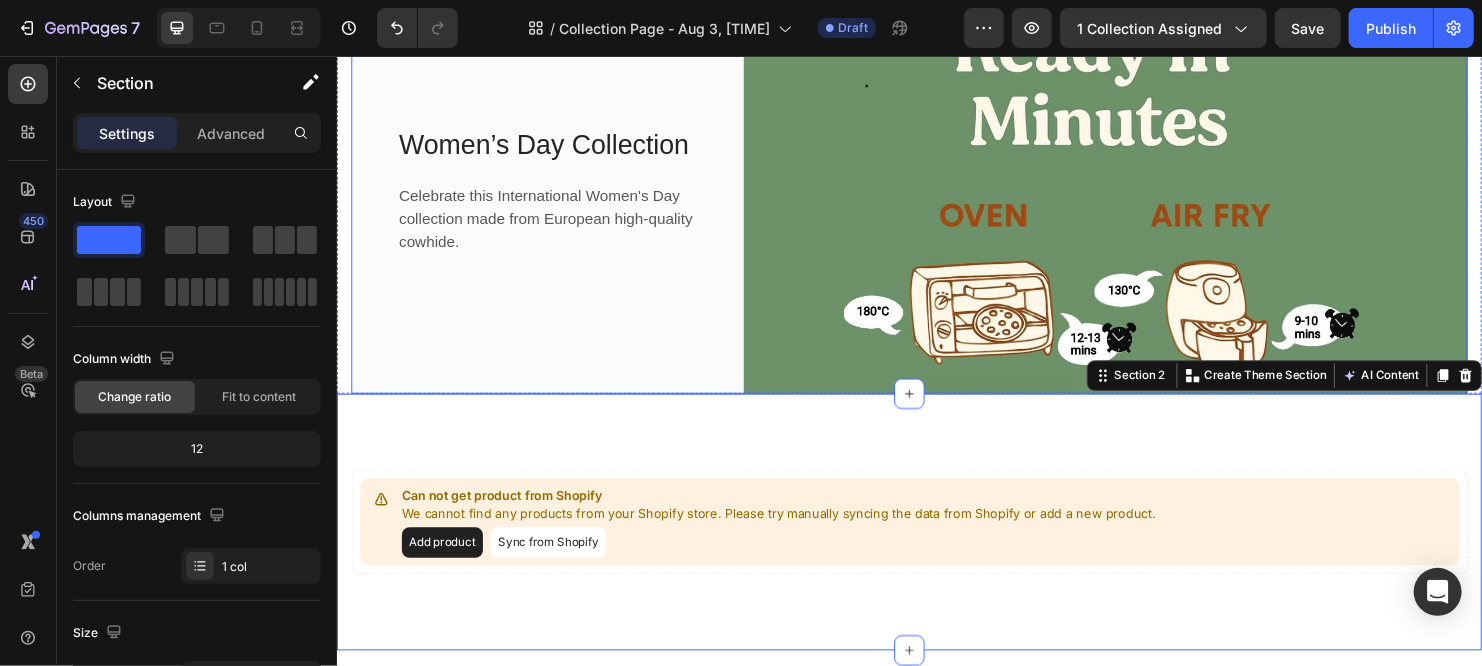 click on "Women’s Day Collection" at bounding box center (564, 150) 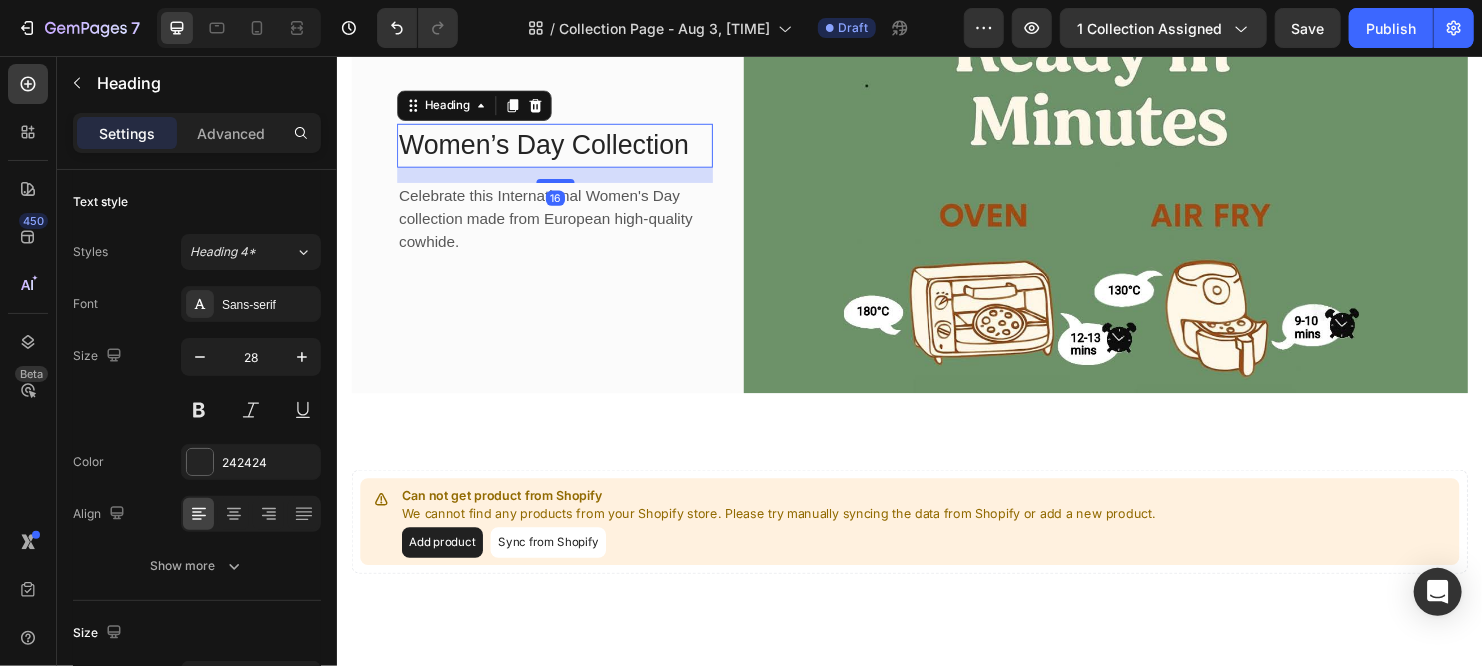 click on "Women’s Day Collection" at bounding box center [564, 150] 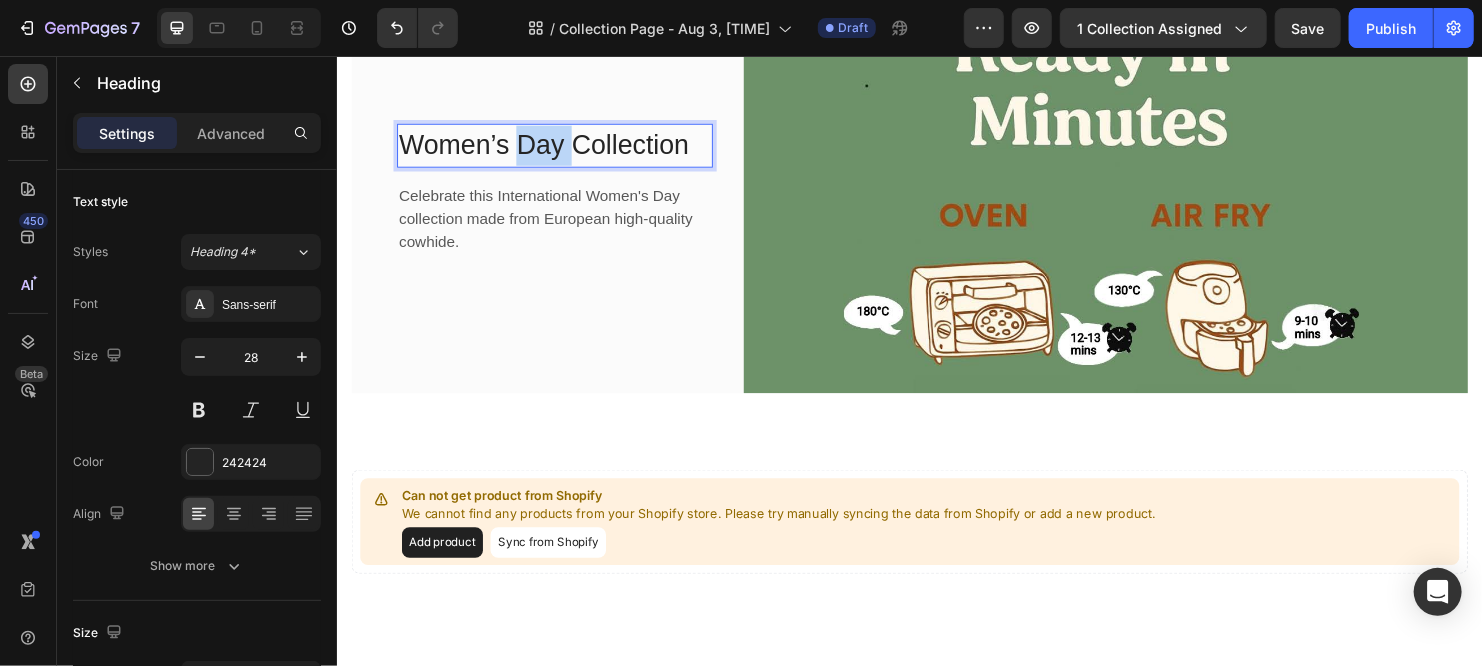 click on "Women’s Day Collection" at bounding box center (564, 150) 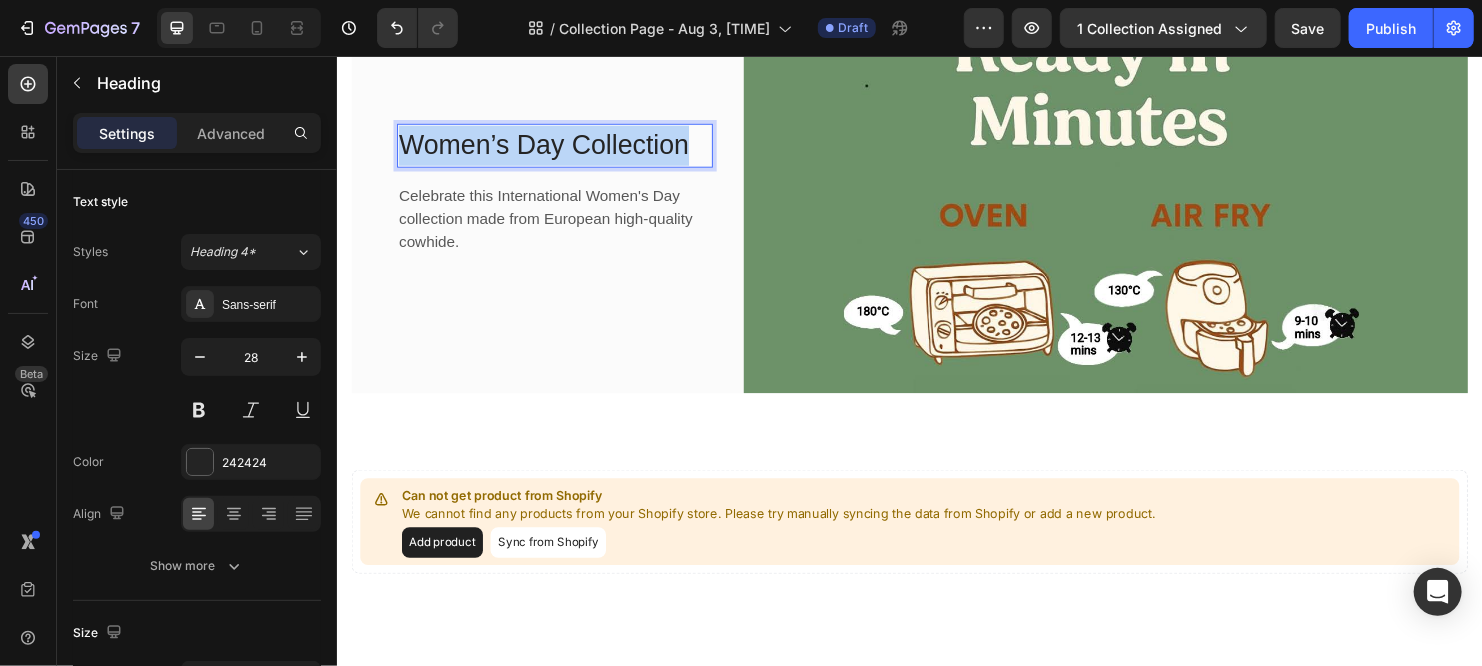 click on "Women’s Day Collection" at bounding box center (564, 150) 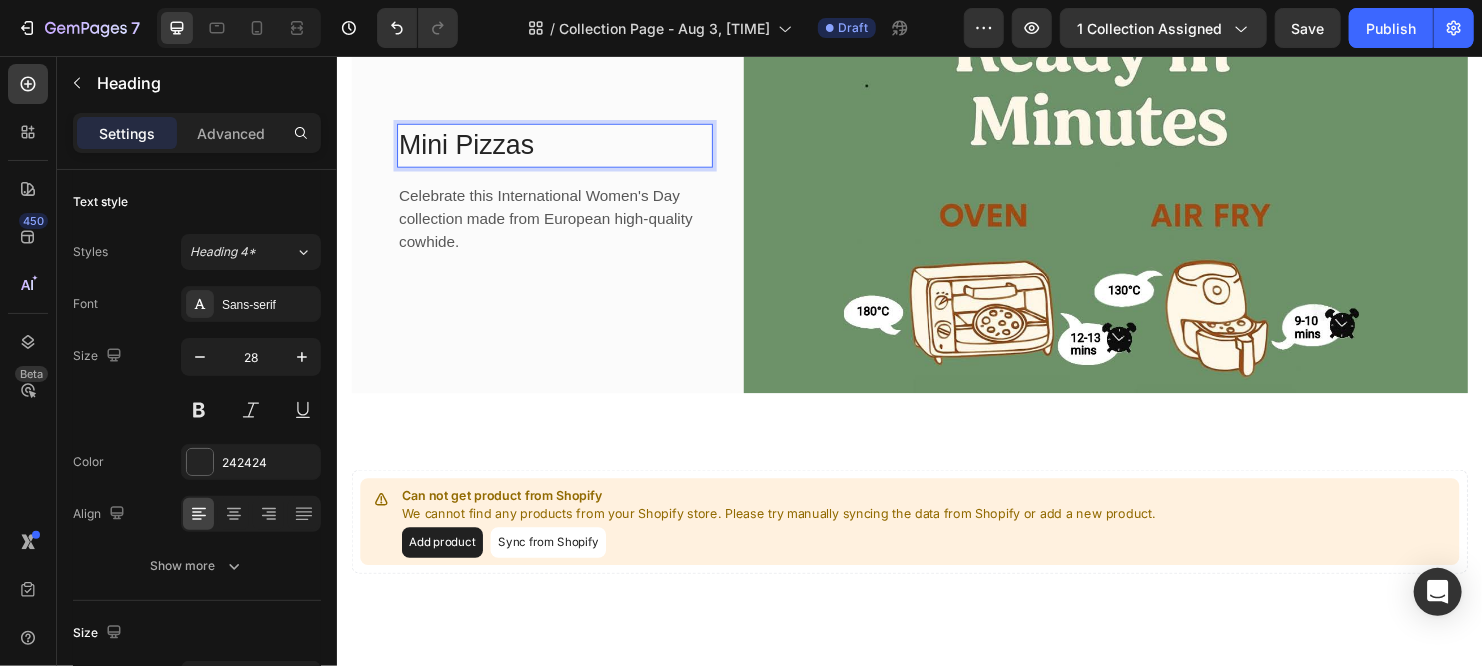 click on "Mini Pizzas" at bounding box center (564, 150) 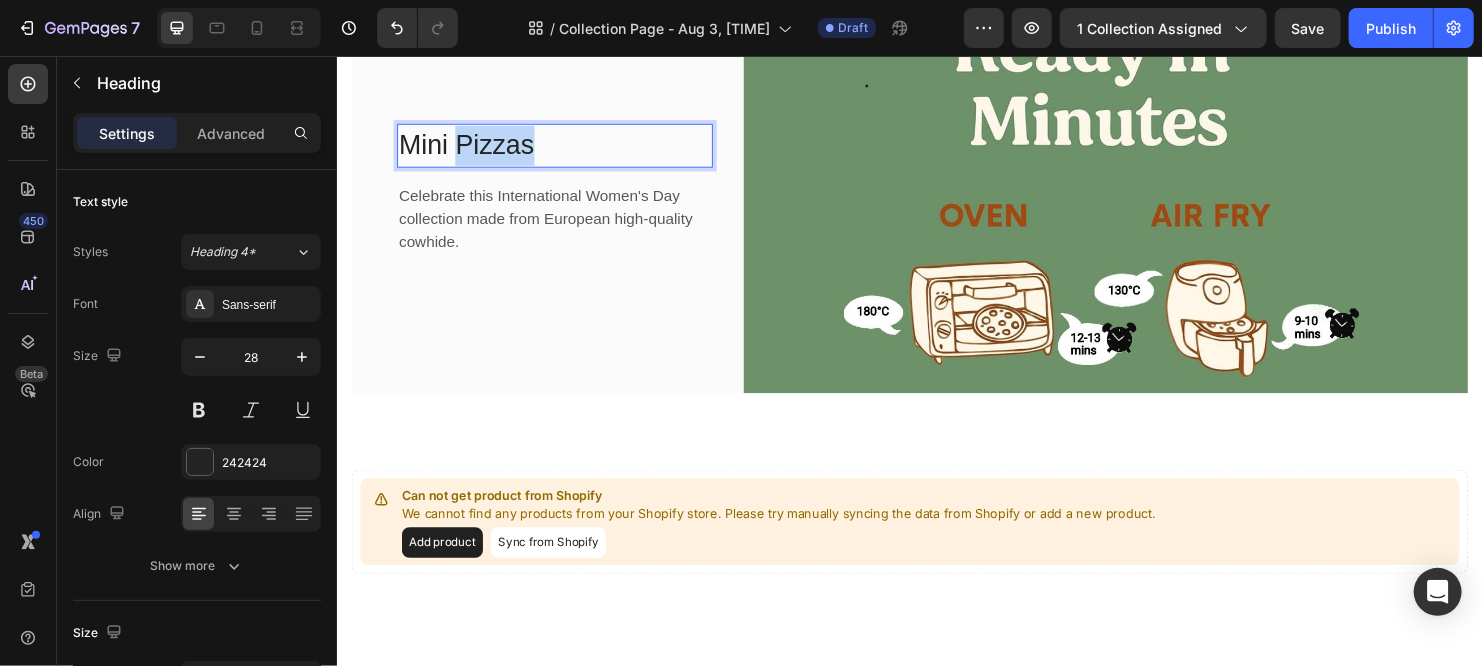 click on "Mini Pizzas" at bounding box center [564, 150] 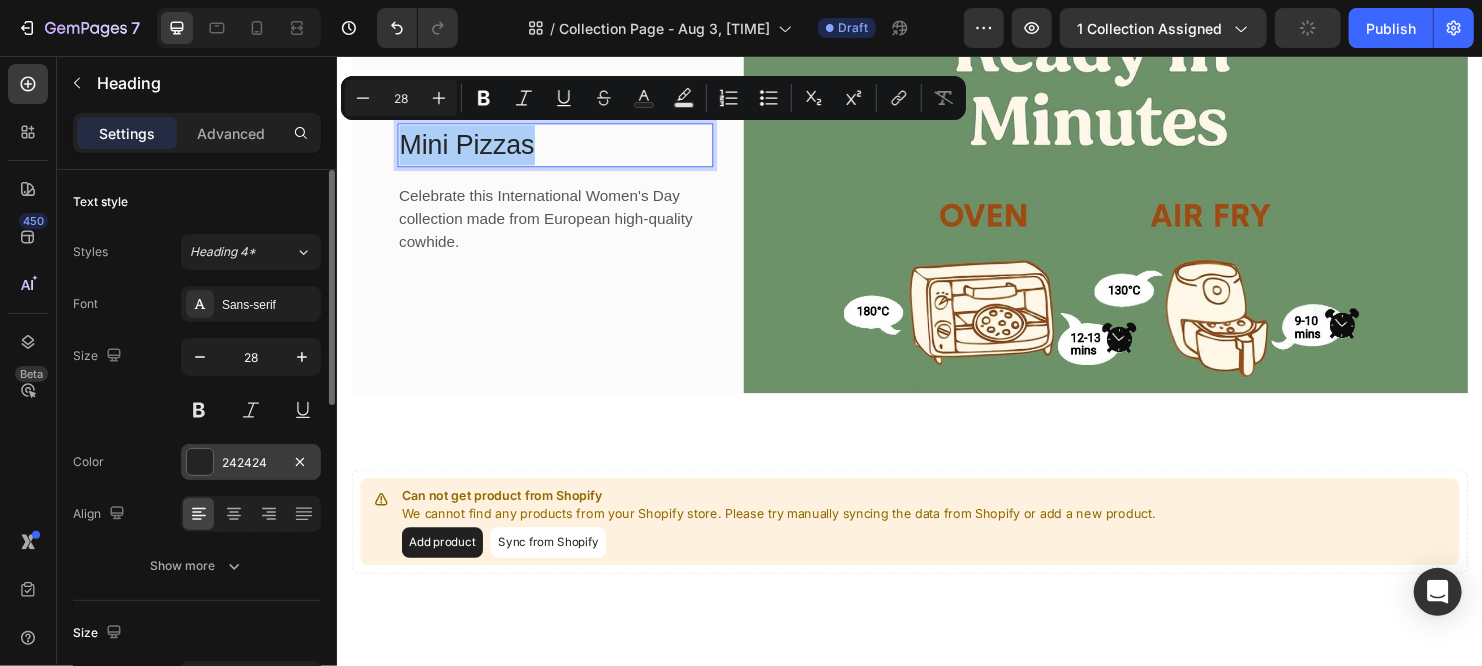 click at bounding box center (200, 462) 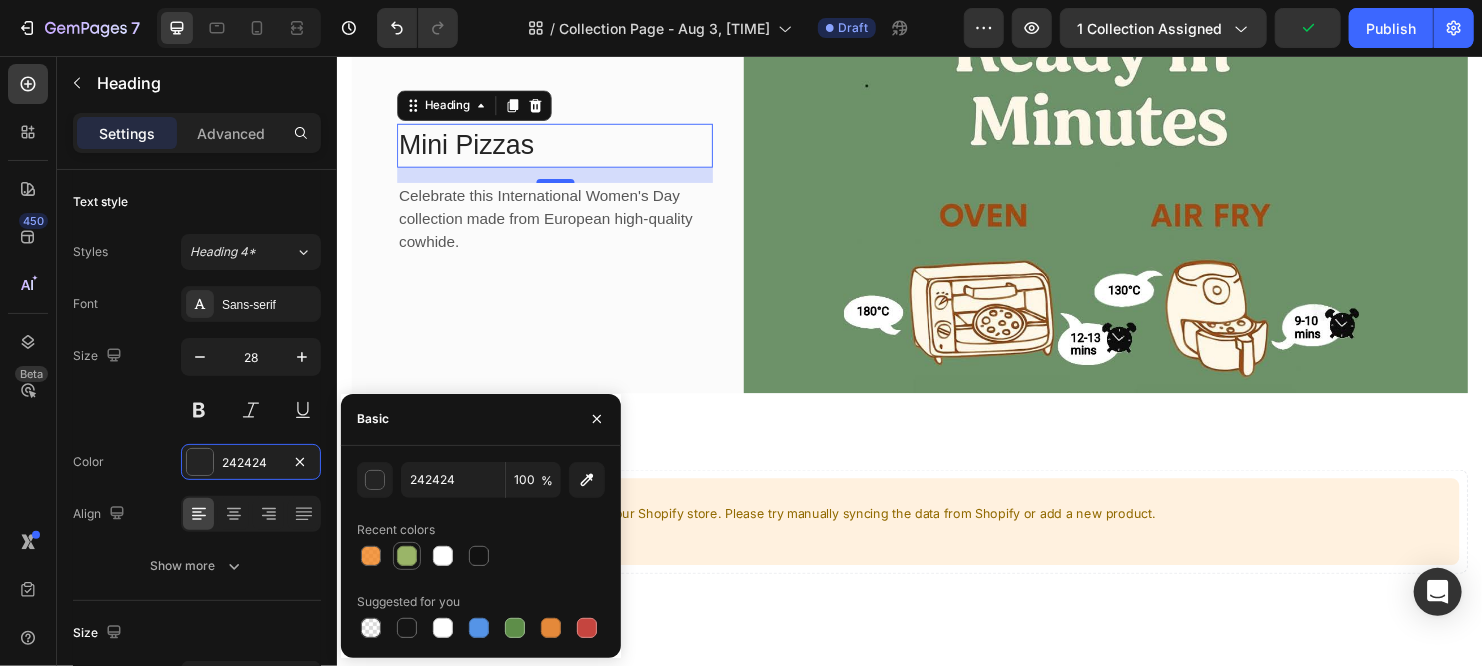 click at bounding box center [407, 556] 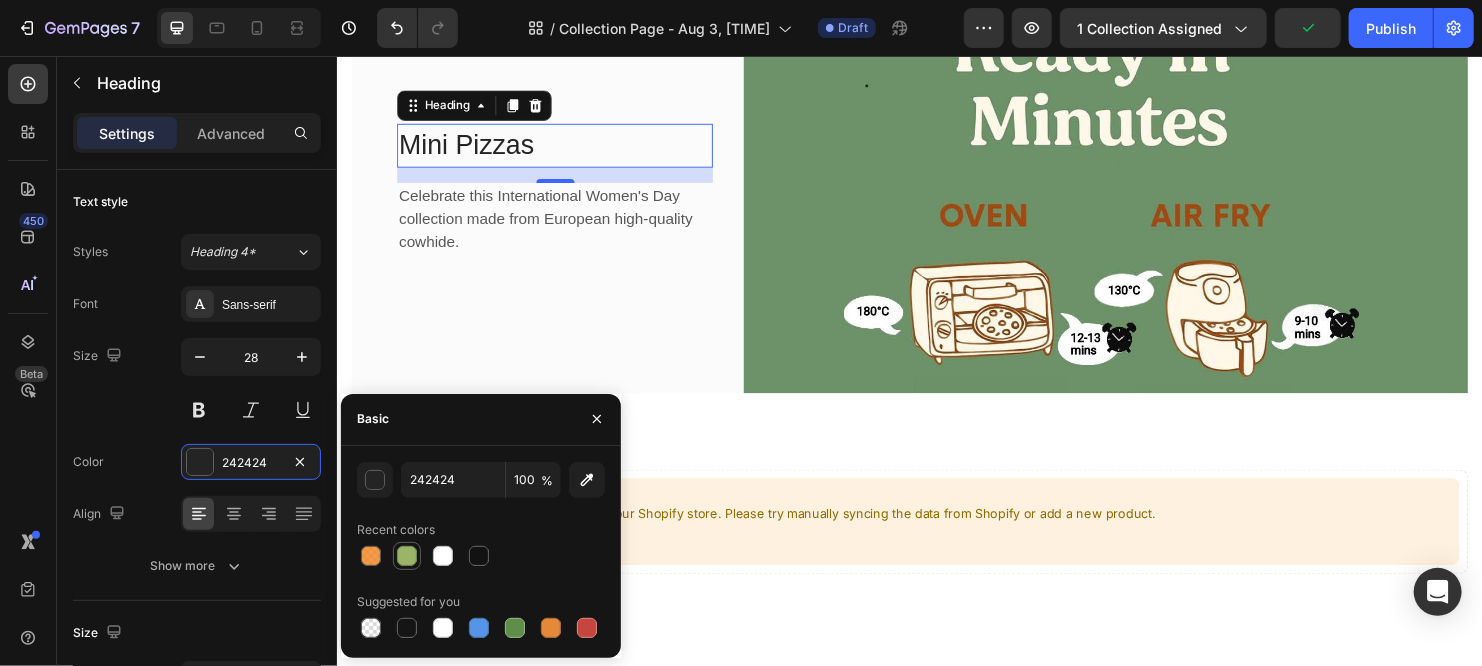 type on "9AB568" 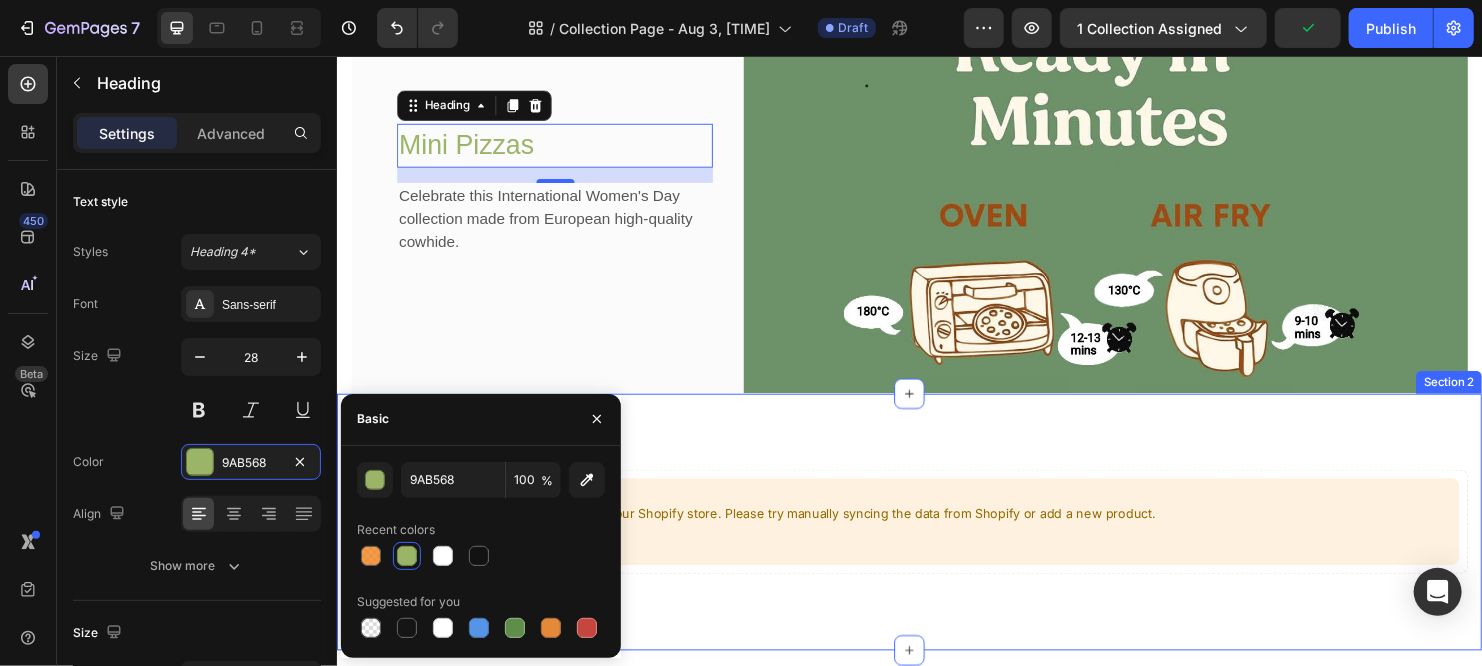 click on "Can not get product from Shopify We cannot find any products from your Shopify store. Please try manually syncing the data from Shopify or add a new product.   Add product Sync from Shopify Product List Row Section 2" at bounding box center (936, 544) 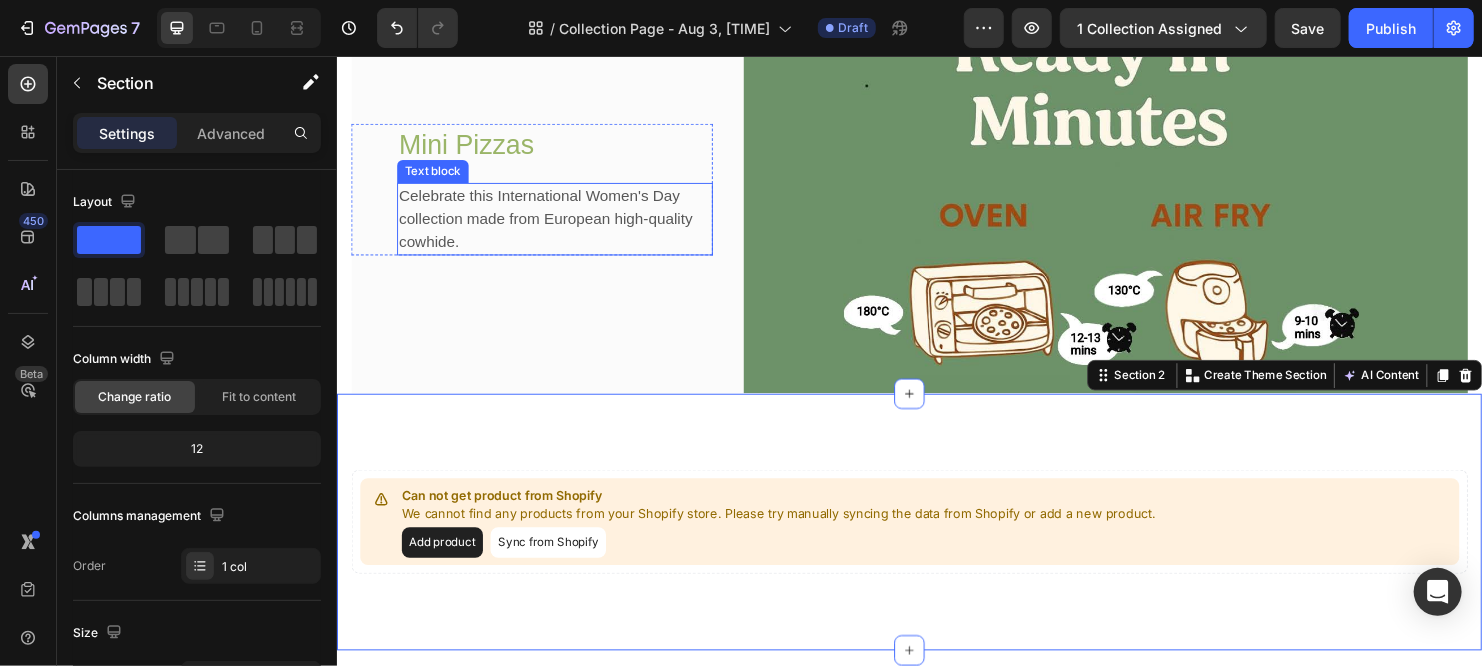 click on "Celebrate this International Women's Day collection made from European high-quality cowhide." at bounding box center (564, 227) 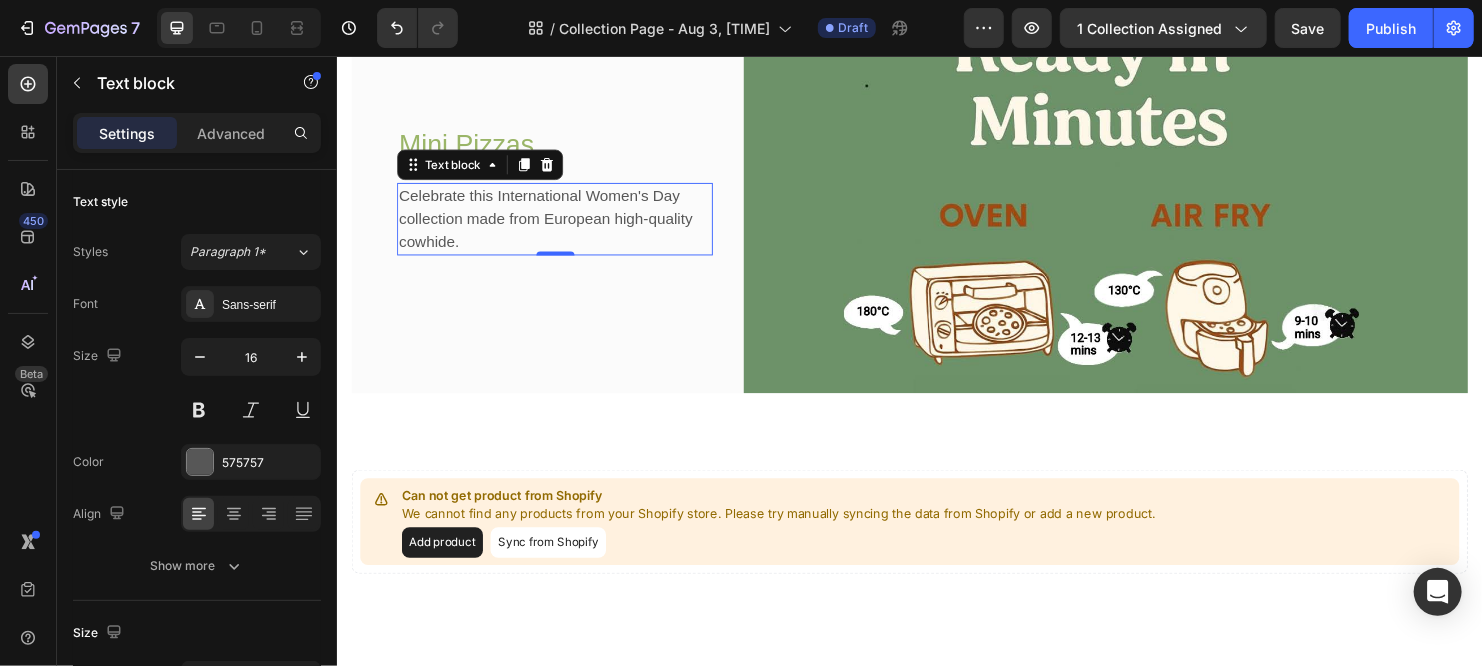 click on "Celebrate this International Women's Day collection made from European high-quality cowhide." at bounding box center [564, 227] 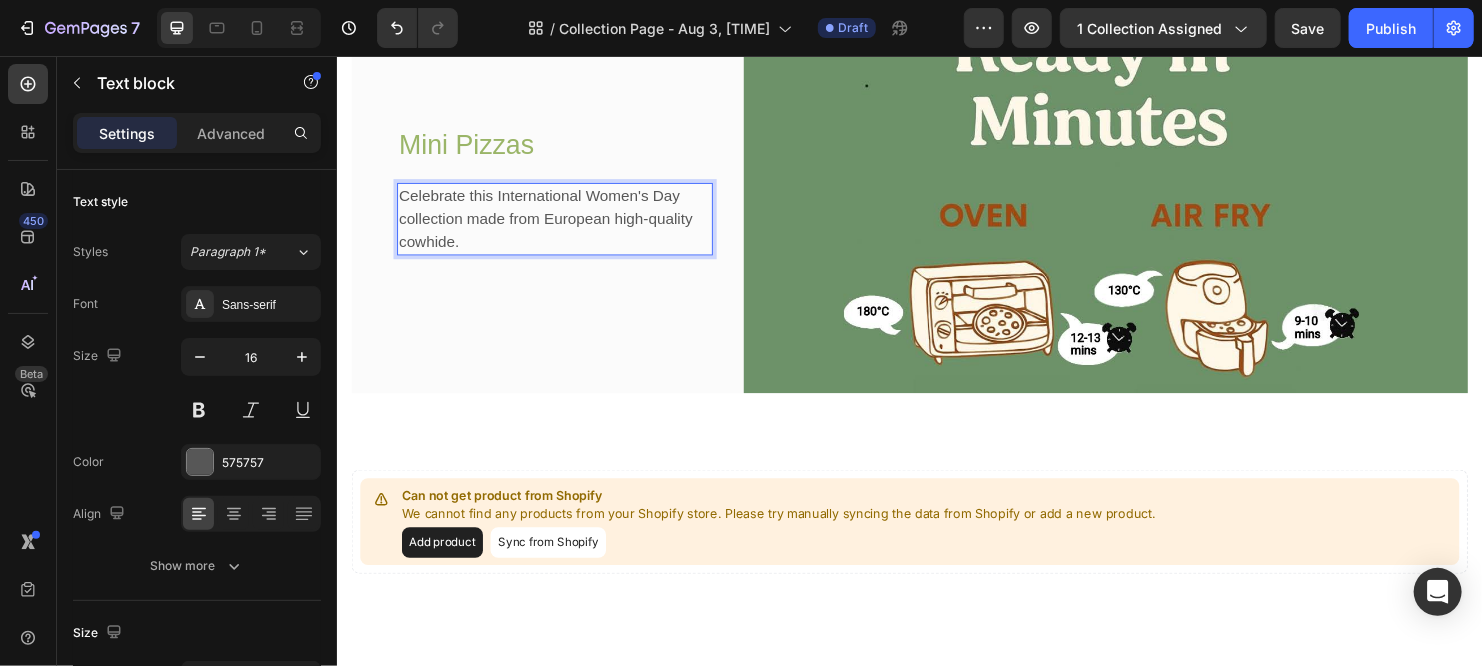 click on "Celebrate this International Women's Day collection made from European high-quality cowhide." at bounding box center [564, 227] 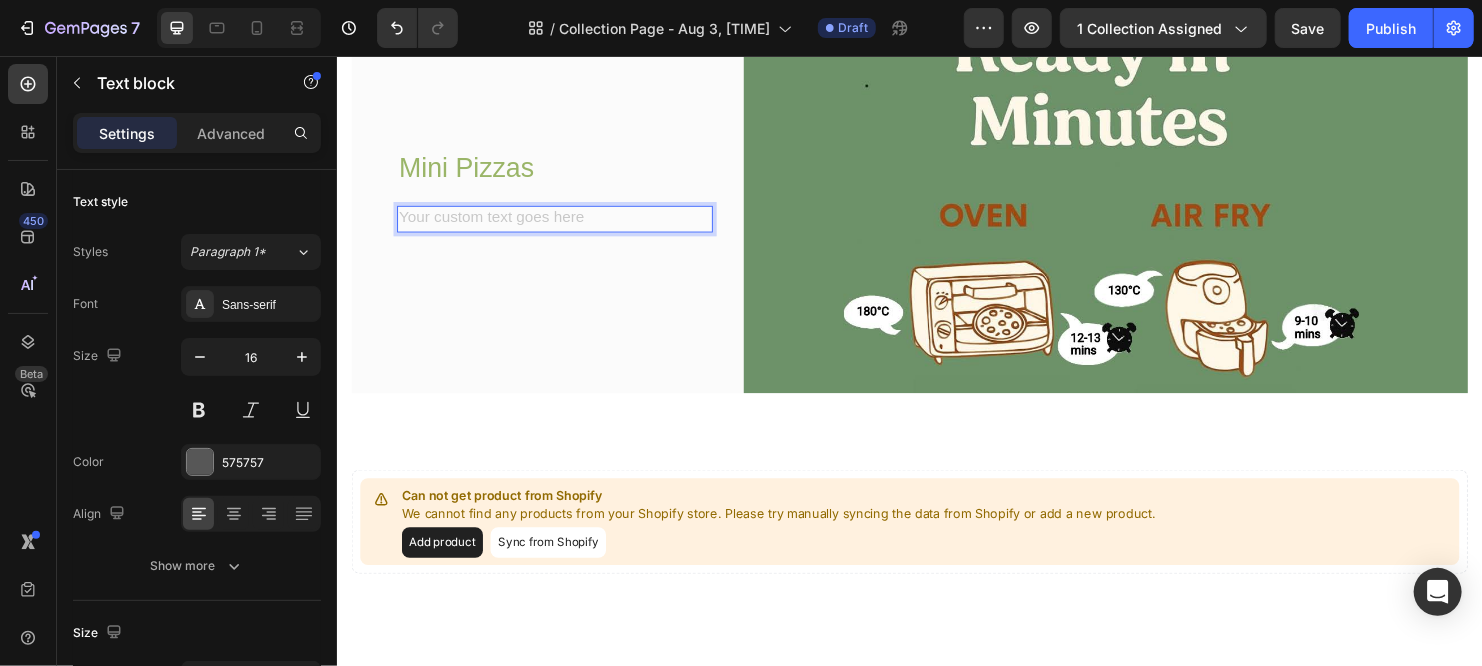 click at bounding box center [564, 227] 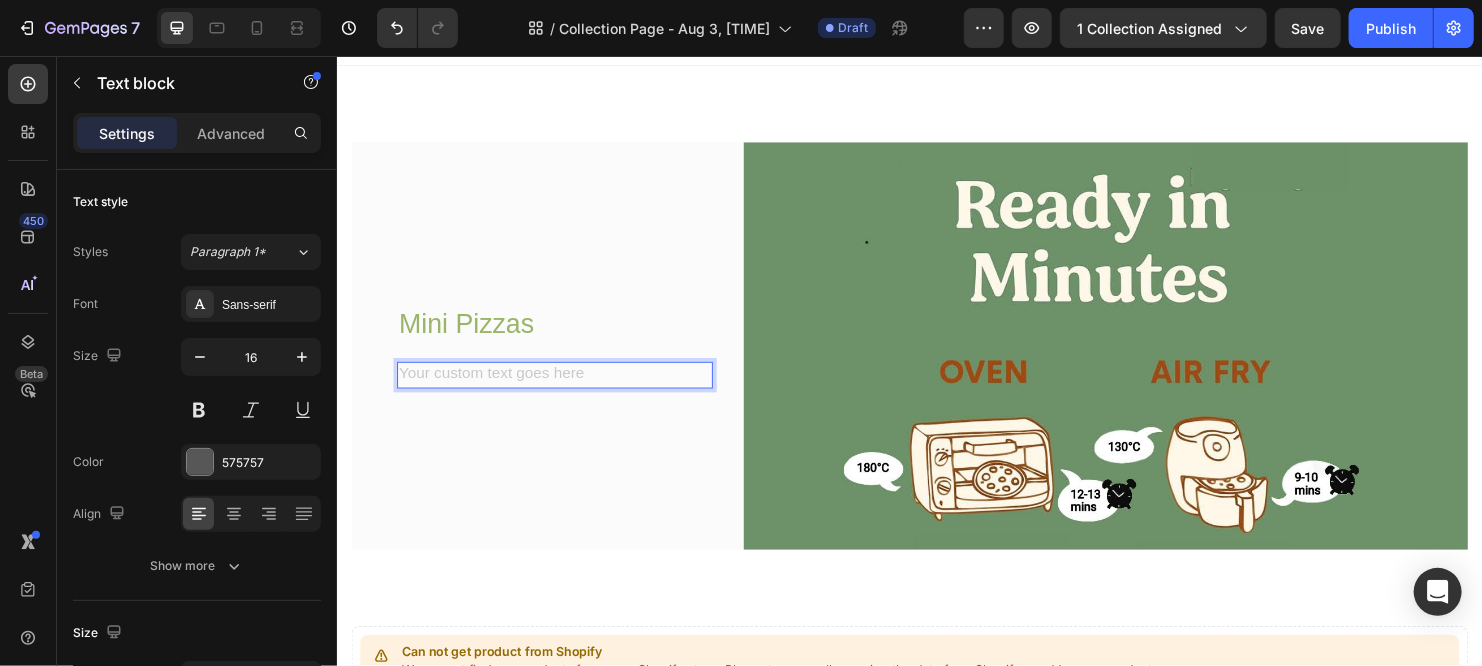 scroll, scrollTop: 29, scrollLeft: 0, axis: vertical 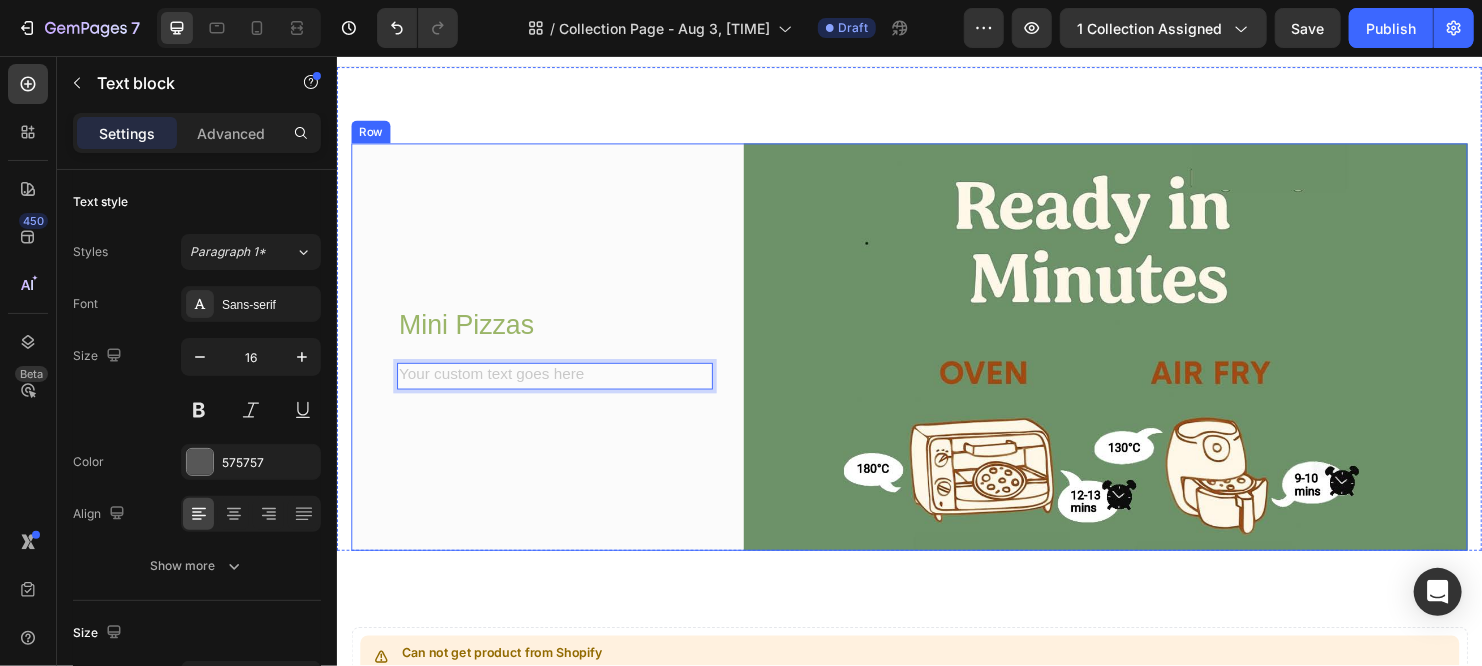click on "Mini Pizzas Heading Text block   0" at bounding box center (564, 361) 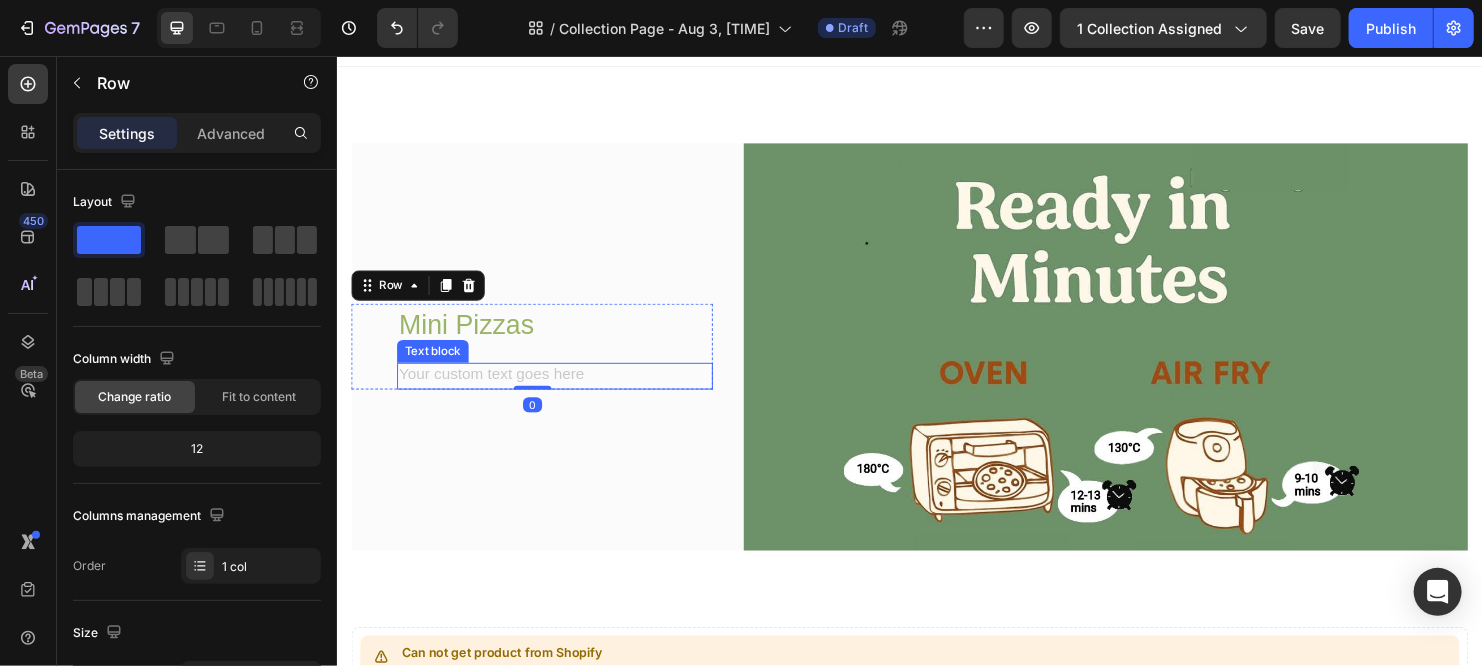 click at bounding box center [564, 392] 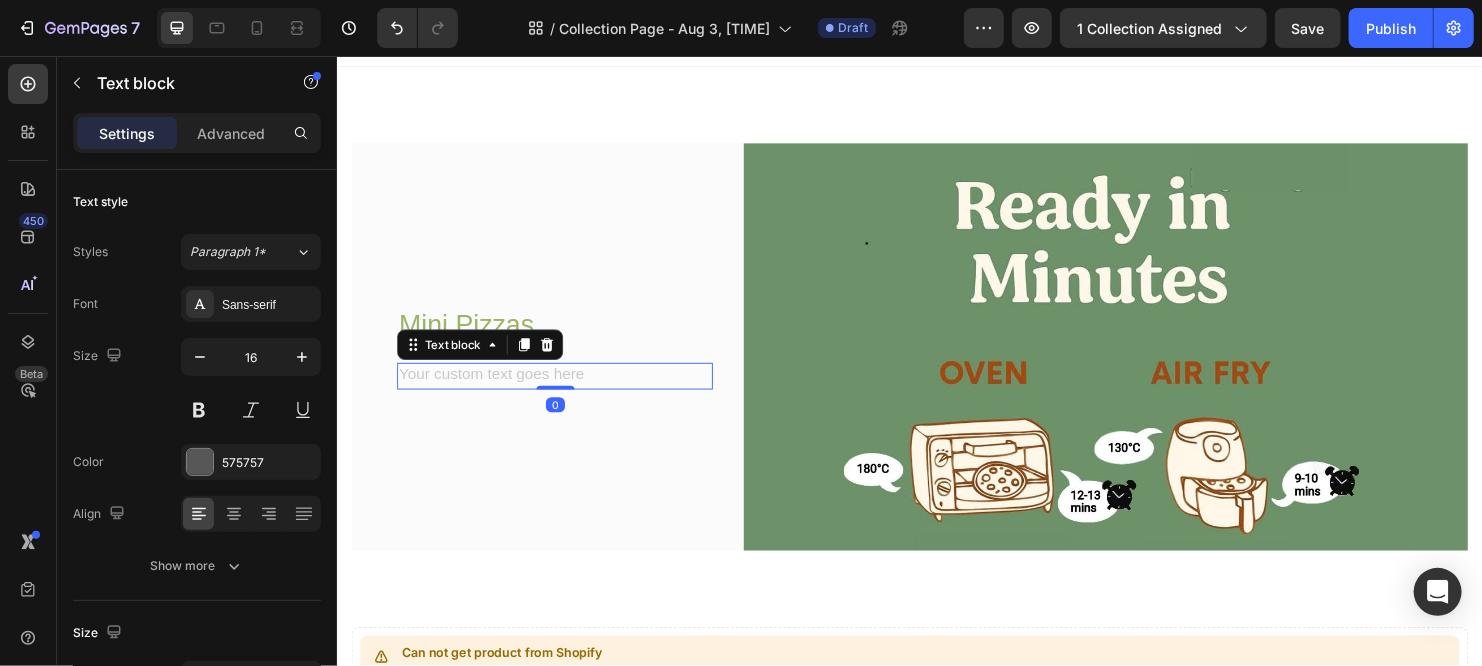 click at bounding box center [564, 392] 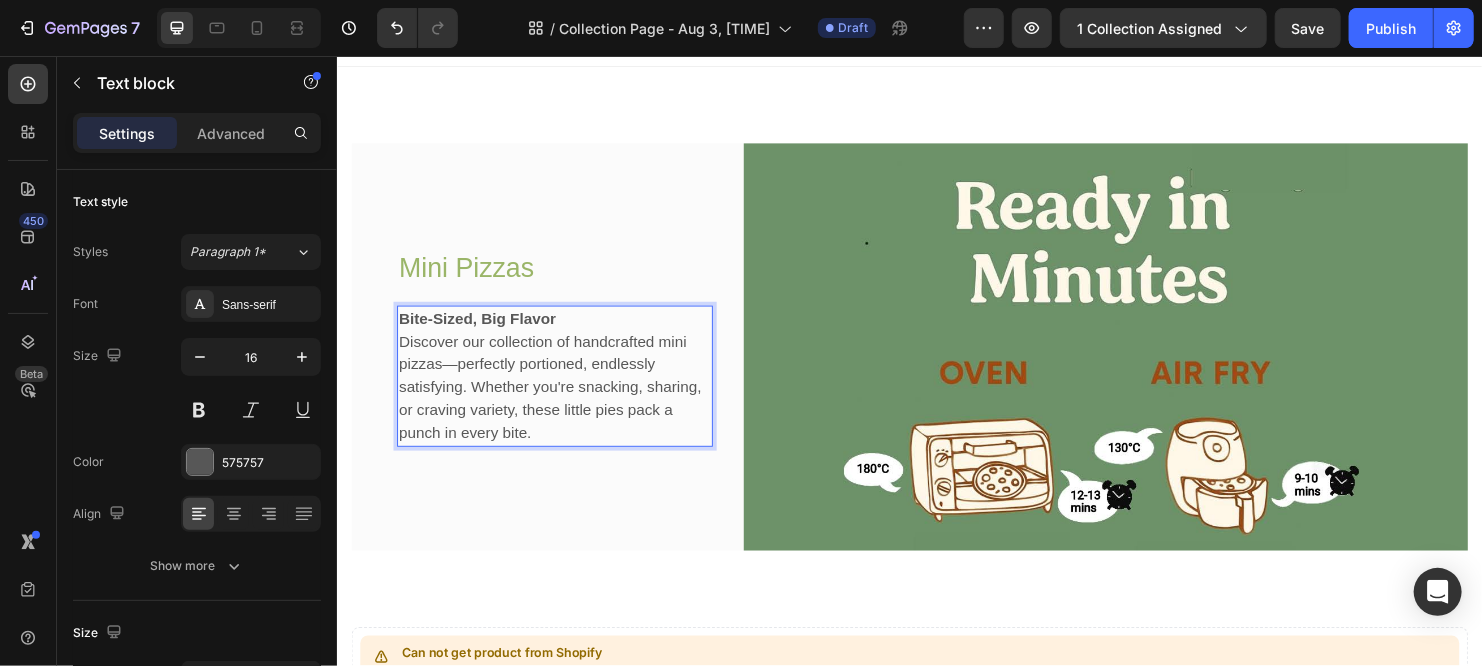 click on "Bite-Sized, Big Flavor" at bounding box center (483, 331) 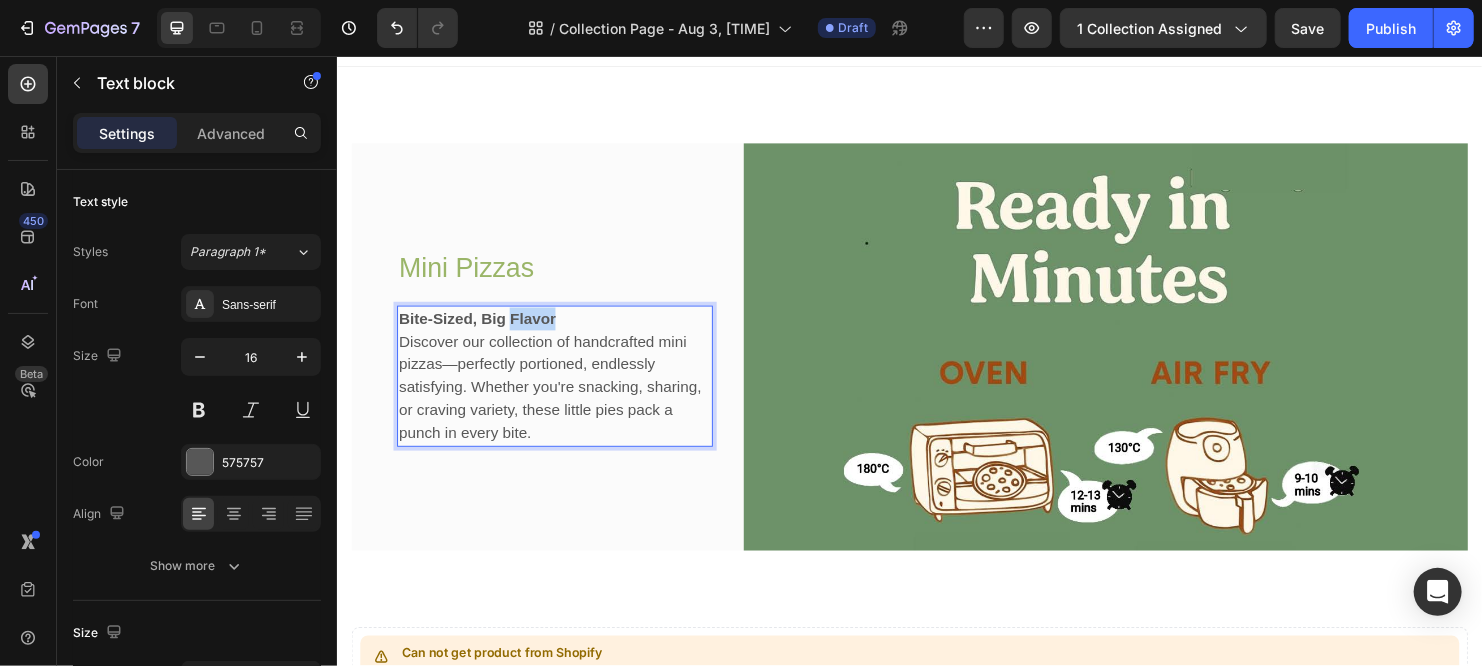 click on "Bite-Sized, Big Flavor" at bounding box center (483, 331) 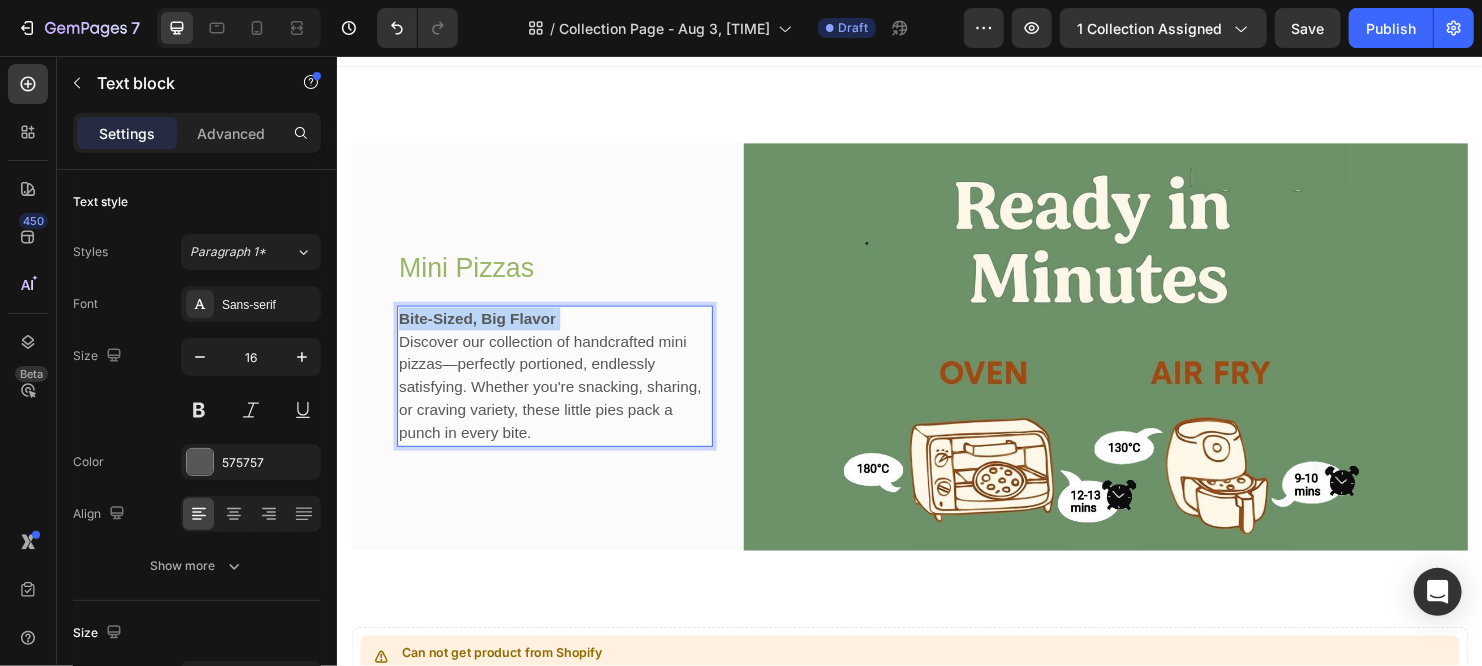 click on "Bite-Sized, Big Flavor Discover our collection of handcrafted mini pizzas—perfectly portioned, endlessly satisfying. Whether you're snacking, sharing, or craving variety, these little pies pack a punch in every bite." at bounding box center [564, 392] 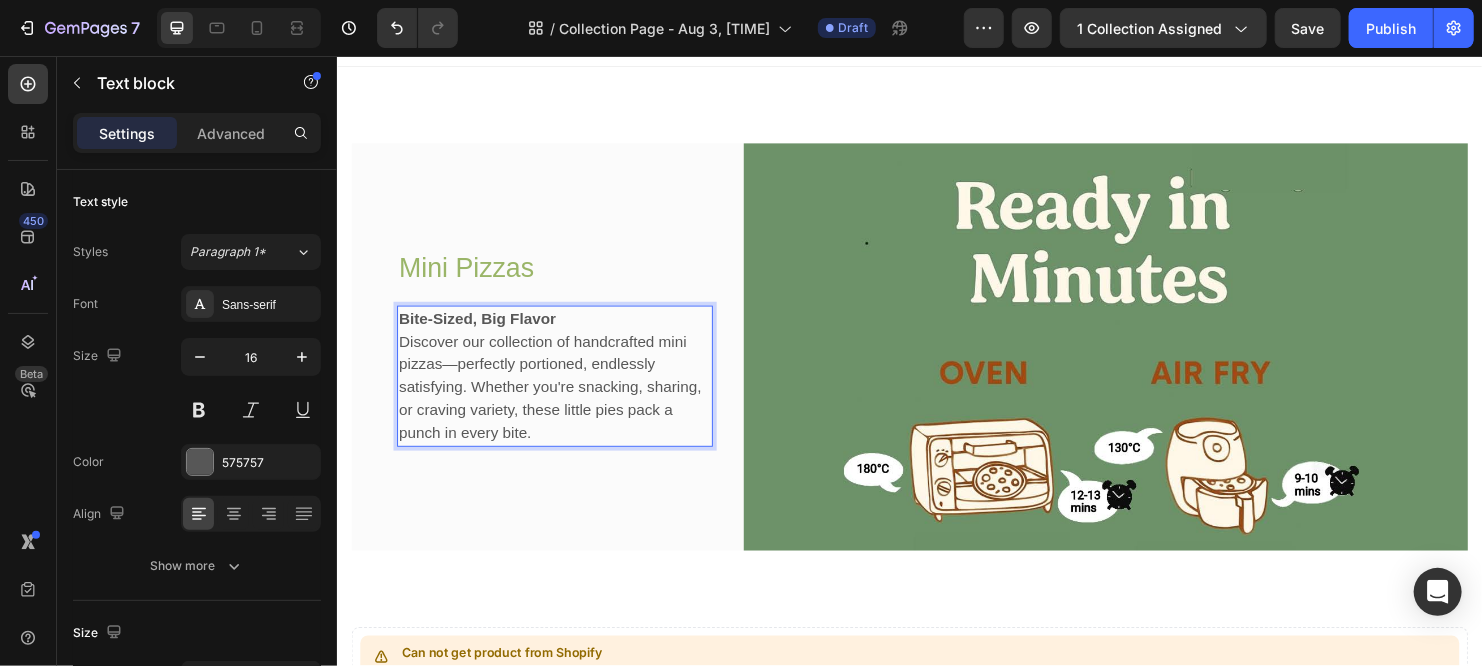 scroll, scrollTop: 17, scrollLeft: 0, axis: vertical 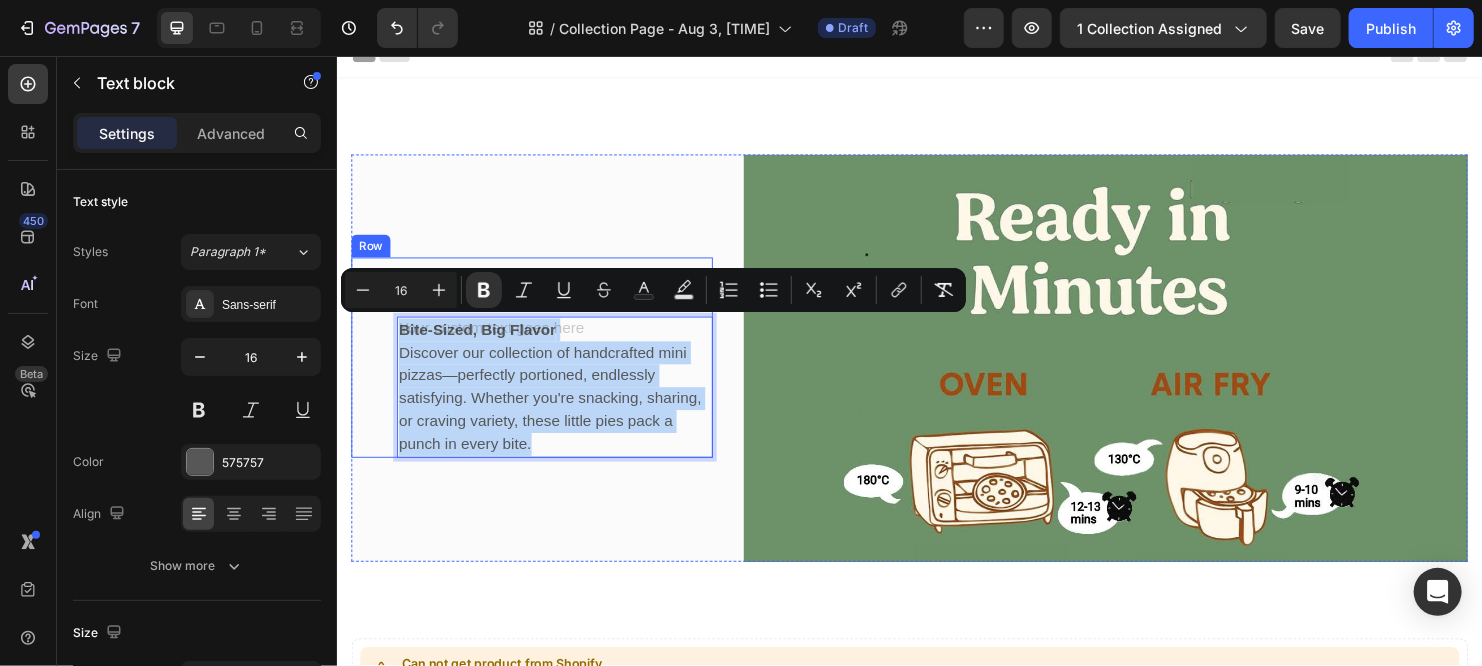 drag, startPoint x: 571, startPoint y: 458, endPoint x: 396, endPoint y: 333, distance: 215.05814 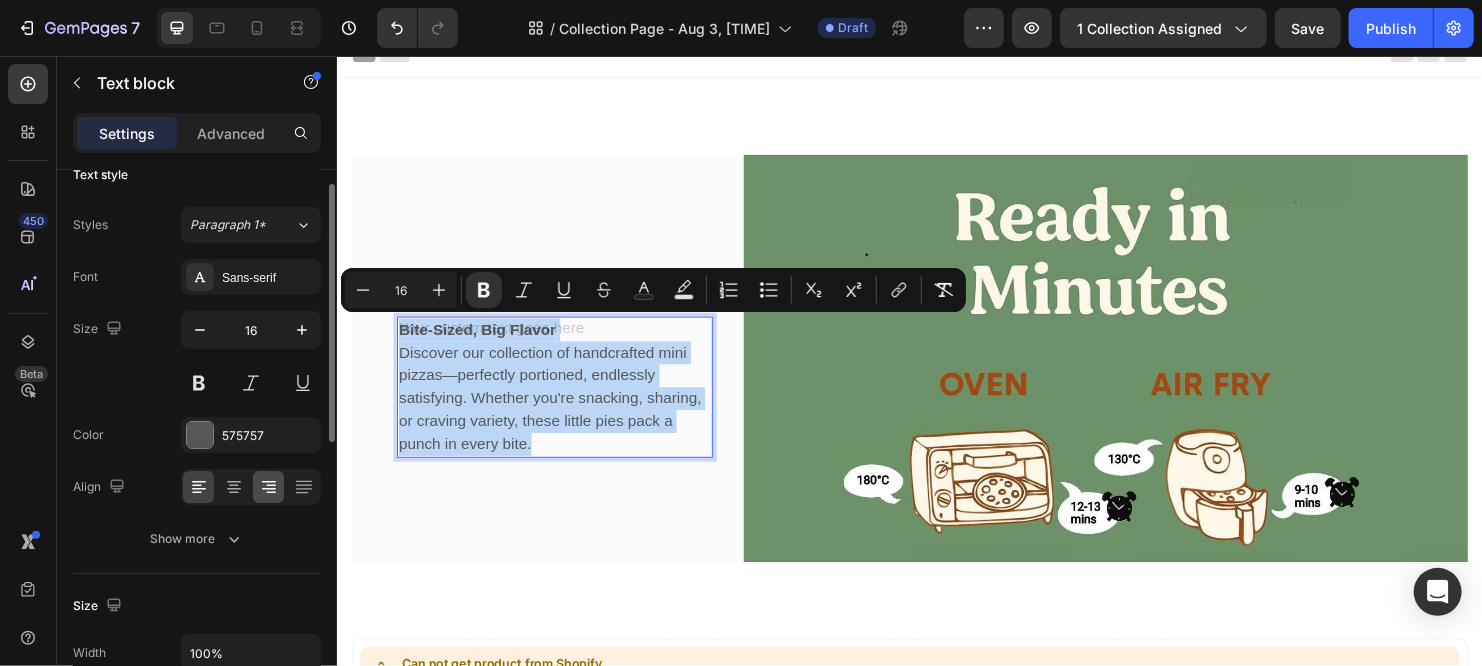 scroll, scrollTop: 28, scrollLeft: 0, axis: vertical 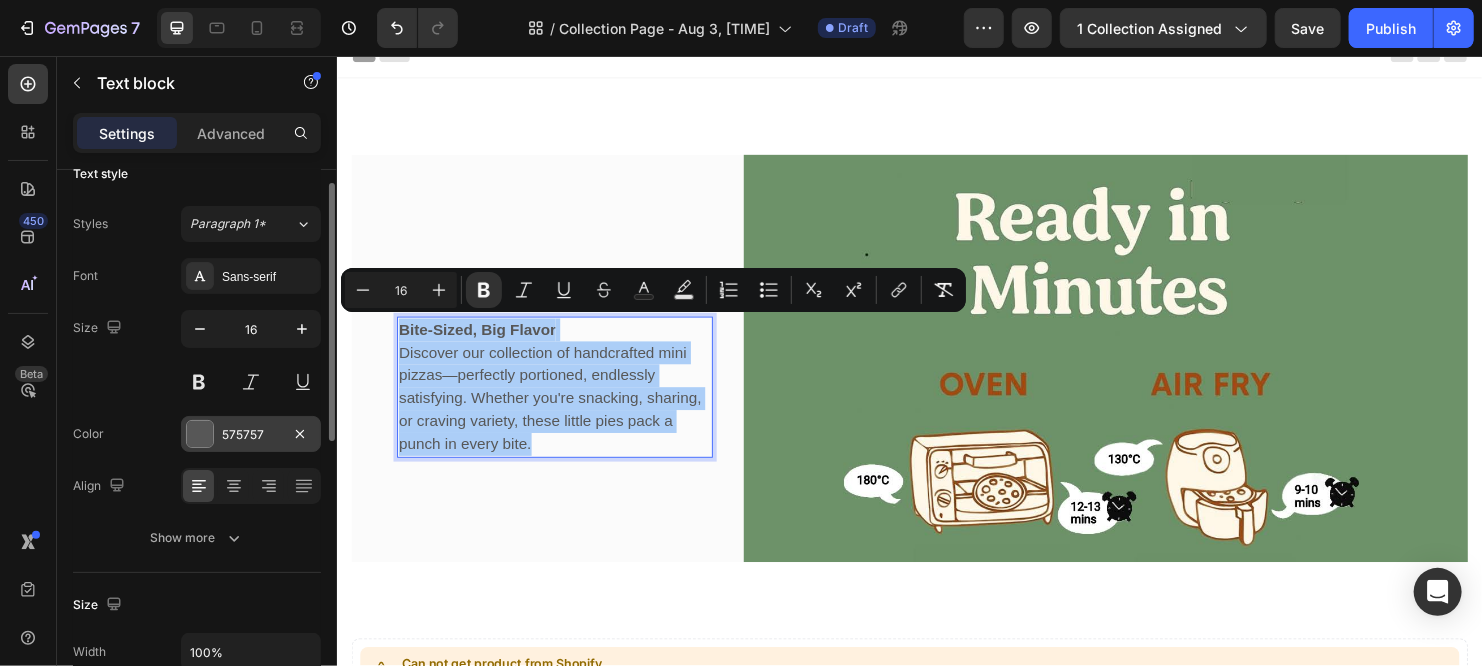 click on "575757" at bounding box center (251, 434) 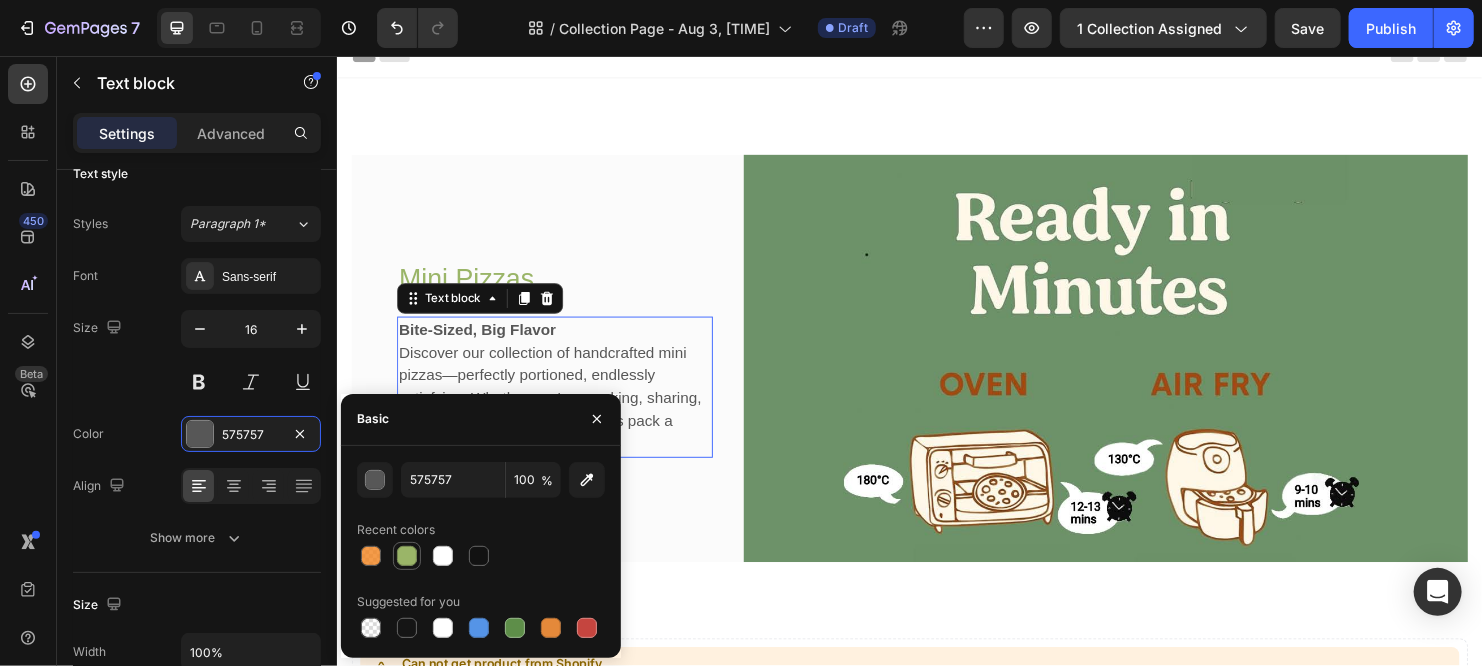 click at bounding box center (407, 556) 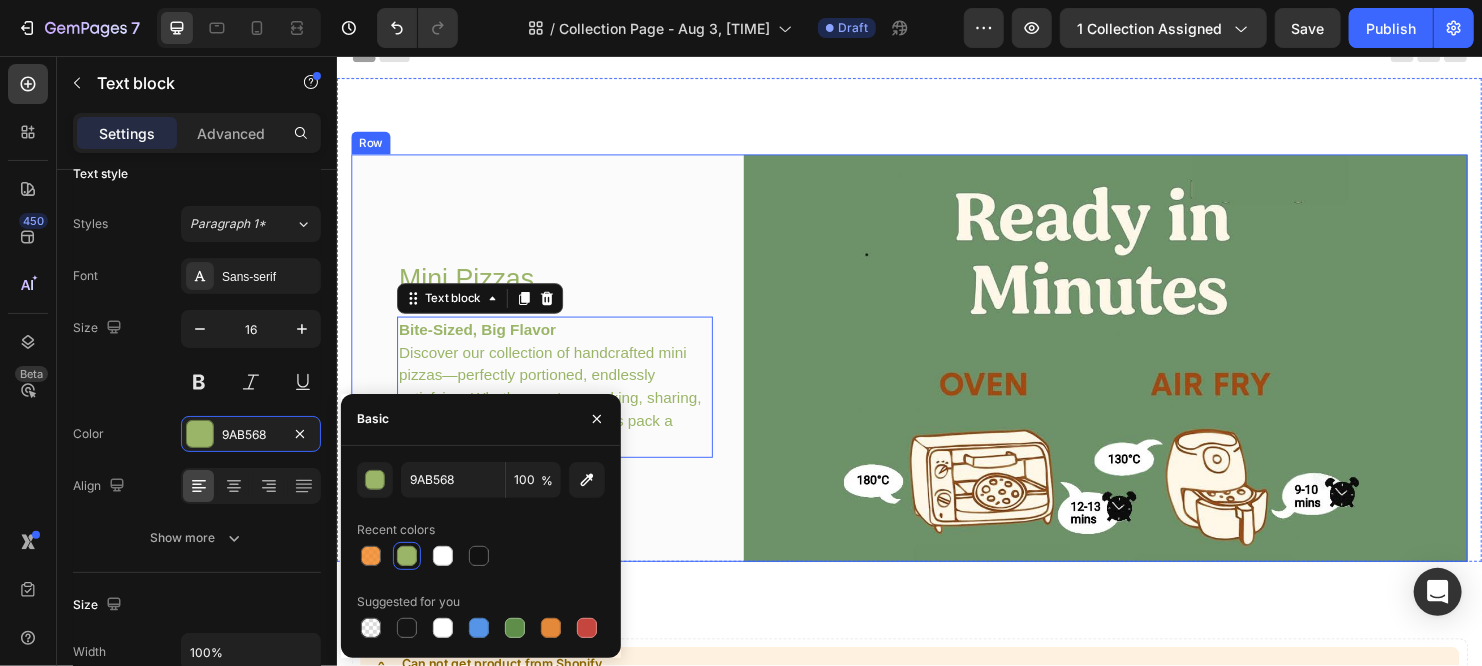 click on "Mini Pizzas Heading Bite-Sized, Big Flavor Discover our collection of handcrafted mini pizzas—perfectly portioned, endlessly satisfying. Whether you're snacking, sharing, or craving variety, these little pies pack a punch in every bite. Text block   0 Row" at bounding box center (540, 373) 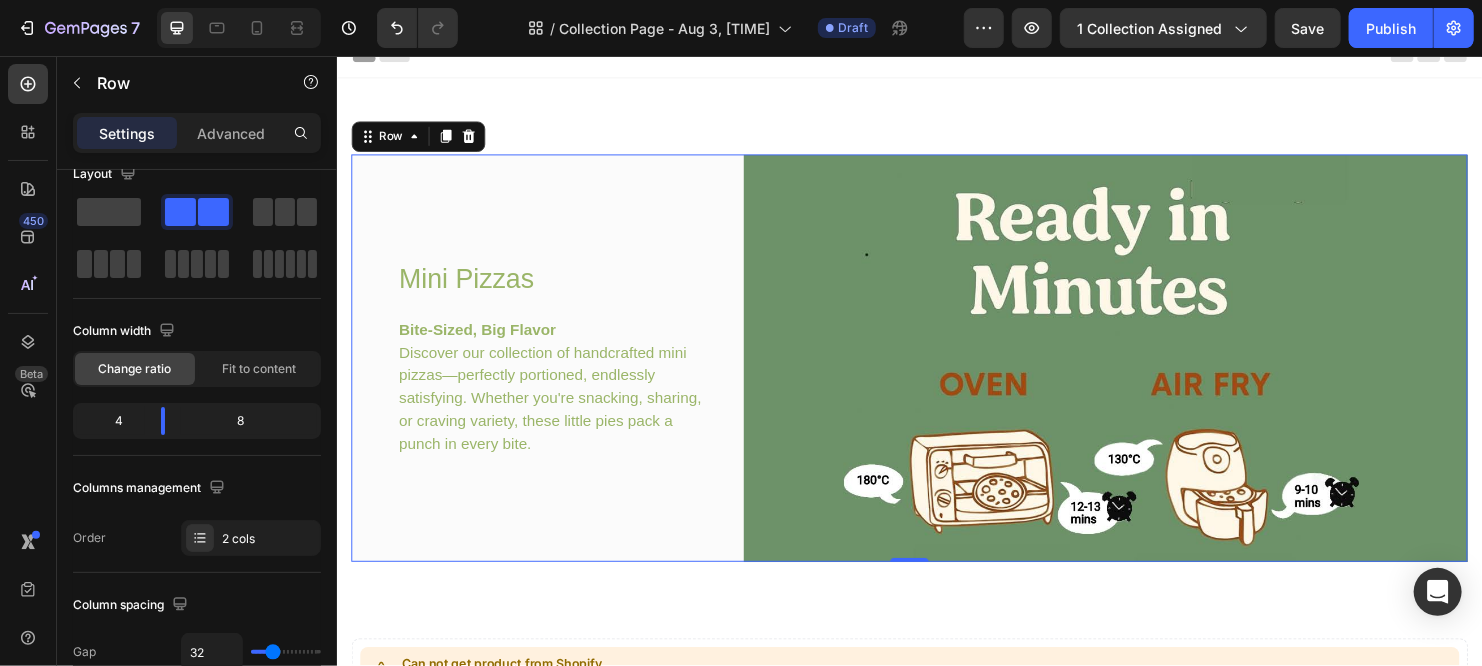scroll, scrollTop: 0, scrollLeft: 0, axis: both 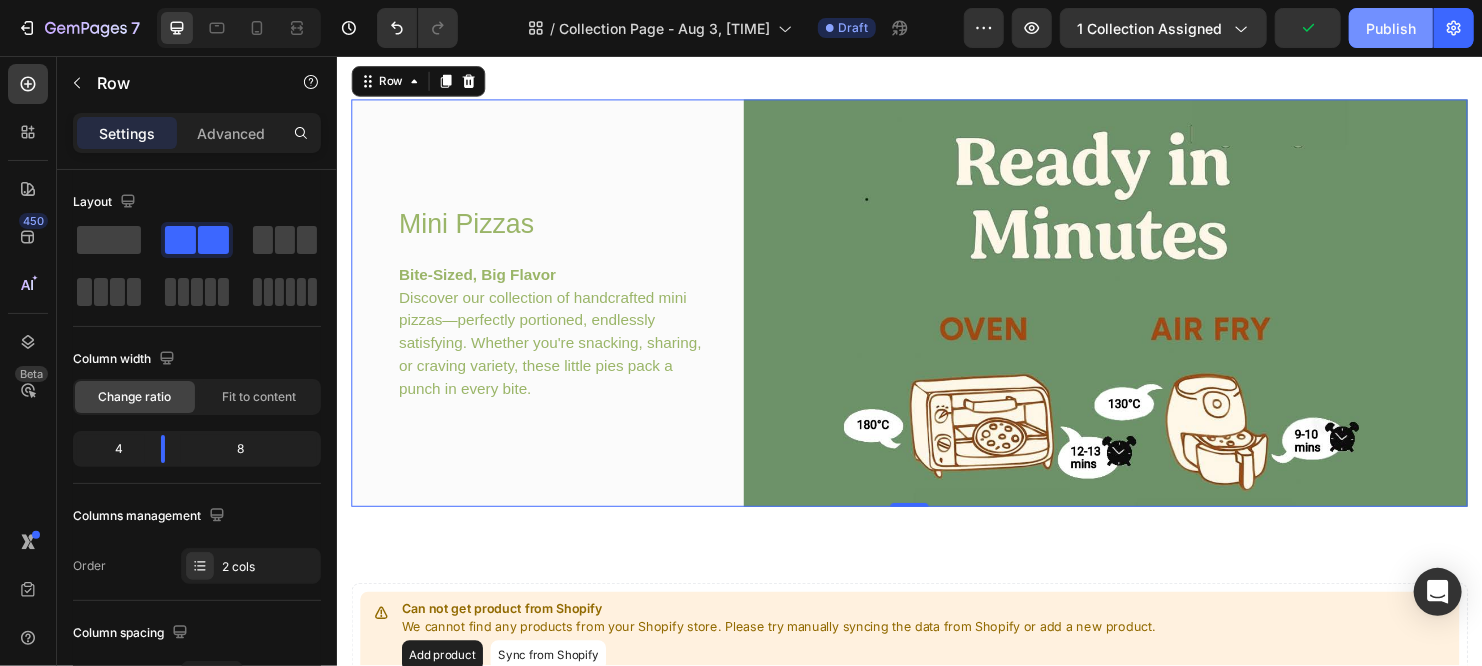 click on "Publish" at bounding box center (1391, 28) 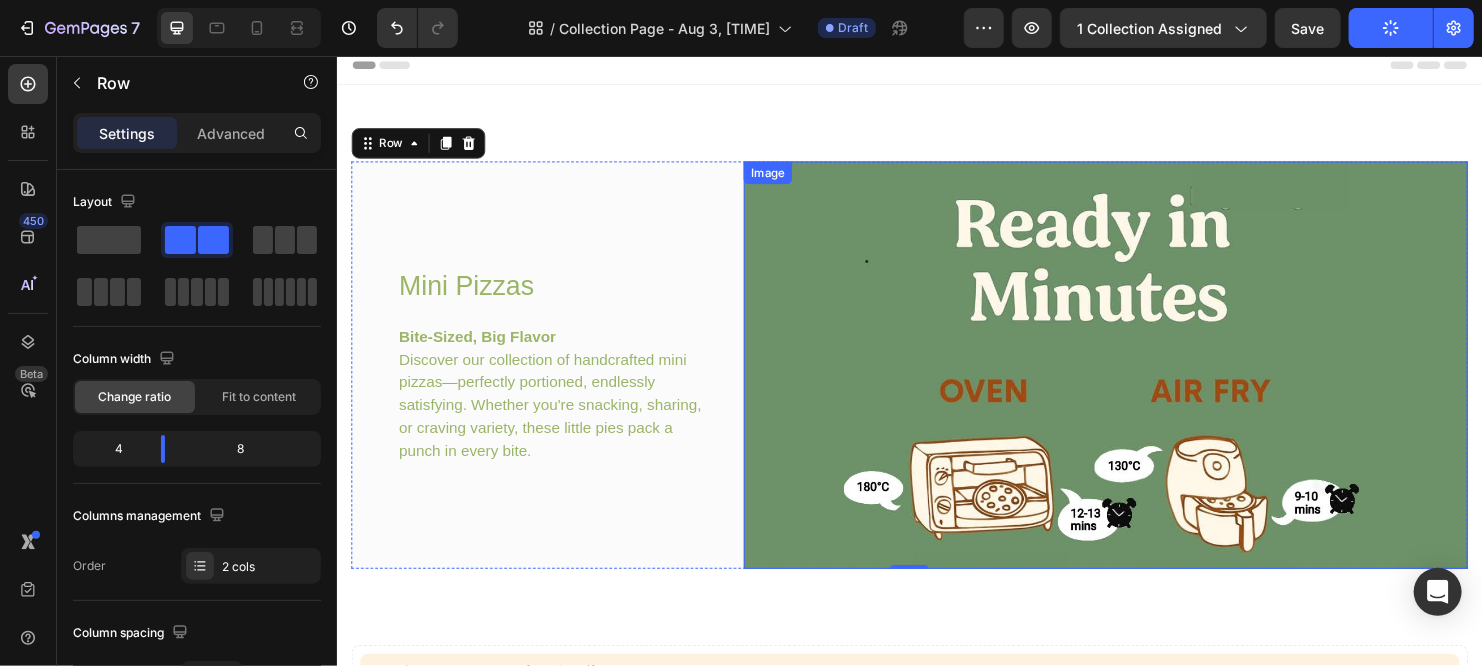 scroll, scrollTop: 11, scrollLeft: 0, axis: vertical 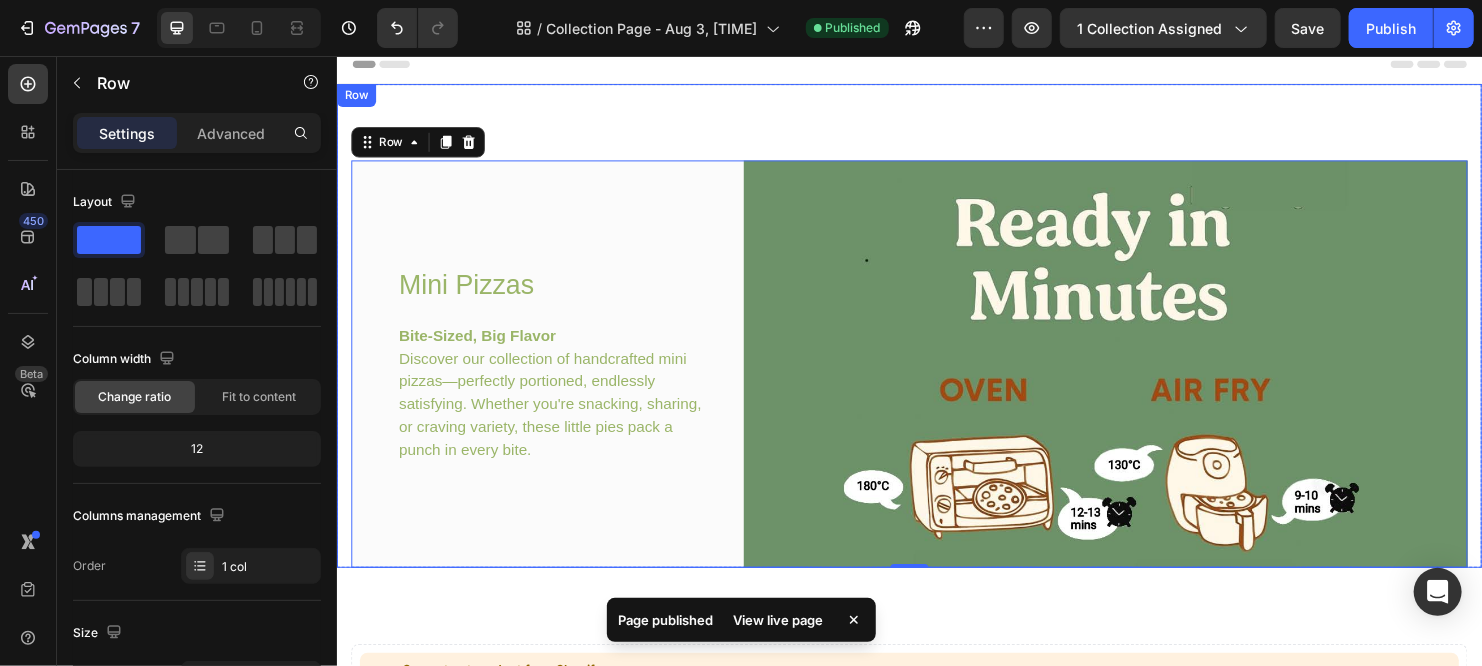 click on "Mini Pizzas Heading Bite-Sized, Big Flavor Discover our collection of handcrafted mini pizzas—perfectly portioned, endlessly satisfying. Whether you're snacking, sharing, or craving variety, these little pies pack a punch in every bite. Text block Row Image Row   0 Row" at bounding box center [936, 339] 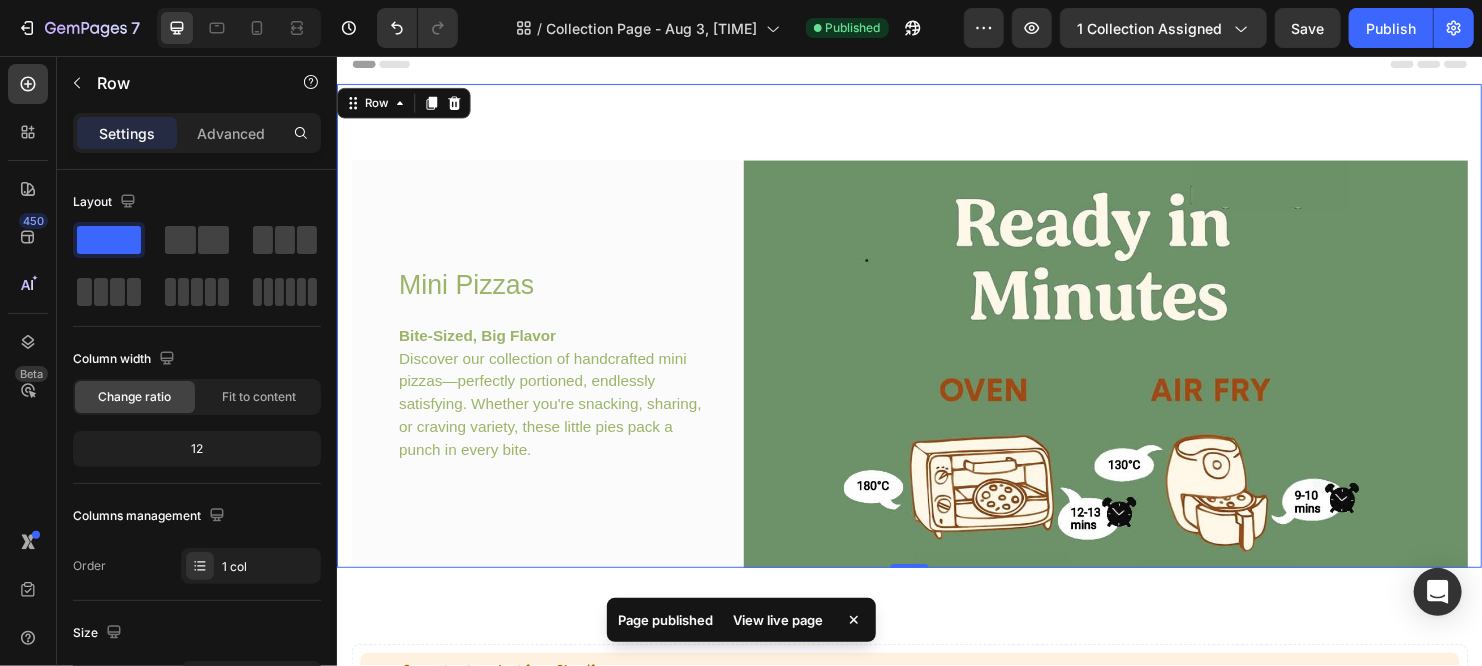 click on "Mini Pizzas Heading Bite-Sized, Big Flavor Discover our collection of handcrafted mini pizzas—perfectly portioned, endlessly satisfying. Whether you're snacking, sharing, or craving variety, these little pies pack a punch in every bite. Text block Row Image Row Row   0" at bounding box center (936, 339) 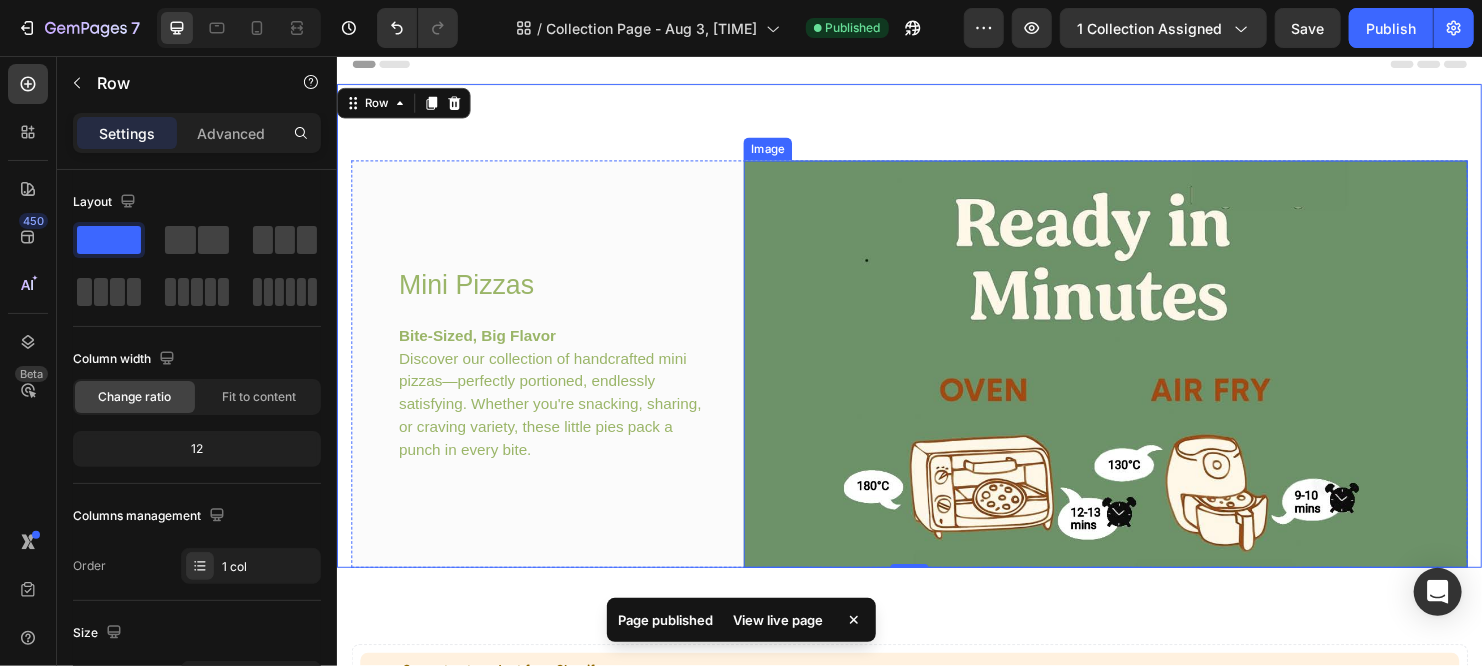 click at bounding box center (1141, 379) 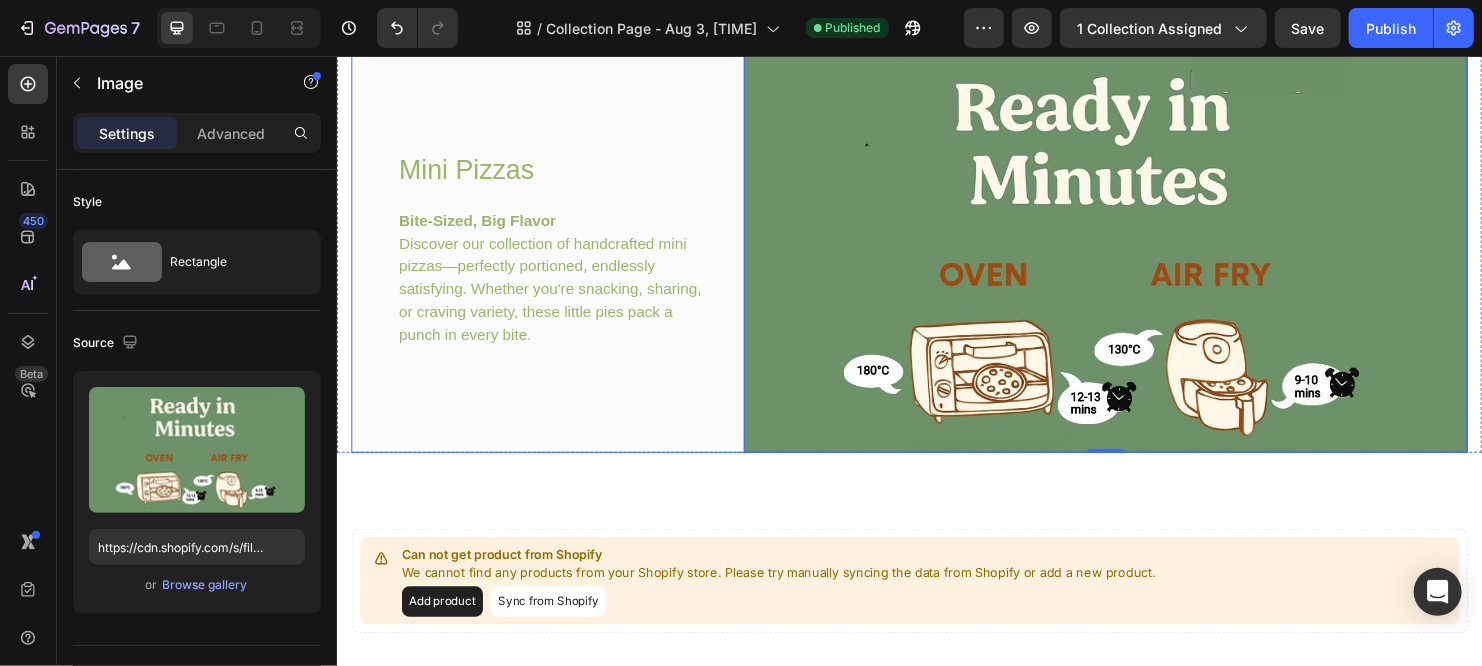 scroll, scrollTop: 135, scrollLeft: 0, axis: vertical 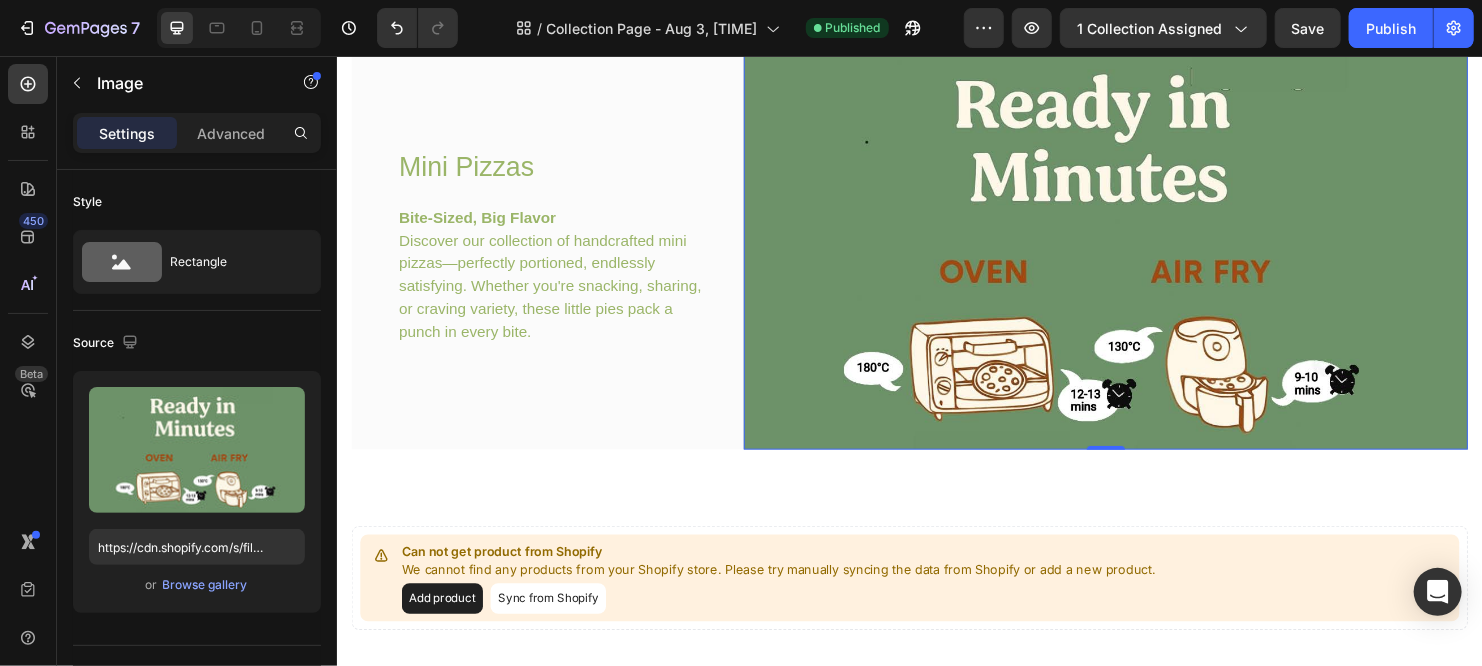 click at bounding box center (1141, 255) 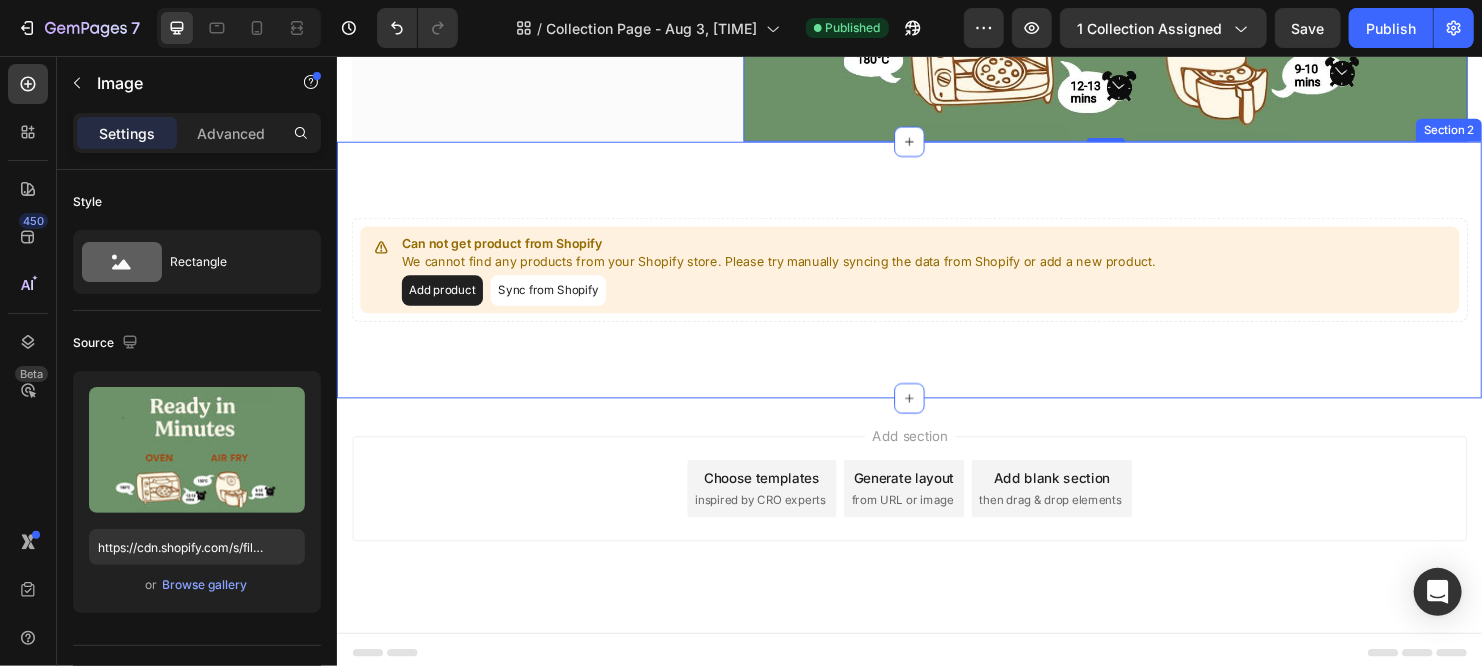 scroll, scrollTop: 0, scrollLeft: 0, axis: both 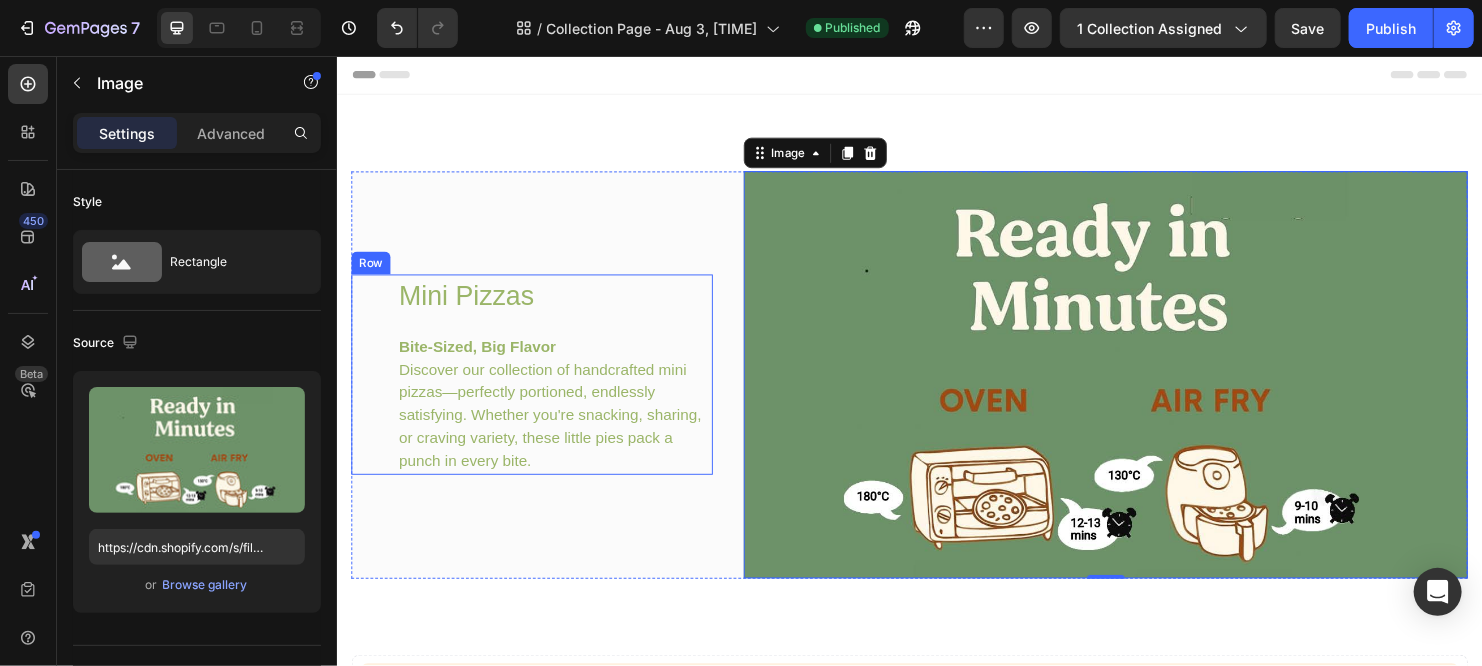 click on "Mini Pizzas" at bounding box center (564, 308) 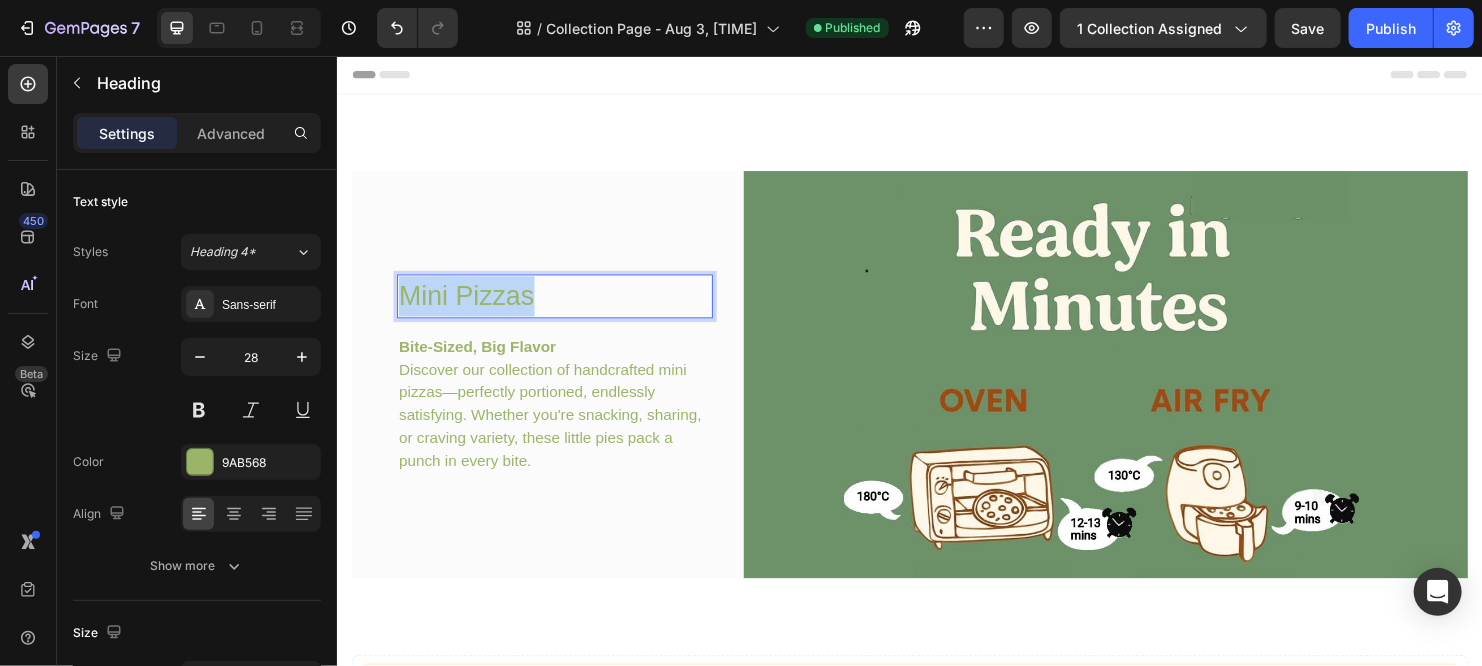 click on "Mini Pizzas" at bounding box center (564, 308) 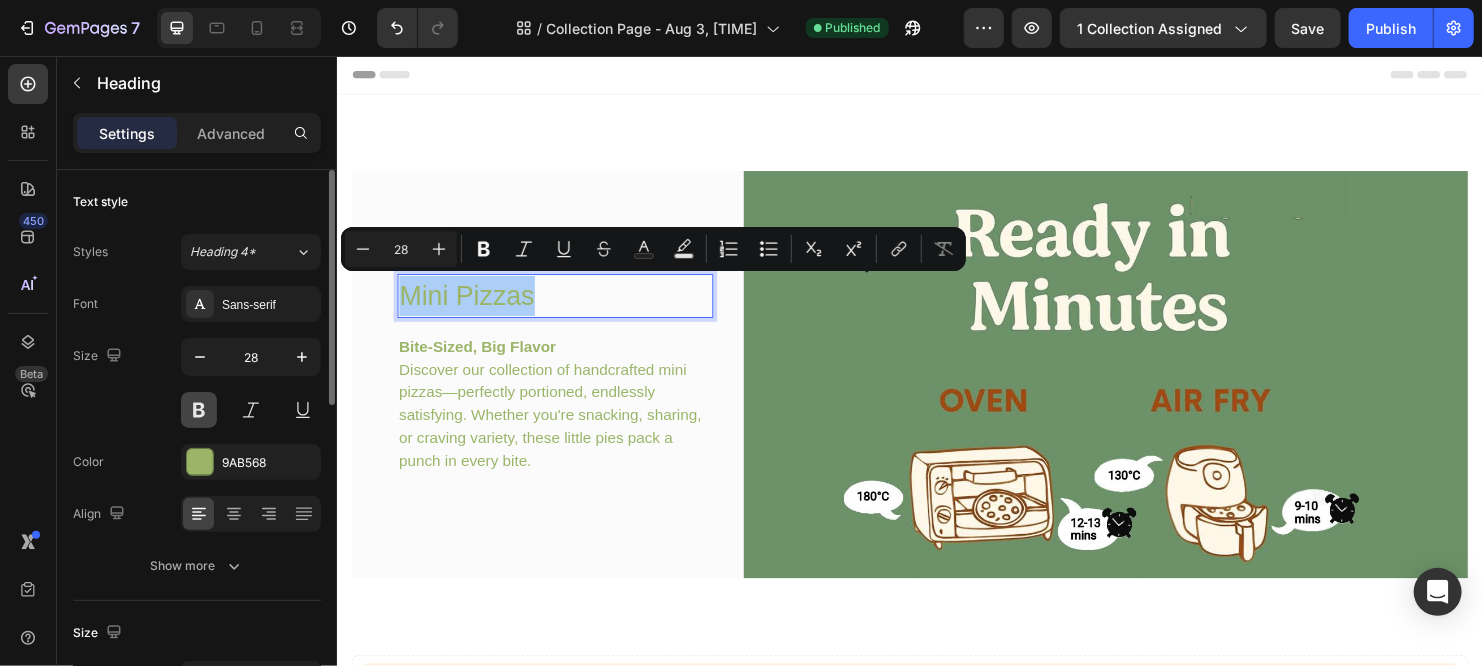 click at bounding box center (199, 410) 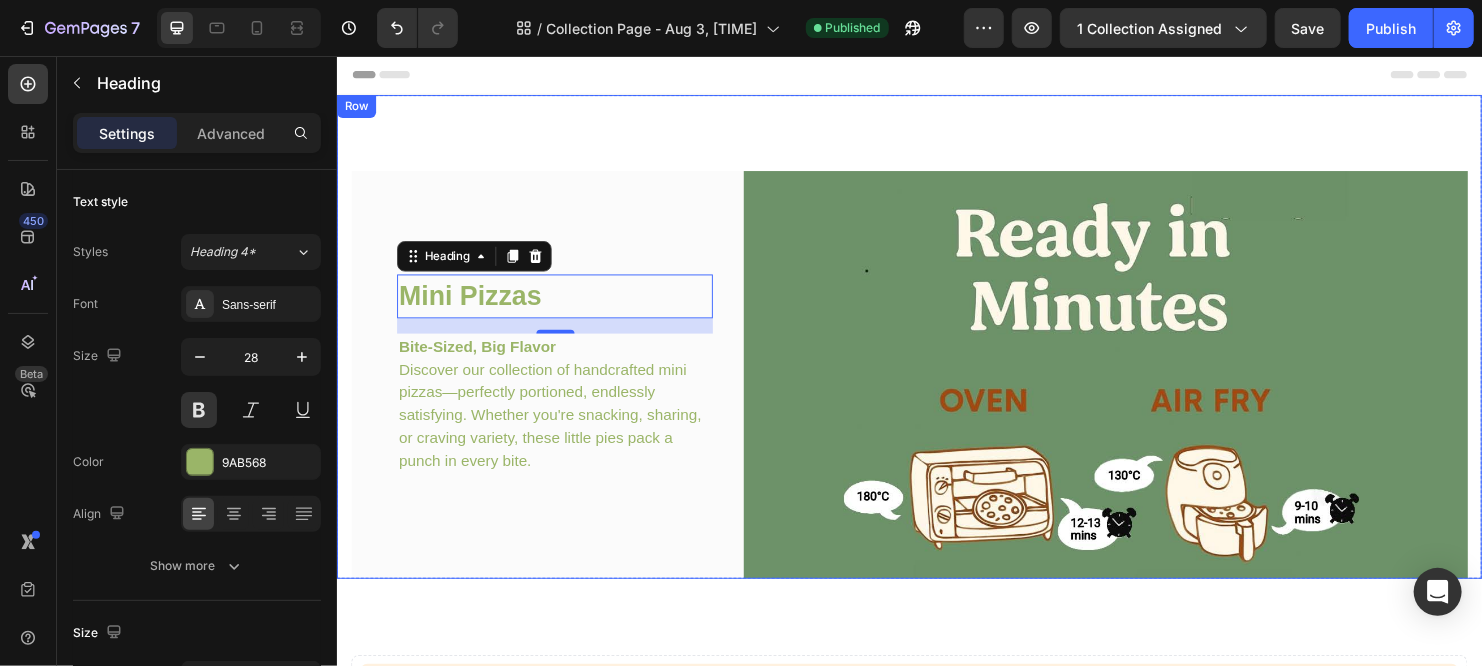 click on "Mini Pizzas Heading   16 Bite-Sized, Big Flavor Discover our collection of handcrafted mini pizzas—perfectly portioned, endlessly satisfying. Whether you're snacking, sharing, or craving variety, these little pies pack a punch in every bite. Text block Row Image Row Row" at bounding box center [936, 350] 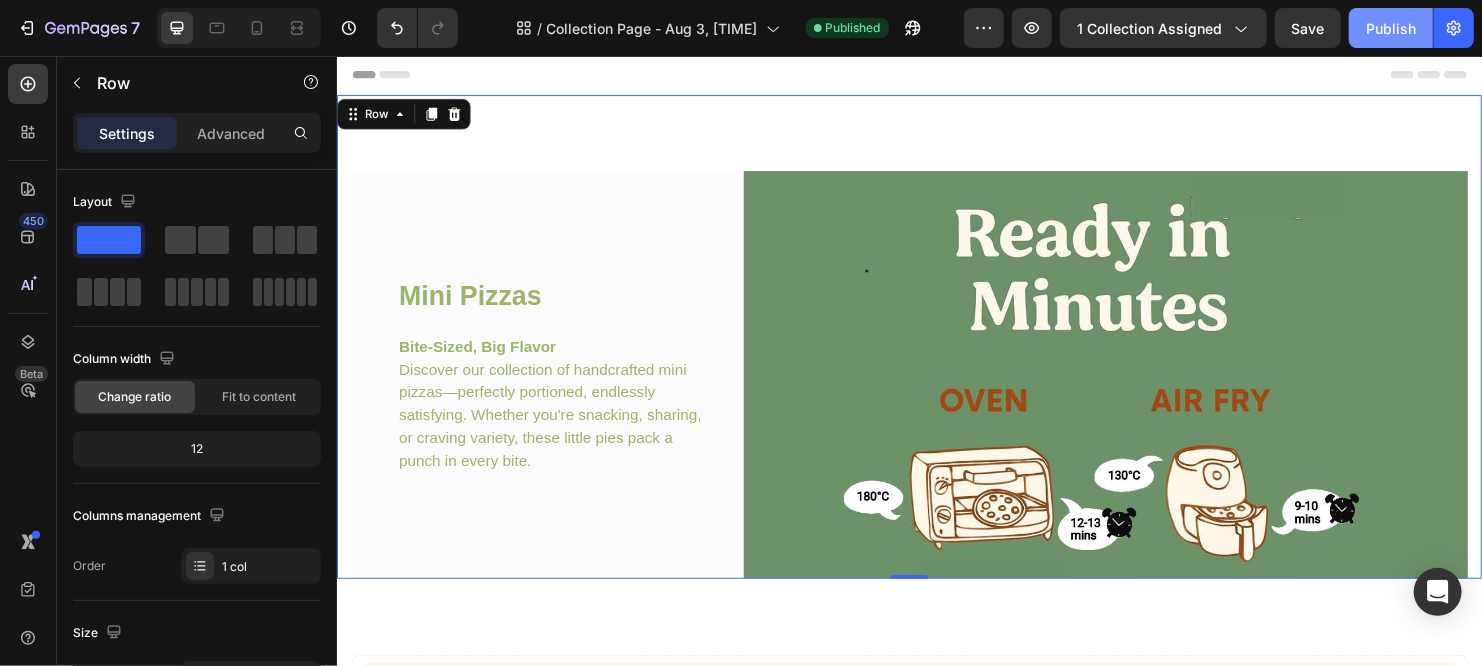 click on "Publish" at bounding box center (1391, 28) 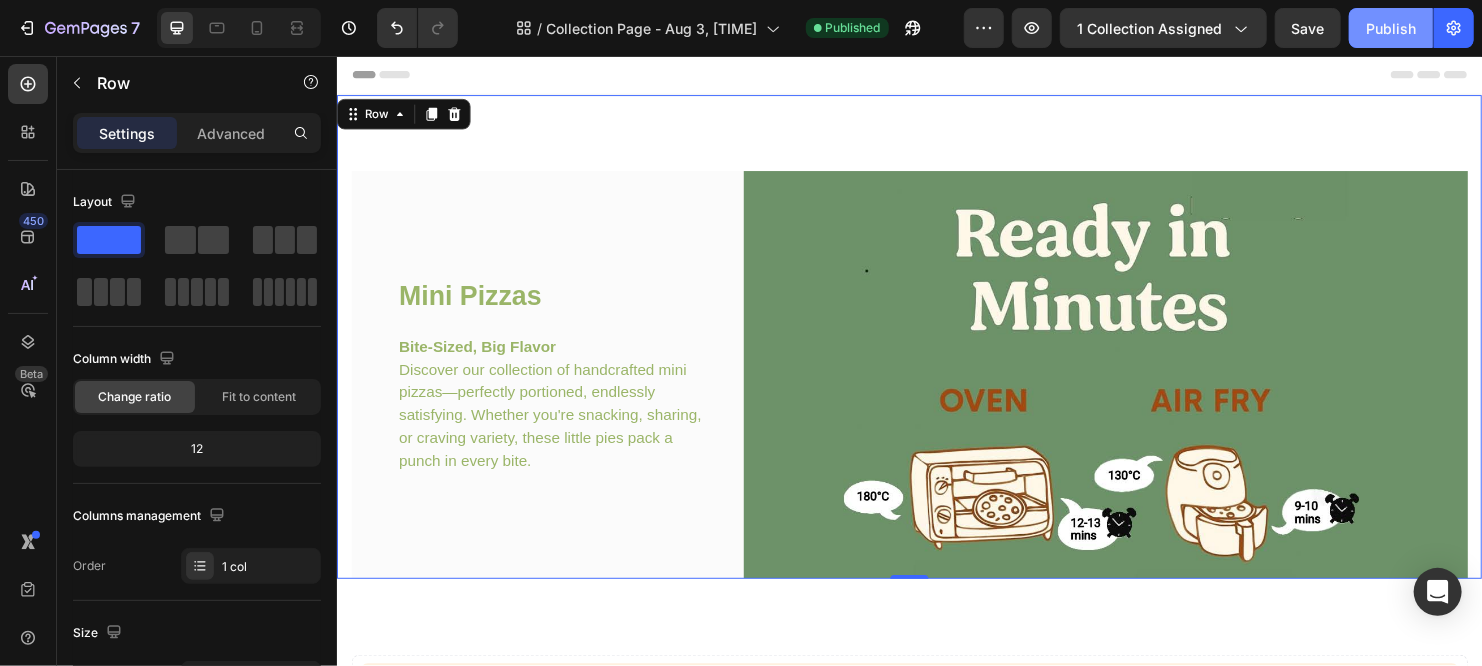click on "Publish" at bounding box center (1391, 28) 